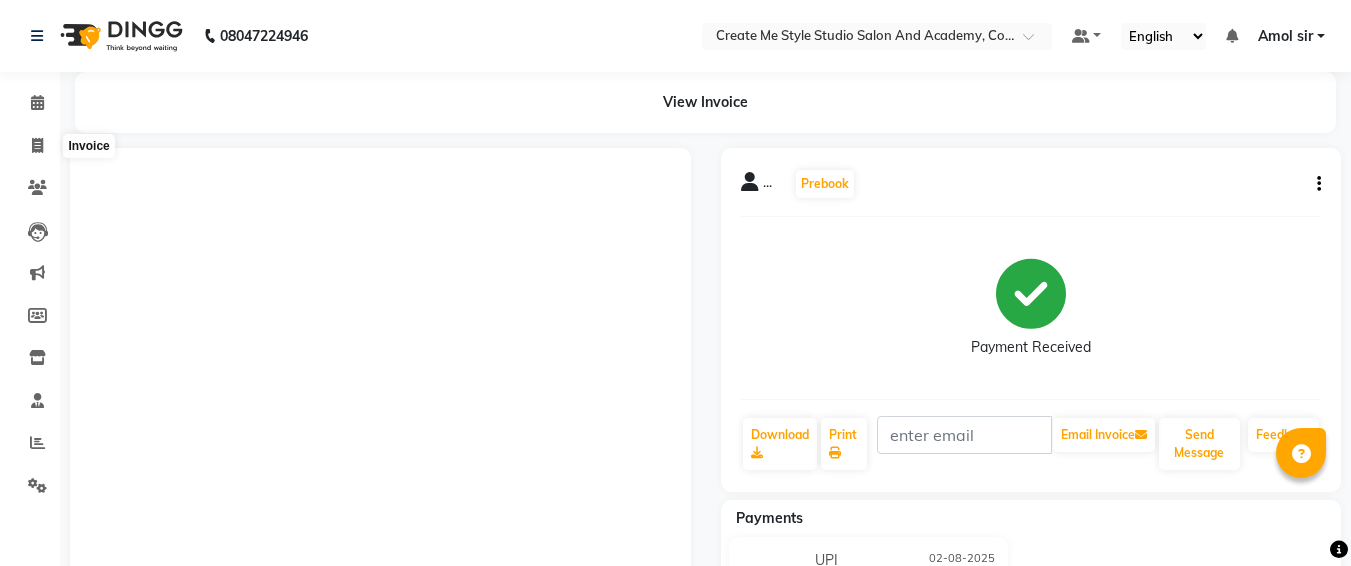 click 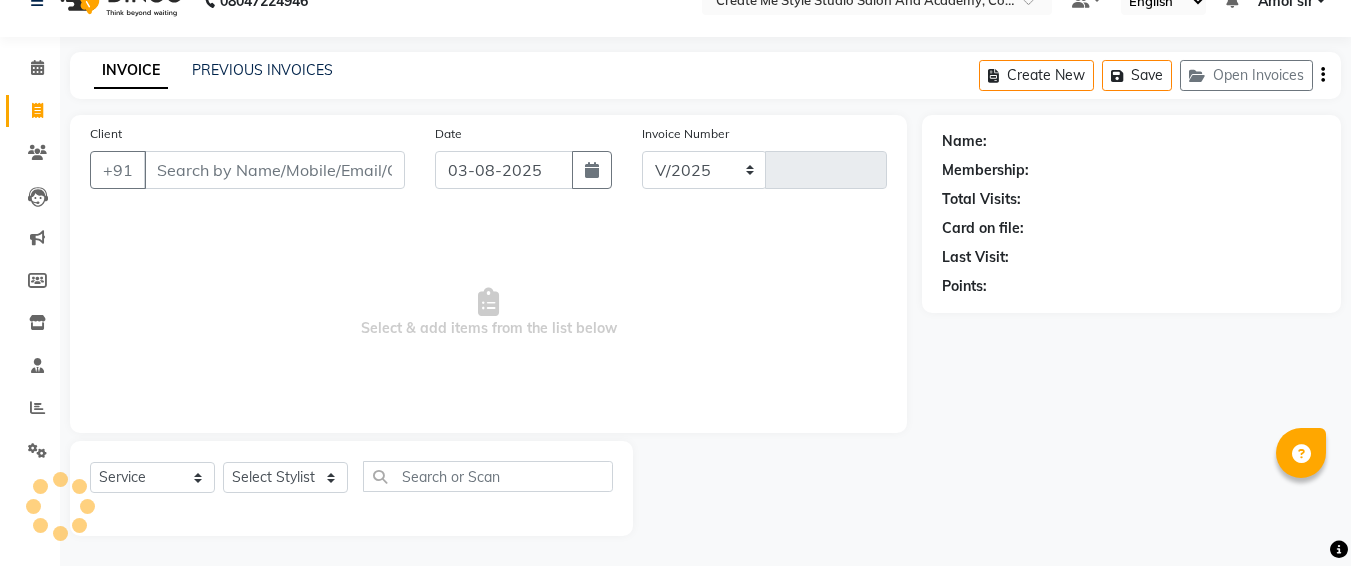 select on "8253" 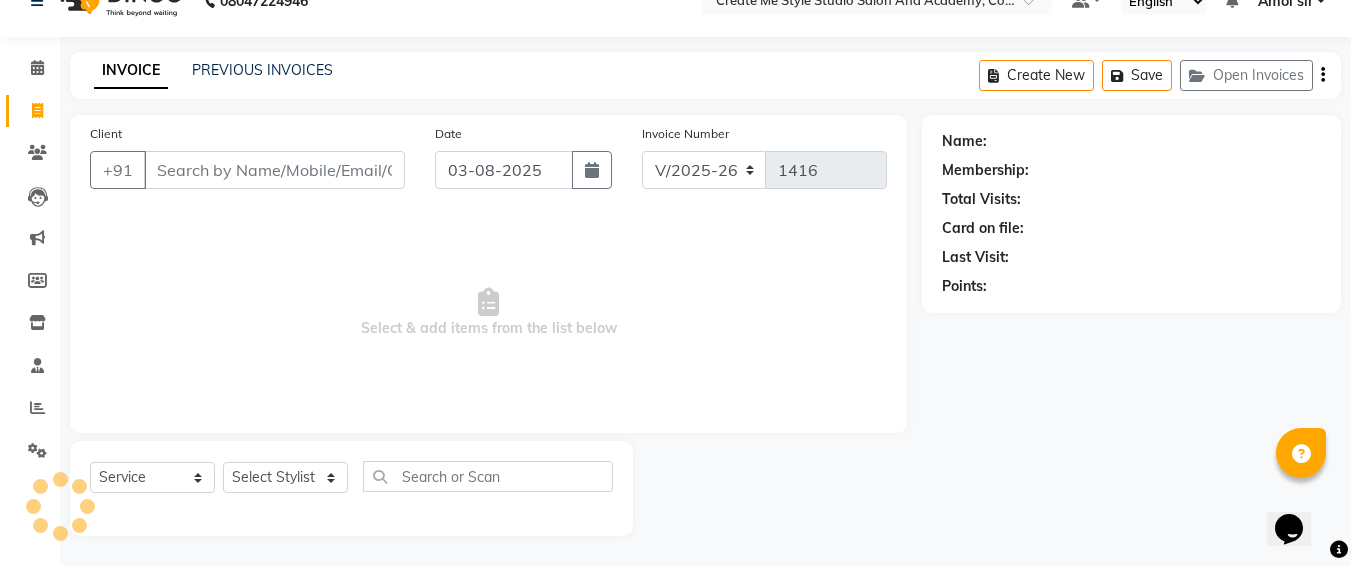 scroll, scrollTop: 35, scrollLeft: 0, axis: vertical 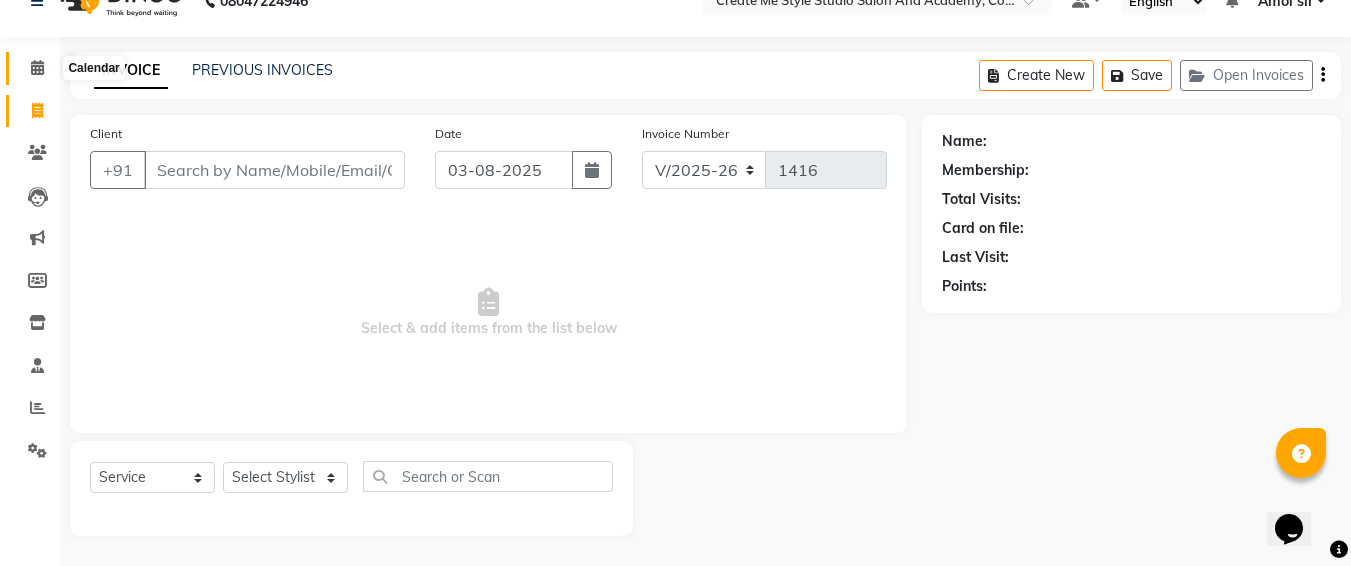 click 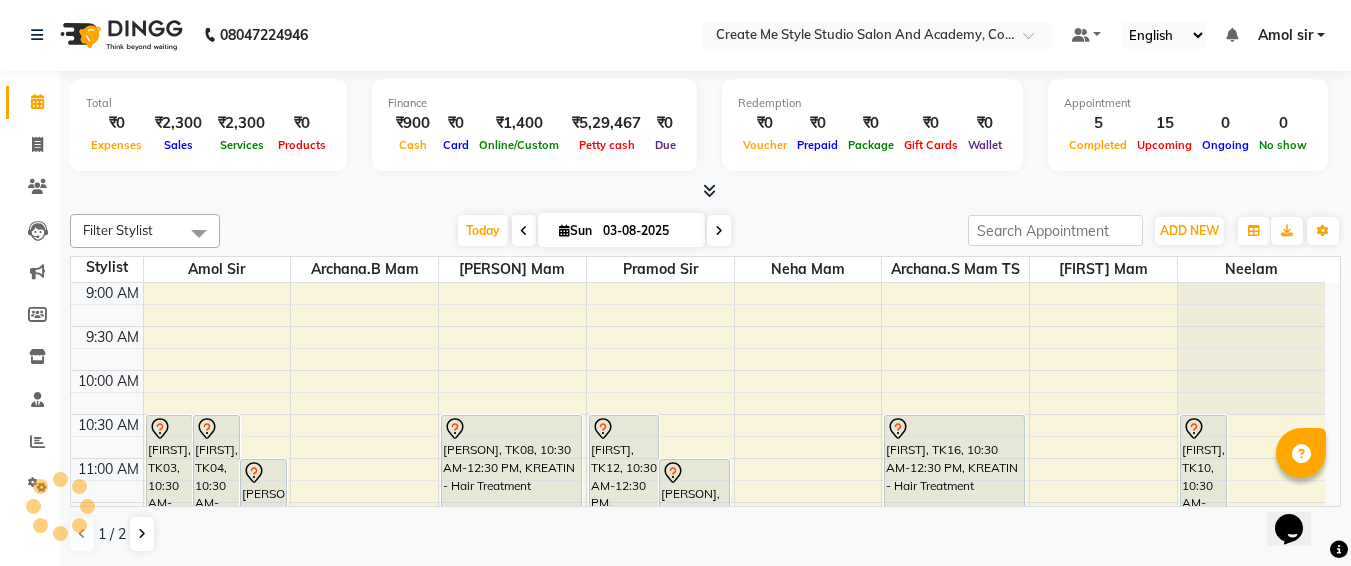 scroll, scrollTop: 0, scrollLeft: 0, axis: both 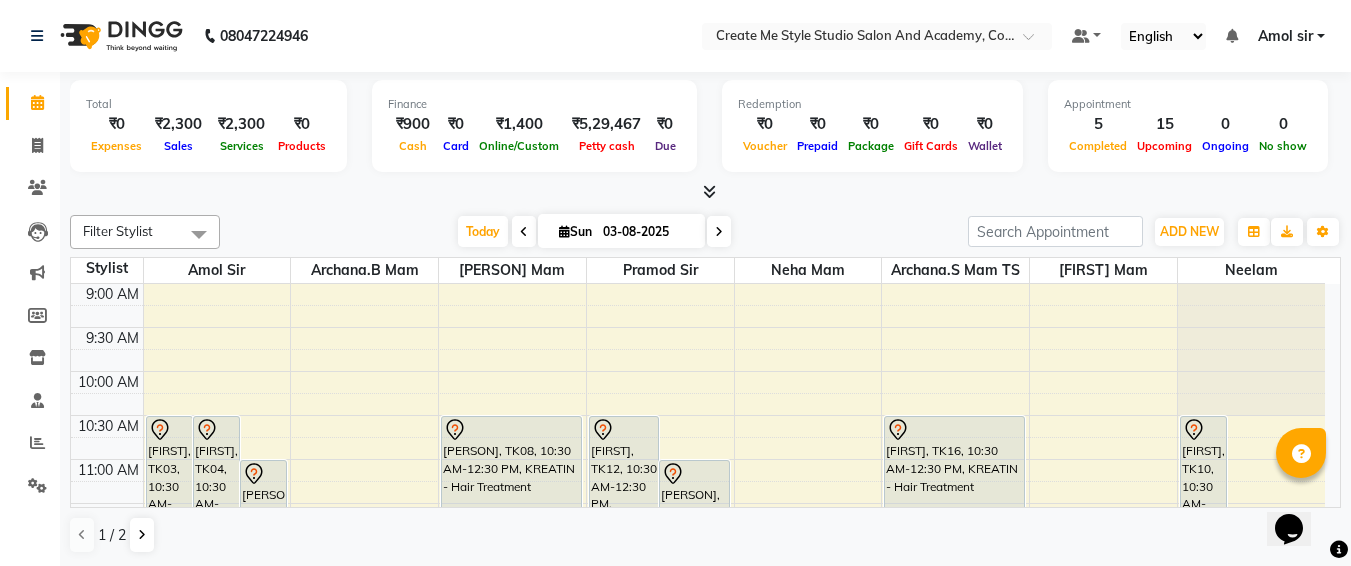 click on "03-08-2025" at bounding box center (647, 232) 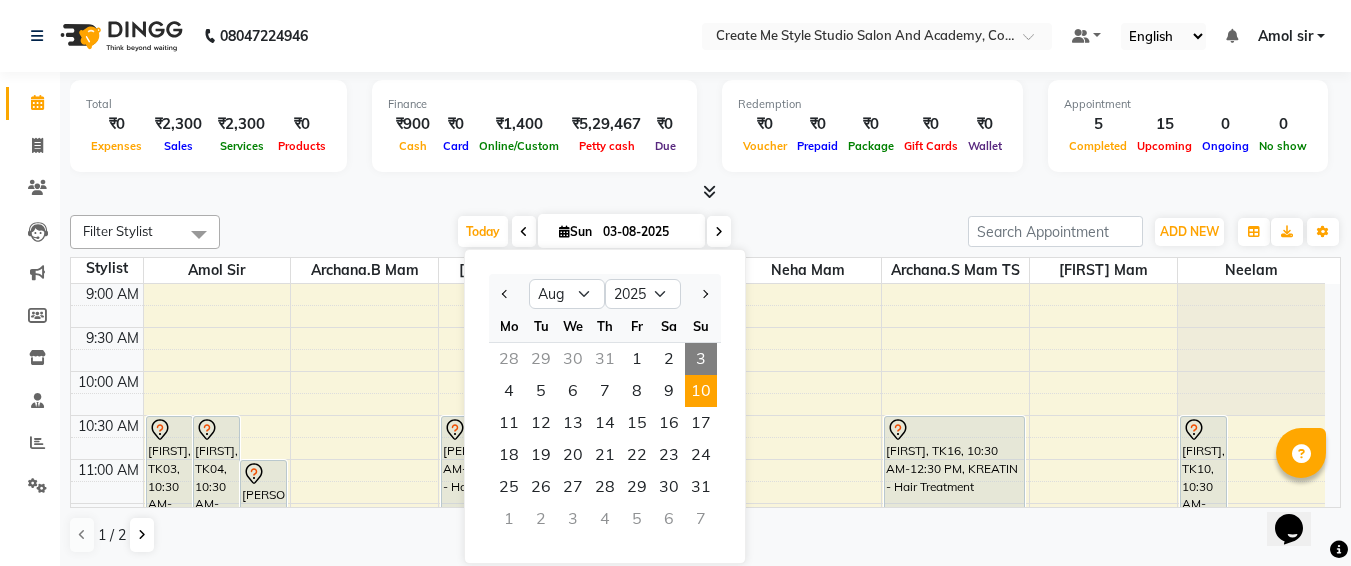 click on "10" at bounding box center [701, 391] 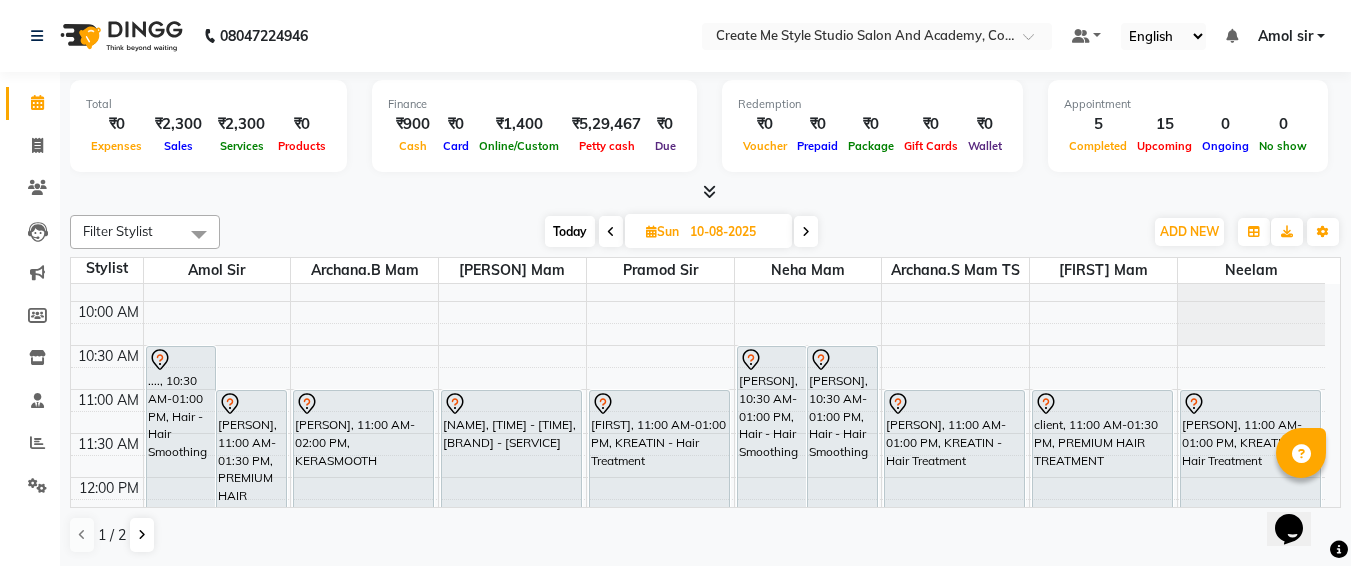 scroll, scrollTop: 71, scrollLeft: 0, axis: vertical 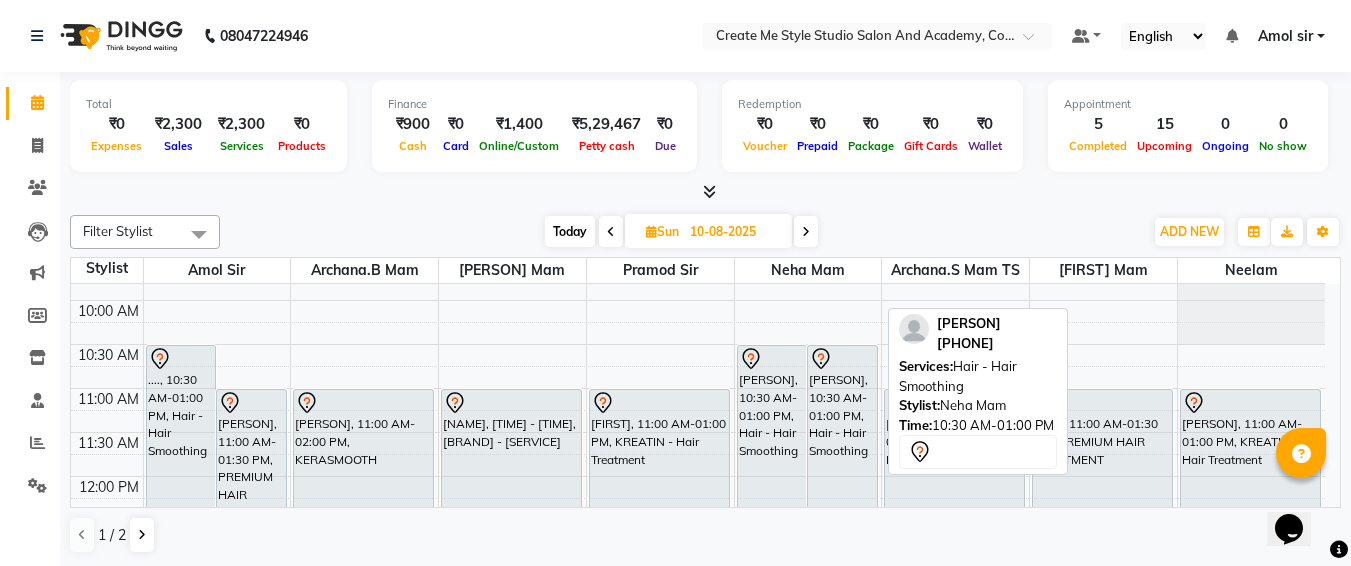 click on "[PERSON], 10:30 AM-01:00 PM, Hair - Hair Smoothing" at bounding box center [842, 454] 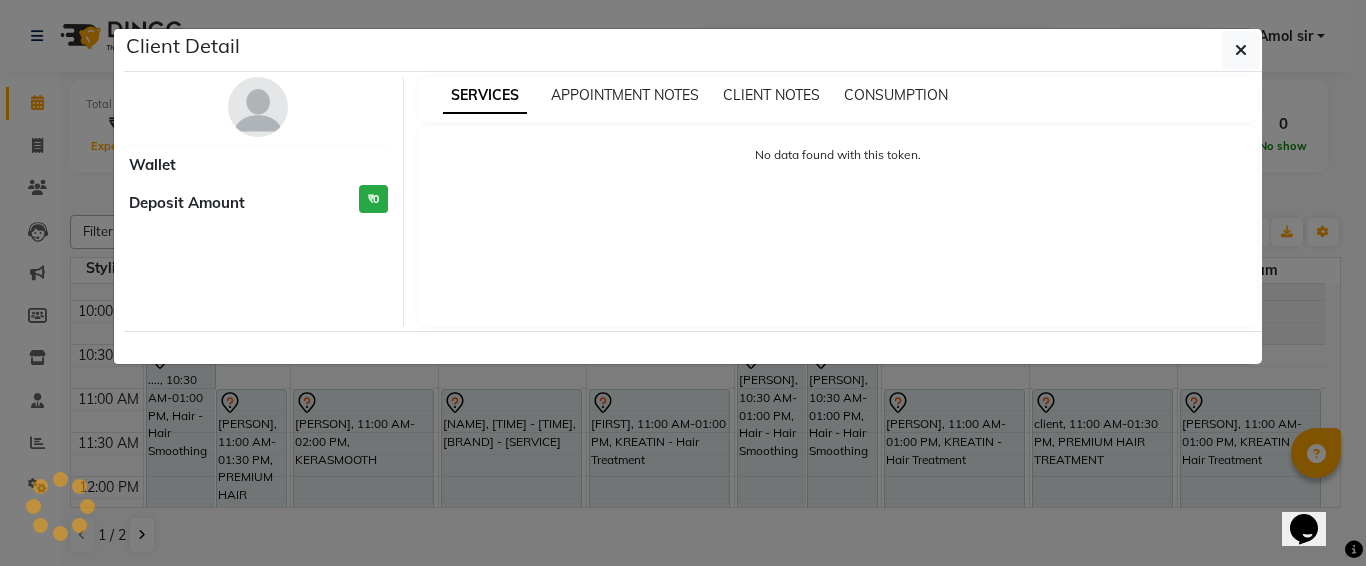 select on "7" 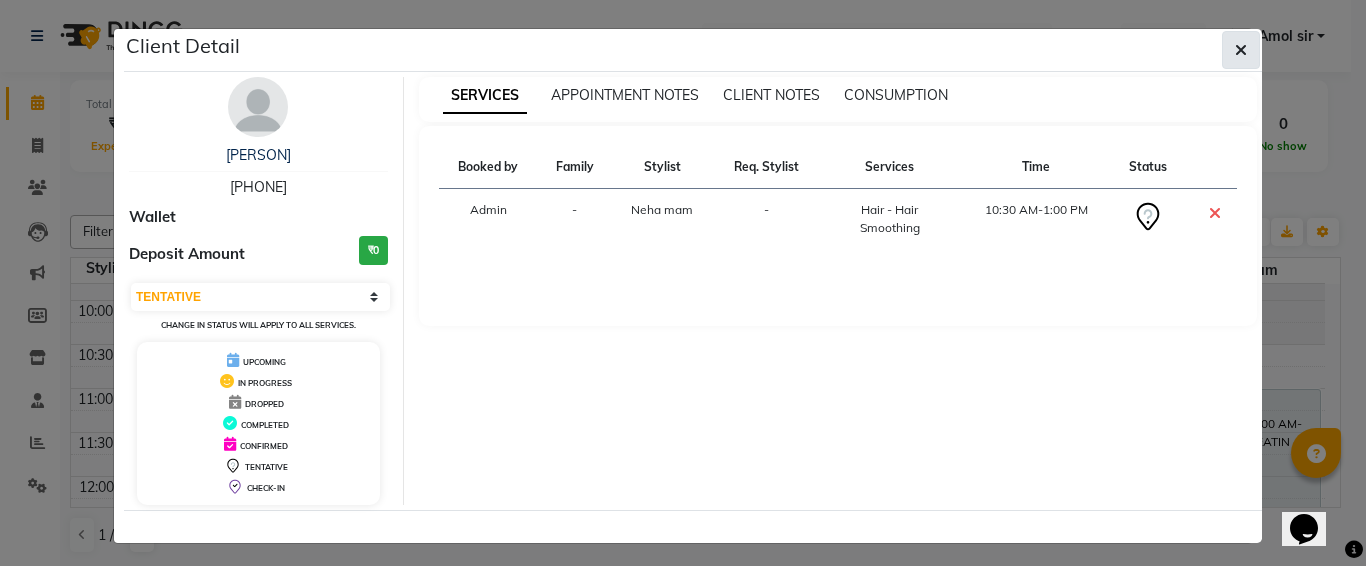 click 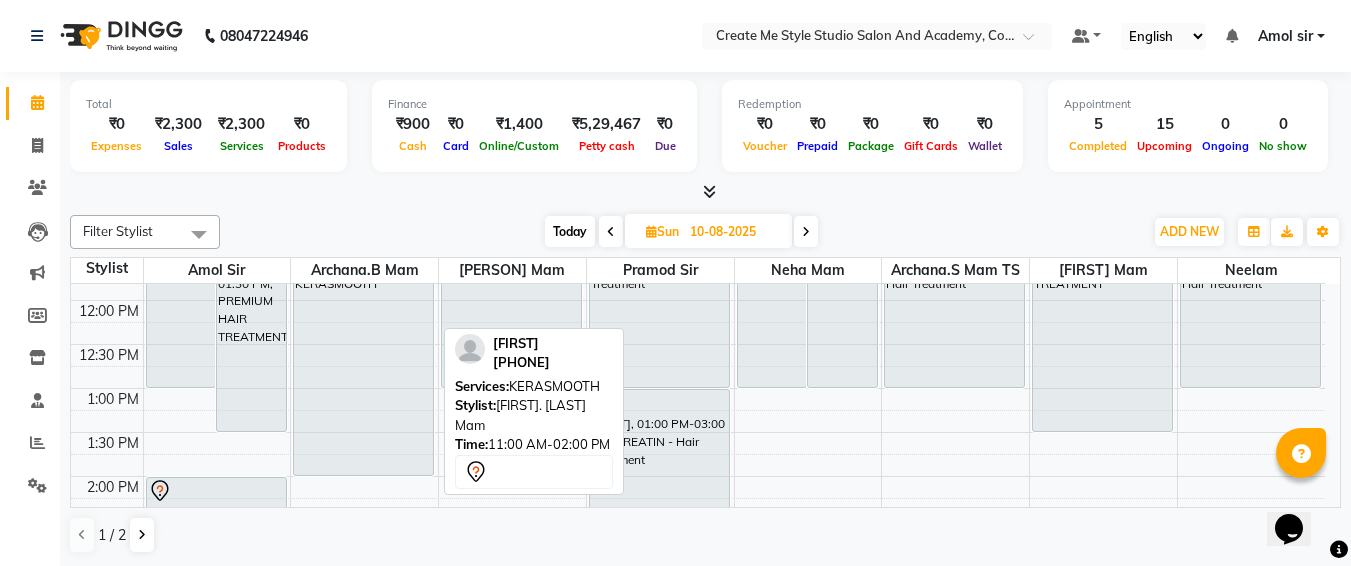 scroll, scrollTop: 247, scrollLeft: 0, axis: vertical 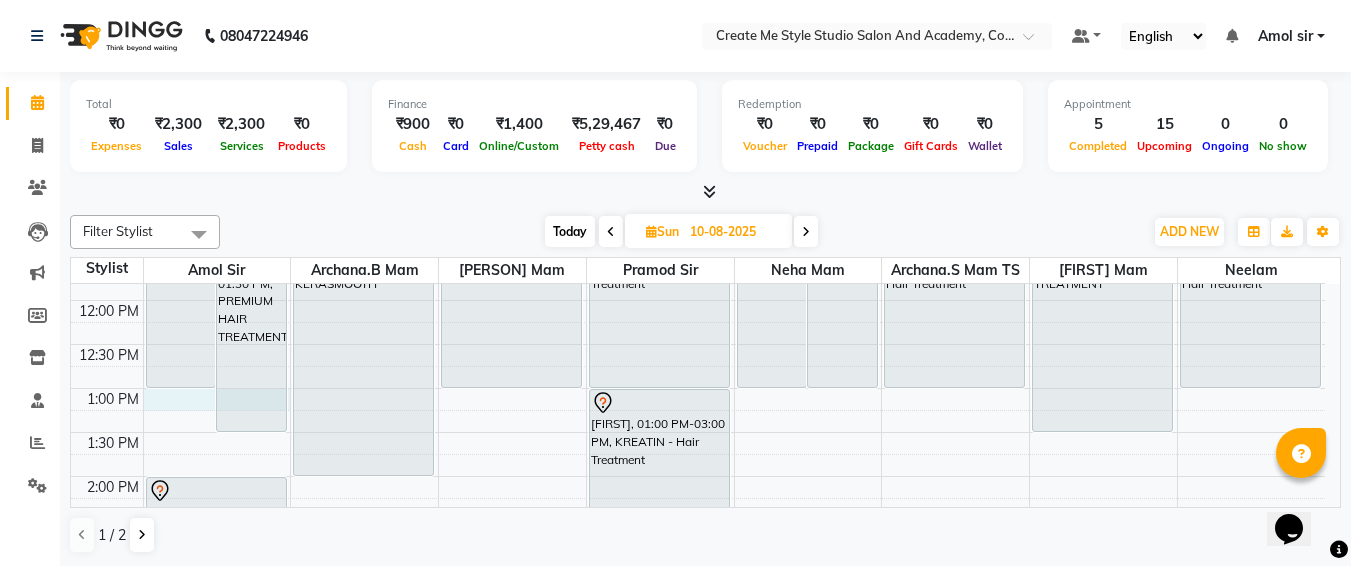 click on "9:00 AM 9:30 AM 10:00 AM 10:30 AM 11:00 AM 11:30 AM 12:00 PM 12:30 PM 1:00 PM 1:30 PM 2:00 PM 2:30 PM 3:00 PM 3:30 PM 4:00 PM 4:30 PM 5:00 PM 5:30 PM 6:00 PM 6:30 PM 7:00 PM 7:30 PM 8:00 PM 8:30 PM 9:00 PM 9:30 PM .., 10:30 AM-01:00 PM, Hair - Hair Smoothing [PERSON], 11:00 AM-01:30 PM, PREMIUM HAIR TREATMENT [PERSON], 02:00 PM-04:00 PM, KREATIN - Hair Treatment [PERSON], 11:00 AM-02:00 PM, KERASMOOTH [PERSON], 11:00 AM-01:00 PM, KREATIN - Hair Treatment [PERSON], 11:00 AM-01:00 PM, KREATIN - Hair Treatment [PERSON], 01:00 PM-03:00 PM, KREATIN - Hair Treatment [PERSON], 10:30 AM-01:00 PM, Hair - Hair Smoothing [PERSON], 10:30 AM-01:00 PM, Hair - Hair Smoothing [PERSON], 11:00 AM-01:00 PM, KREATIN - Hair Treatment [PERSON], 11:00 AM-01:30 PM, PREMIUM HAIR TREATMENT" at bounding box center (698, 608) 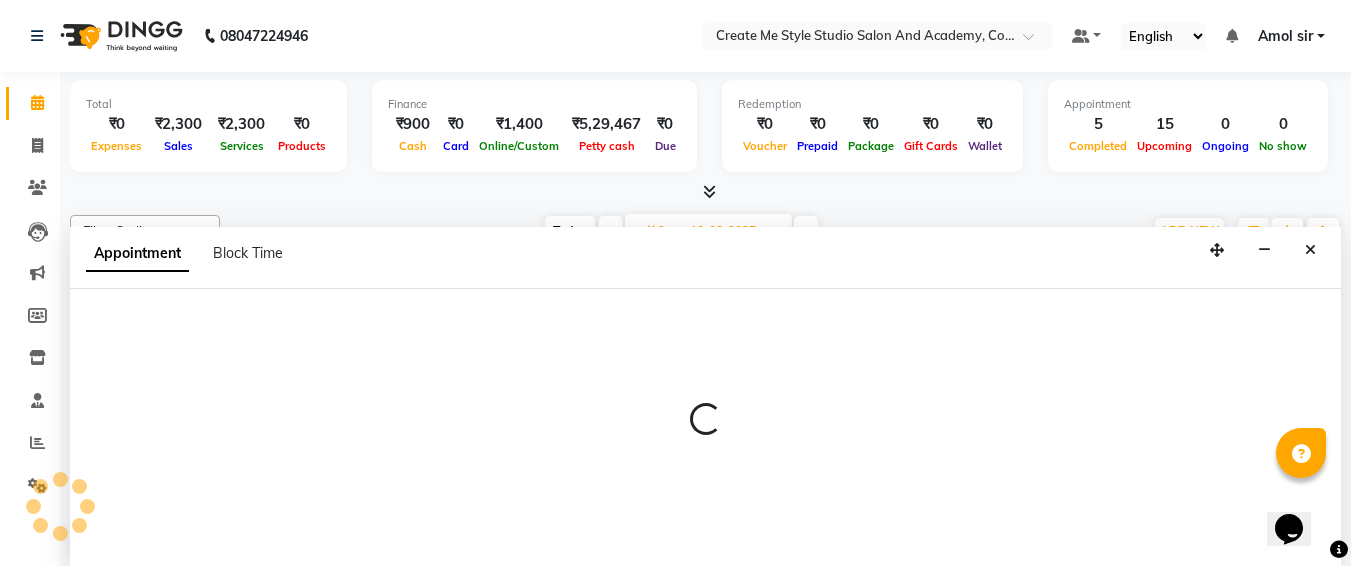 select on "79112" 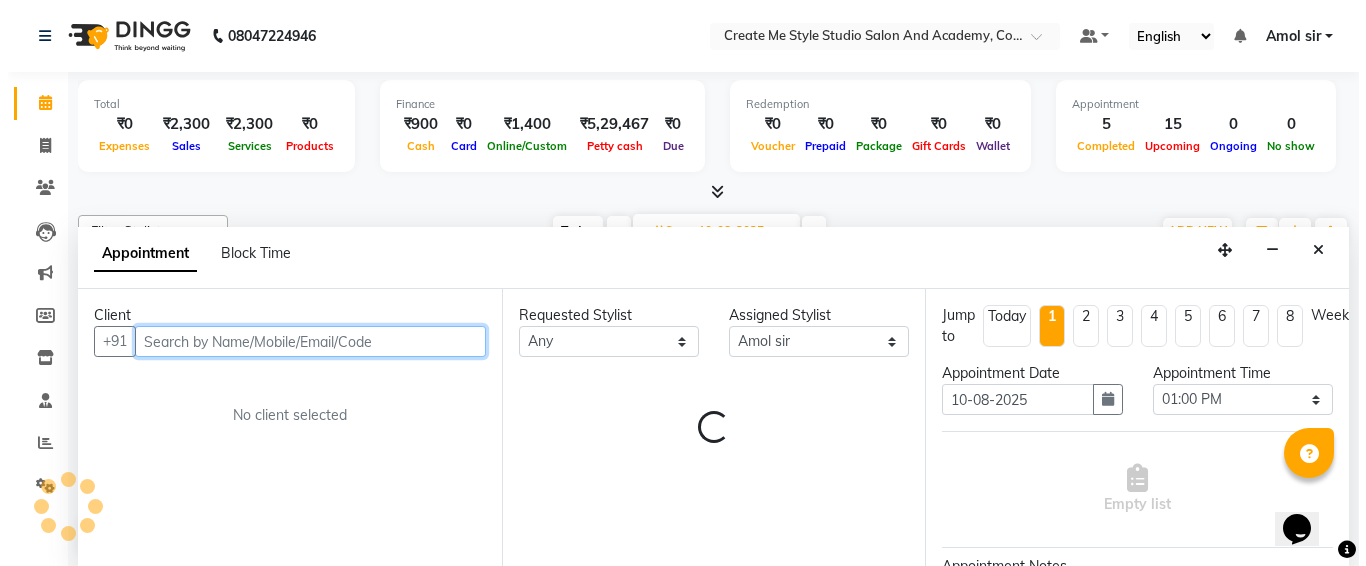 scroll, scrollTop: 1, scrollLeft: 0, axis: vertical 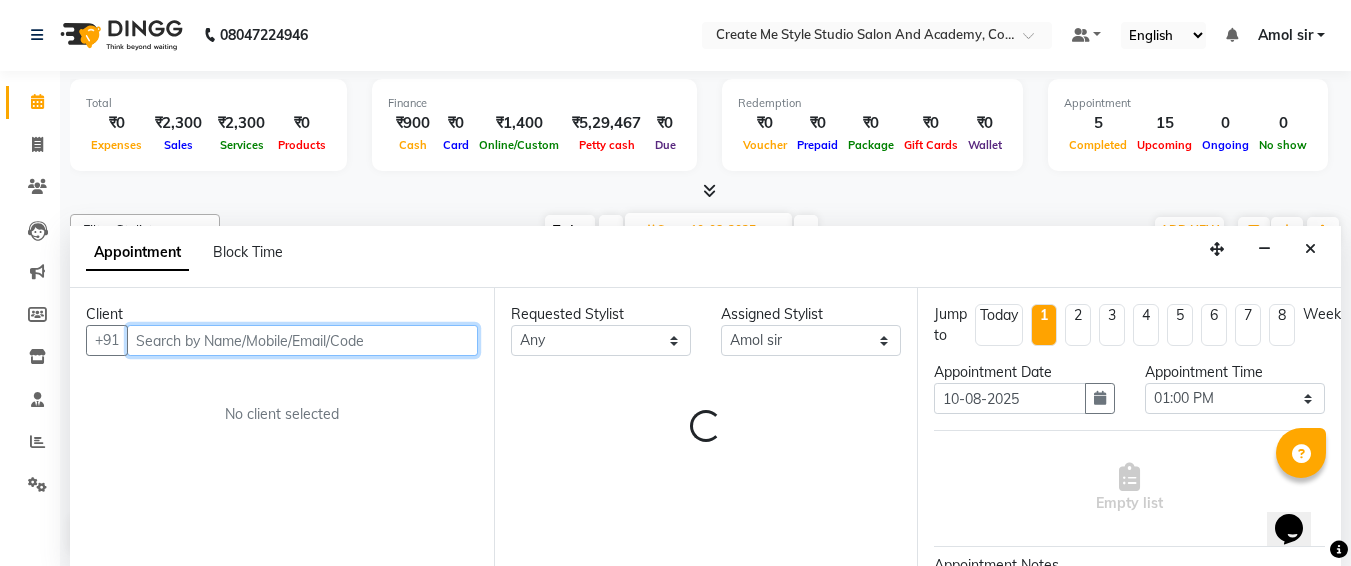 click at bounding box center [302, 340] 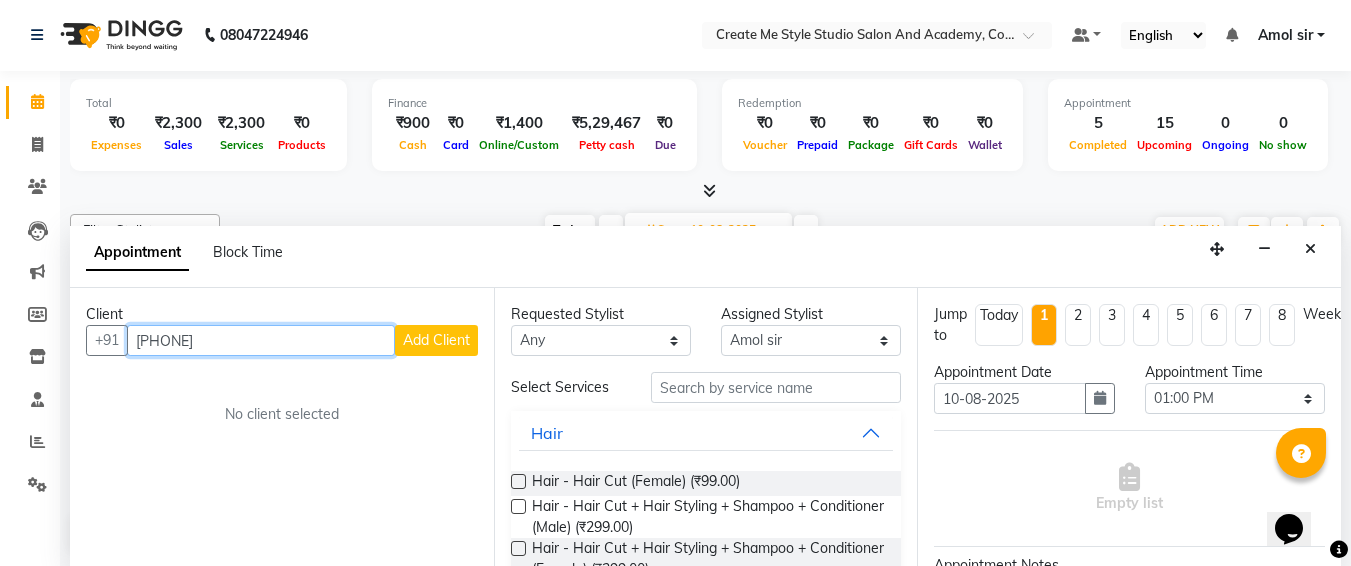 type on "[PHONE]" 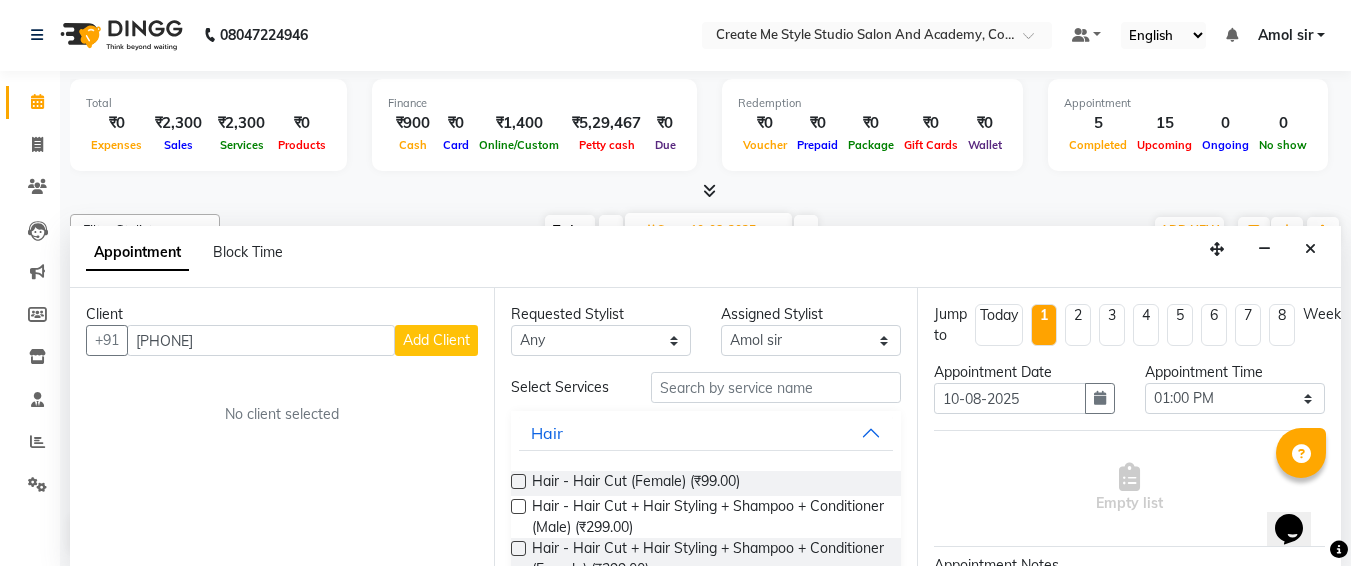 click on "Add Client" at bounding box center [436, 340] 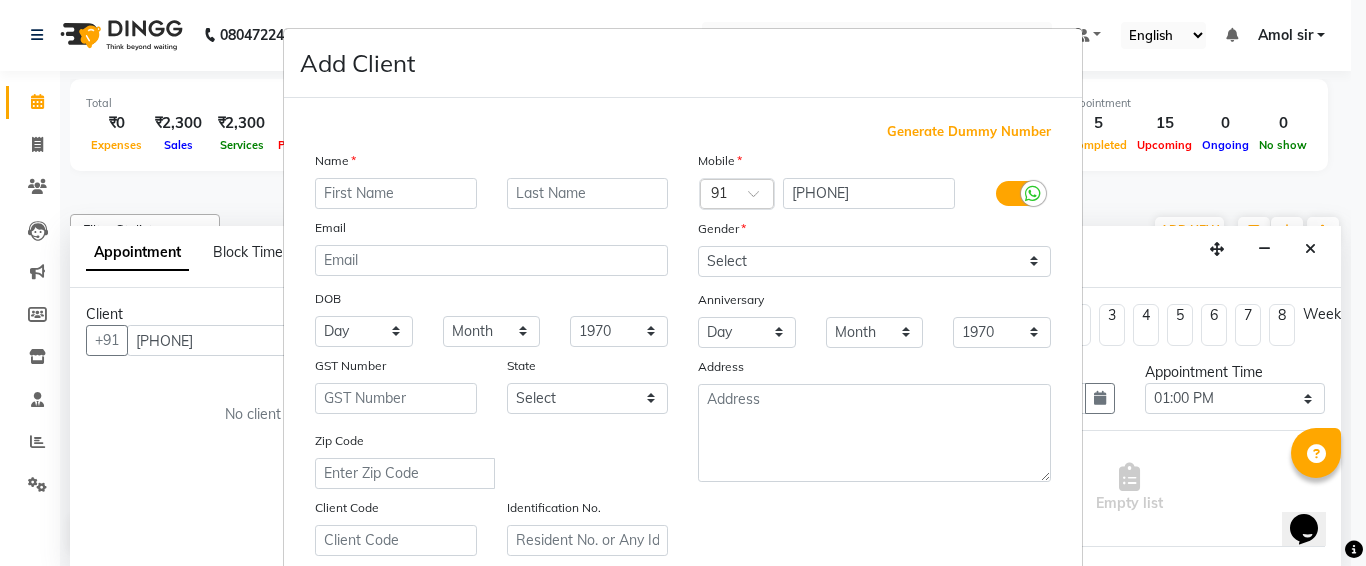 click at bounding box center [396, 193] 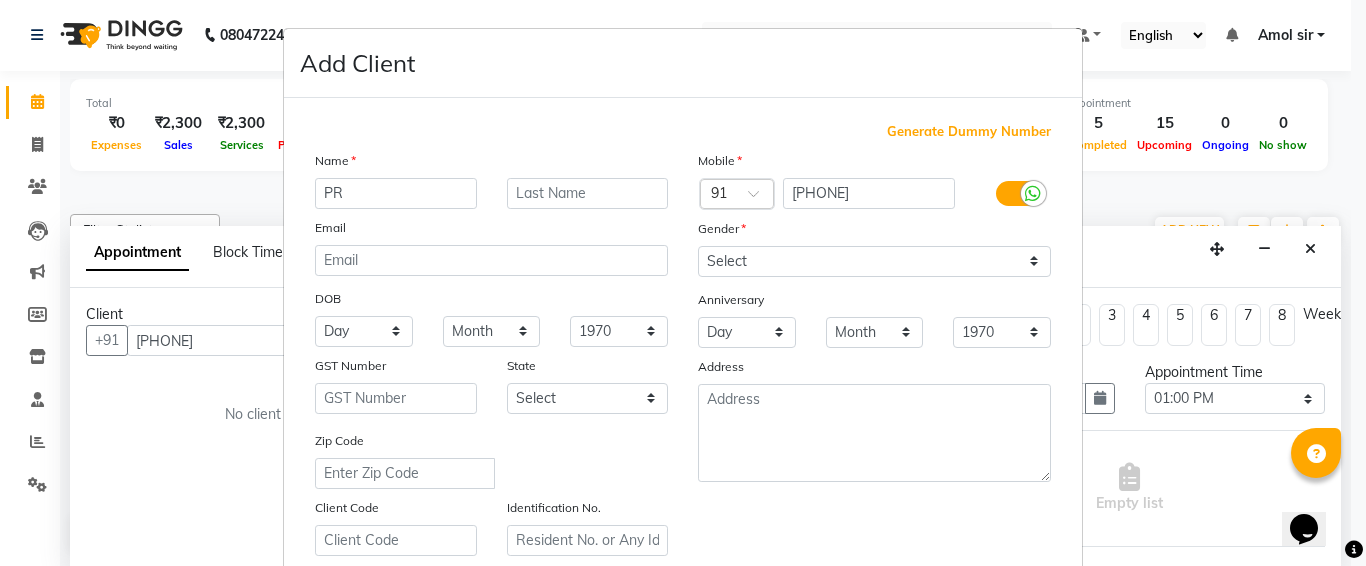 type on "P" 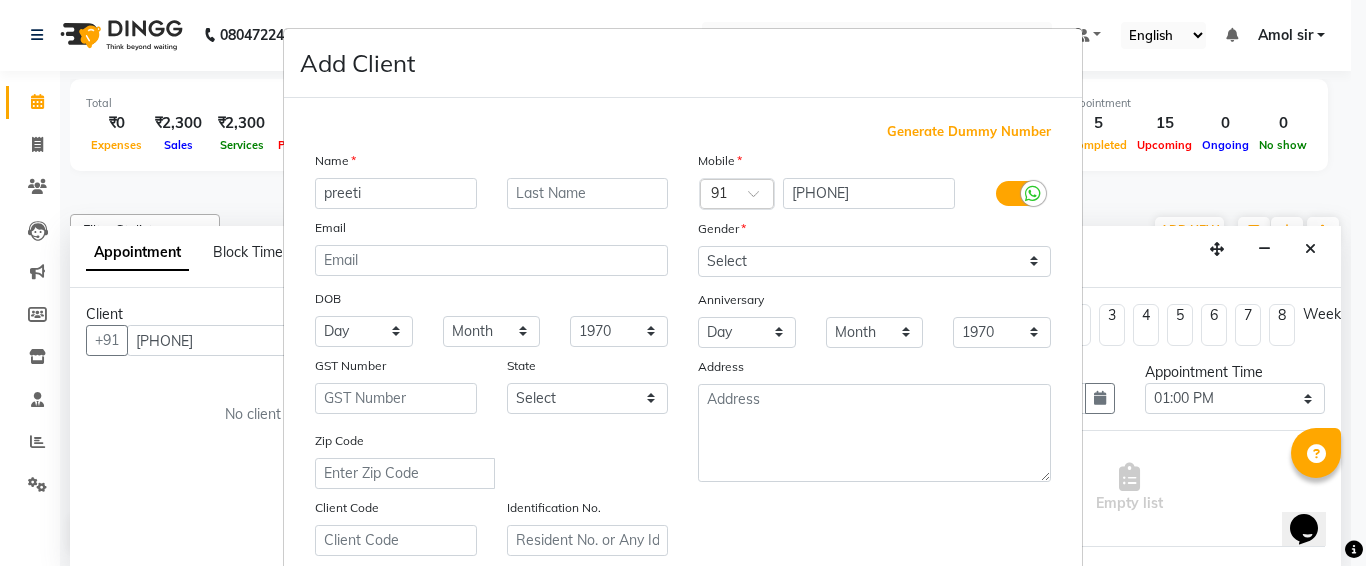 type on "preeti" 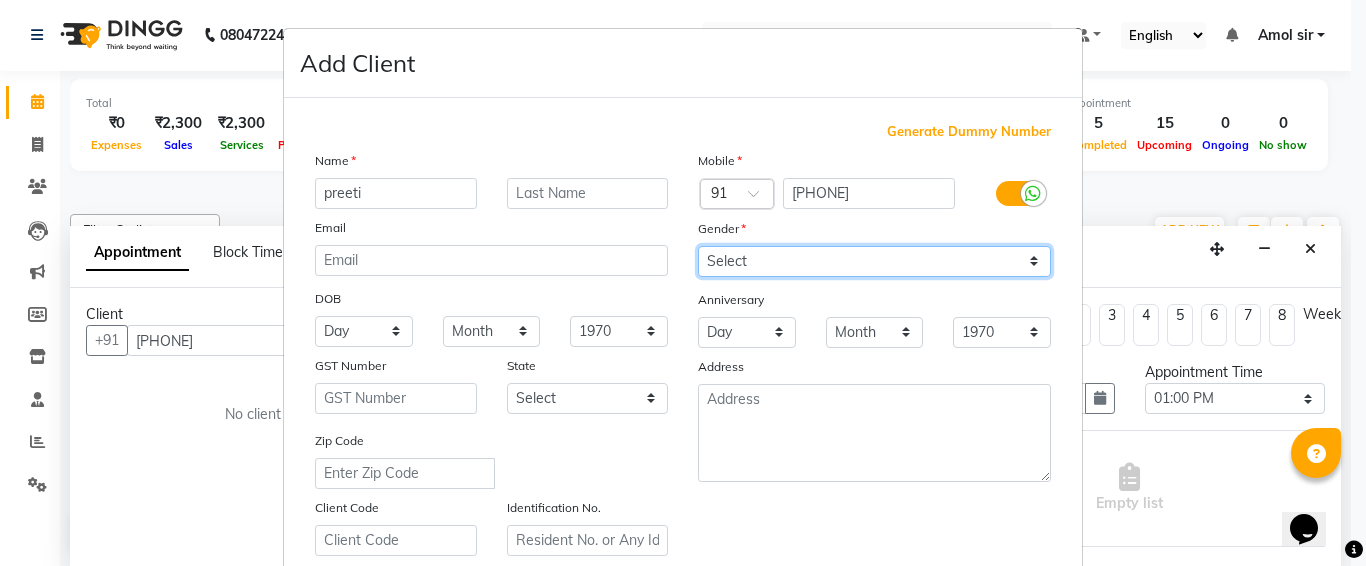 click on "Select Male Female Other Prefer Not To Say" at bounding box center [874, 261] 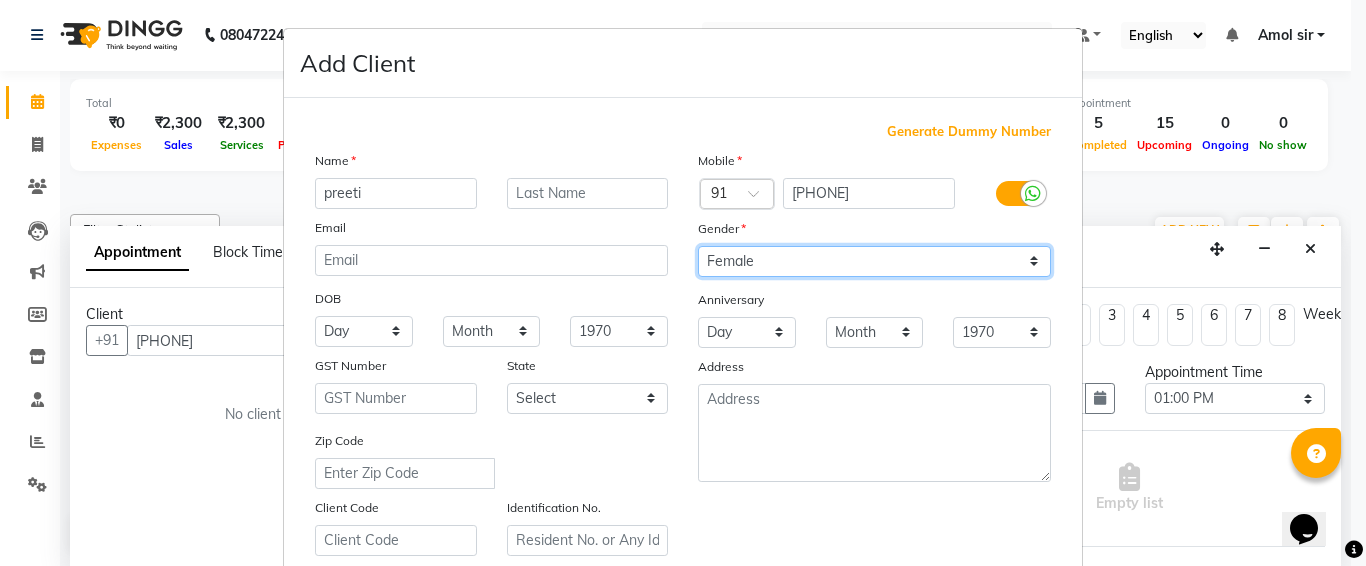 click on "Select Male Female Other Prefer Not To Say" at bounding box center [874, 261] 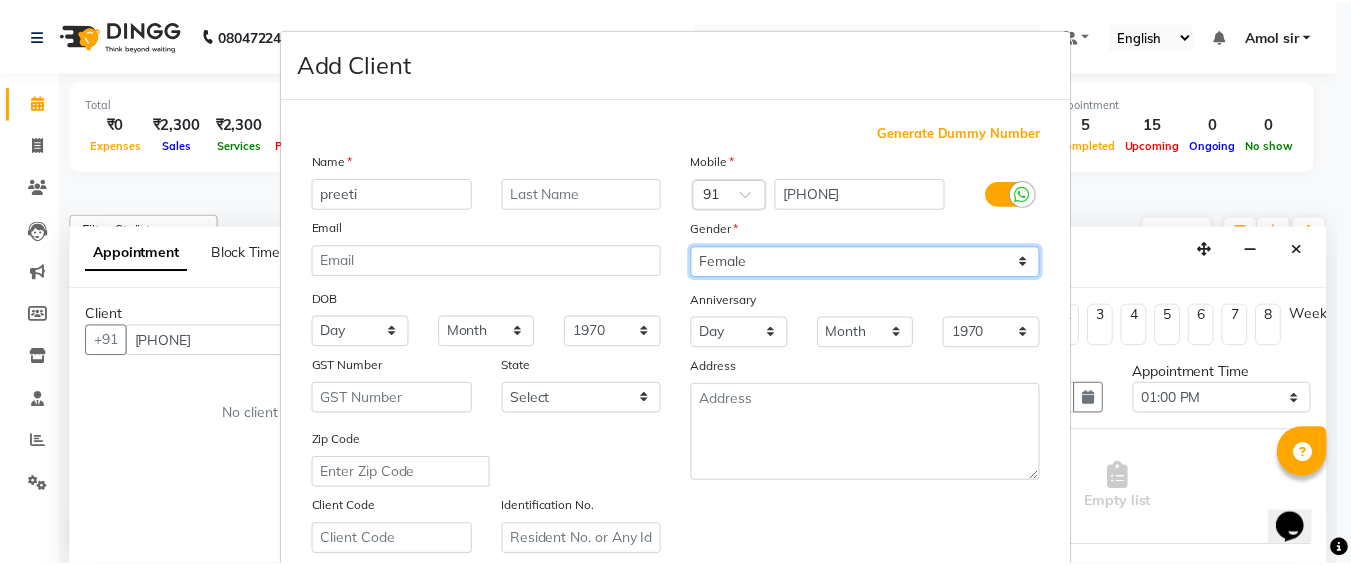 scroll, scrollTop: 357, scrollLeft: 0, axis: vertical 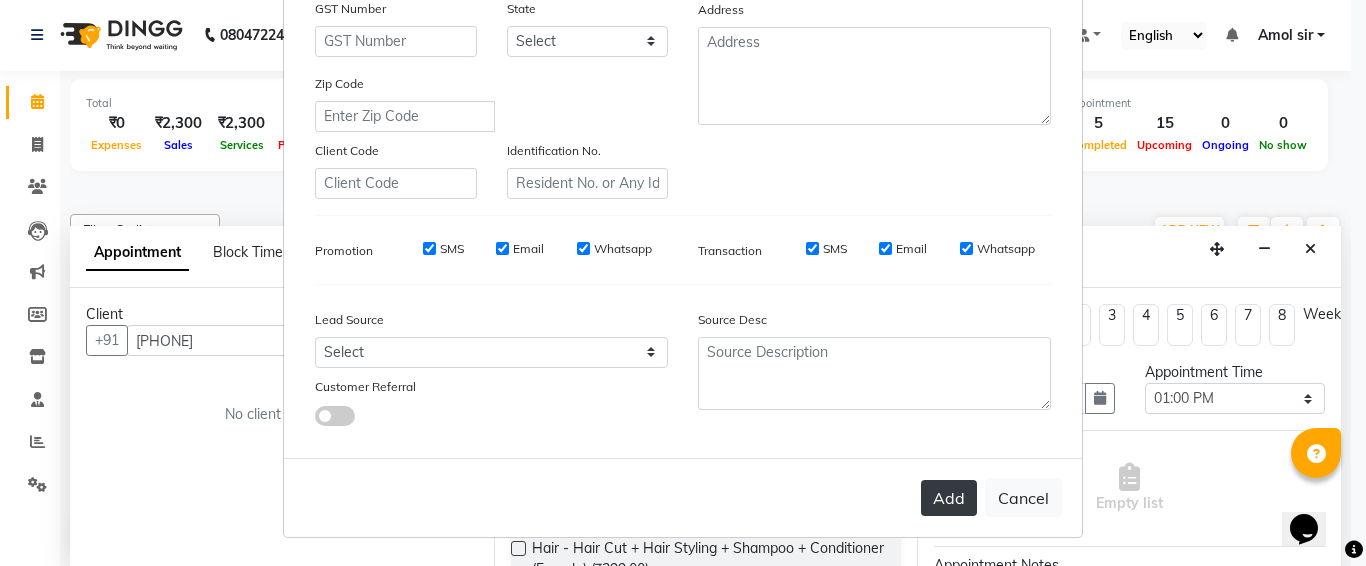 click on "Add" at bounding box center [949, 498] 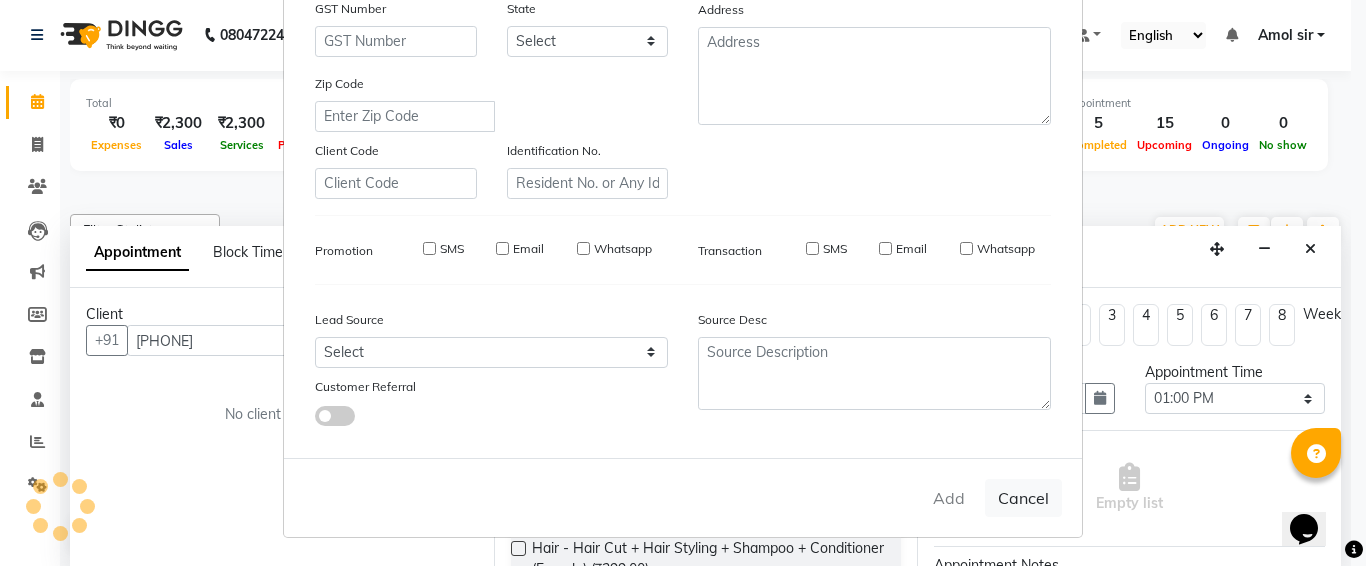 type 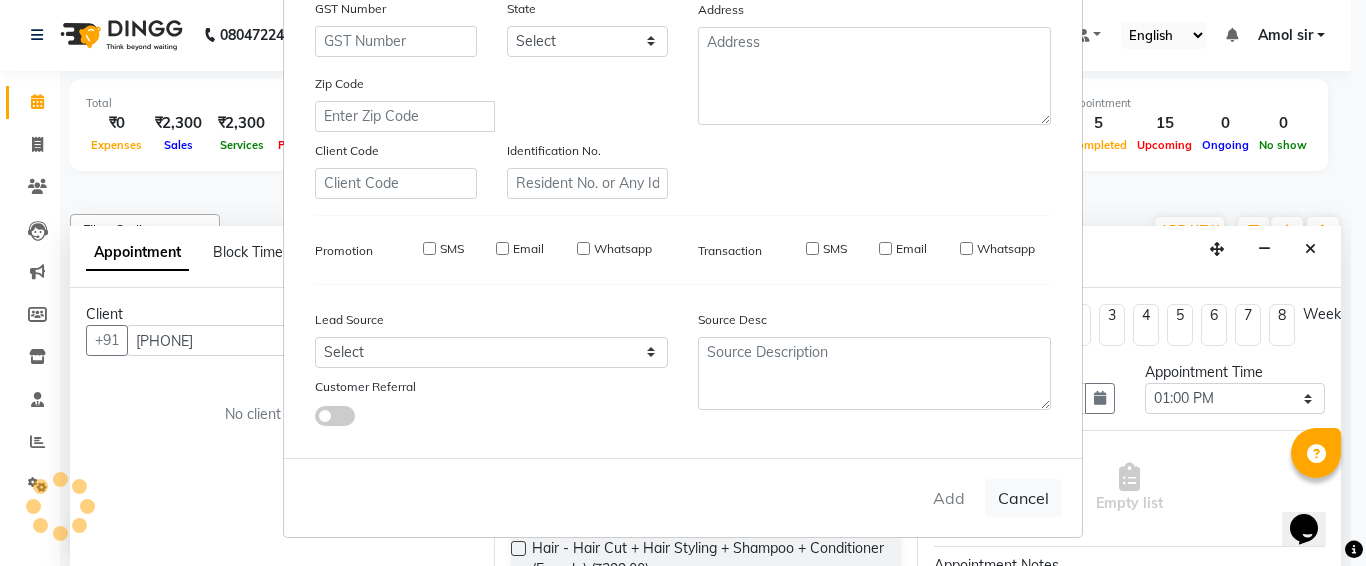 select 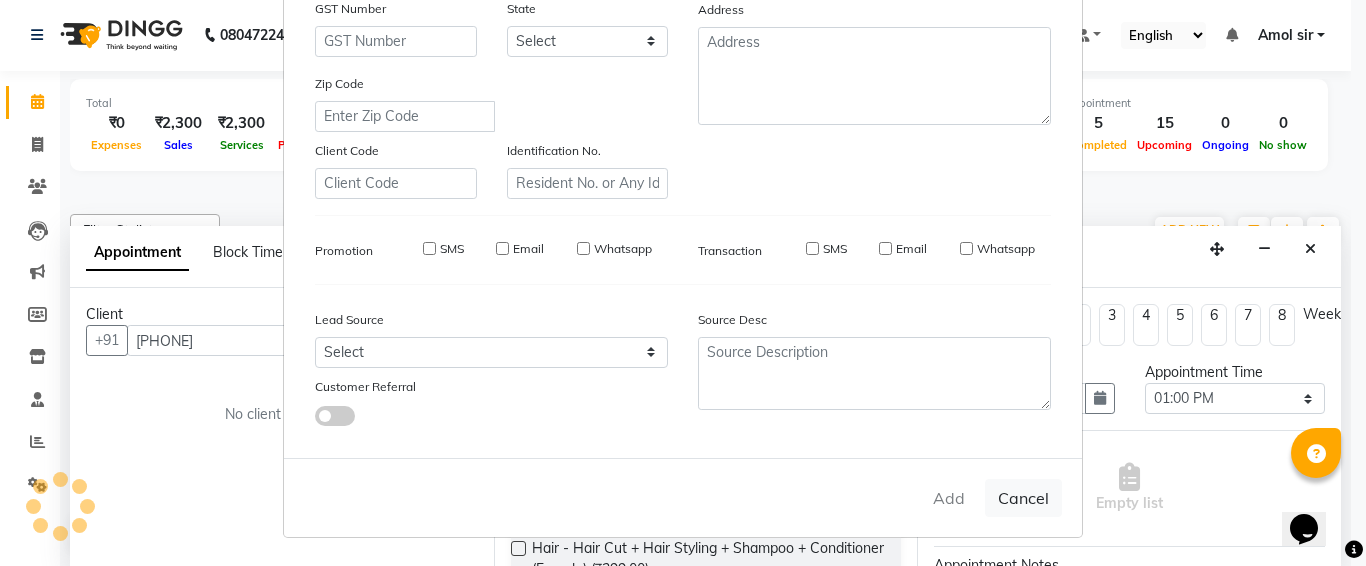 select 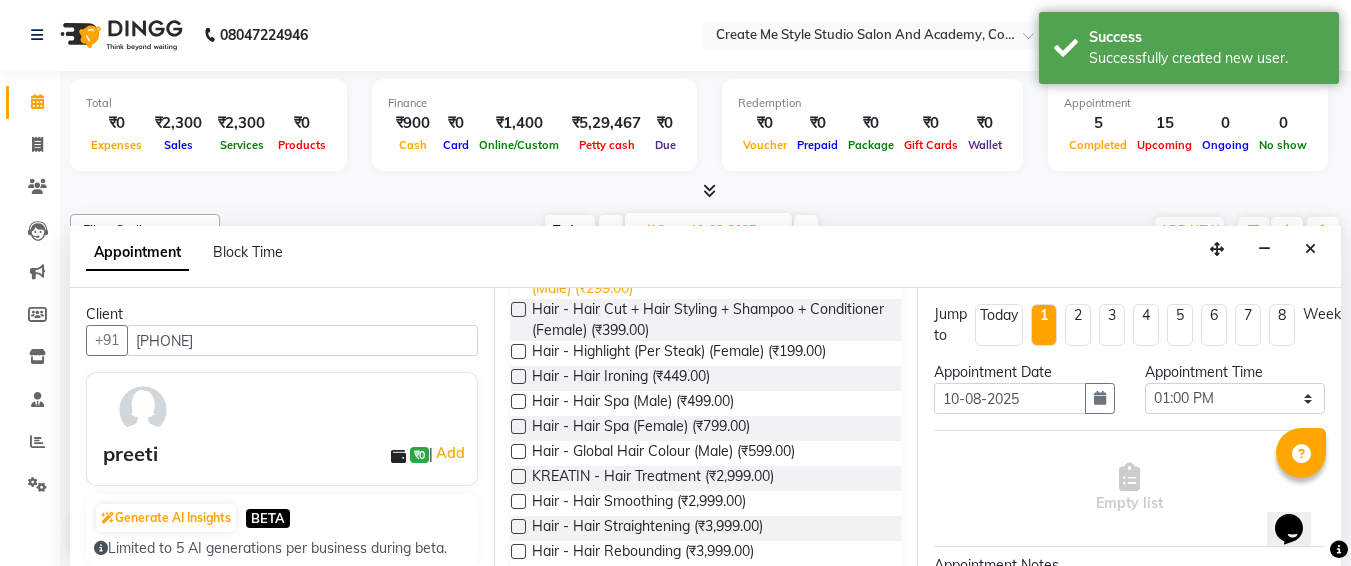 scroll, scrollTop: 299, scrollLeft: 0, axis: vertical 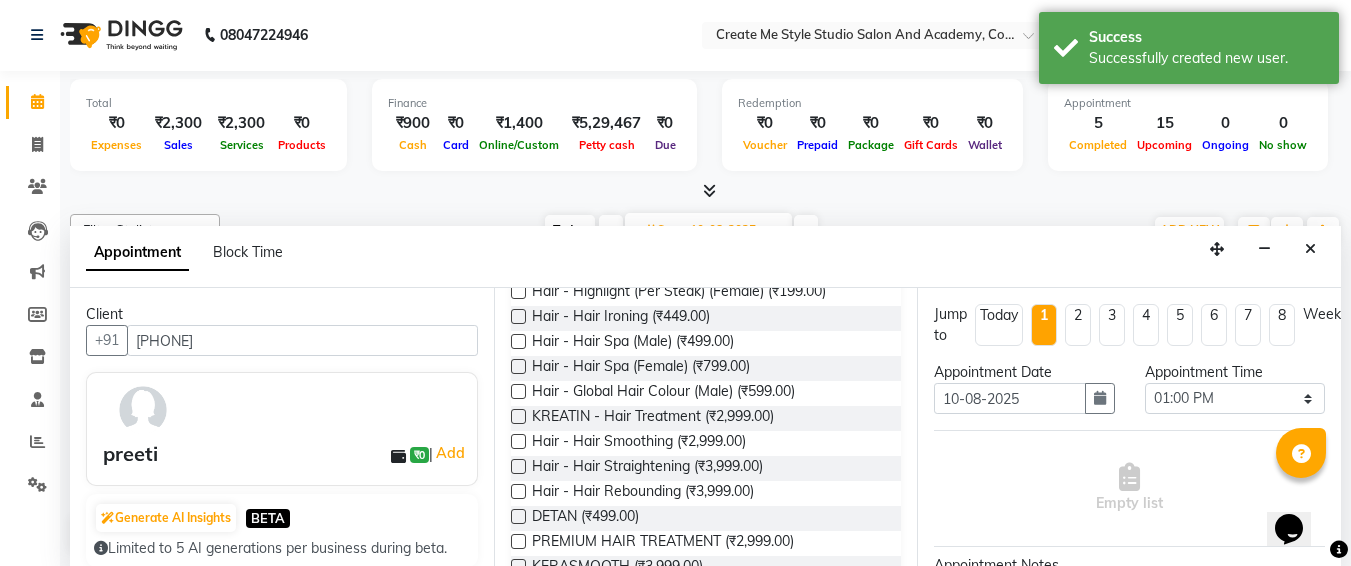 click at bounding box center (518, 416) 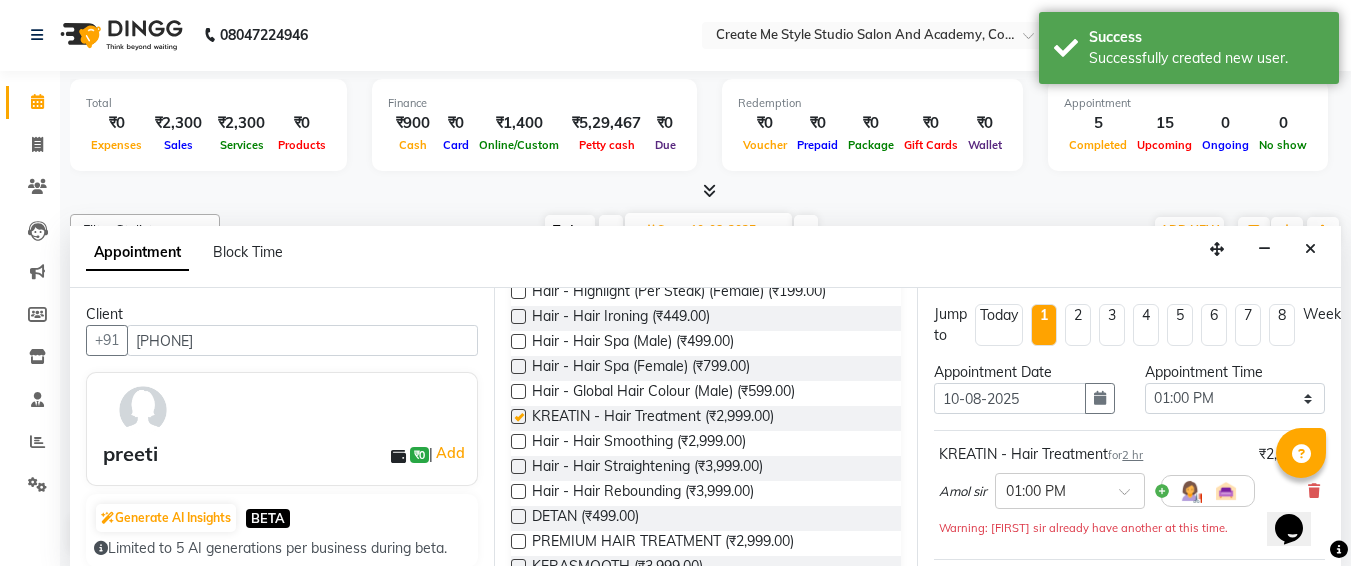 checkbox on "false" 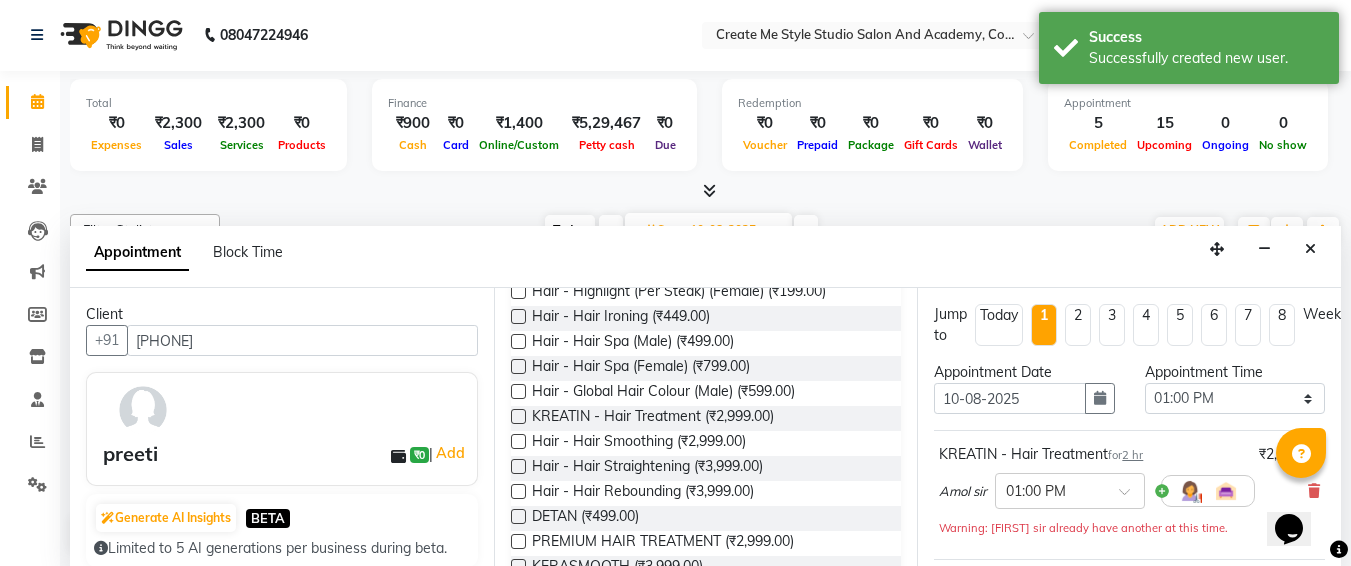 scroll, scrollTop: 305, scrollLeft: 0, axis: vertical 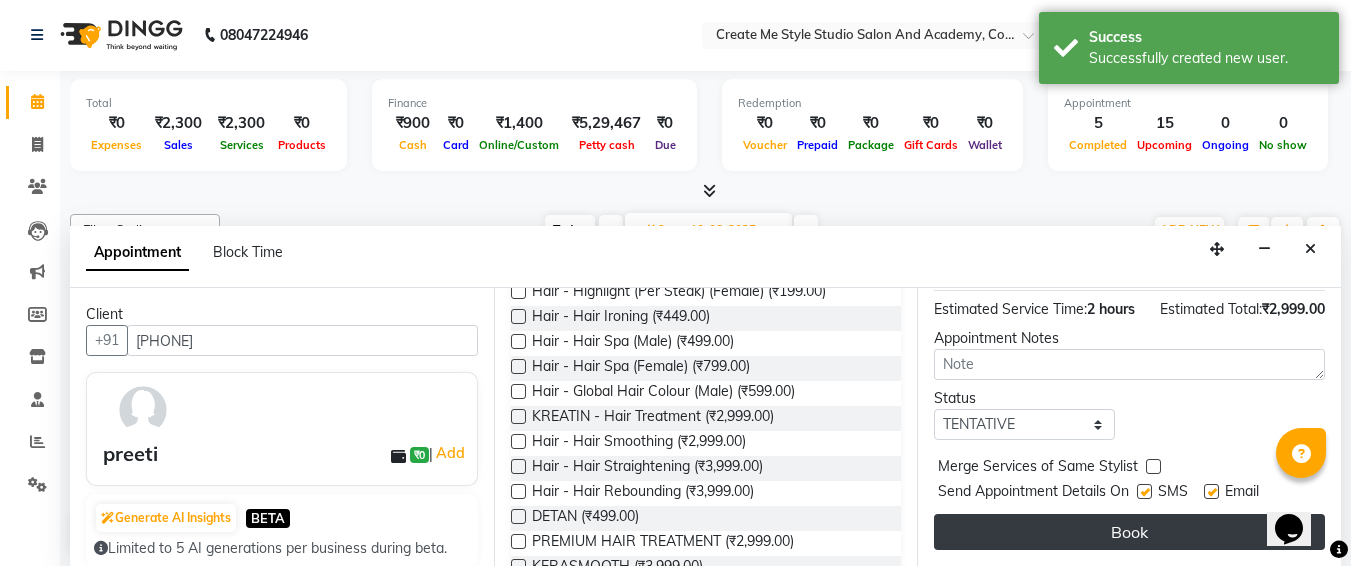 click on "Book" at bounding box center (1129, 532) 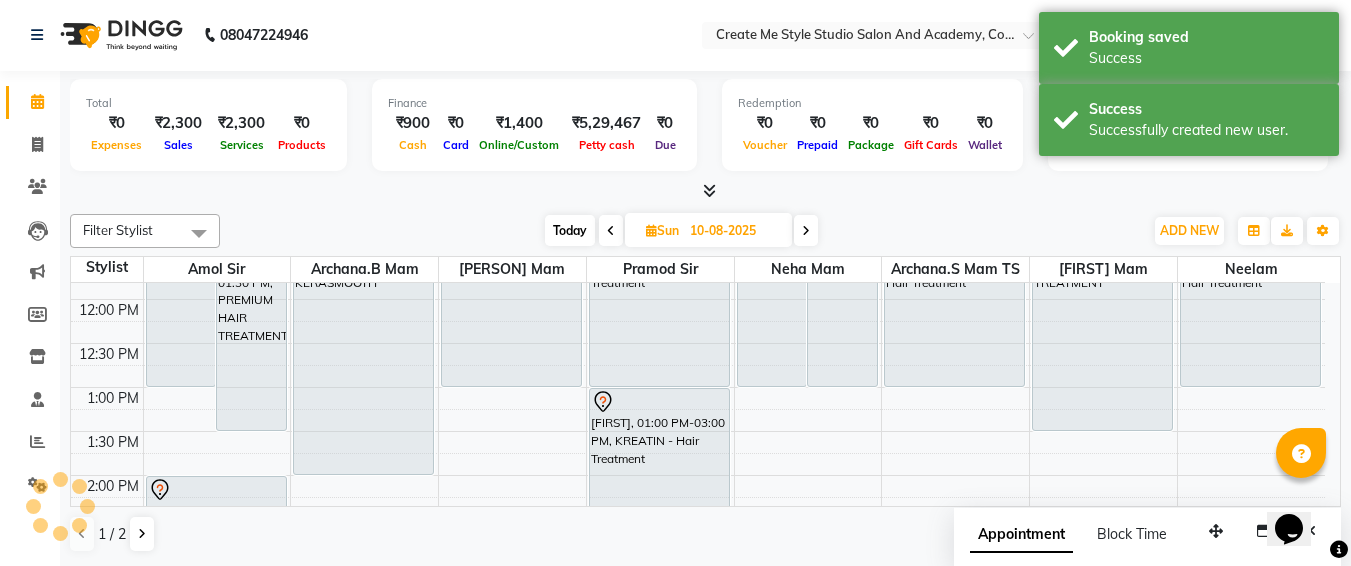 scroll, scrollTop: 0, scrollLeft: 0, axis: both 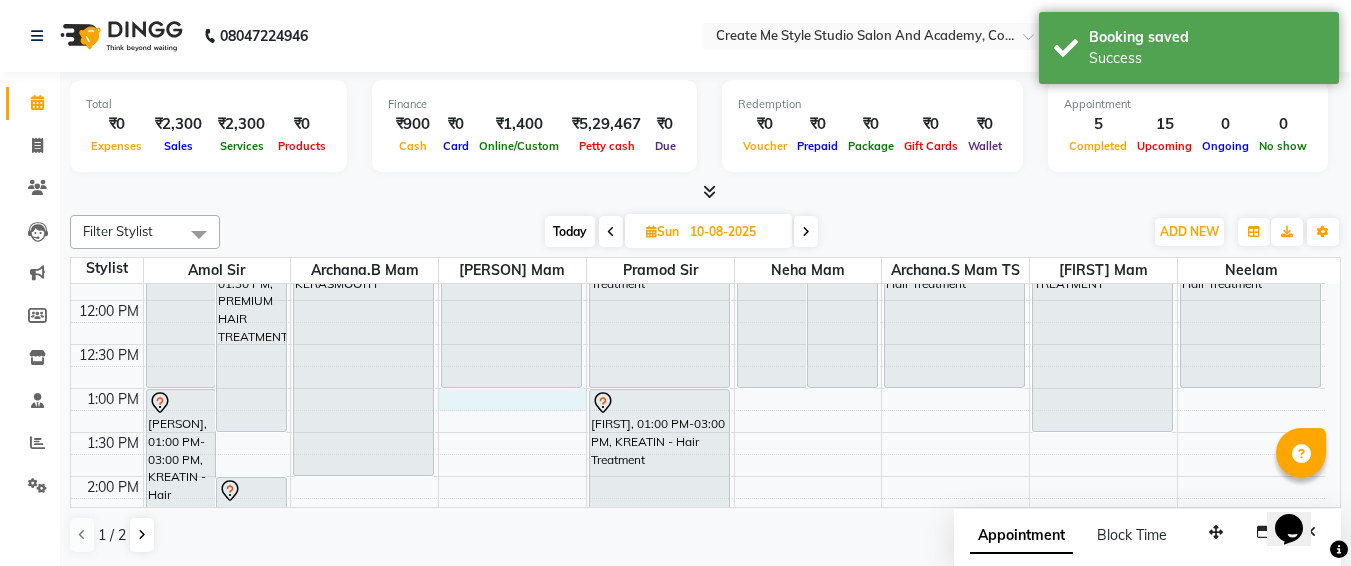 click on "9:00 AM 9:30 AM 10:00 AM 10:30 AM 11:00 AM 11:30 AM 12:00 PM 12:30 PM 1:00 PM 1:30 PM 2:00 PM 2:30 PM 3:00 PM 3:30 PM 4:00 PM 4:30 PM 5:00 PM 5:30 PM 6:00 PM 6:30 PM 7:00 PM 7:30 PM 8:00 PM 8:30 PM 9:00 PM 9:30 PM .., 10:30 AM-01:00 PM, Hair - Hair Smoothing [PERSON], 11:00 AM-01:30 PM, PREMIUM HAIR TREATMENT [PERSON], 01:00 PM-03:00 PM, KREATIN - Hair Treatment [PERSON], 02:00 PM-04:00 PM, KREATIN - Hair Treatment [PERSON], 11:00 AM-02:00 PM, KERASMOOTH [PERSON], 11:00 AM-01:00 PM, KREATIN - Hair Treatment [PERSON], 11:00 AM-01:00 PM, KREATIN - Hair Treatment [PERSON], 01:00 PM-03:00 PM, KREATIN - Hair Treatment [PERSON], 10:30 AM-01:00 PM, Hair - Hair Smoothing [PERSON], 10:30 AM-01:00 PM, Hair - Hair Smoothing [PERSON], 11:00 AM-01:00 PM, KREATIN - Hair Treatment [PERSON], 11:00 AM-01:30 PM, PREMIUM HAIR TREATMENT" at bounding box center [698, 608] 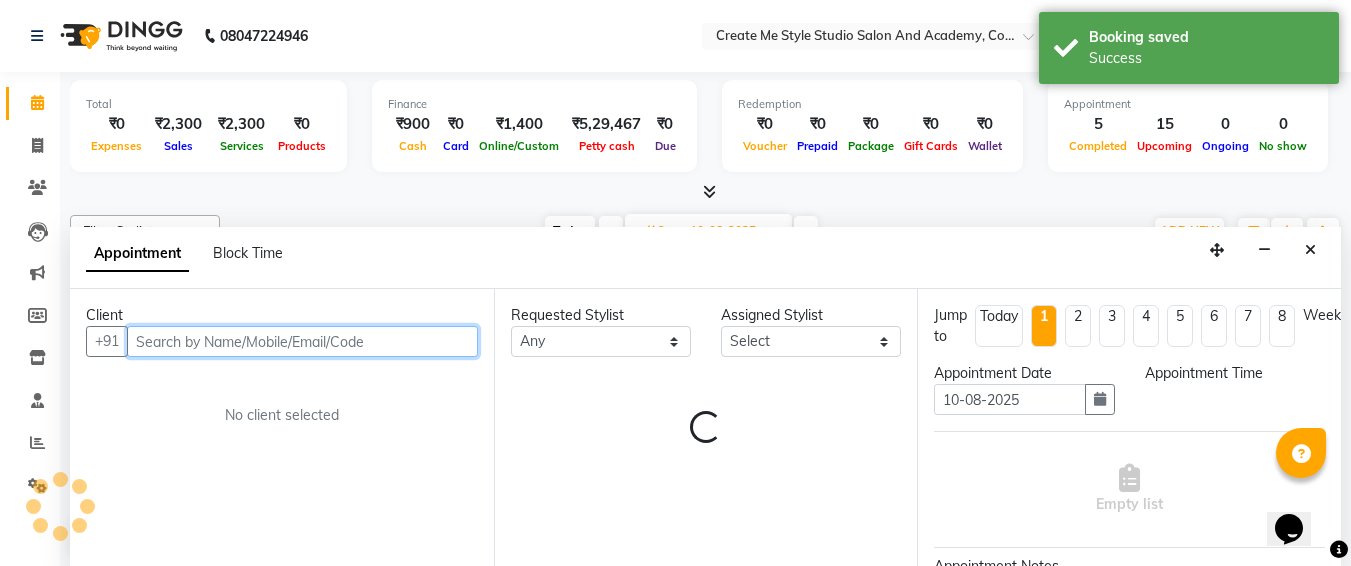 select on "780" 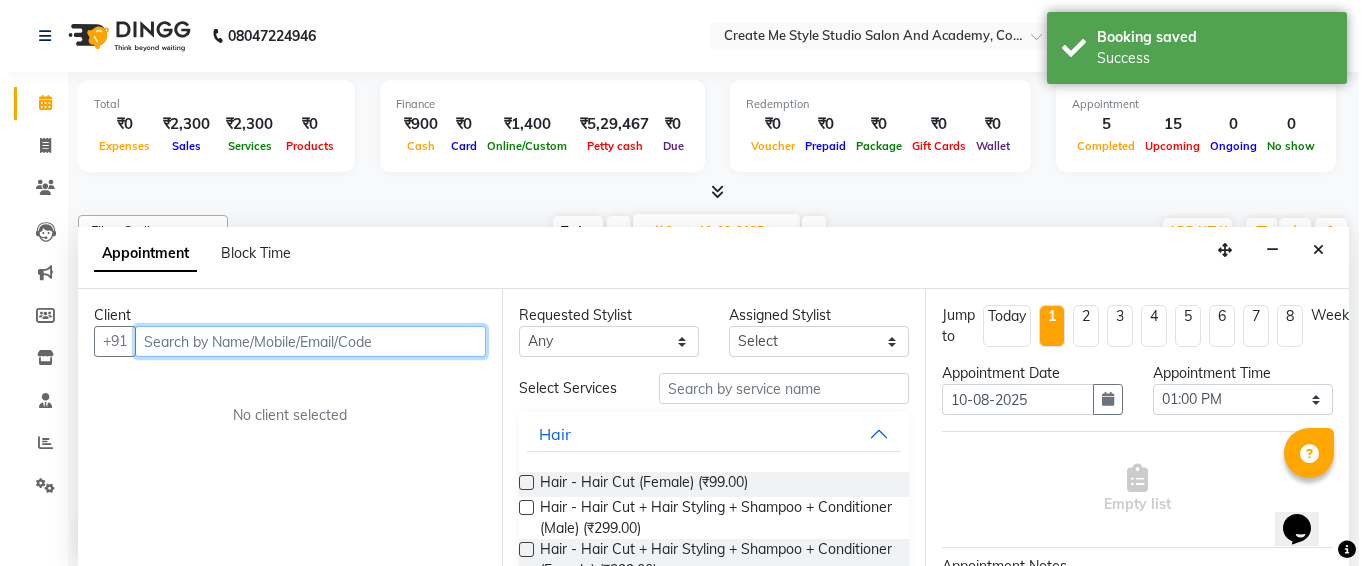 scroll, scrollTop: 1, scrollLeft: 0, axis: vertical 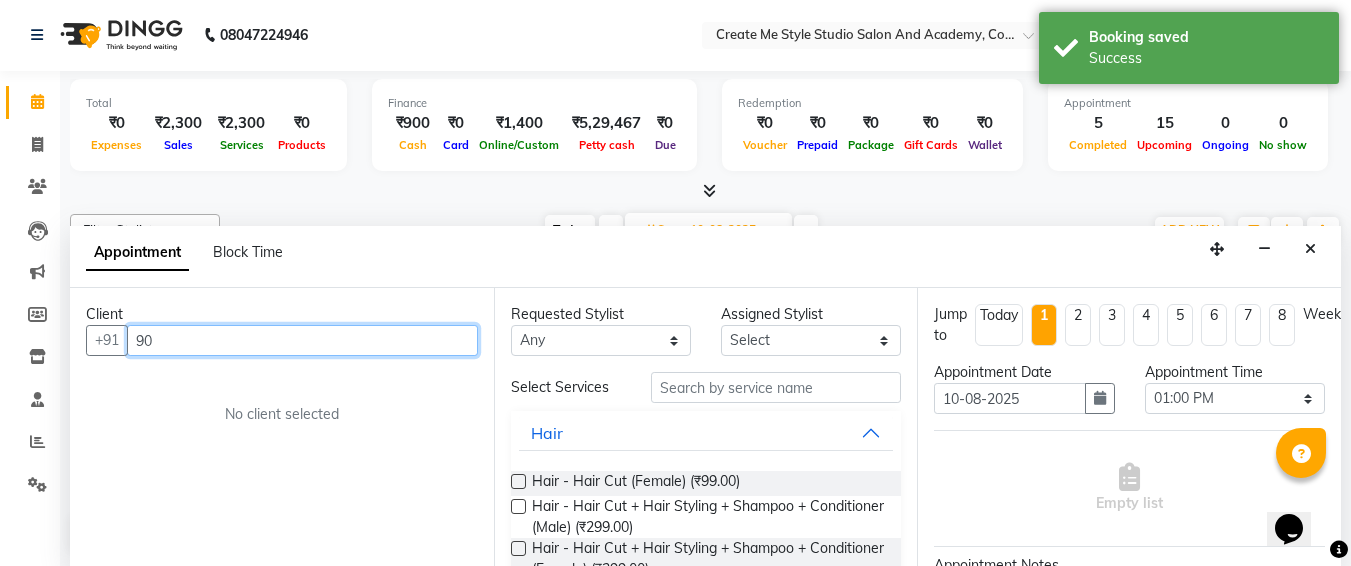 type on "9" 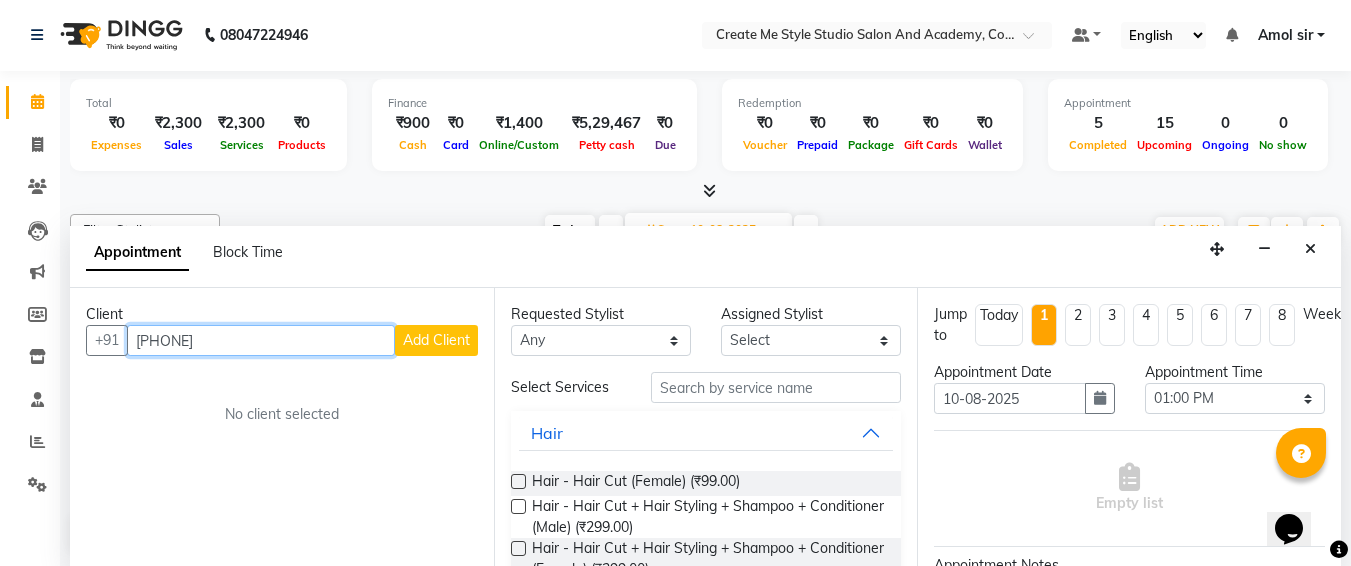 type on "[PHONE]" 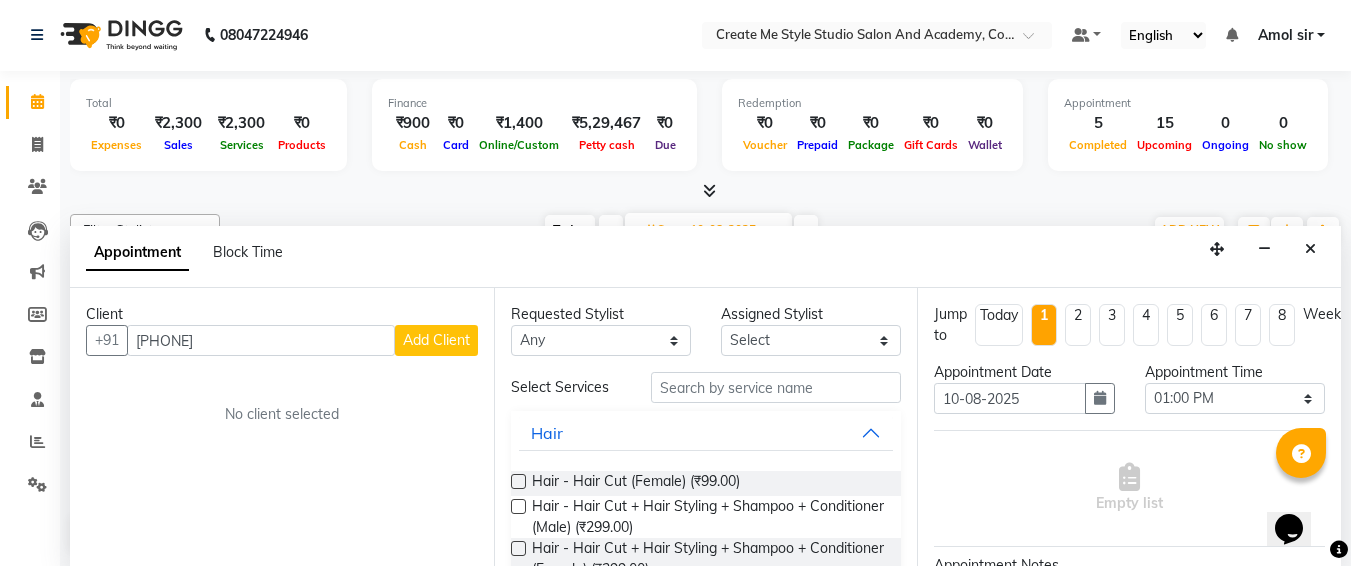 click on "Add Client" at bounding box center (436, 340) 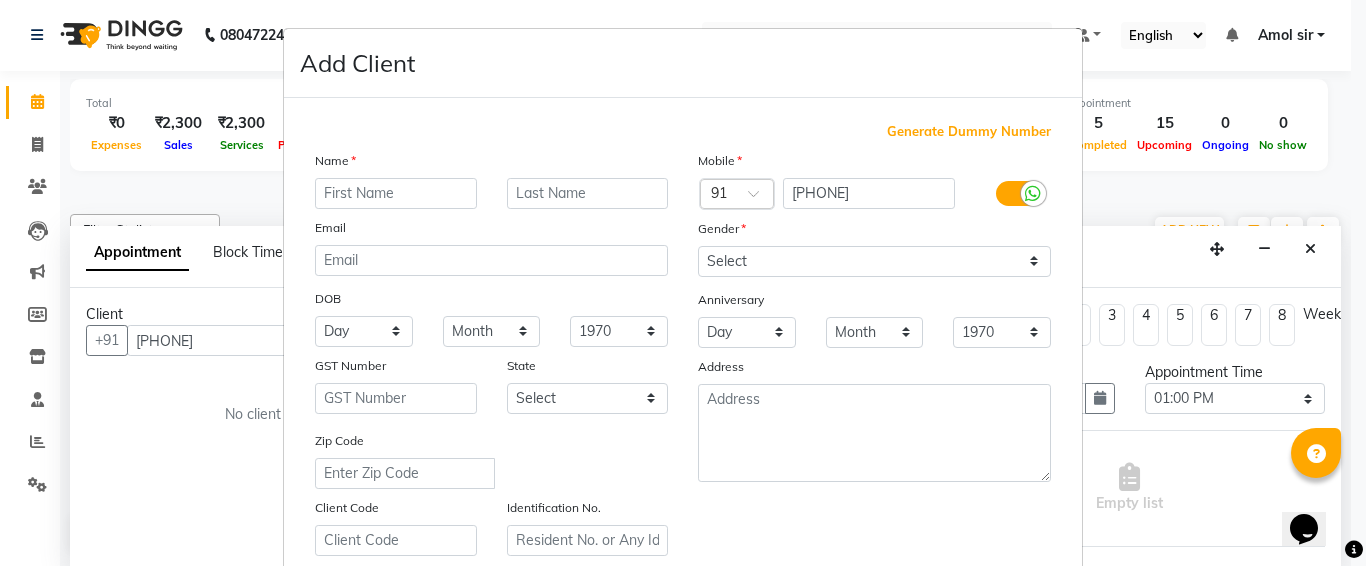 click at bounding box center [396, 193] 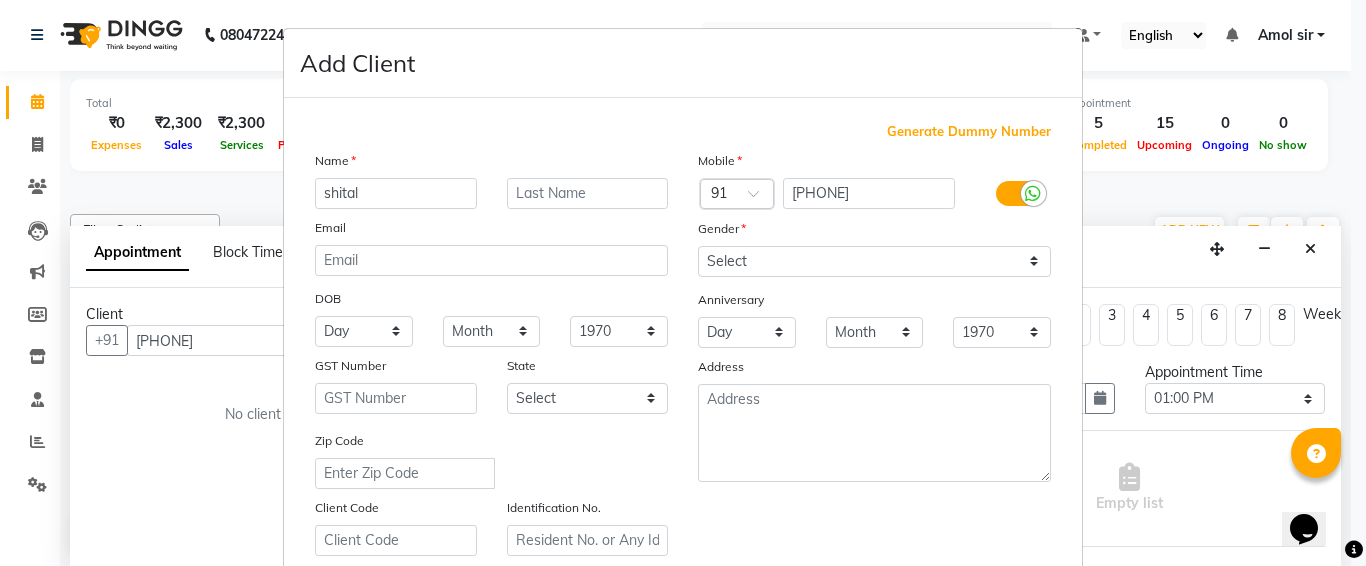 type on "shital" 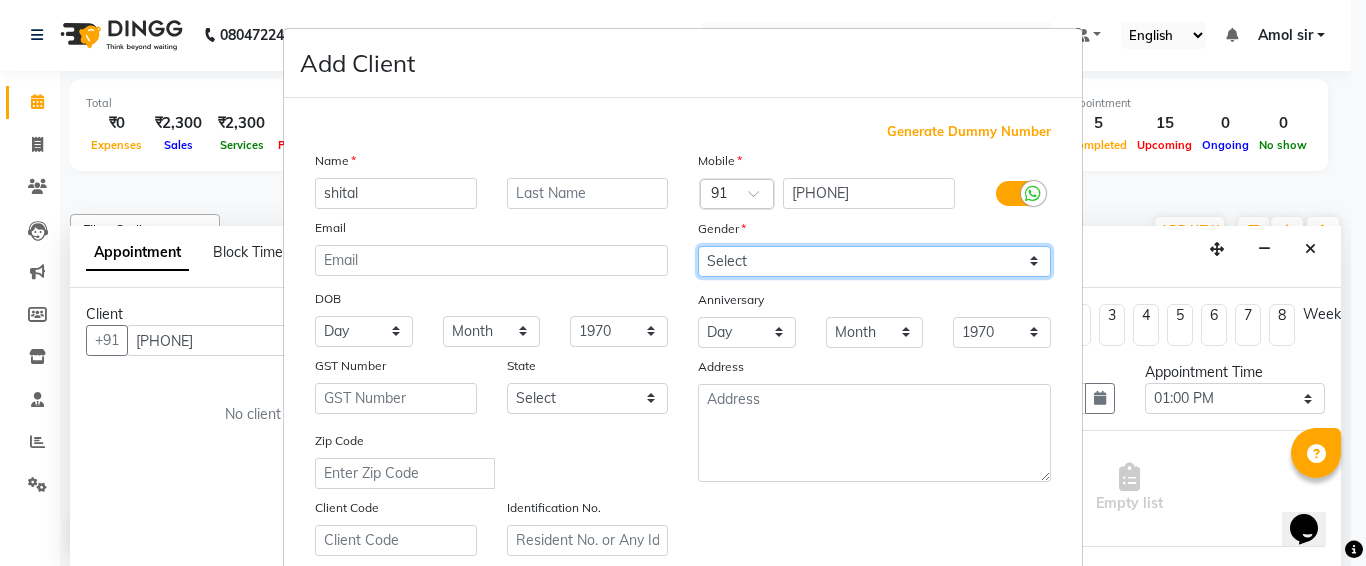 click on "Select Male Female Other Prefer Not To Say" at bounding box center (874, 261) 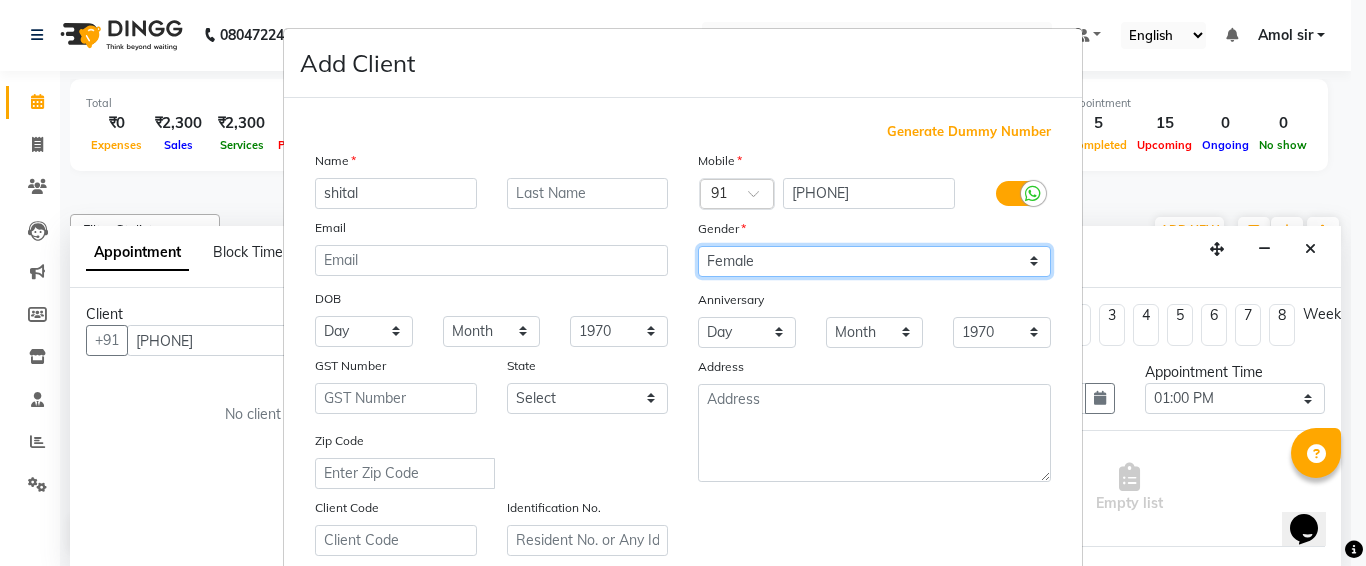 click on "Select Male Female Other Prefer Not To Say" at bounding box center [874, 261] 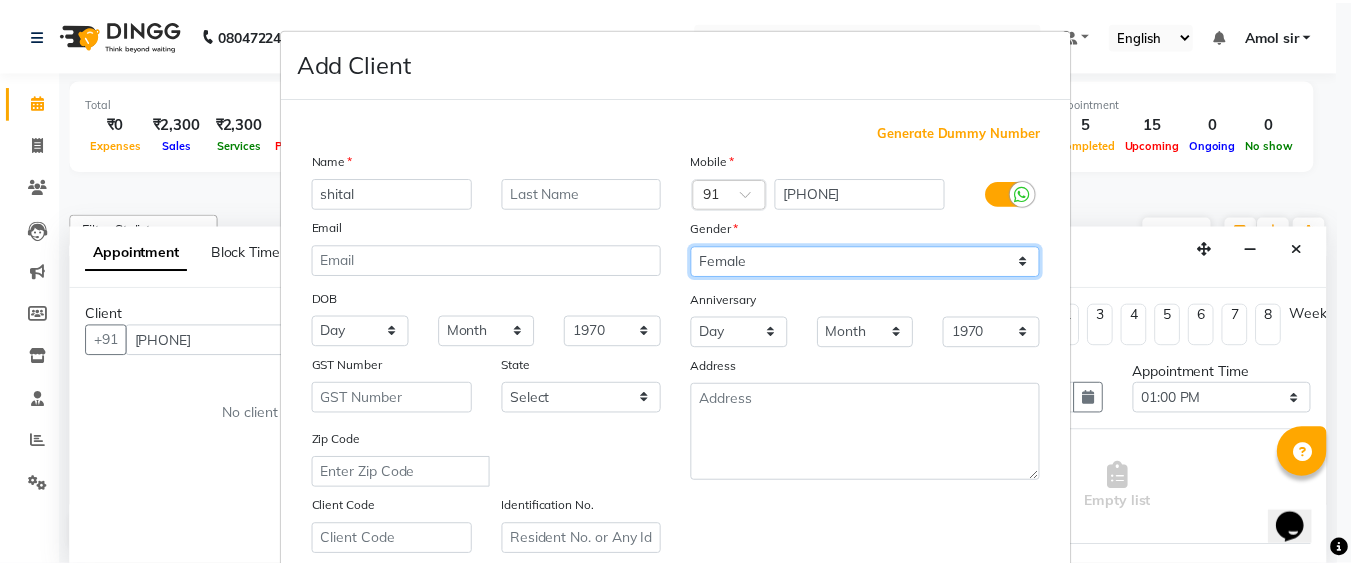 scroll, scrollTop: 357, scrollLeft: 0, axis: vertical 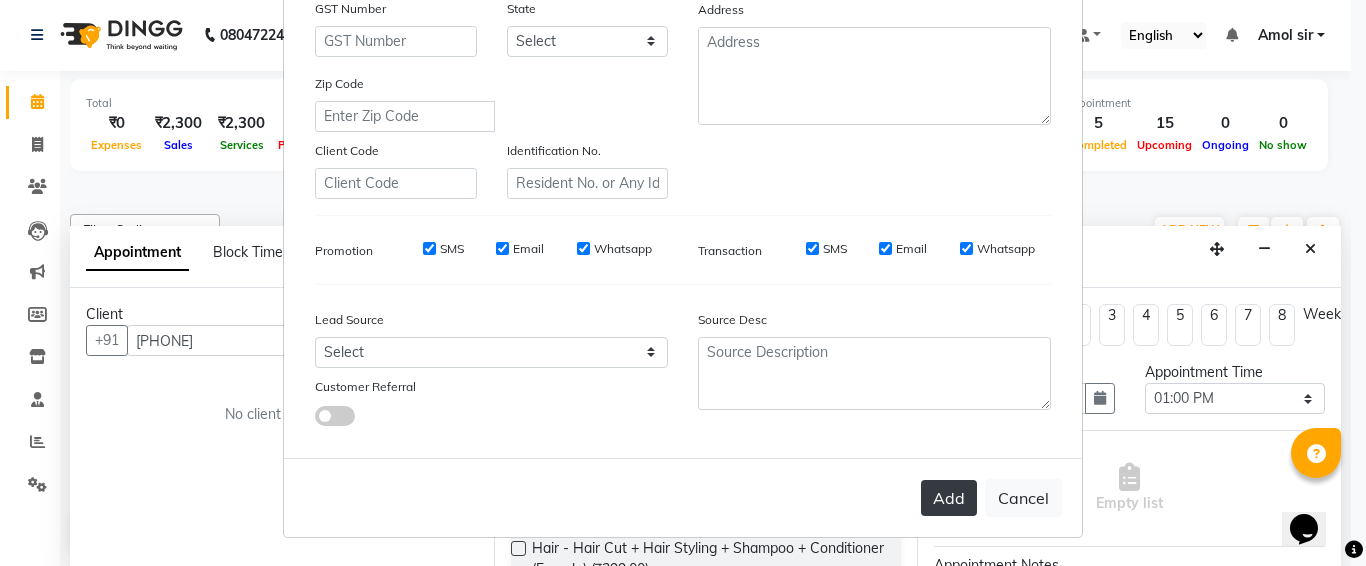 click on "Add" at bounding box center (949, 498) 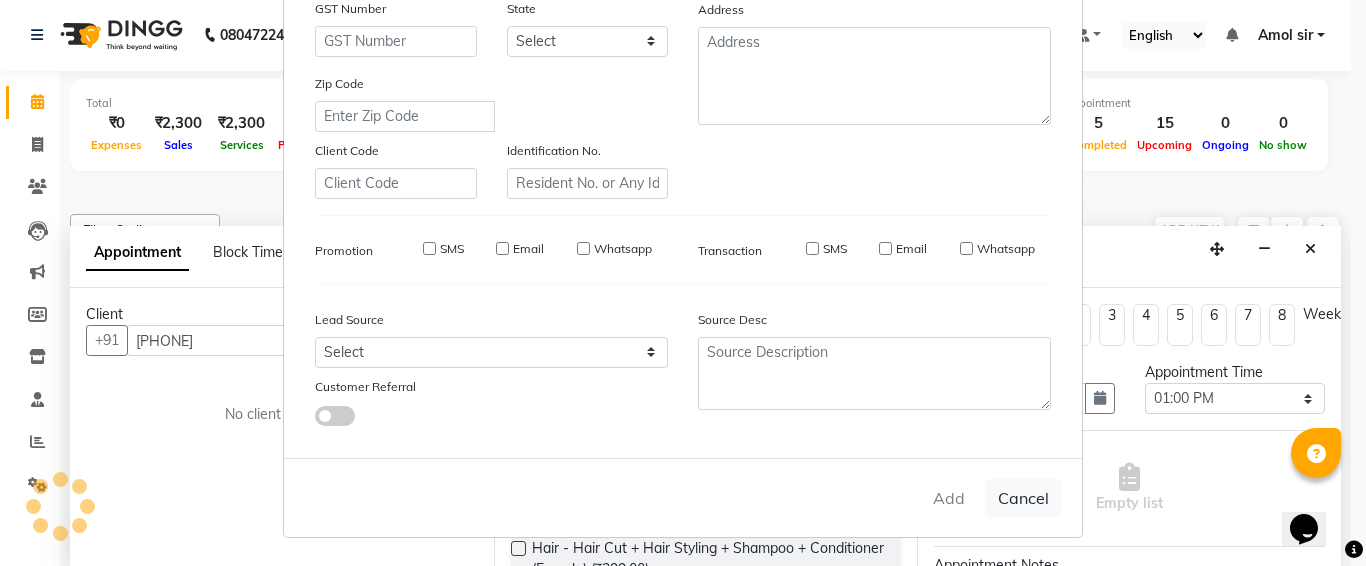 type 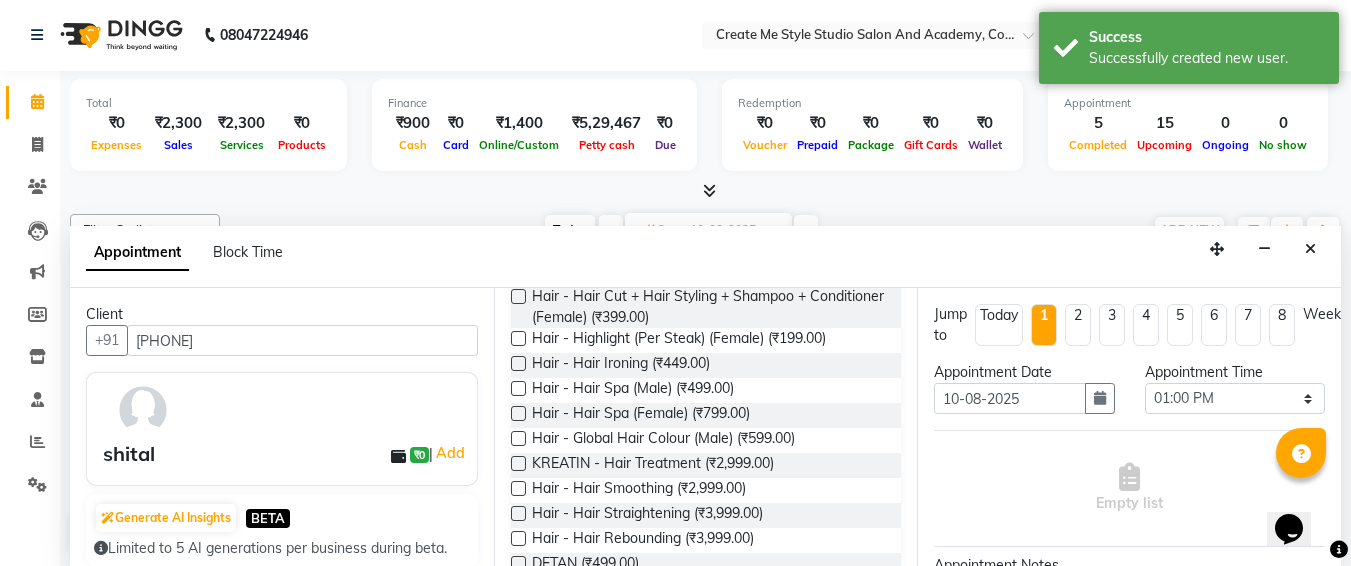 scroll, scrollTop: 253, scrollLeft: 0, axis: vertical 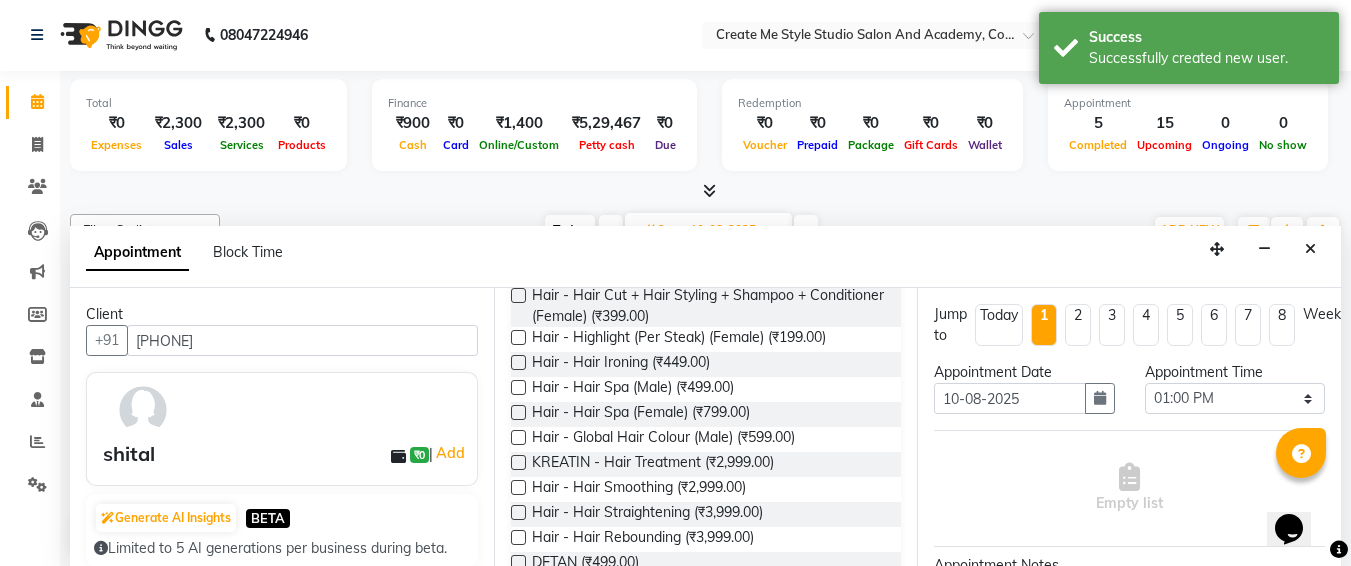 click at bounding box center (518, 462) 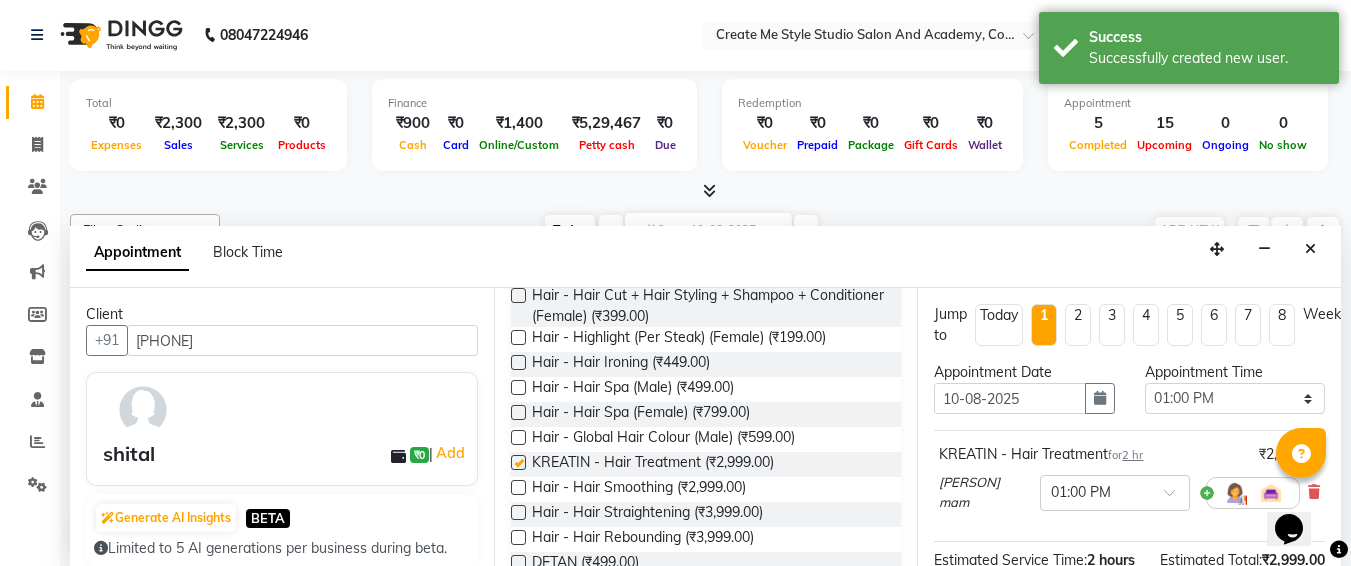 checkbox on "false" 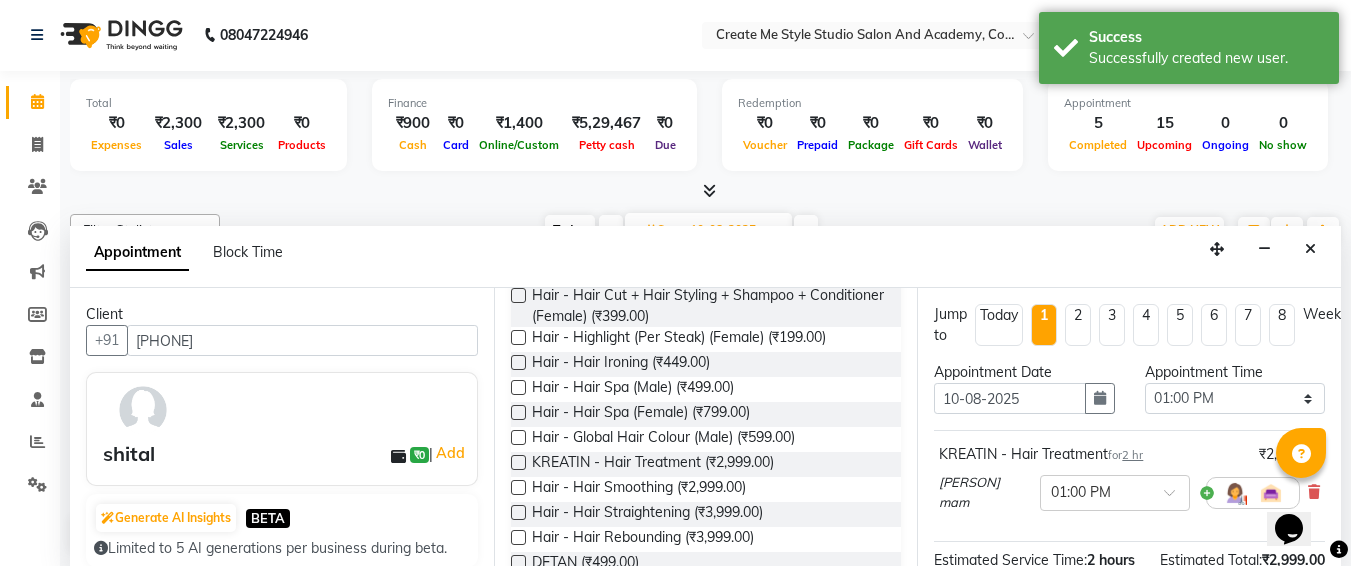 scroll, scrollTop: 287, scrollLeft: 0, axis: vertical 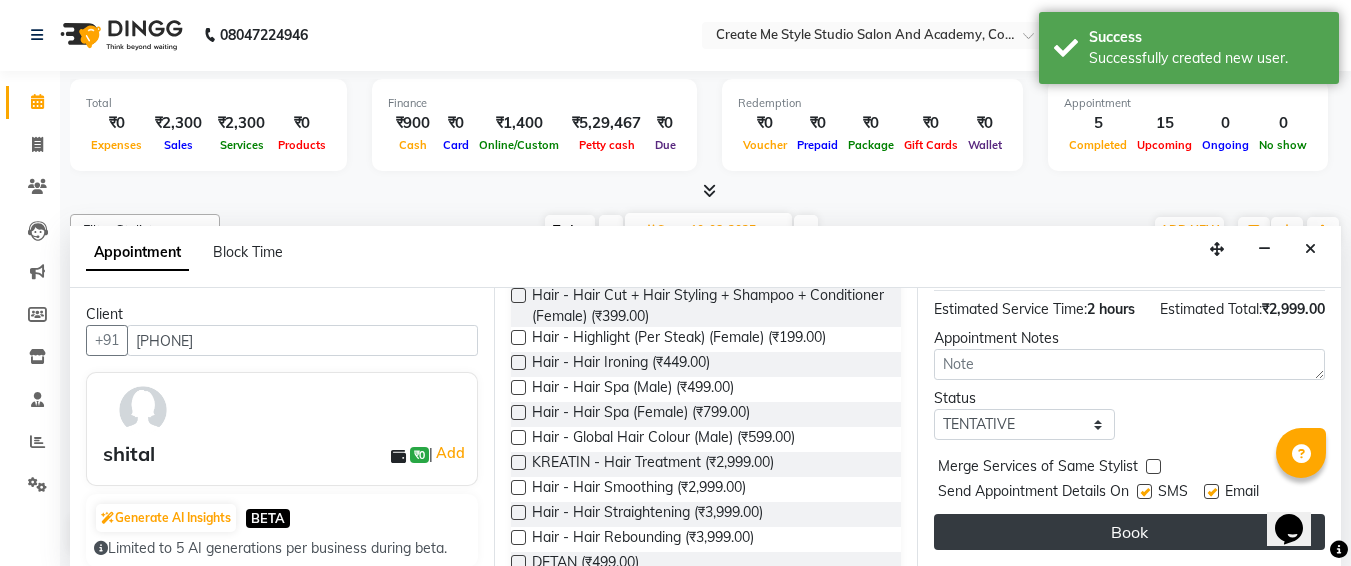 click on "Book" at bounding box center (1129, 532) 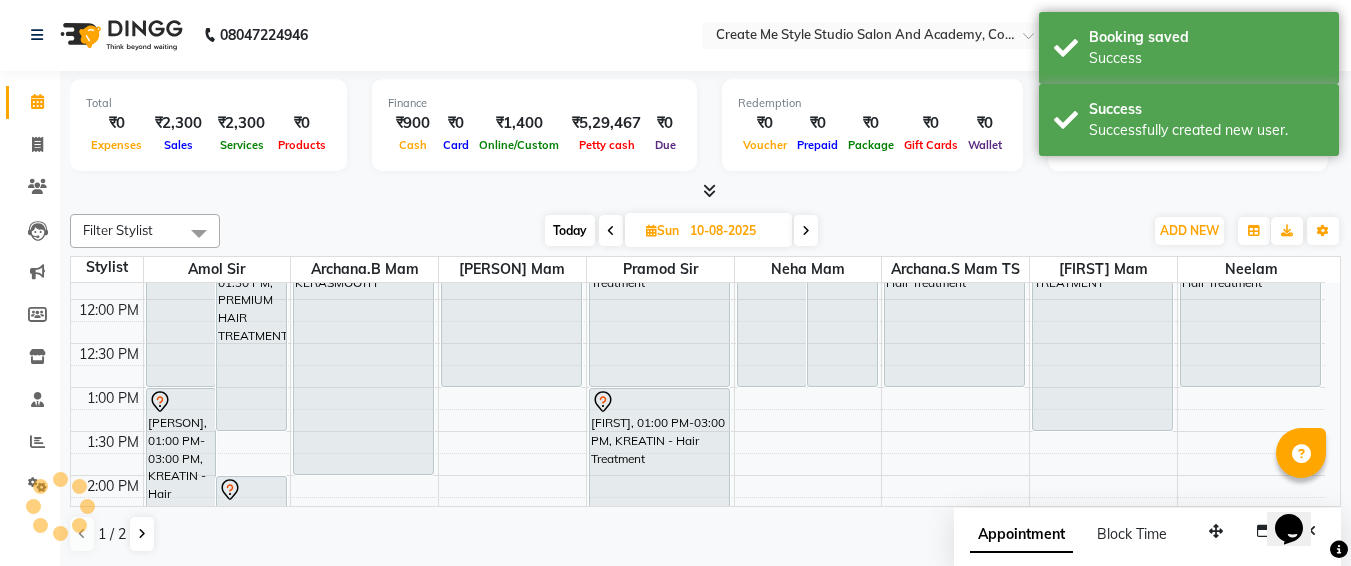 scroll, scrollTop: 0, scrollLeft: 0, axis: both 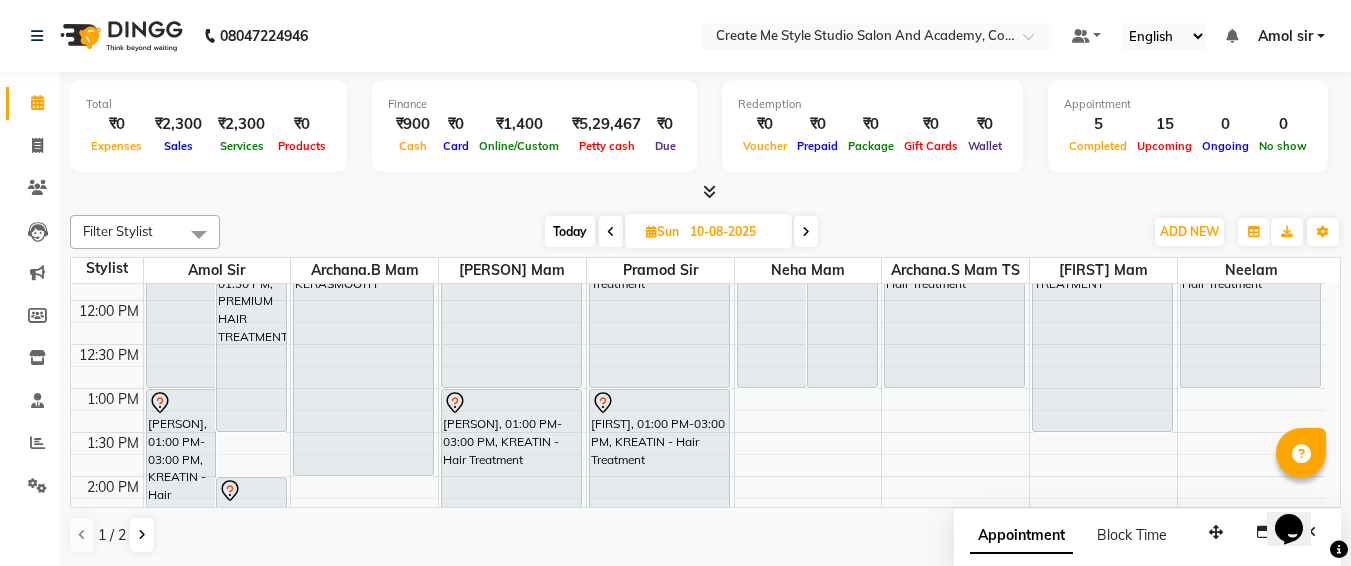 click on "10-08-2025" at bounding box center (734, 232) 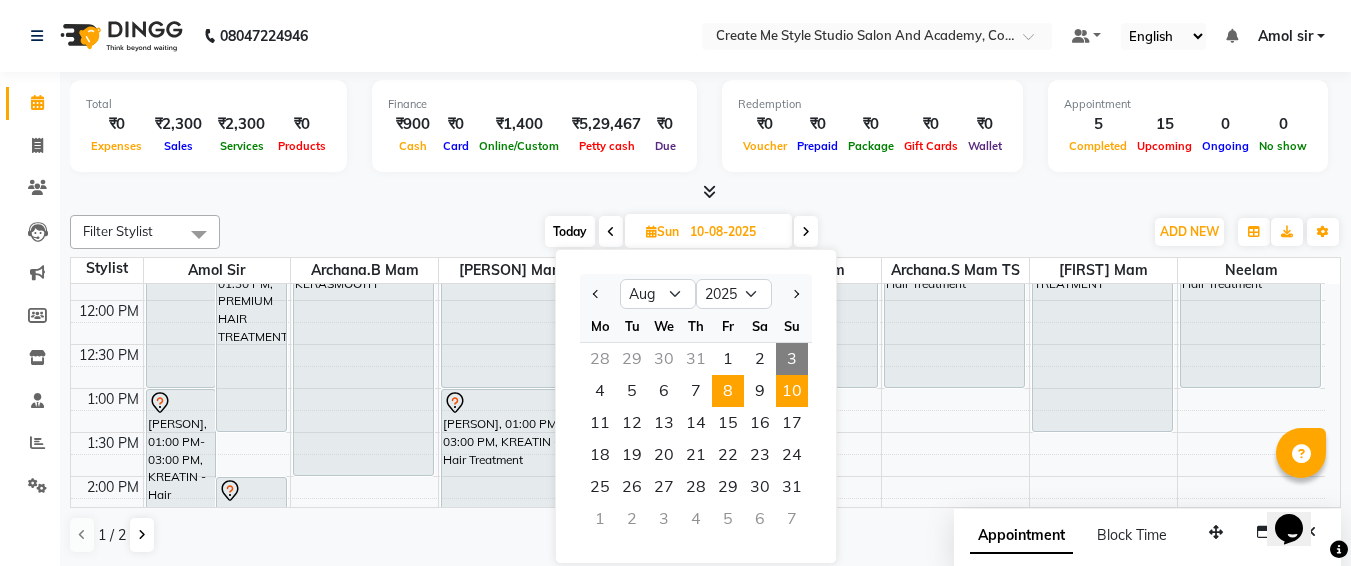 click on "8" at bounding box center [728, 391] 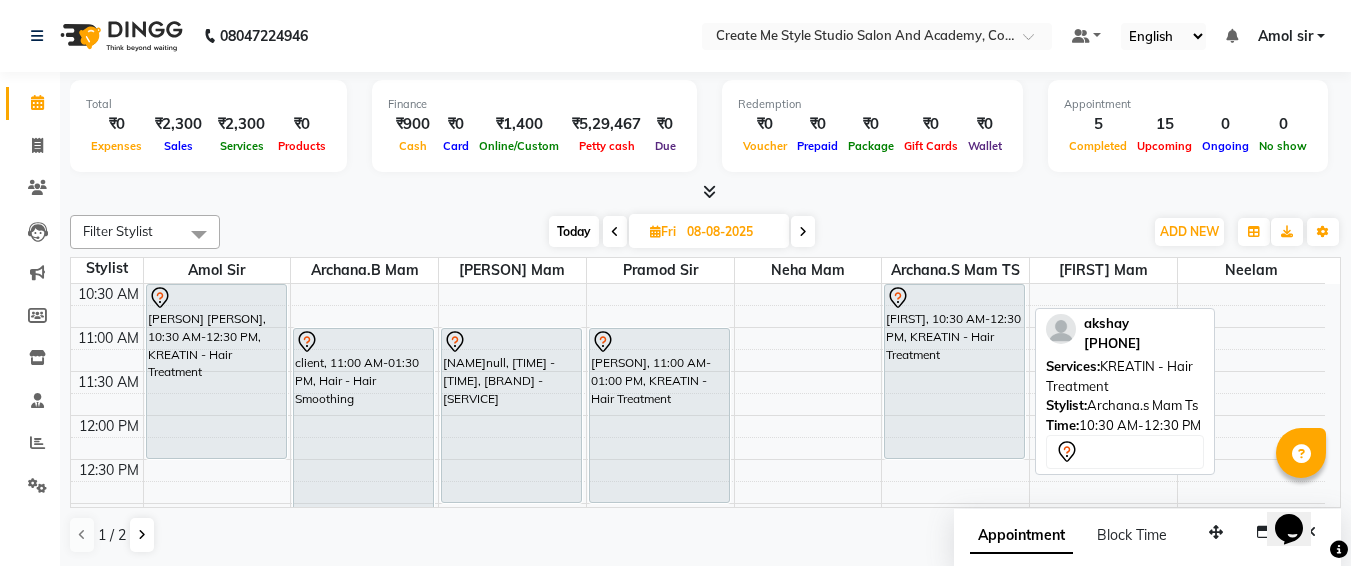 scroll, scrollTop: 120, scrollLeft: 0, axis: vertical 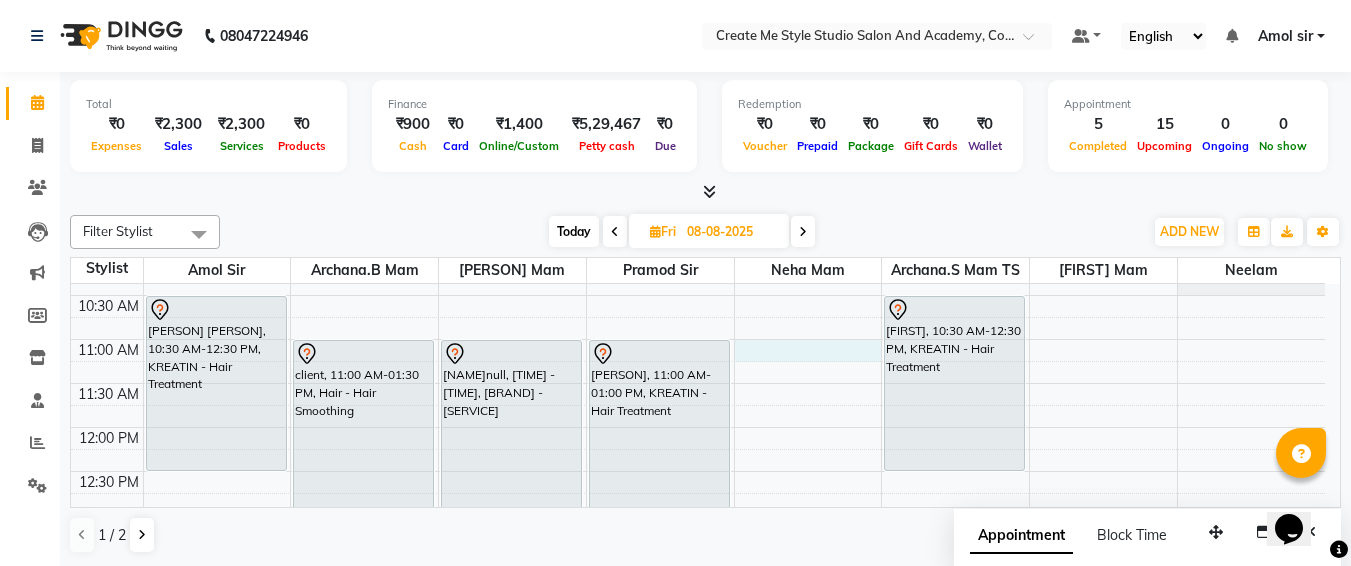 click on "9:00 AM 9:30 AM 10:00 AM 10:30 AM 11:00 AM 11:30 AM 12:00 PM 12:30 PM 1:00 PM 1:30 PM 2:00 PM 2:30 PM 3:00 PM 3:30 PM 4:00 PM 4:30 PM 5:00 PM 5:30 PM 6:00 PM 6:30 PM 7:00 PM 7:30 PM 8:00 PM 8:30 PM 9:00 PM 9:30 PM [PERSON] [PERSON], 10:30 AM-12:30 PM, KREATIN - Hair Treatment [PERSON], 11:00 AM-01:30 PM, Hair - Hair Smoothing [PERSON] [PERSON], 11:00 AM-01:00 PM, KREATIN - Hair Treatment [PERSON], 11:00 AM-01:00 PM, KREATIN - Hair Treatment" at bounding box center (698, 735) 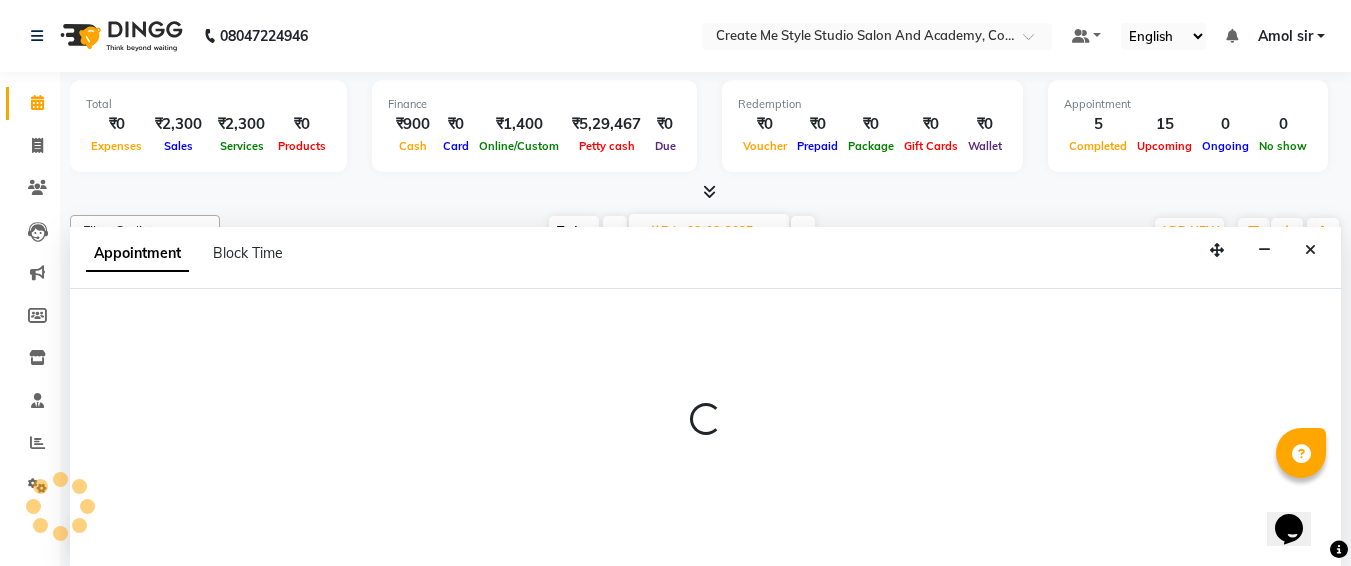 select on "79117" 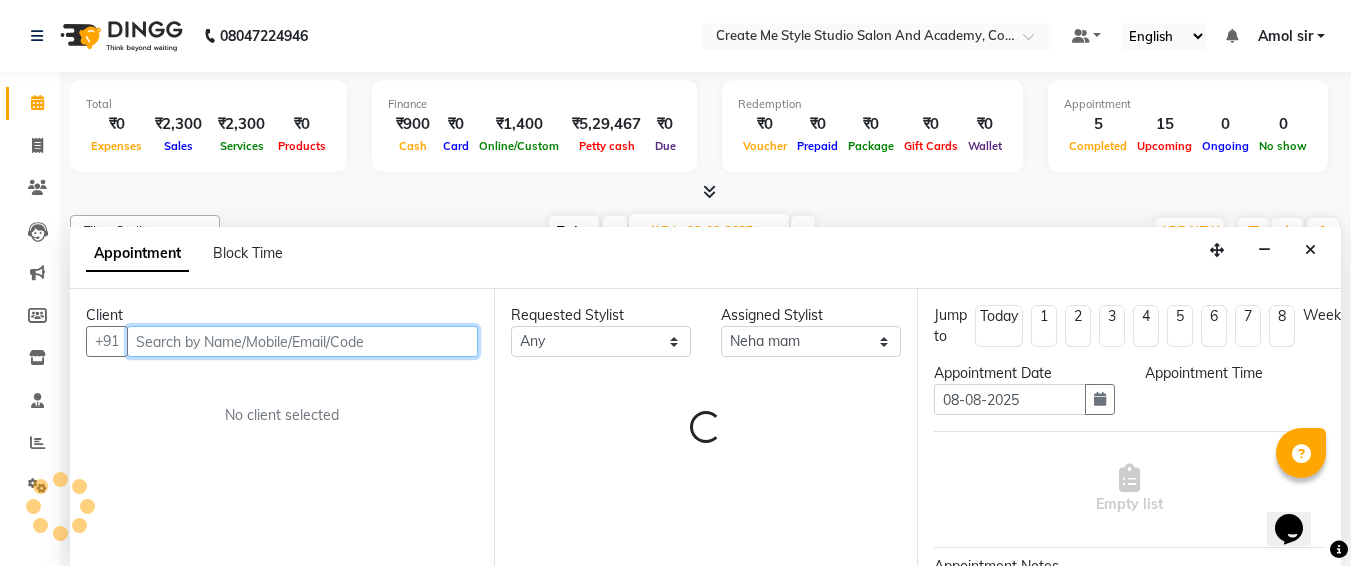 select on "660" 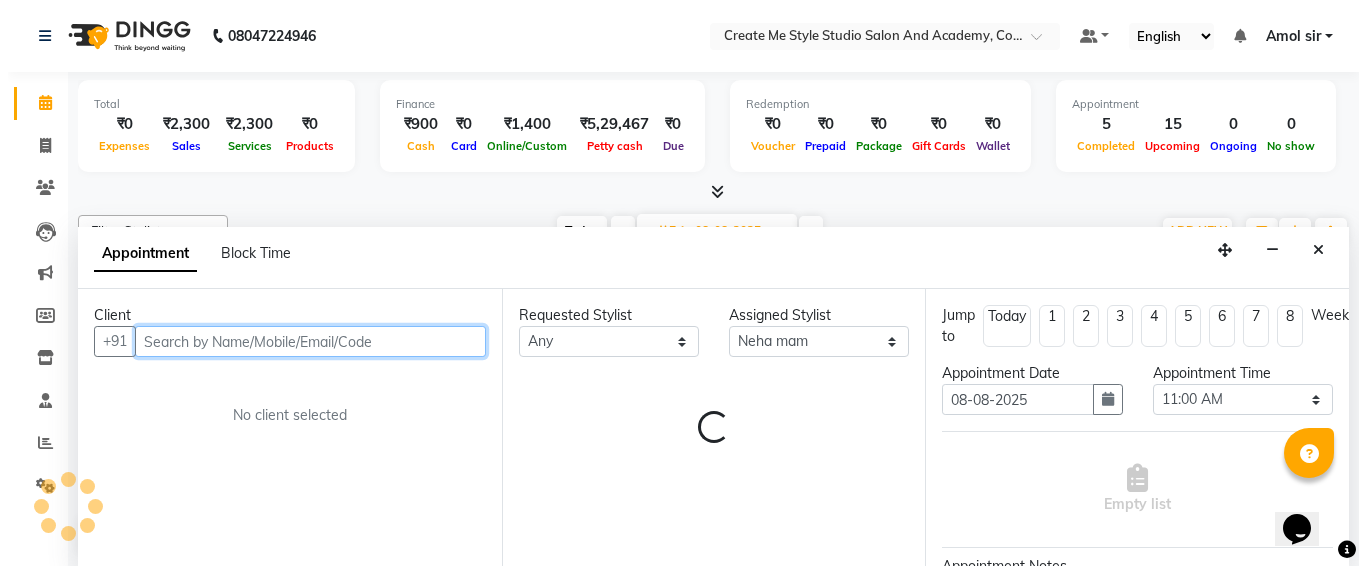 scroll, scrollTop: 1, scrollLeft: 0, axis: vertical 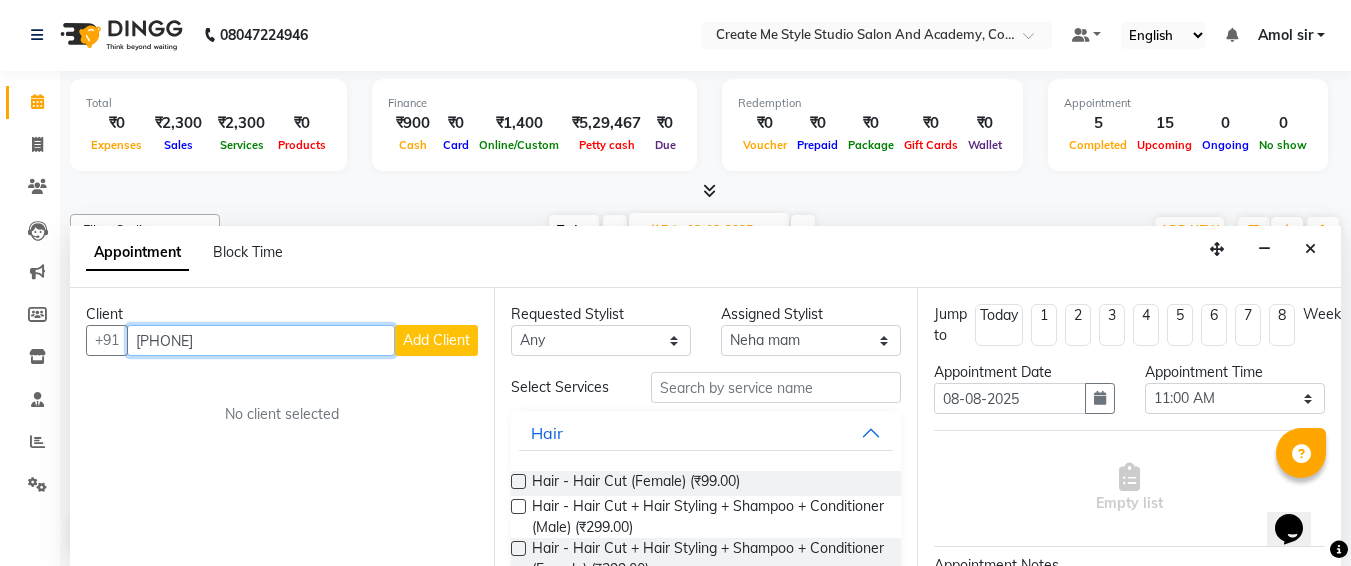 type on "[PHONE]" 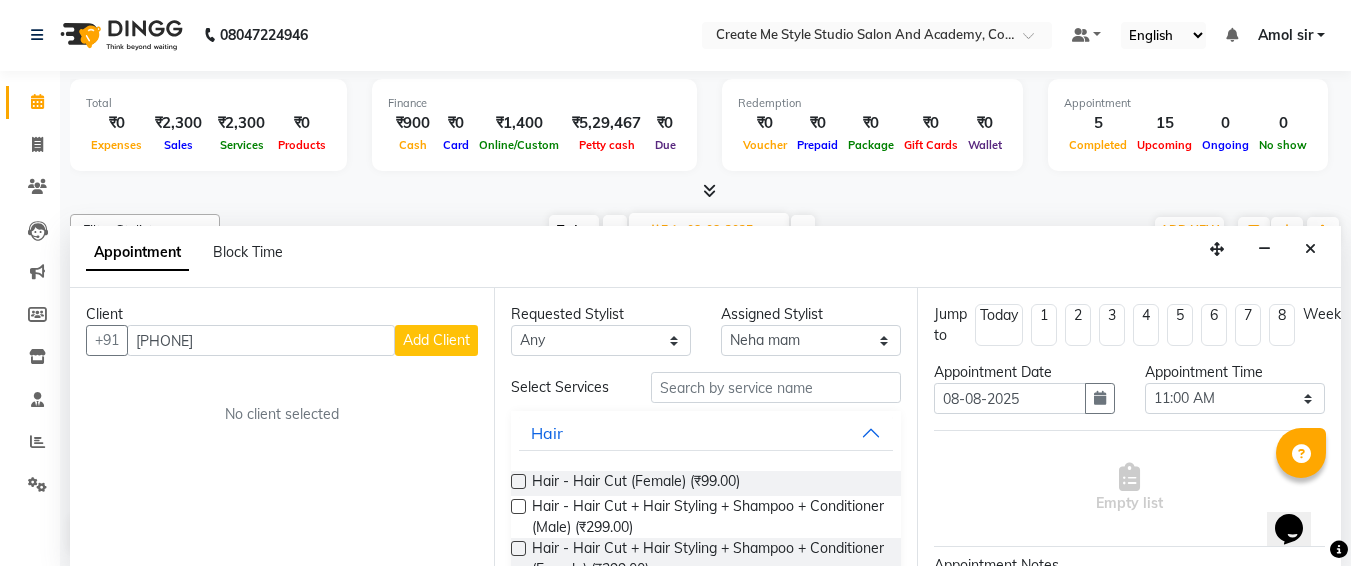 click on "Add Client" at bounding box center (436, 340) 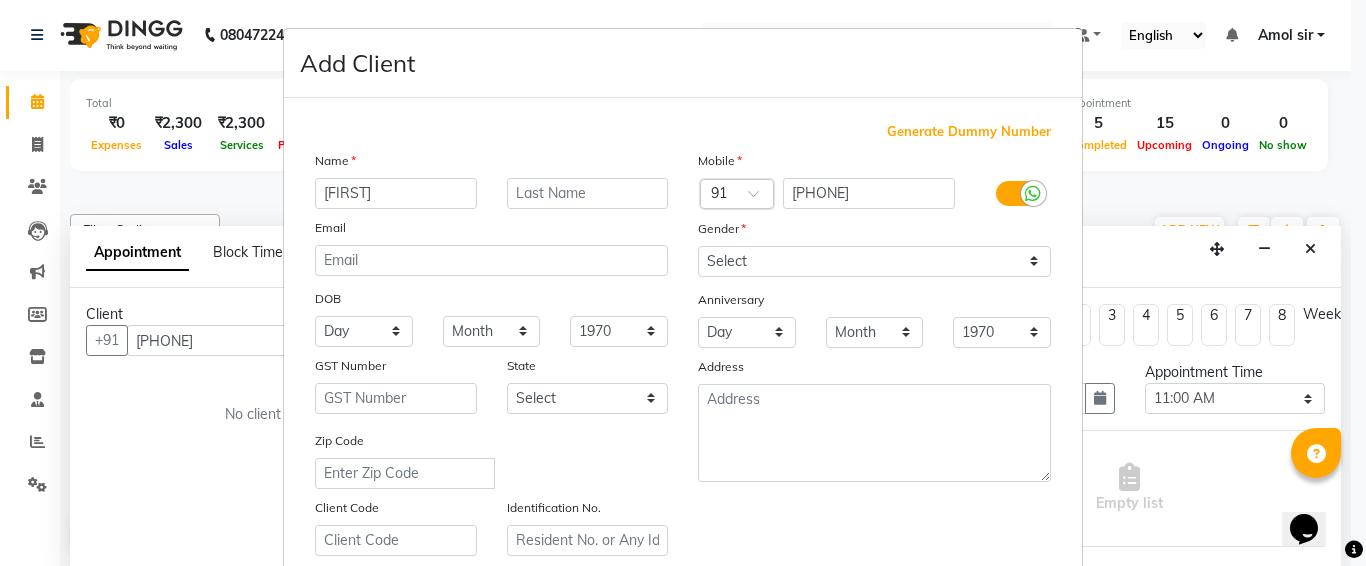 type on "[FIRST]" 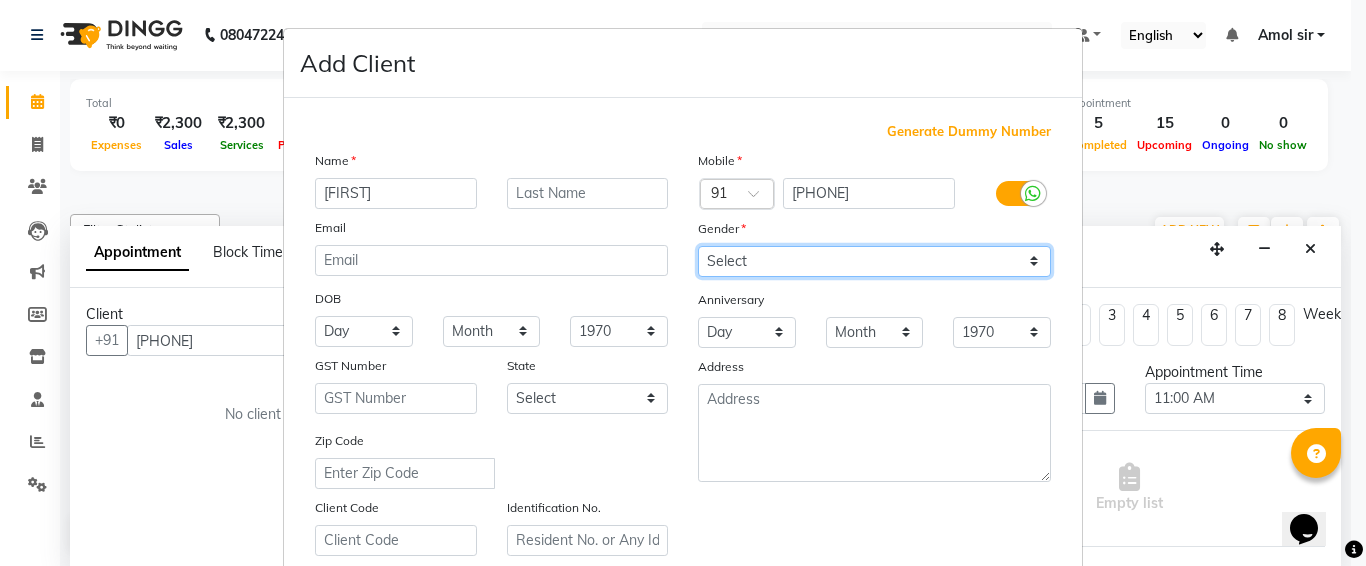 click on "Select Male Female Other Prefer Not To Say" at bounding box center [874, 261] 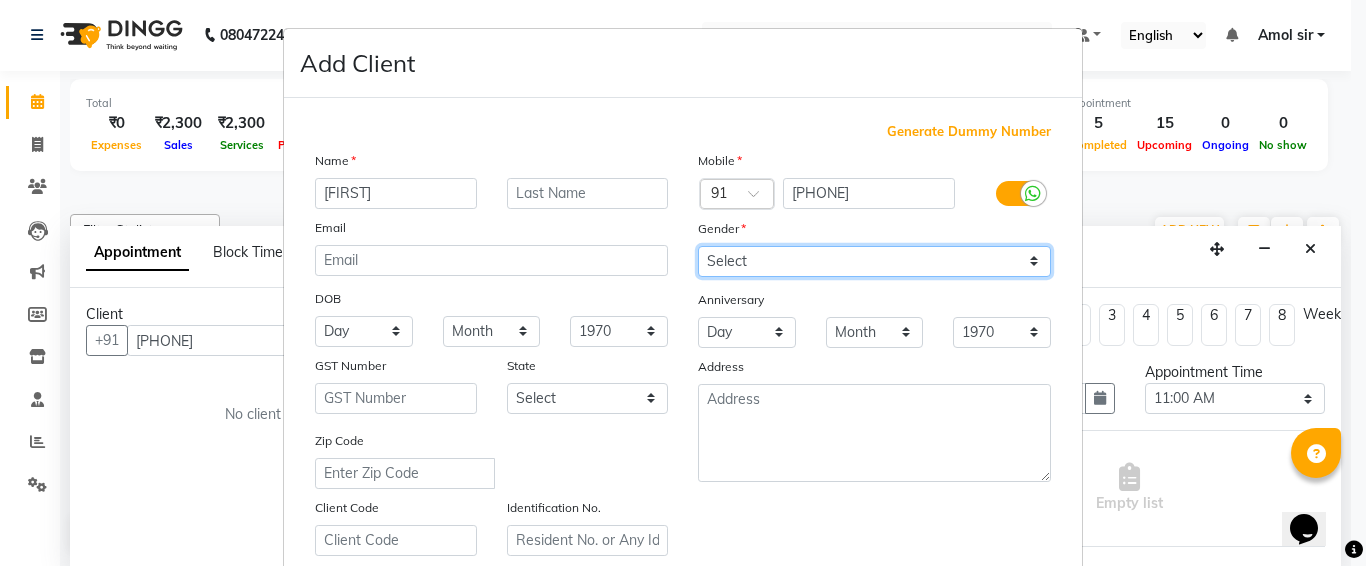 select on "female" 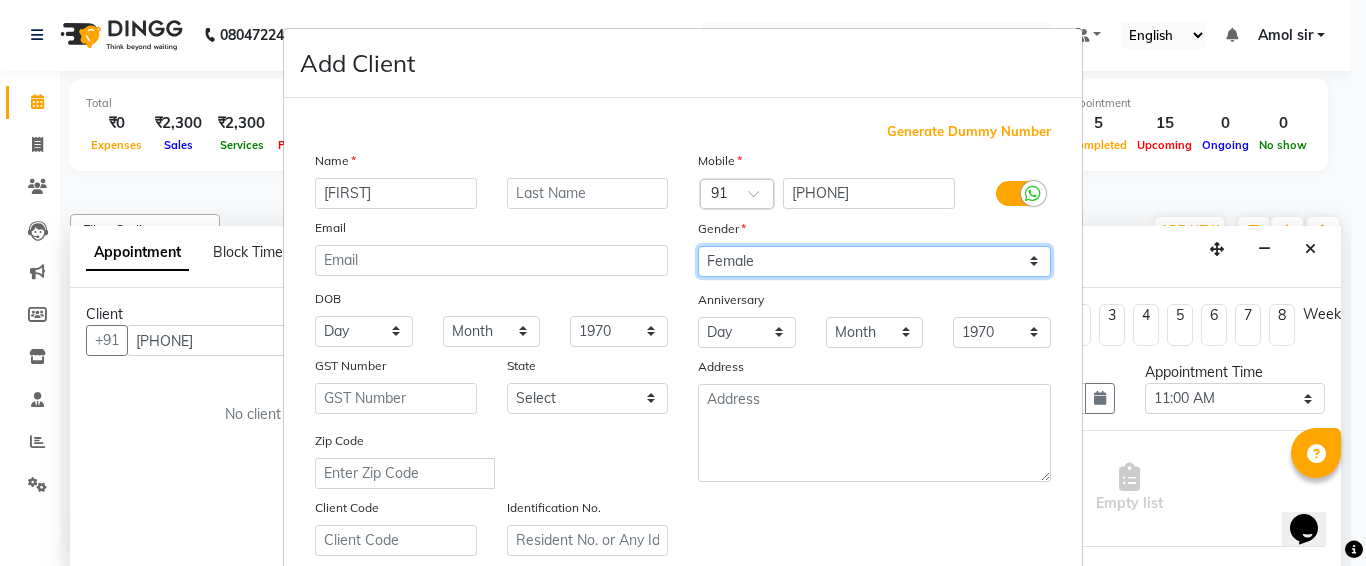 click on "Select Male Female Other Prefer Not To Say" at bounding box center (874, 261) 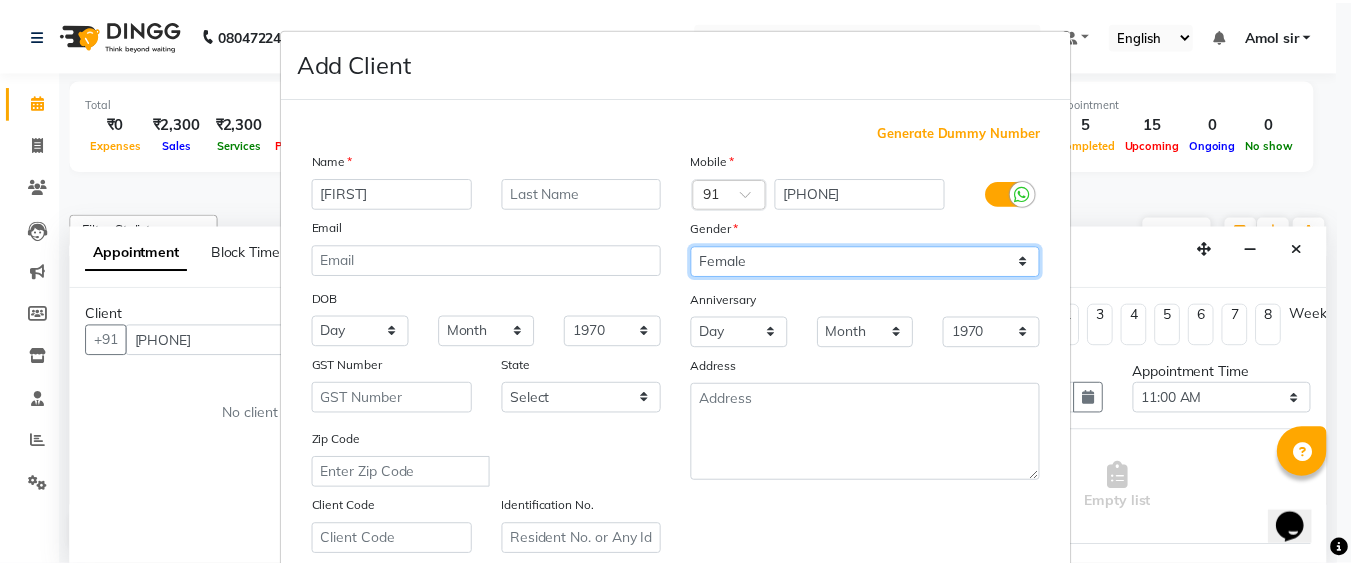 scroll, scrollTop: 357, scrollLeft: 0, axis: vertical 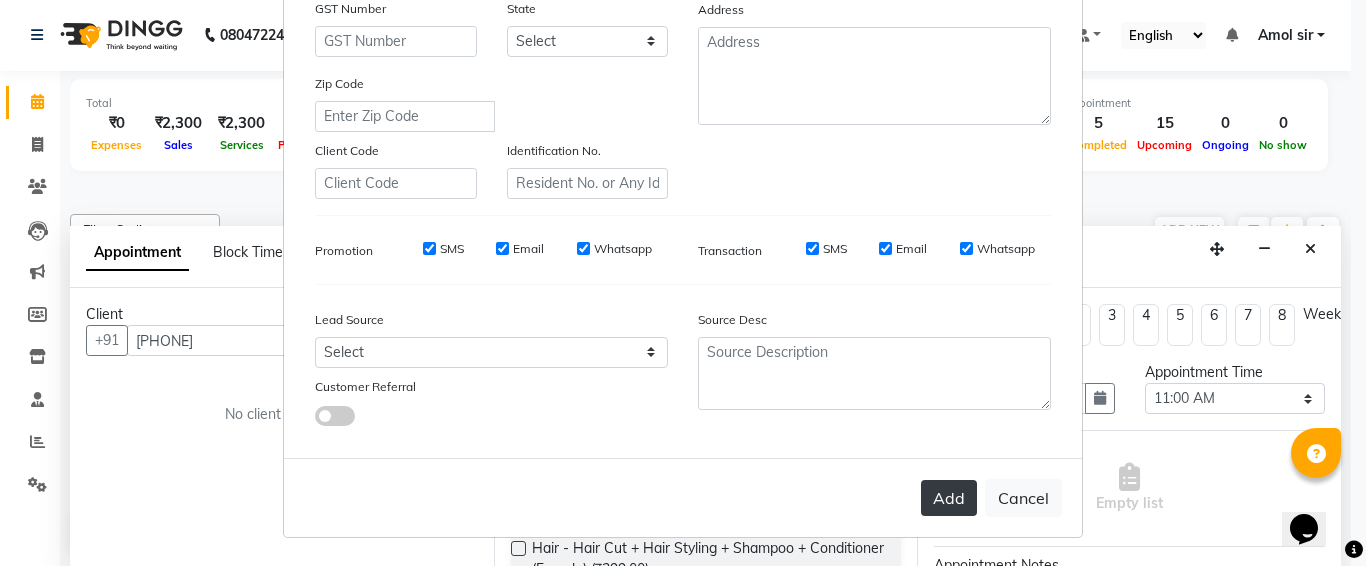 click on "Add" at bounding box center (949, 498) 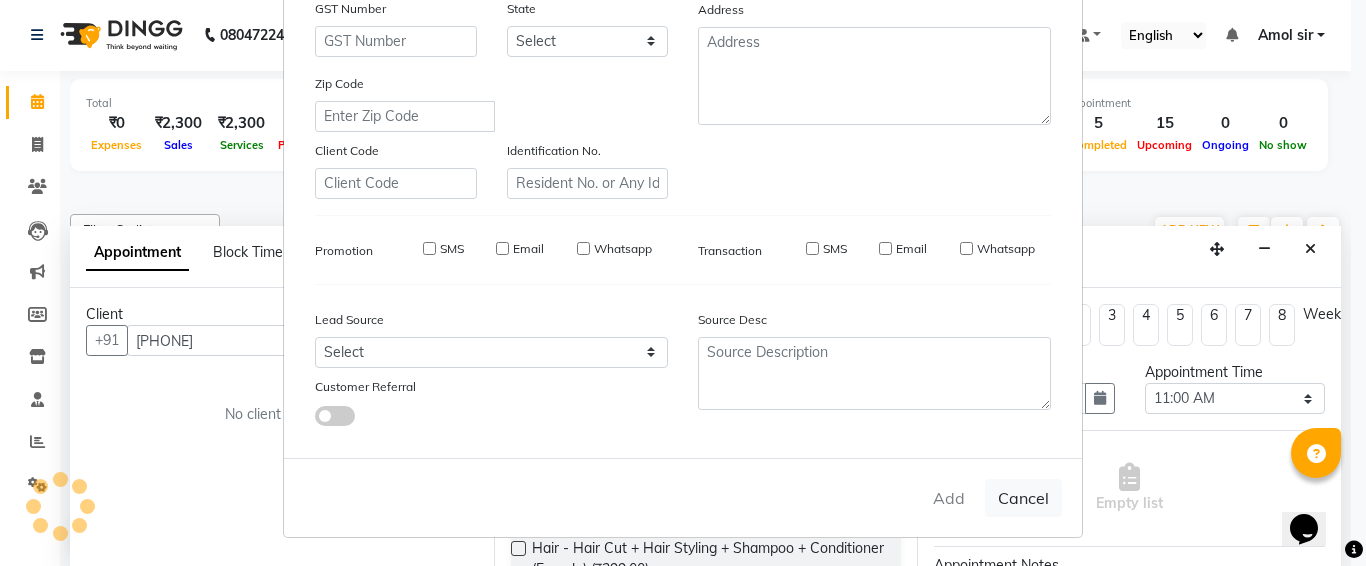 type 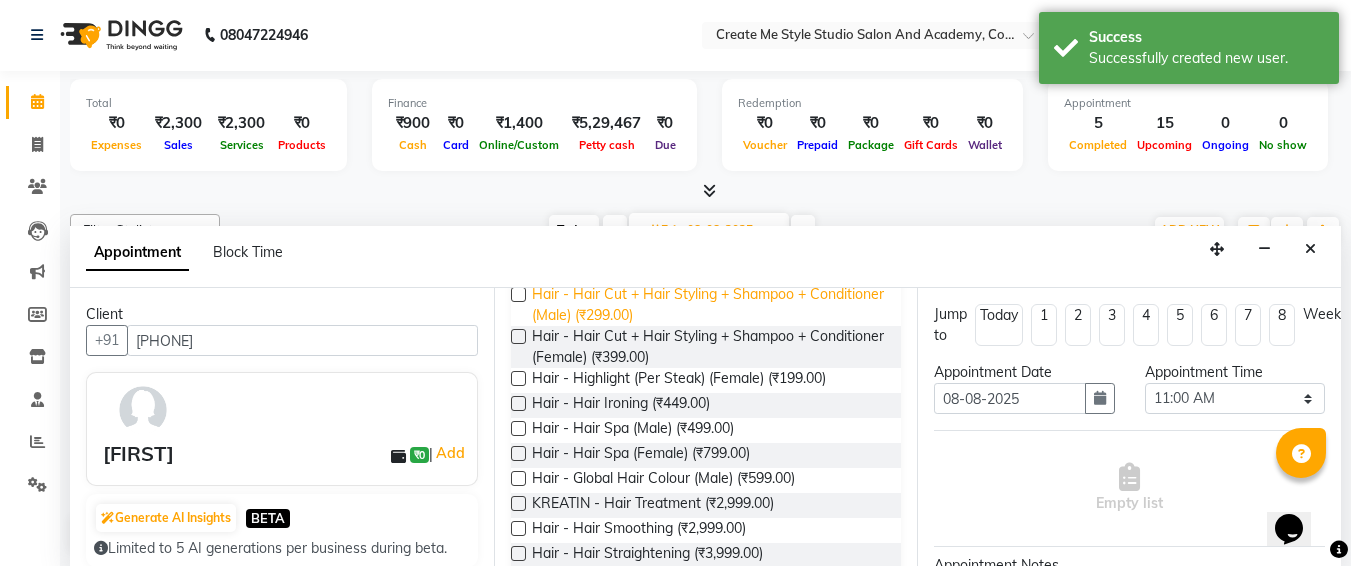 scroll, scrollTop: 213, scrollLeft: 0, axis: vertical 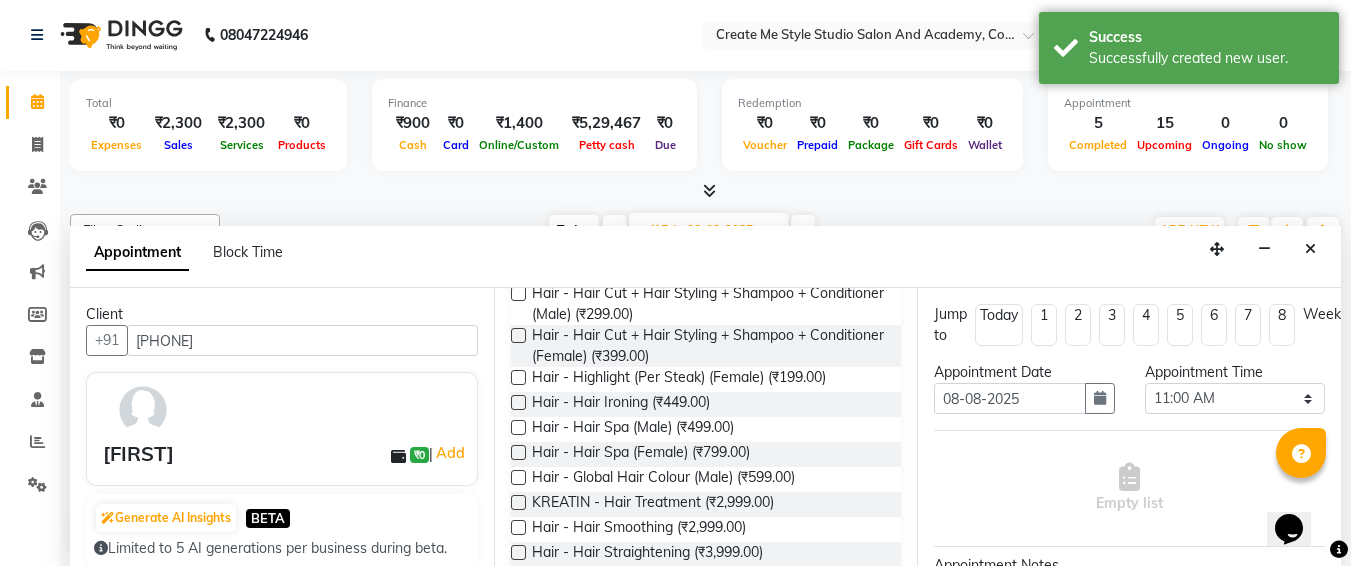 click at bounding box center [518, 502] 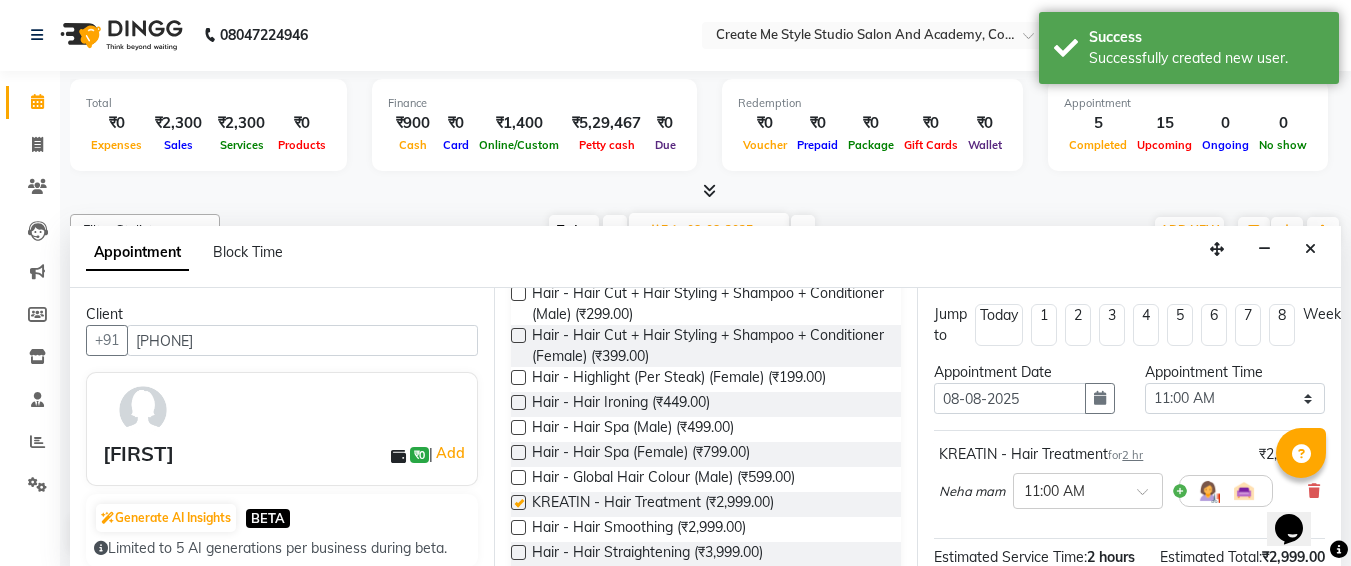 checkbox on "false" 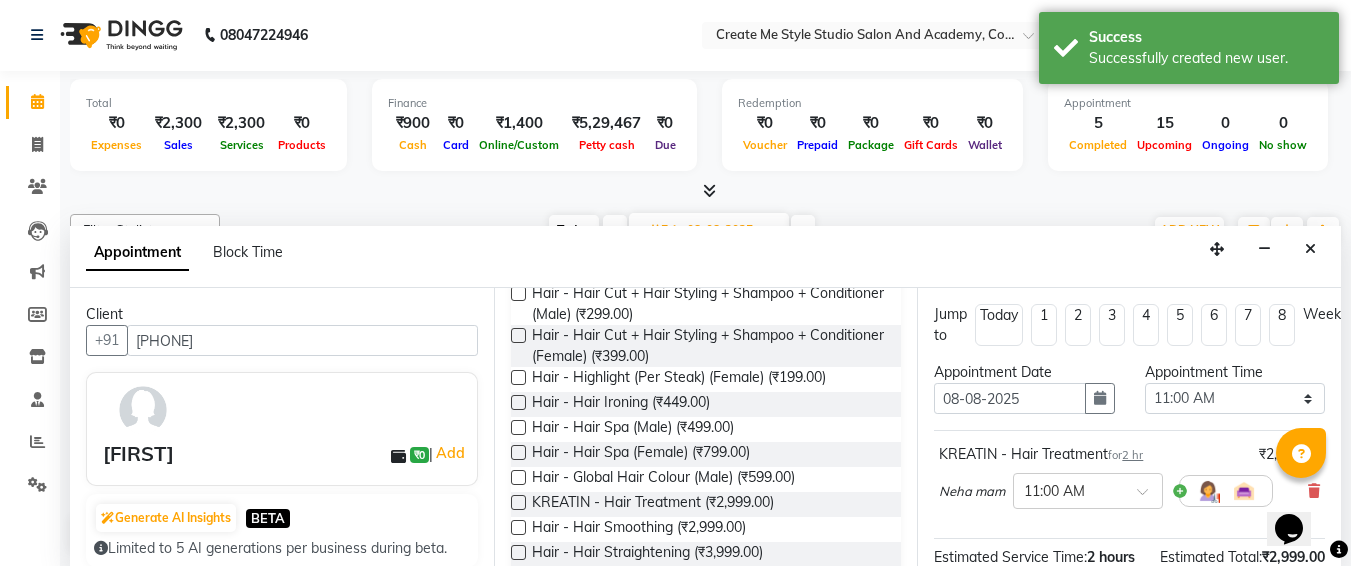 scroll, scrollTop: 284, scrollLeft: 0, axis: vertical 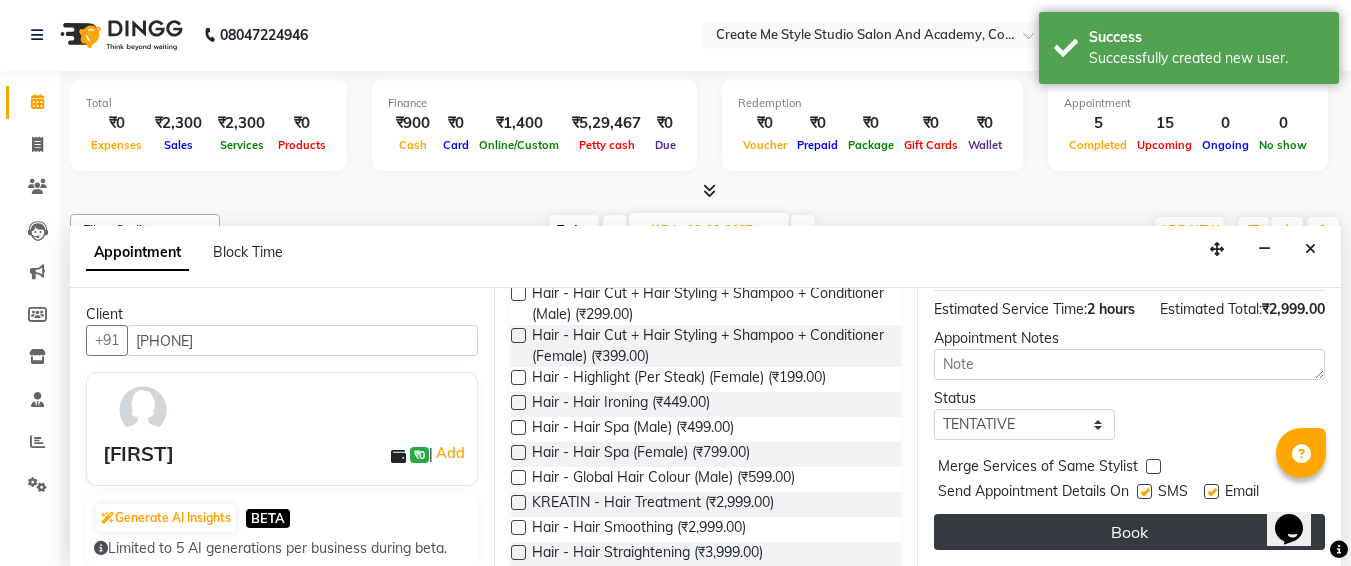 click on "Book" at bounding box center [1129, 532] 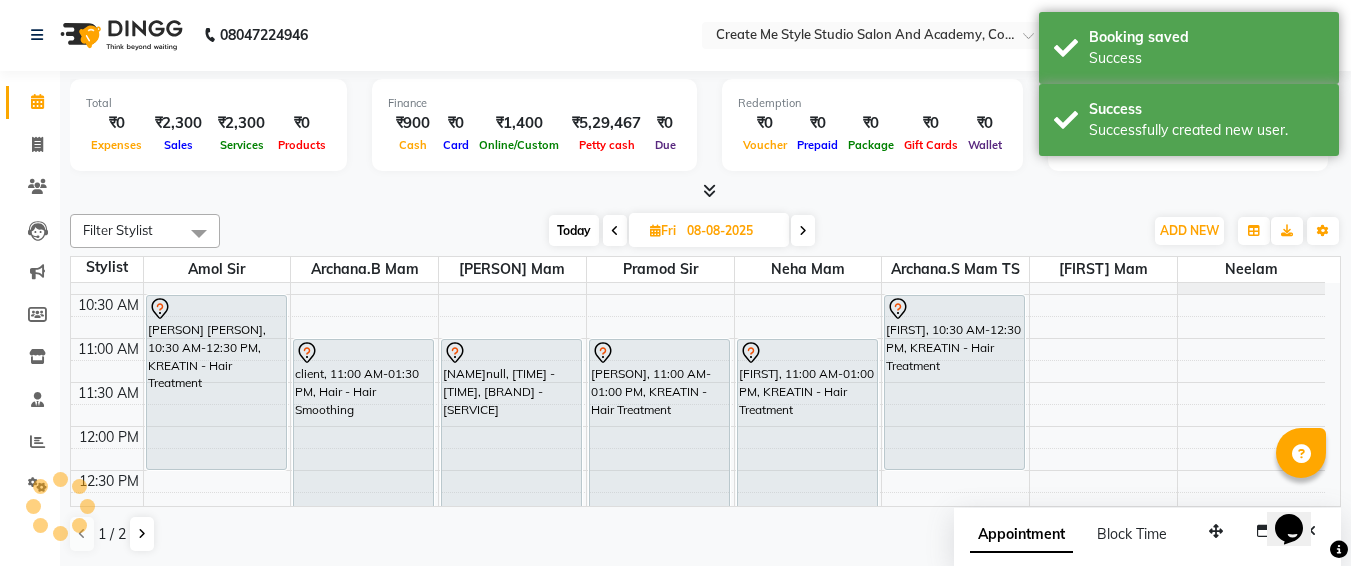 scroll, scrollTop: 0, scrollLeft: 0, axis: both 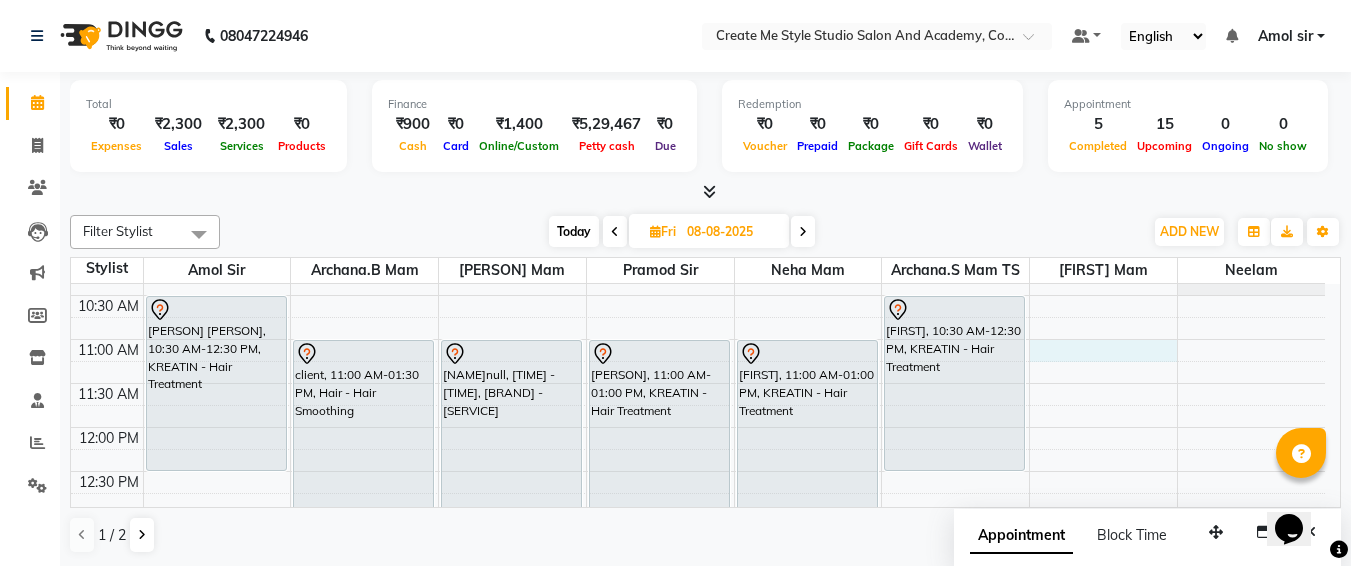click on "[TIME] [TIME] [TIME] [TIME] [TIME] [TIME] [TIME] [TIME] [TIME] [TIME] [TIME] [TIME] [TIME] [TIME] [TIME] [TIME] [TIME] [TIME] [TIME] [TIME] [TIME] [TIME] [TIME] [TIME] [TIME] [TIME]             [NAME] [LASTNAME]null, [TIME] - [TIME], [BRAND] - [SERVICE]             [NAME], [TIME] - [TIME], [SERVICE] - [SERVICE]             [NAME]null, [TIME] - [TIME], [BRAND] - [SERVICE]             [NAME], [TIME] - [TIME], [BRAND] - [SERVICE]             [NAME], [TIME] - [TIME], [BRAND] - [SERVICE]             [NAME], [TIME] - [TIME], [BRAND] - [SERVICE]" at bounding box center (698, 735) 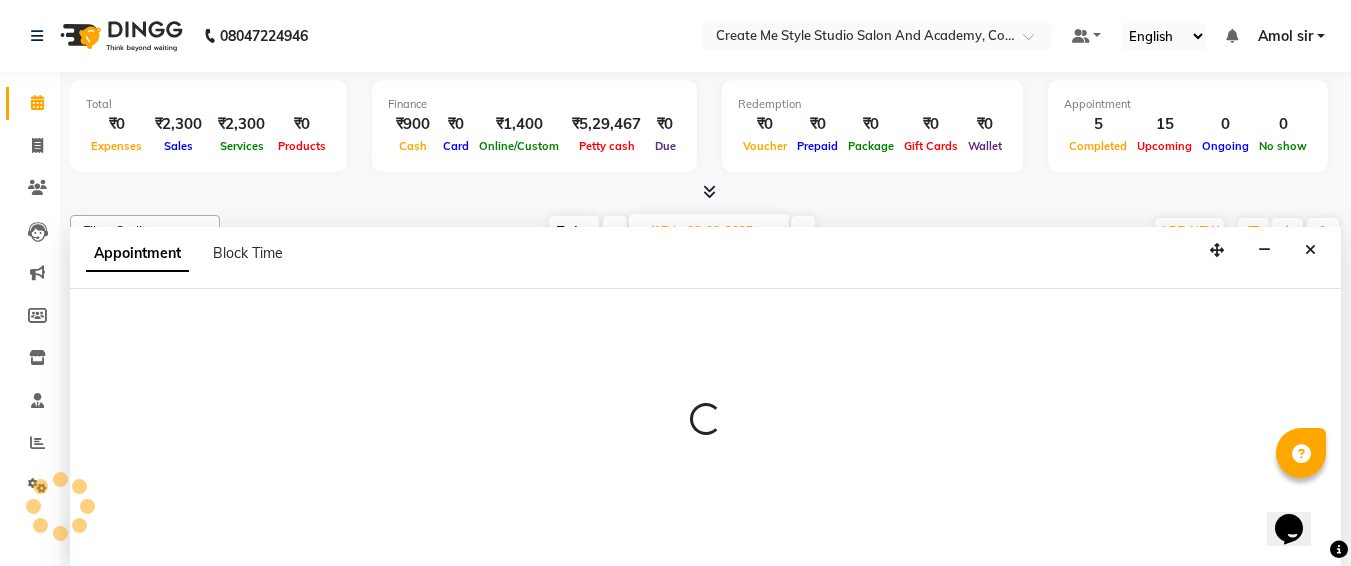 select on "79119" 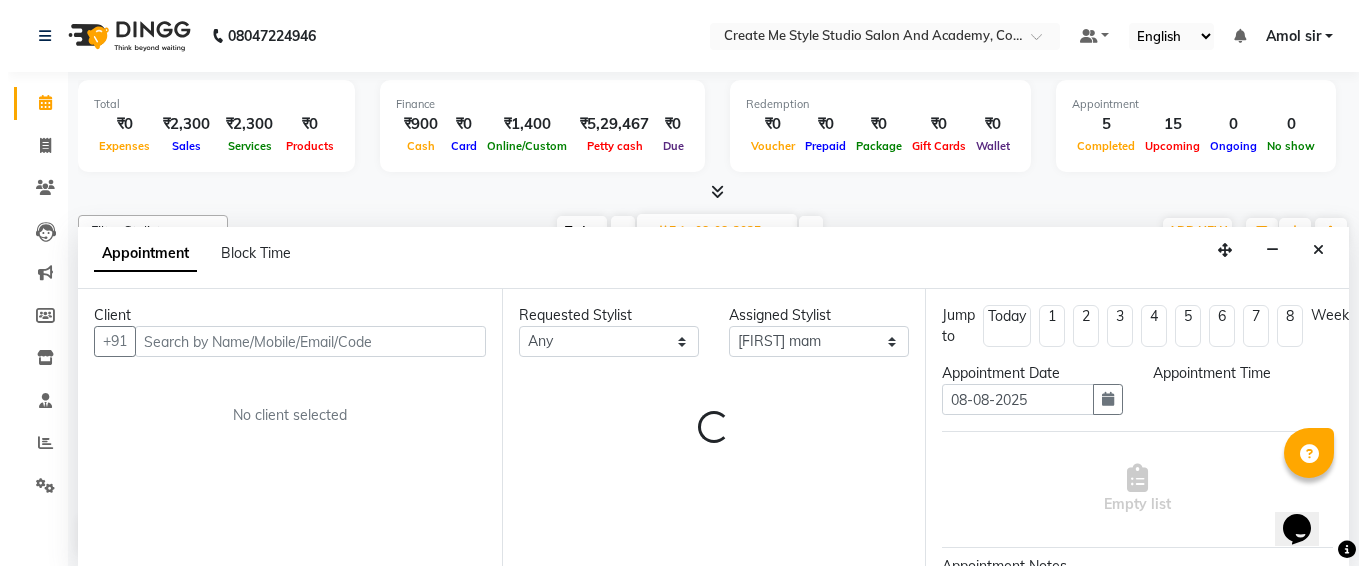 scroll, scrollTop: 1, scrollLeft: 0, axis: vertical 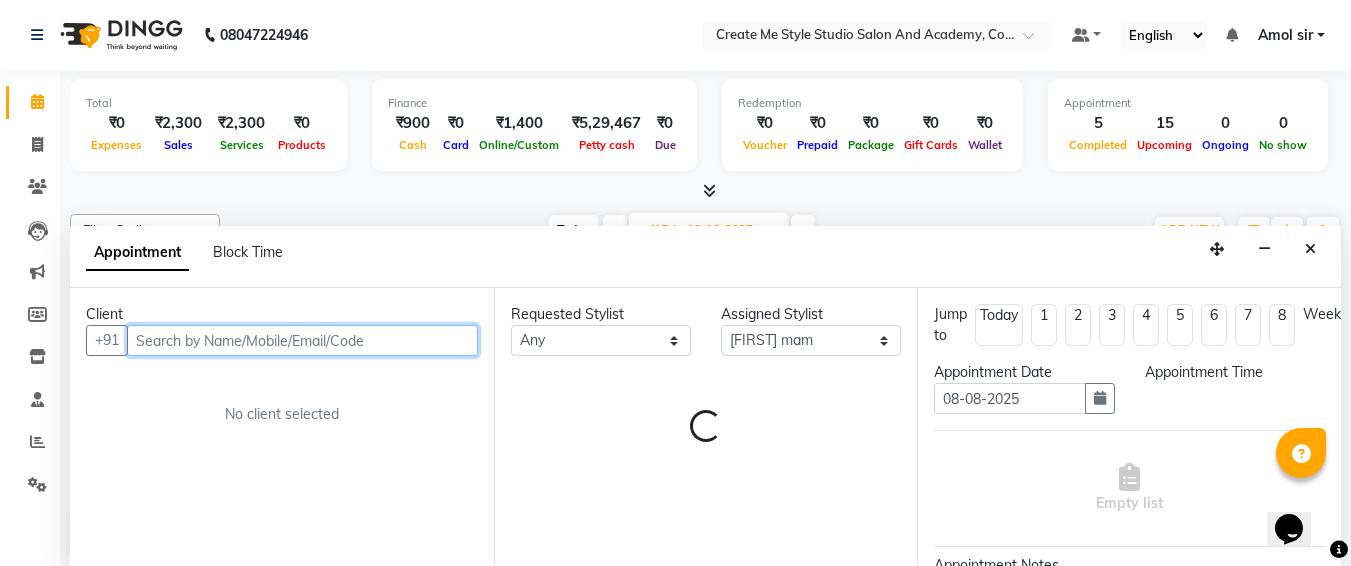 select on "660" 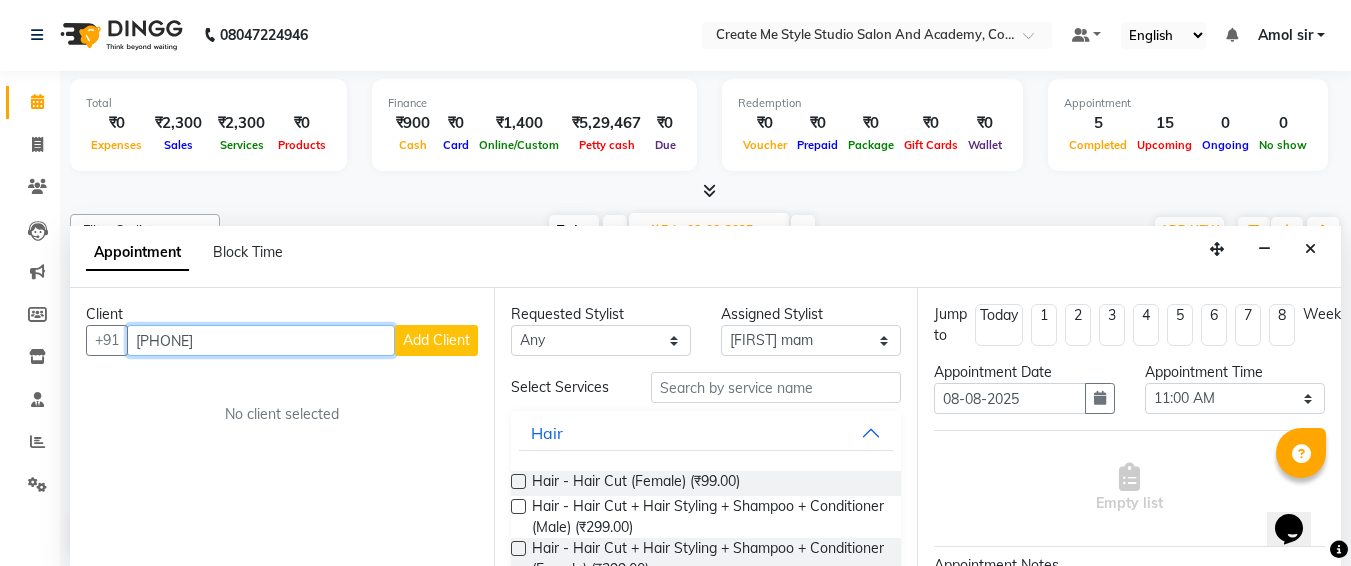 type on "[PHONE]" 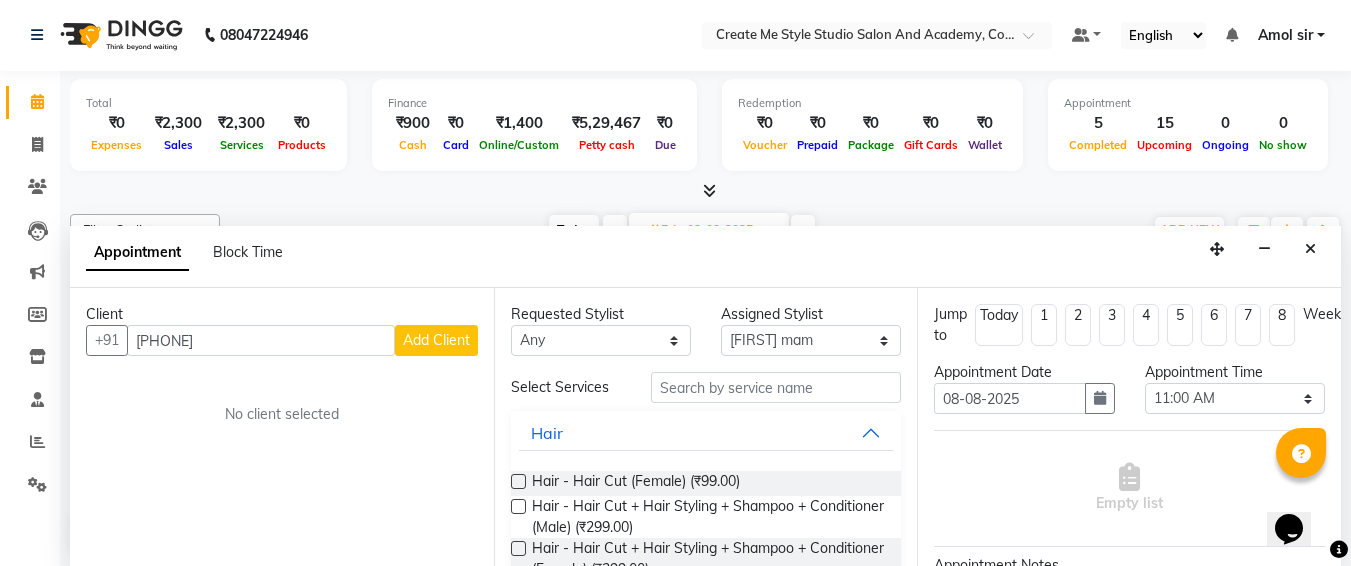 click on "Add Client" at bounding box center [436, 340] 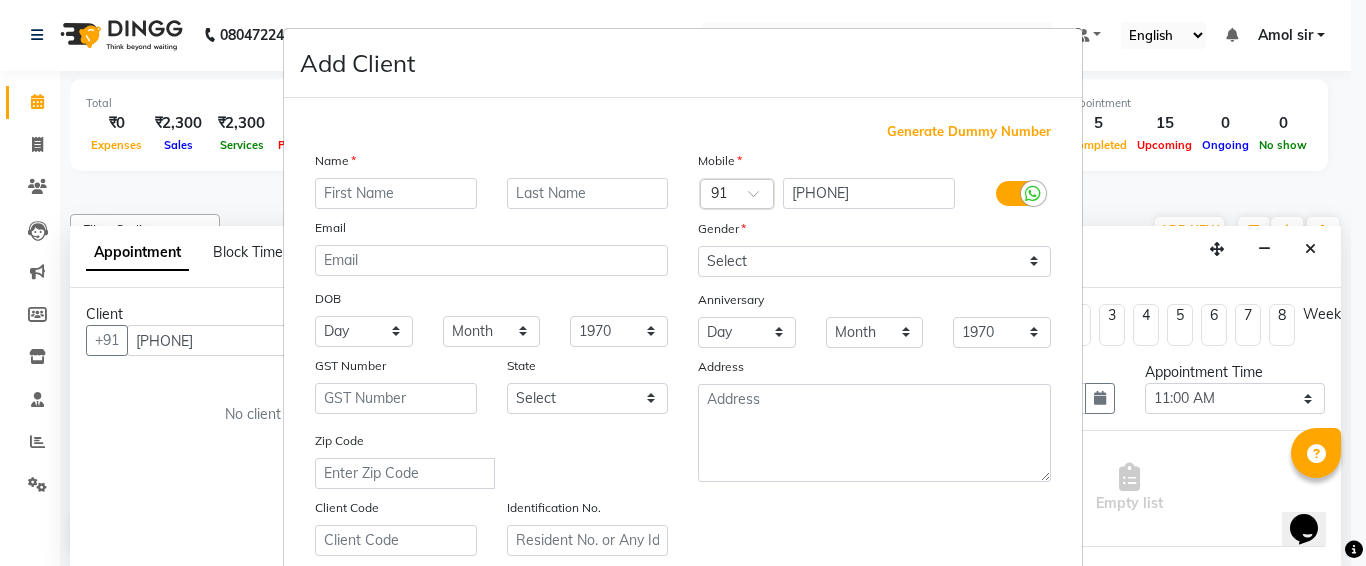 click at bounding box center [396, 193] 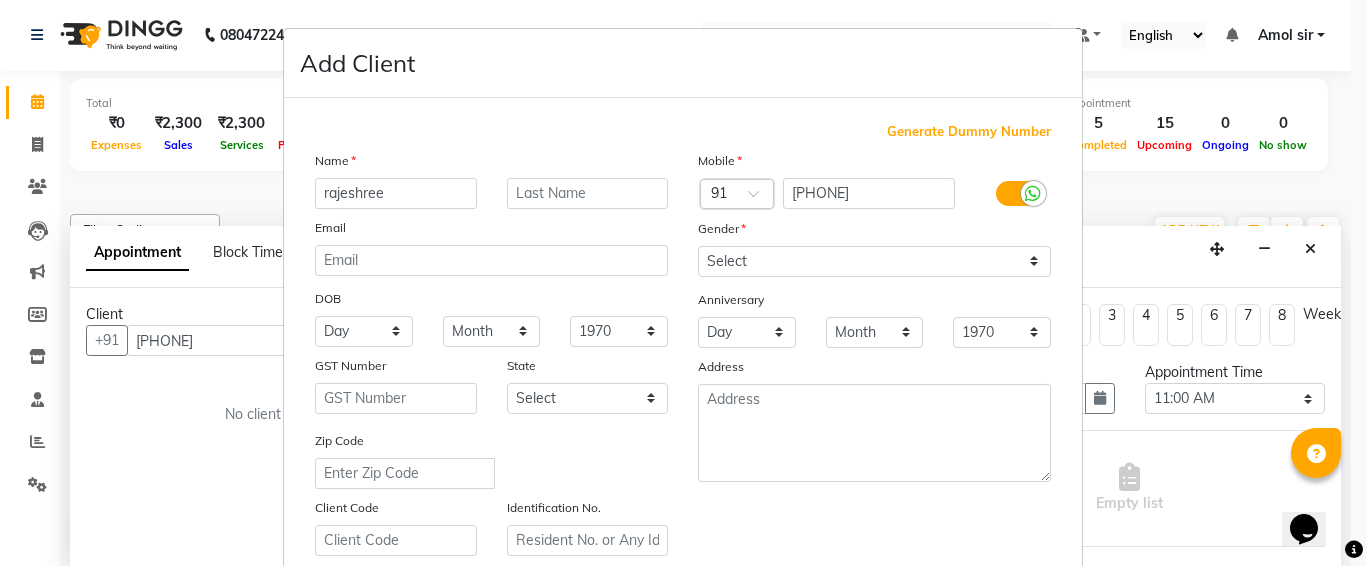 type on "rajeshree" 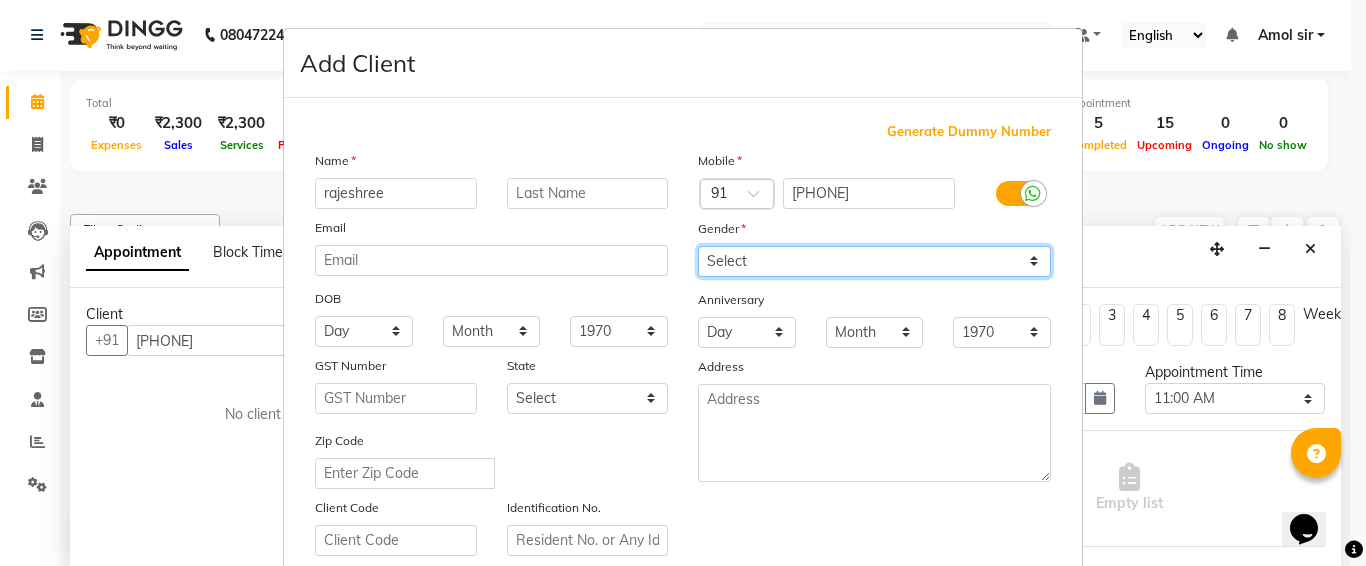click on "Select Male Female Other Prefer Not To Say" at bounding box center [874, 261] 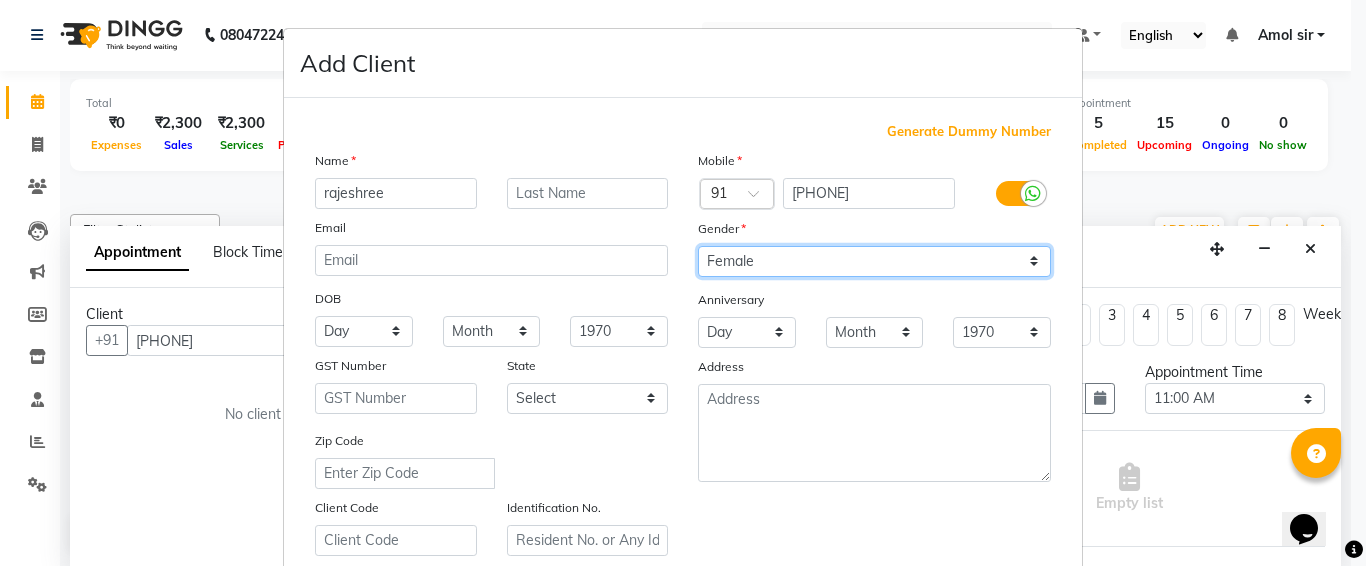click on "Select Male Female Other Prefer Not To Say" at bounding box center (874, 261) 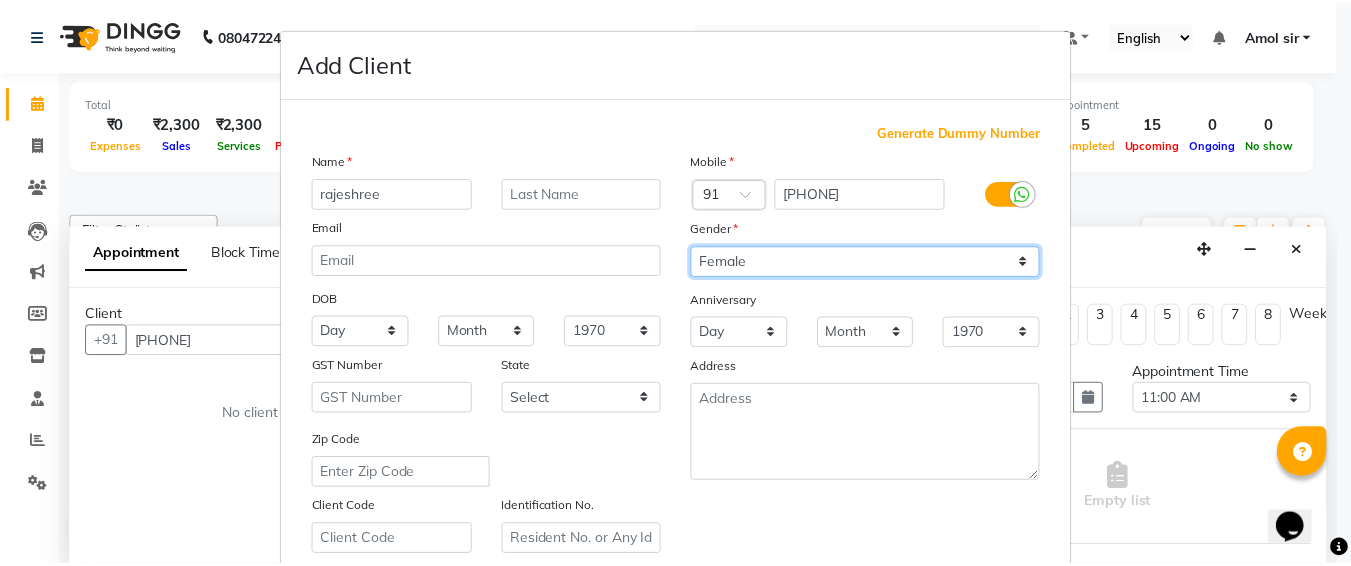 scroll, scrollTop: 357, scrollLeft: 0, axis: vertical 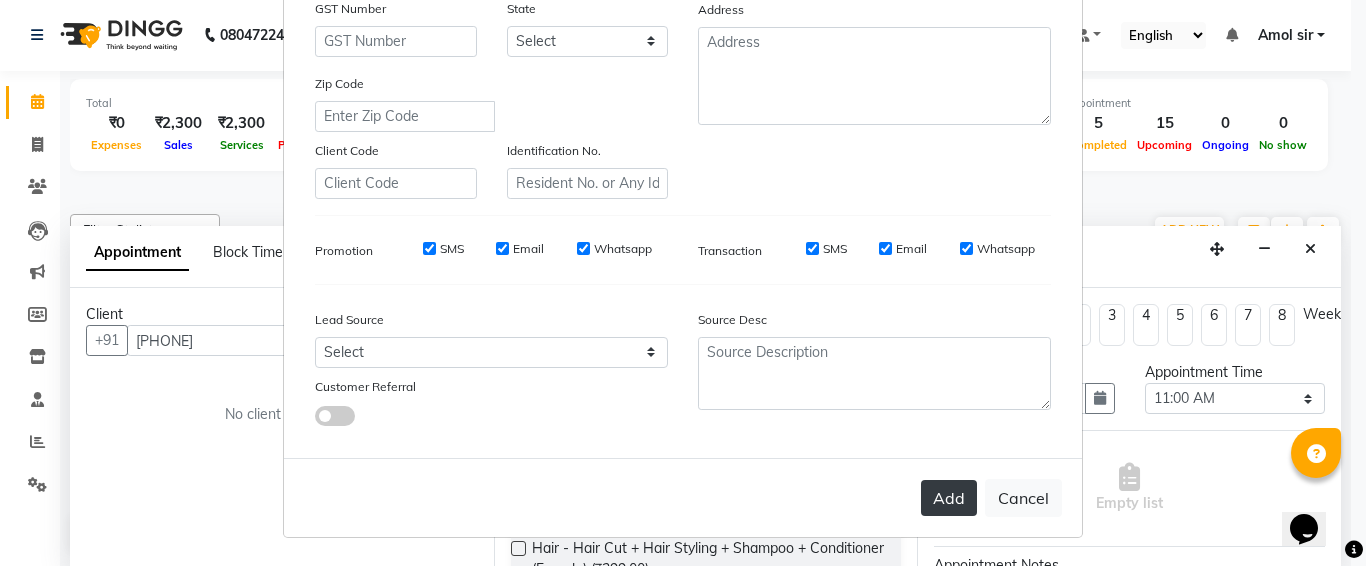 click on "Add" at bounding box center (949, 498) 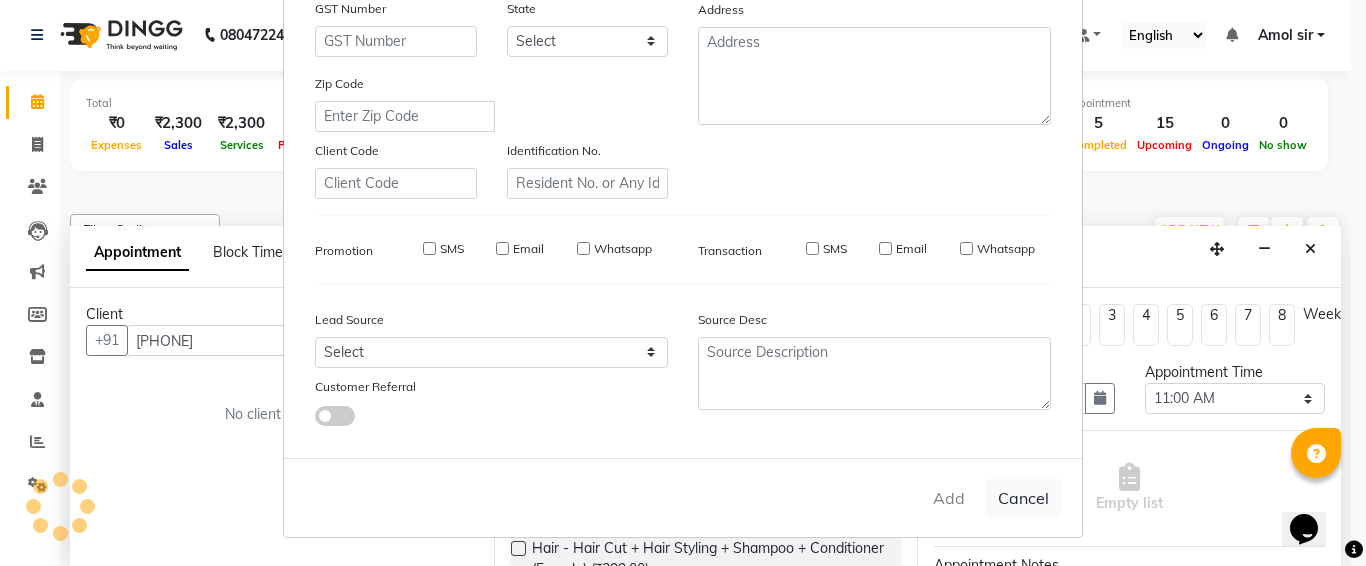 type 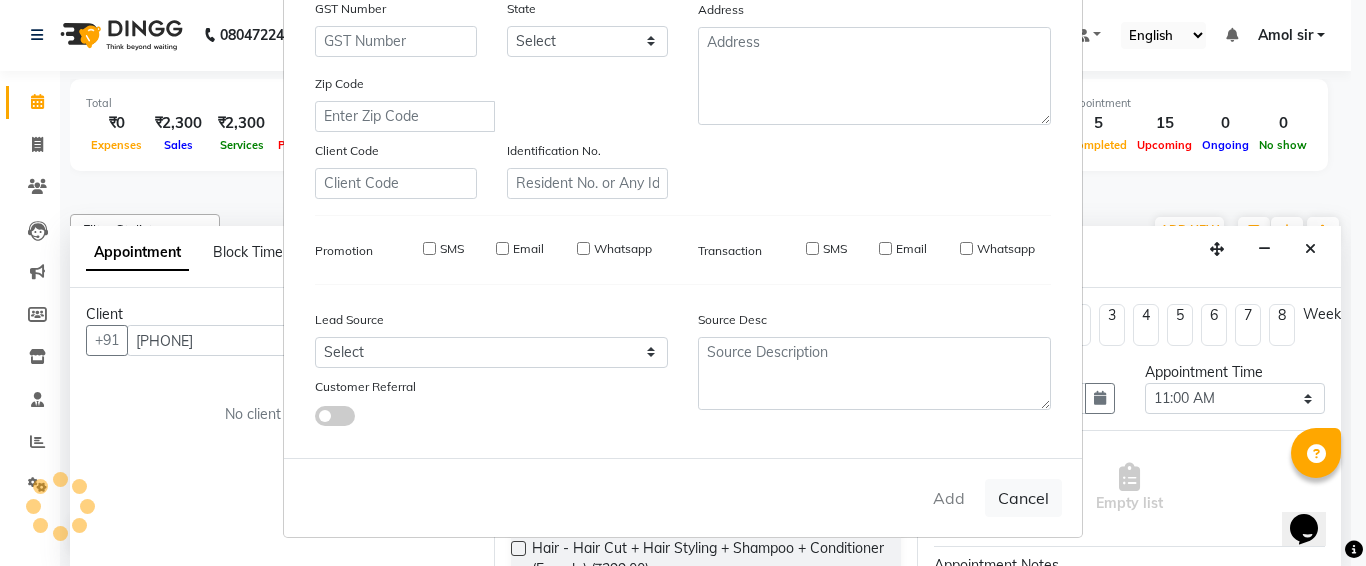 select 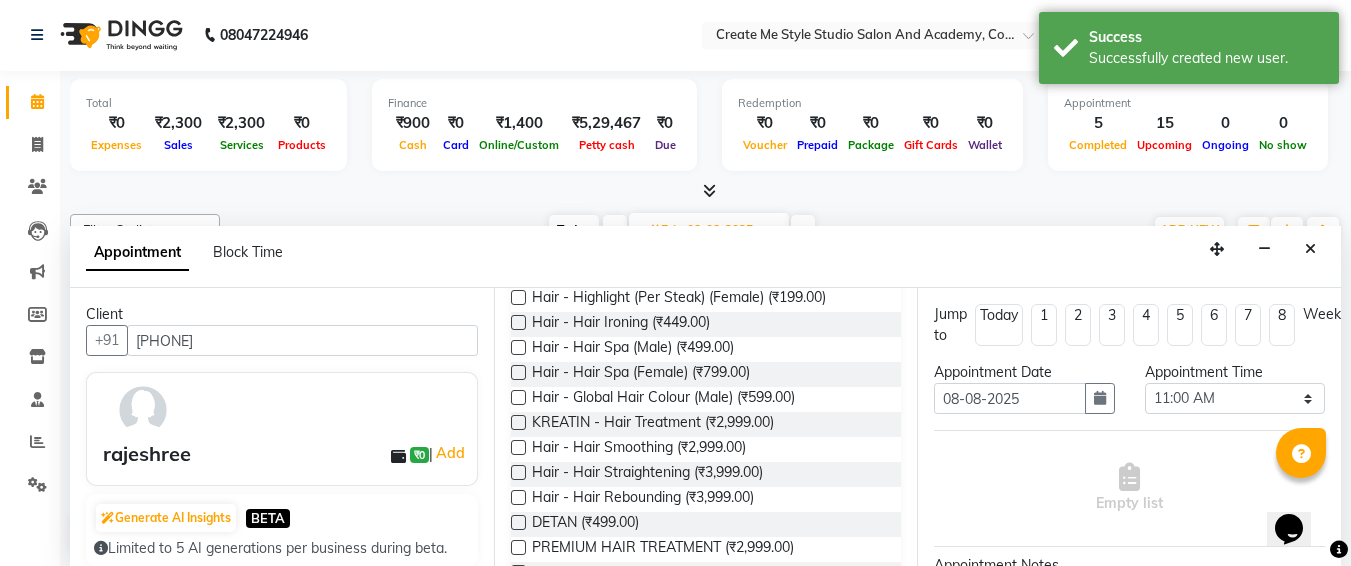 scroll, scrollTop: 294, scrollLeft: 0, axis: vertical 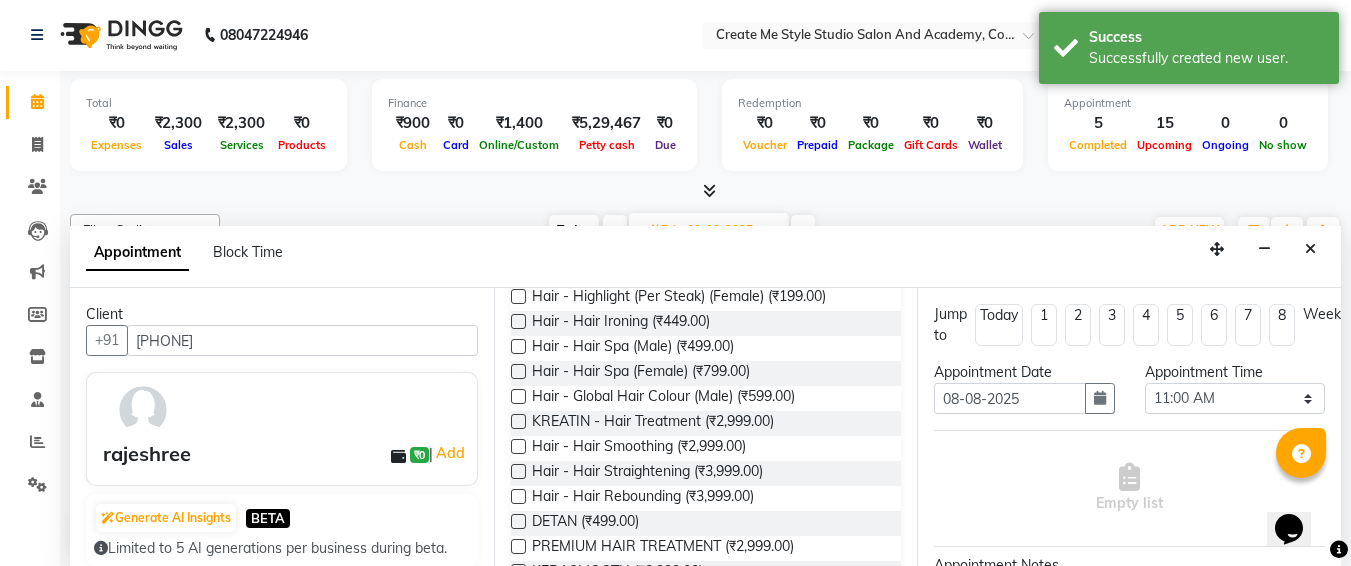 click at bounding box center (518, 421) 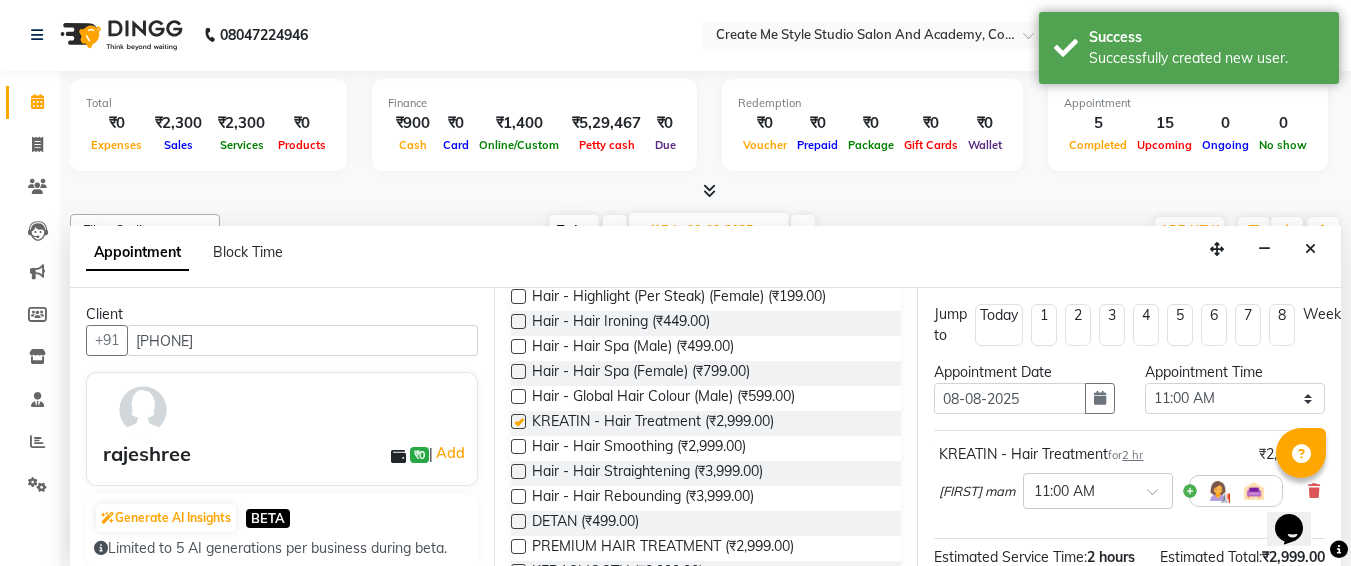 checkbox on "false" 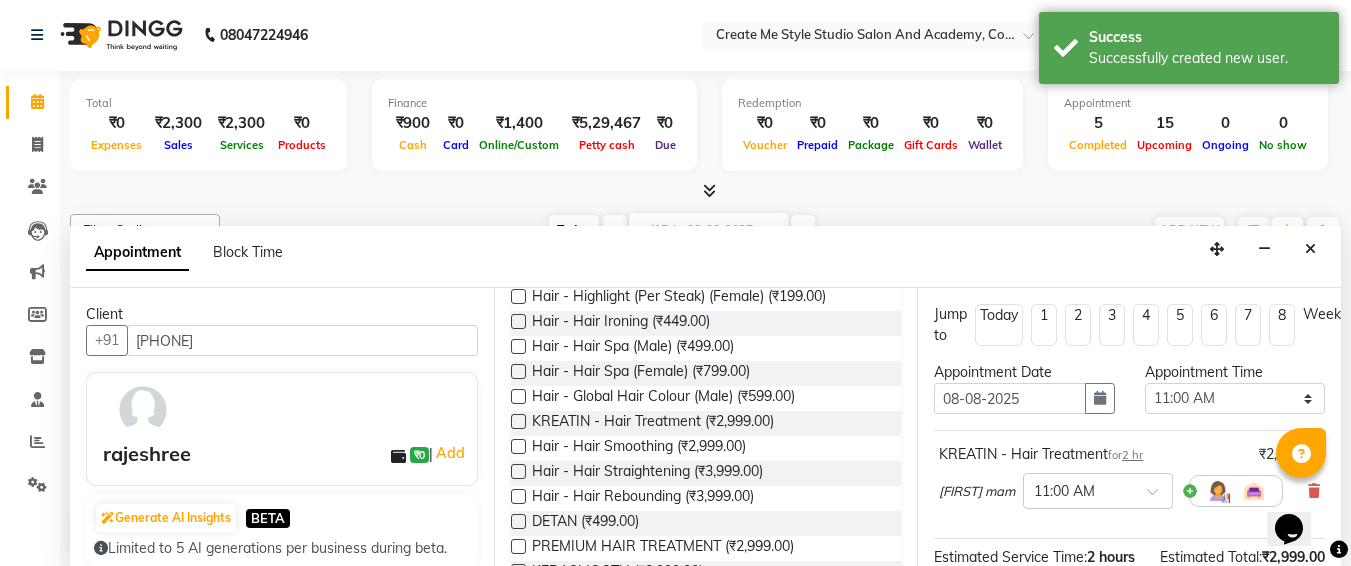 scroll, scrollTop: 284, scrollLeft: 0, axis: vertical 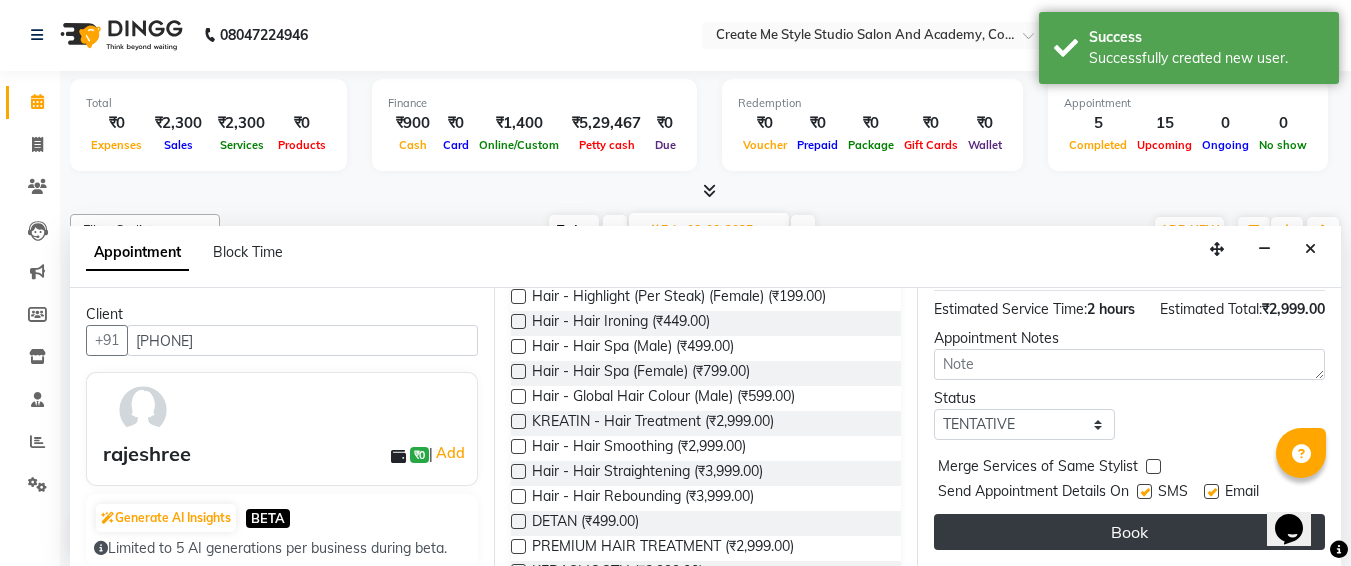 click on "Book" at bounding box center [1129, 532] 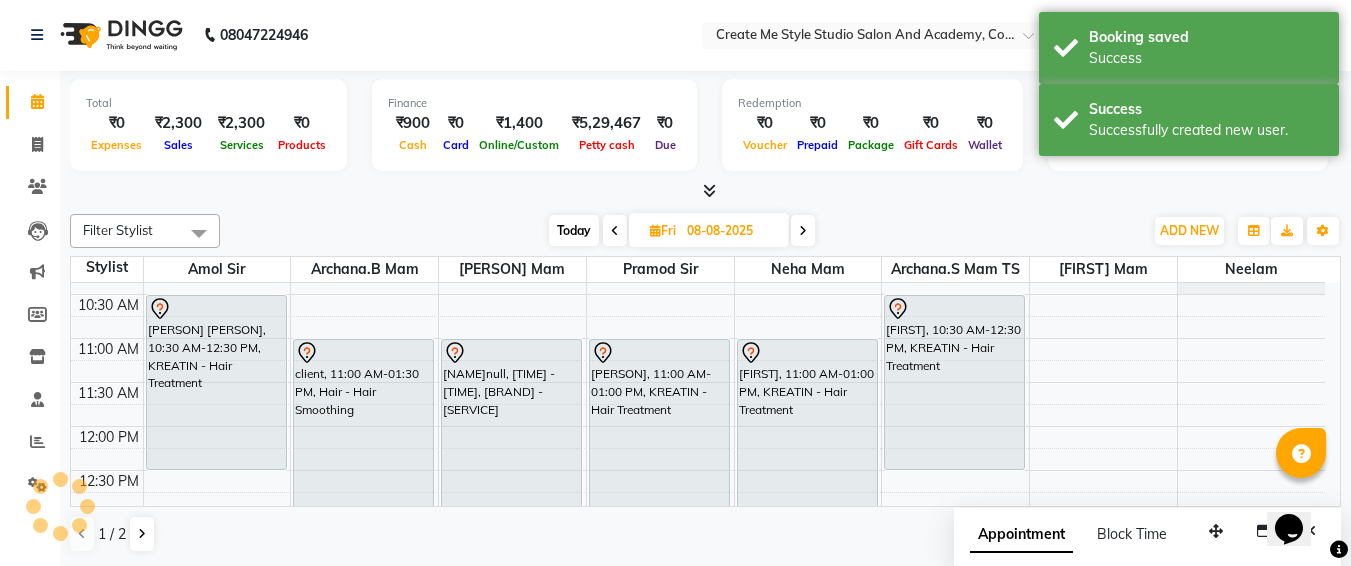 scroll, scrollTop: 0, scrollLeft: 0, axis: both 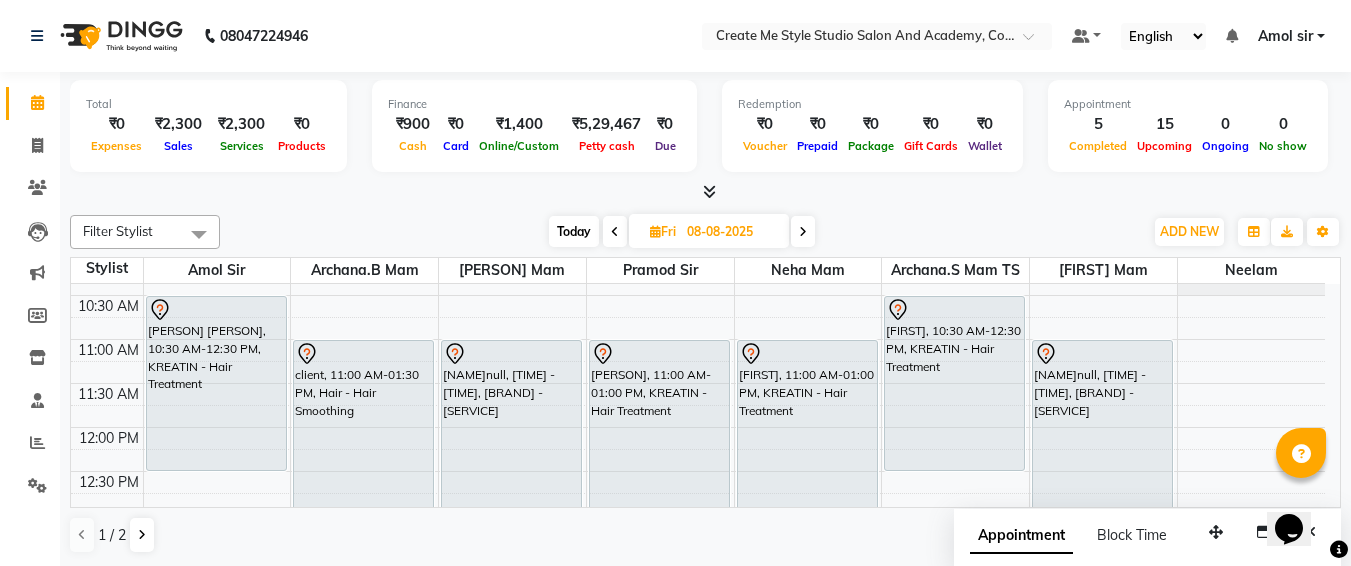 click on "08-08-2025" at bounding box center [731, 232] 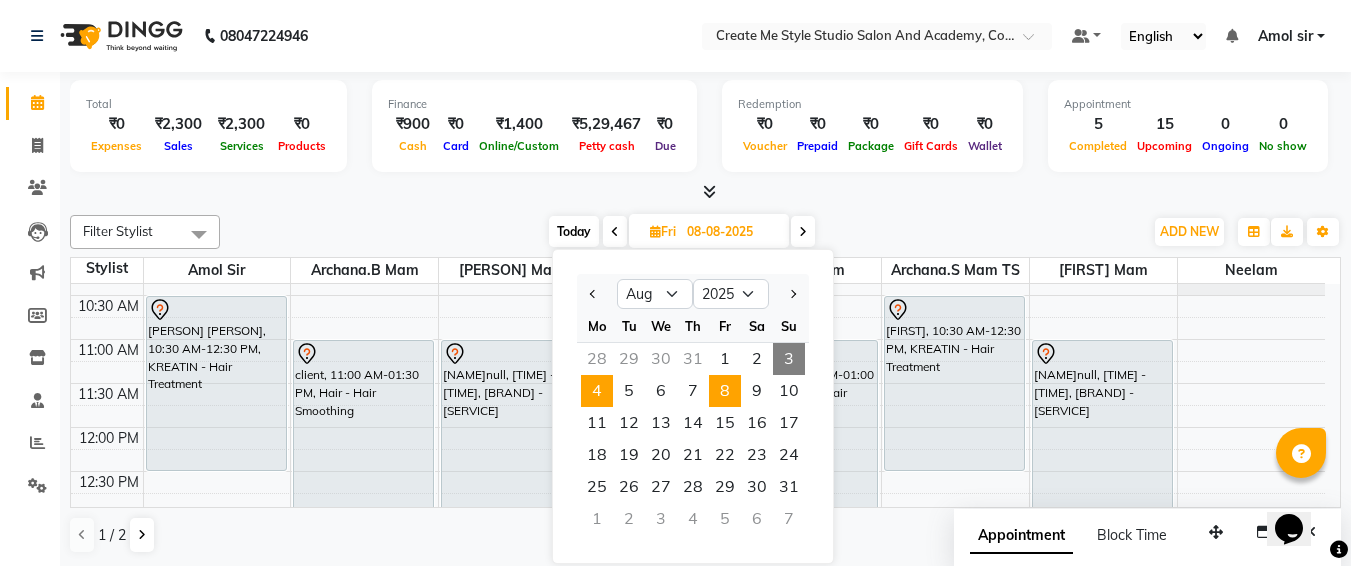 click on "4" at bounding box center (597, 391) 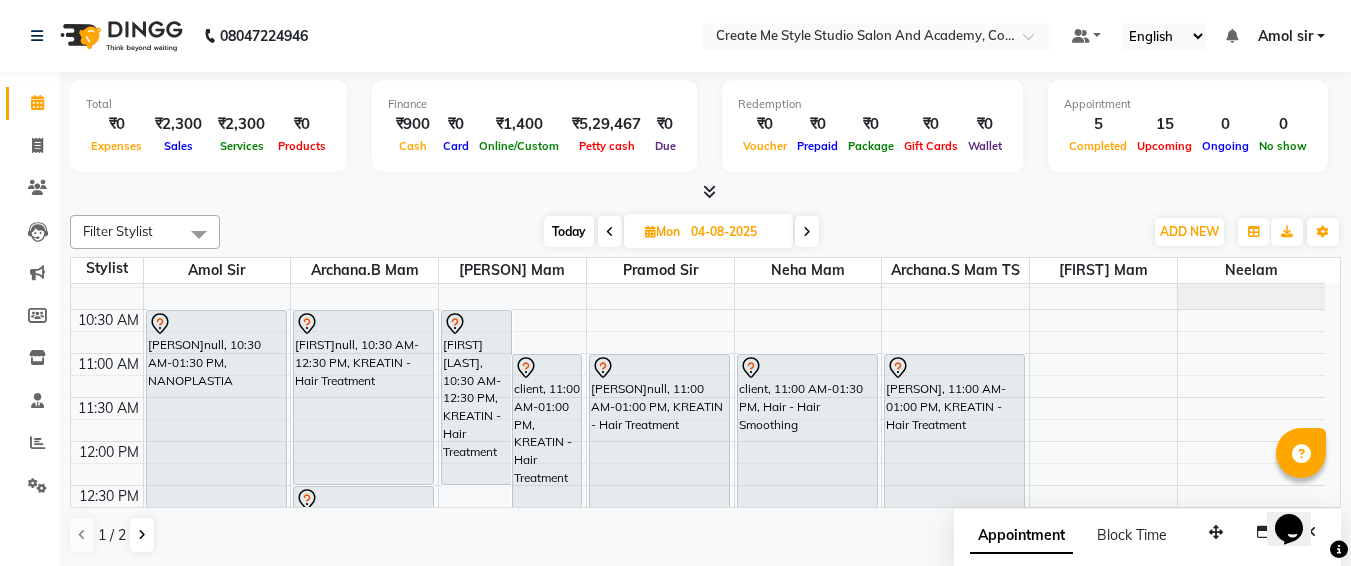 scroll, scrollTop: 103, scrollLeft: 0, axis: vertical 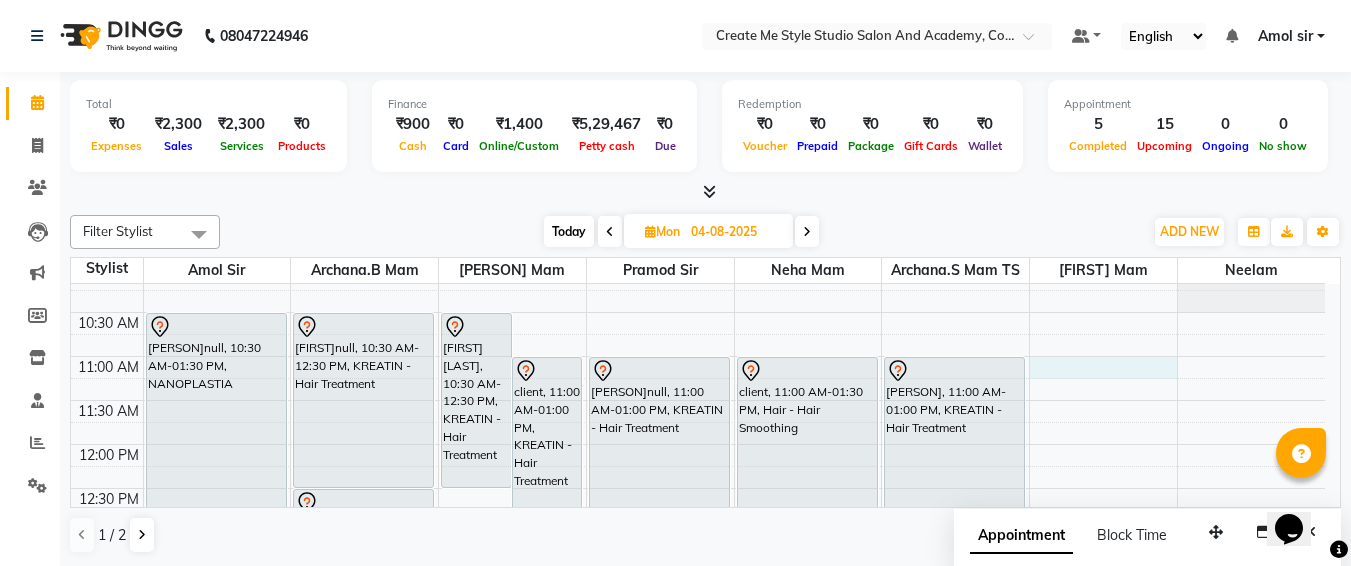 click on "9:00 AM 9:30 AM 10:00 AM 10:30 AM 11:00 AM 11:30 AM 12:00 PM 12:30 PM 1:00 PM 1:30 PM 2:00 PM 2:30 PM 3:00 PM 3:30 PM 4:00 PM 4:30 PM 5:00 PM 5:30 PM 6:00 PM 6:30 PM 7:00 PM 7:30 PM 8:00 PM 8:30 PM 9:00 PM 9:30 PM             bhavnanull, 10:30 AM-01:30 PM, NANOPLASTIA             bhavnanull, 01:30 PM-04:30 PM, NANOPLASTIA             rohitominull, 10:30 AM-12:30 PM, KREATIN - Hair Treatment             rupaa, 12:30 PM-03:00 PM, Hair - Hair Straightening             sapna dubey, 10:30 AM-12:30 PM, KREATIN - Hair Treatment             client, 11:00 AM-01:00 PM, KREATIN - Hair Treatment             binunull, 11:00 AM-01:00 PM, KREATIN - Hair Treatment             client, 11:00 AM-01:30 PM, Hair - Hair Smoothing             khushi, 11:00 AM-01:00 PM, KREATIN - Hair Treatment" at bounding box center (698, 752) 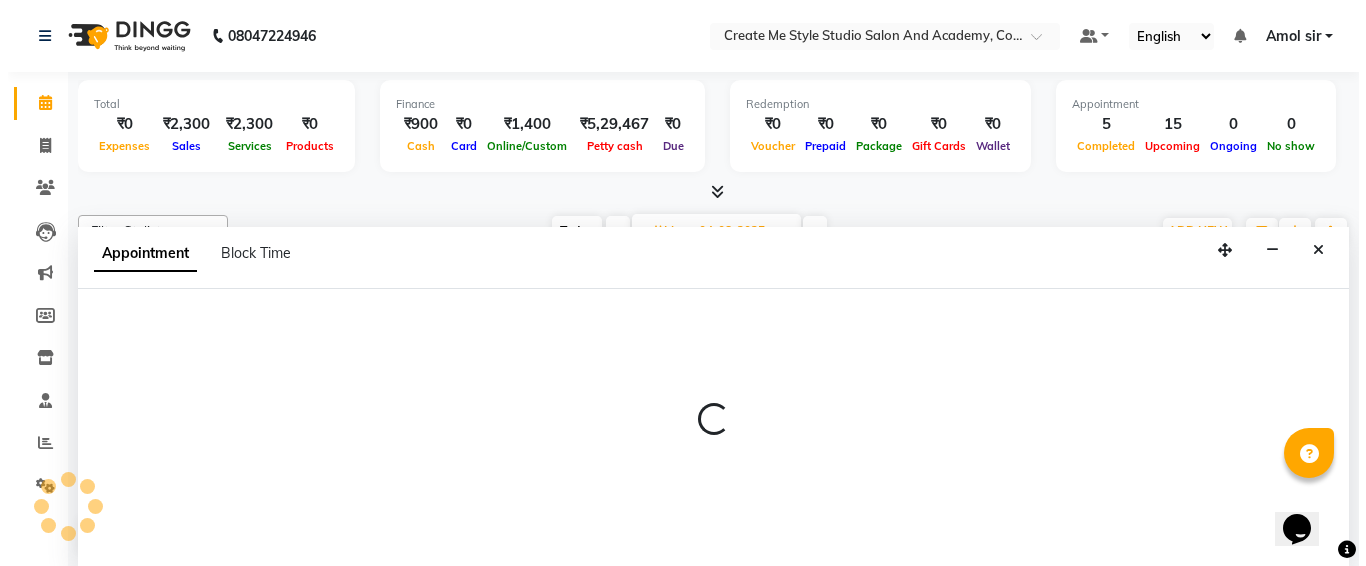 scroll, scrollTop: 1, scrollLeft: 0, axis: vertical 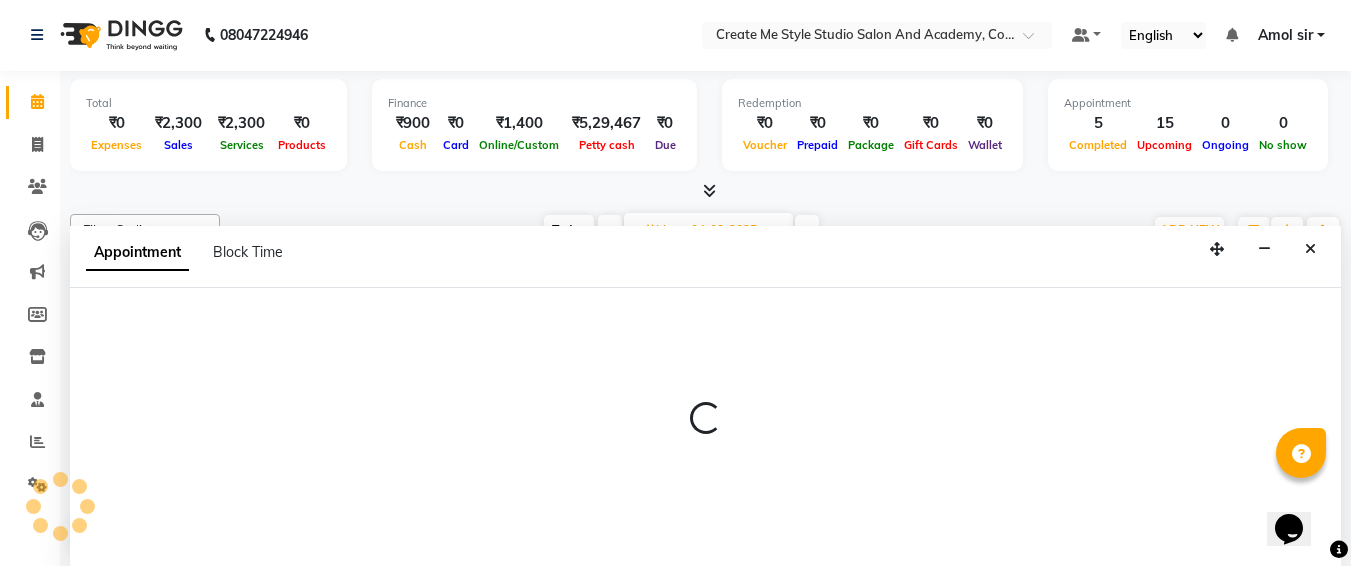 select on "79119" 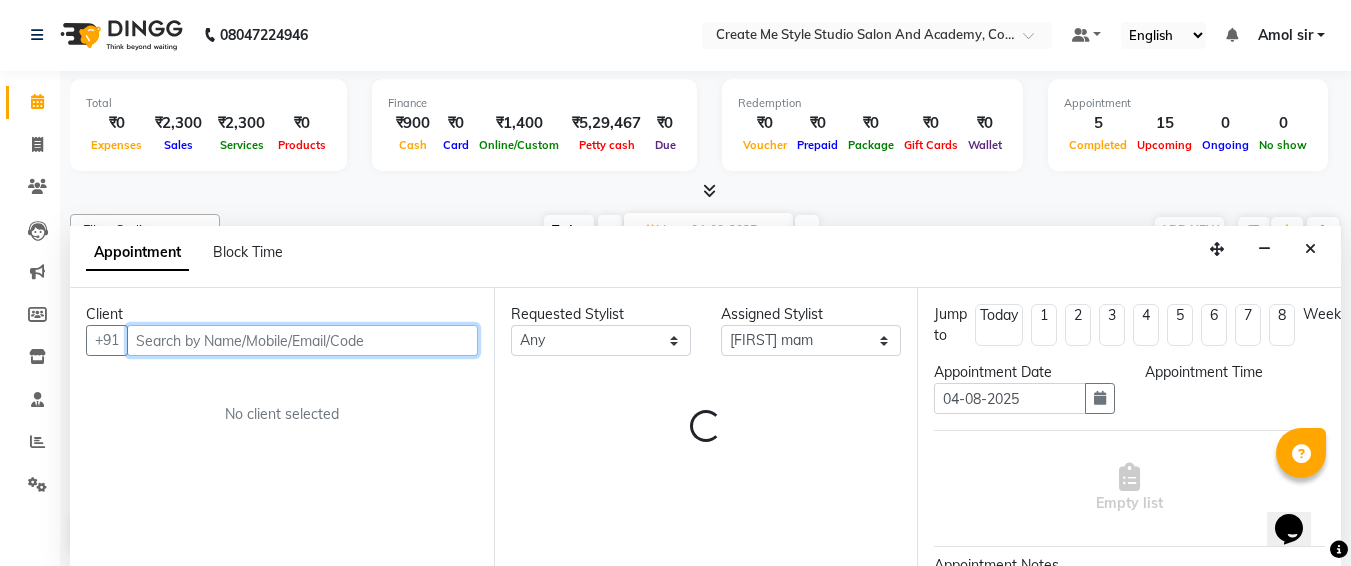 select on "660" 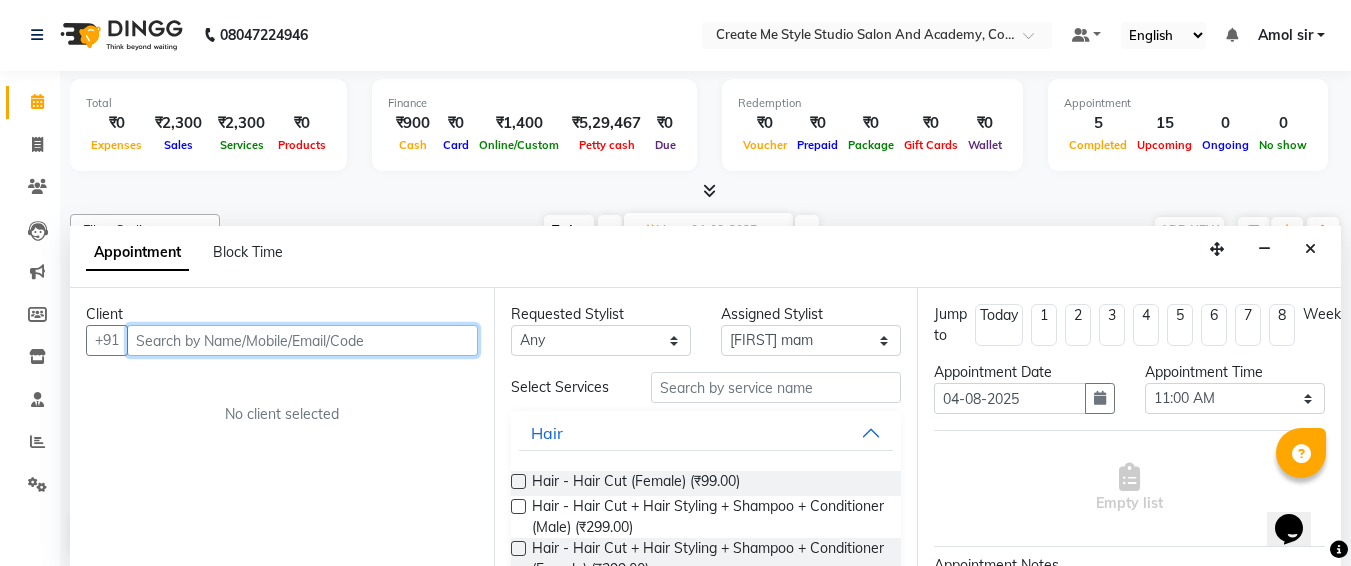 click at bounding box center [302, 340] 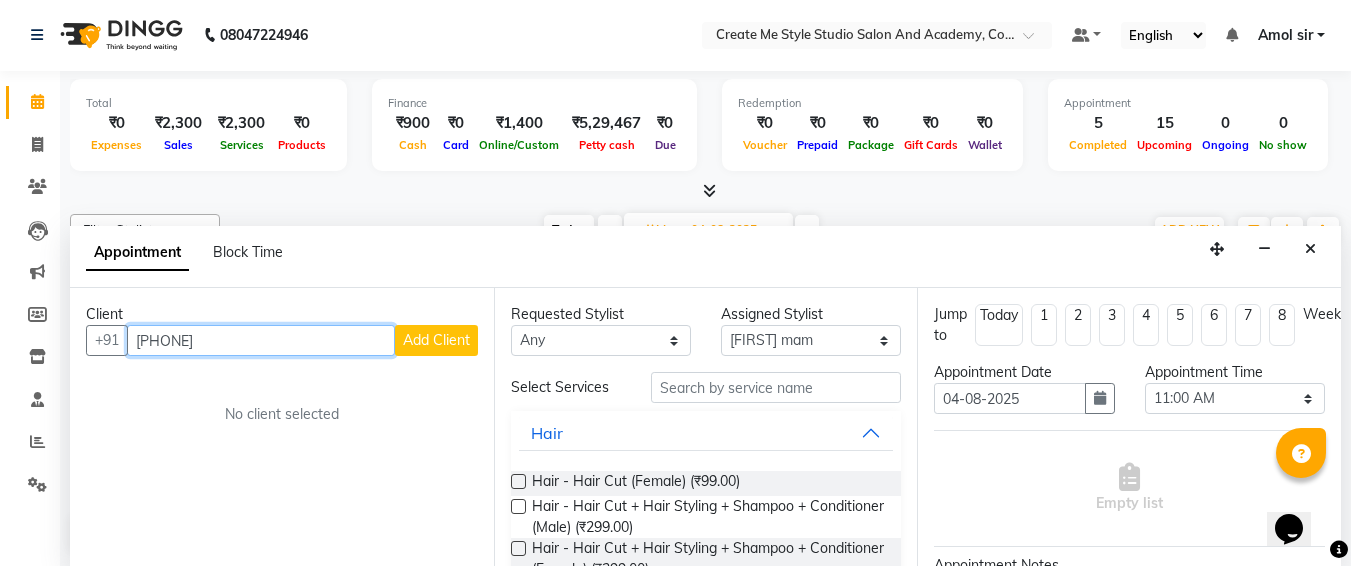 type on "[PHONE]" 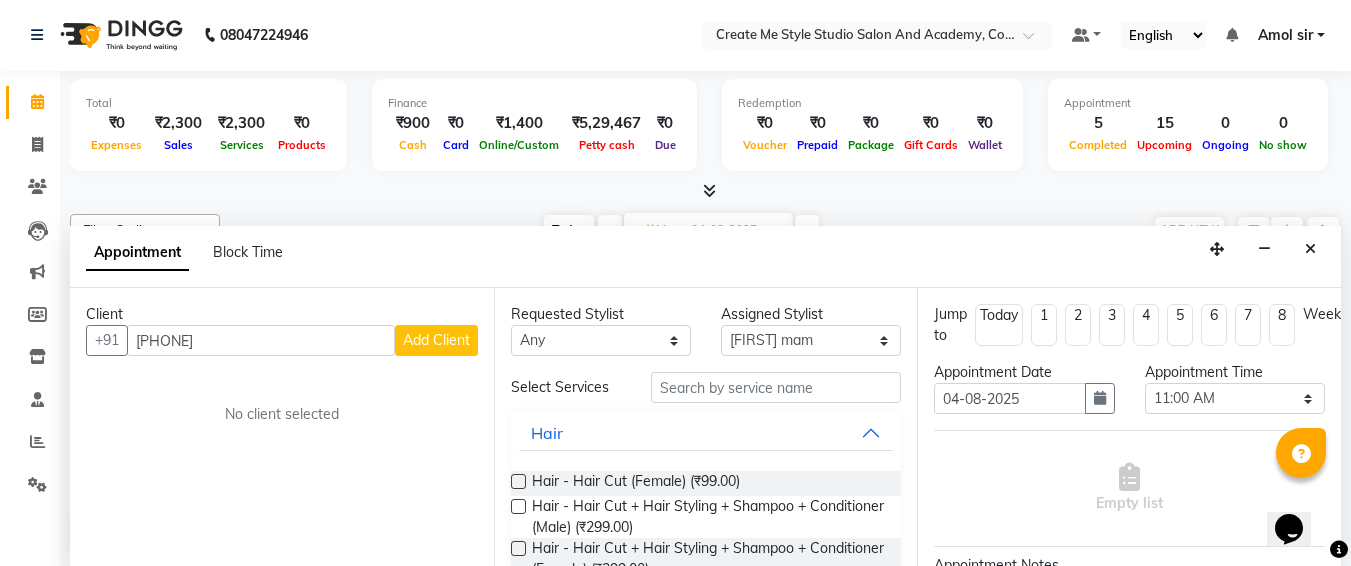click on "Add Client" at bounding box center (436, 340) 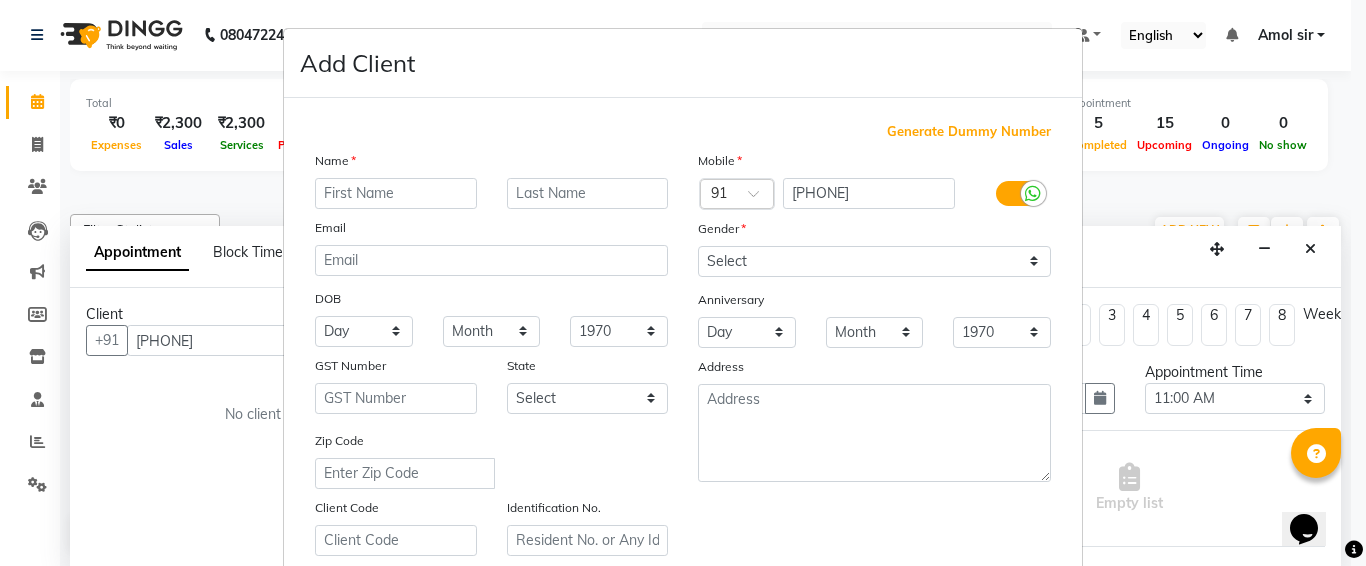 click at bounding box center [396, 193] 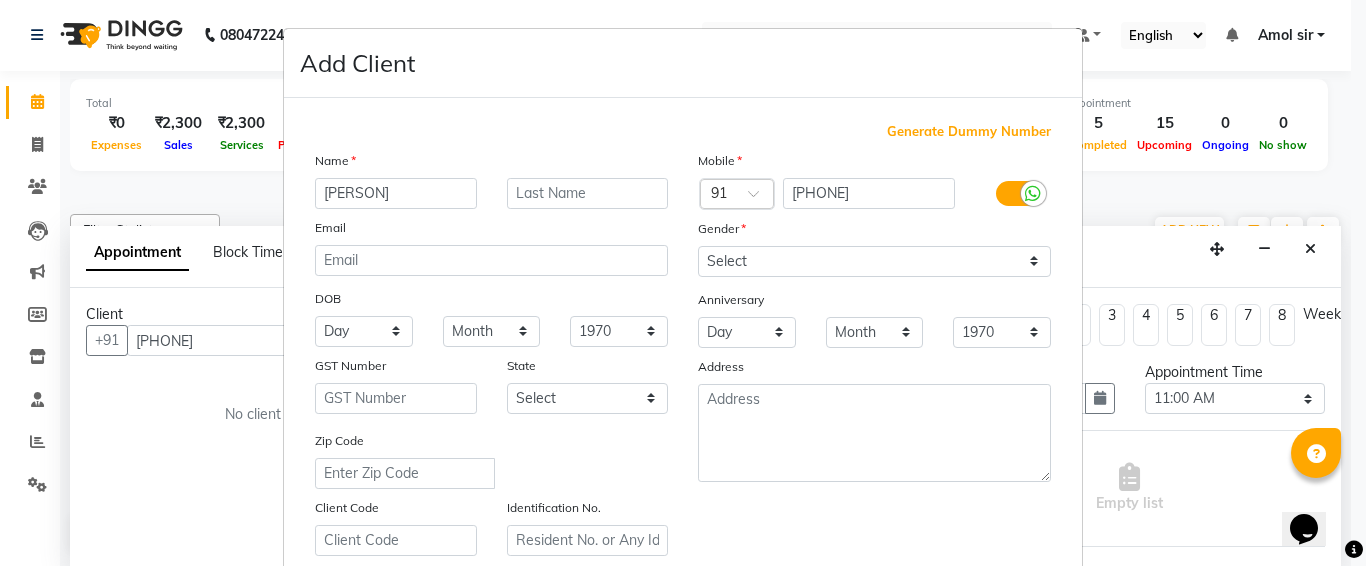 type on "[PERSON]" 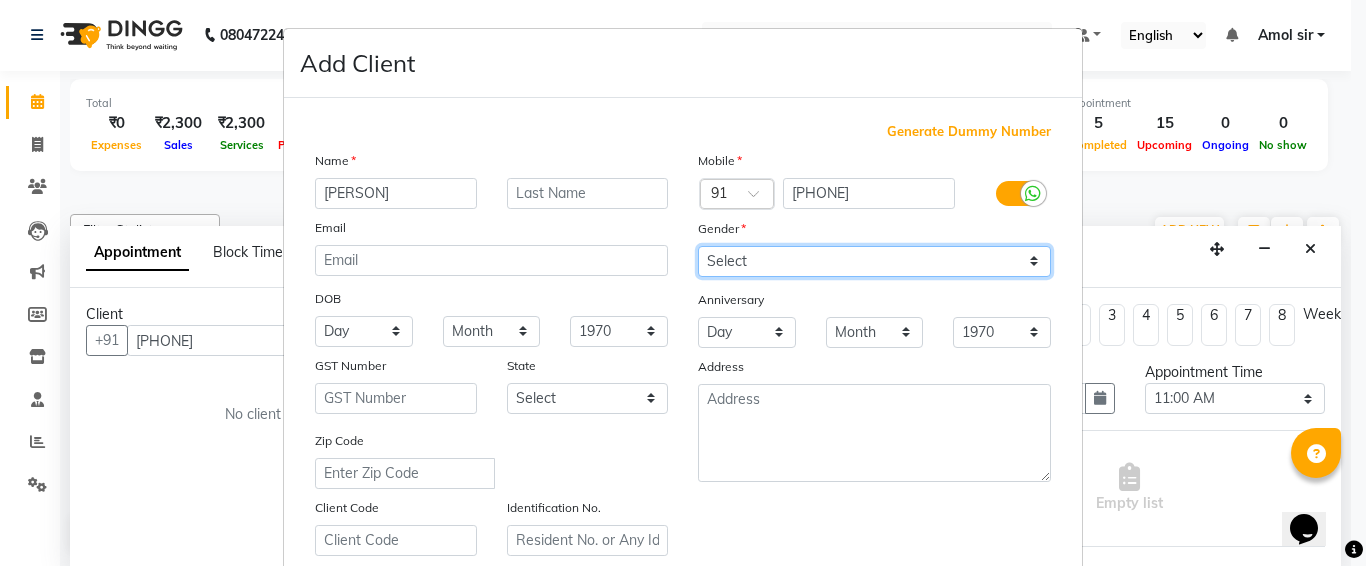 click on "Select Male Female Other Prefer Not To Say" at bounding box center (874, 261) 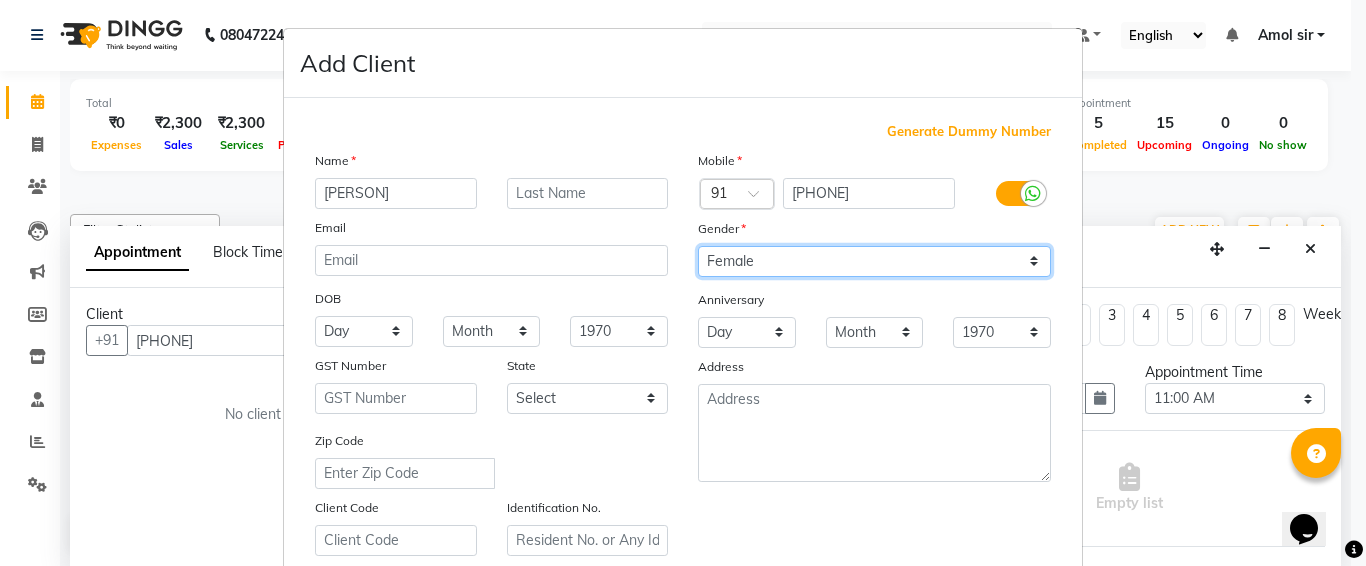 click on "Select Male Female Other Prefer Not To Say" at bounding box center (874, 261) 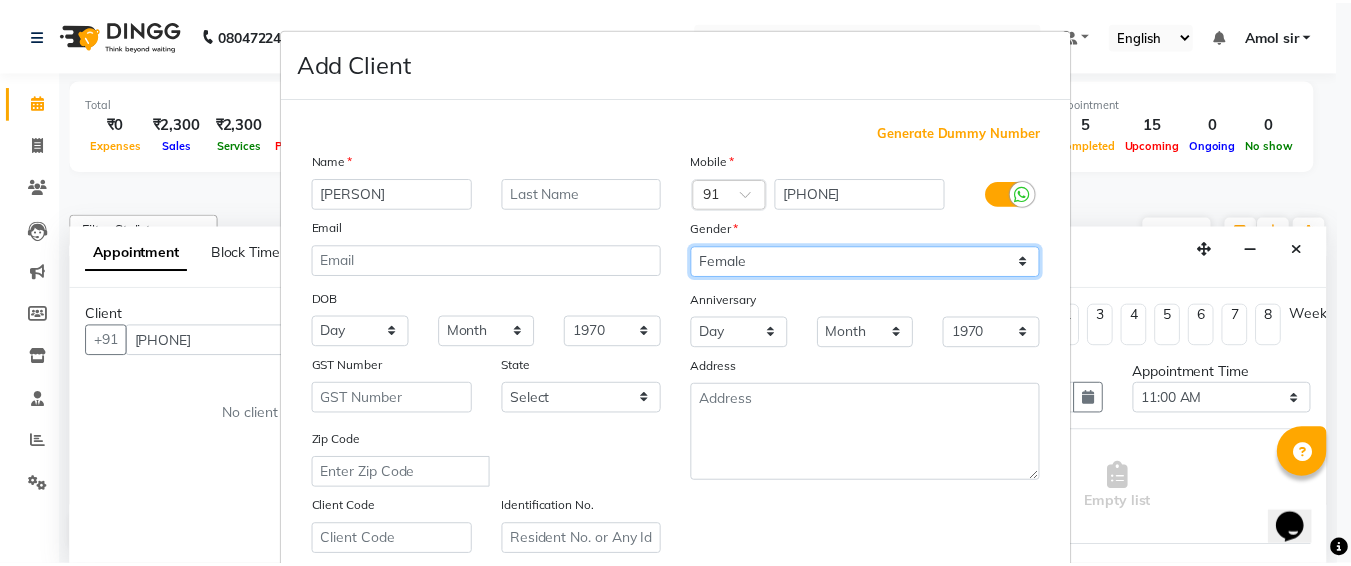 scroll, scrollTop: 357, scrollLeft: 0, axis: vertical 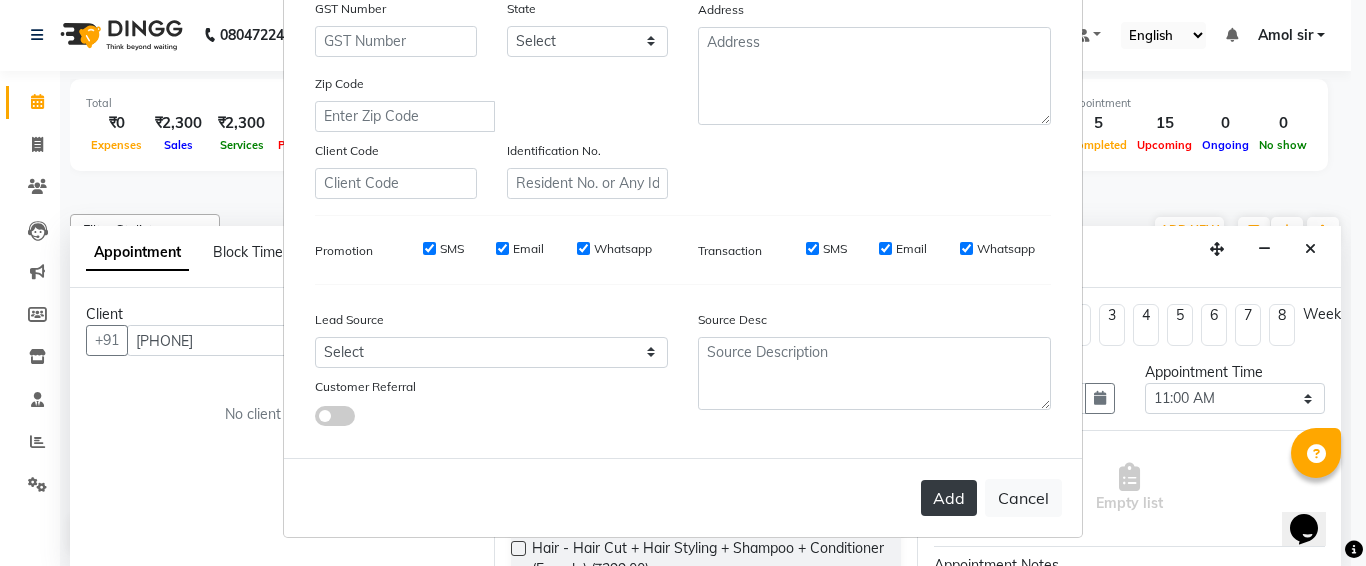 click on "Add" at bounding box center (949, 498) 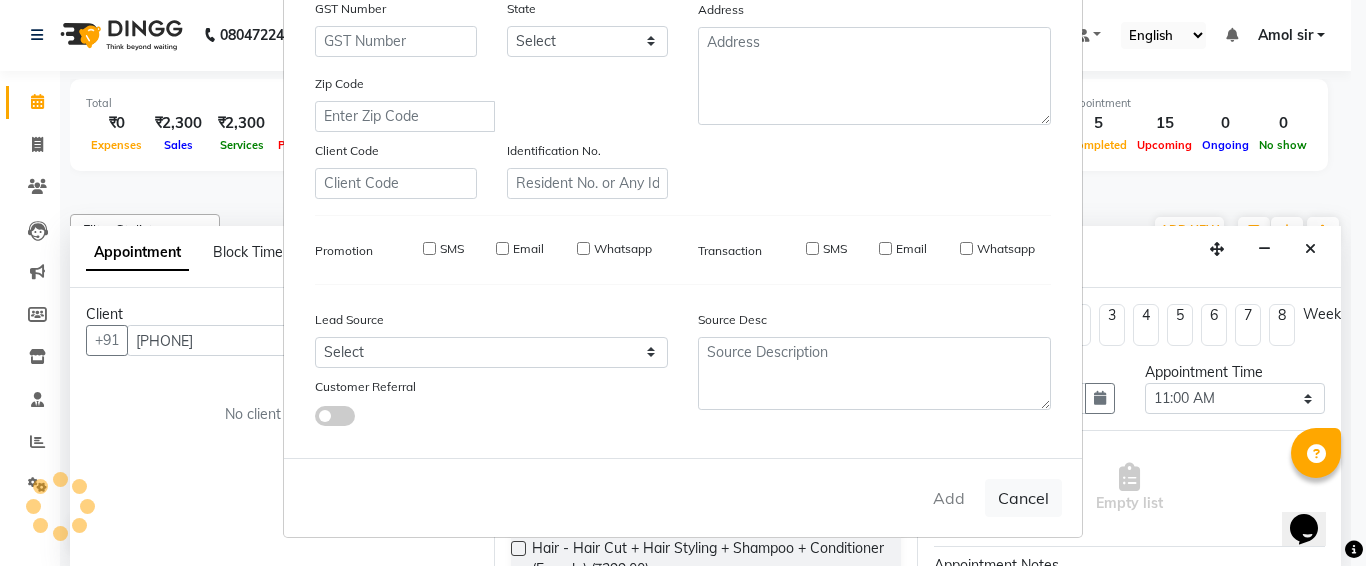 type 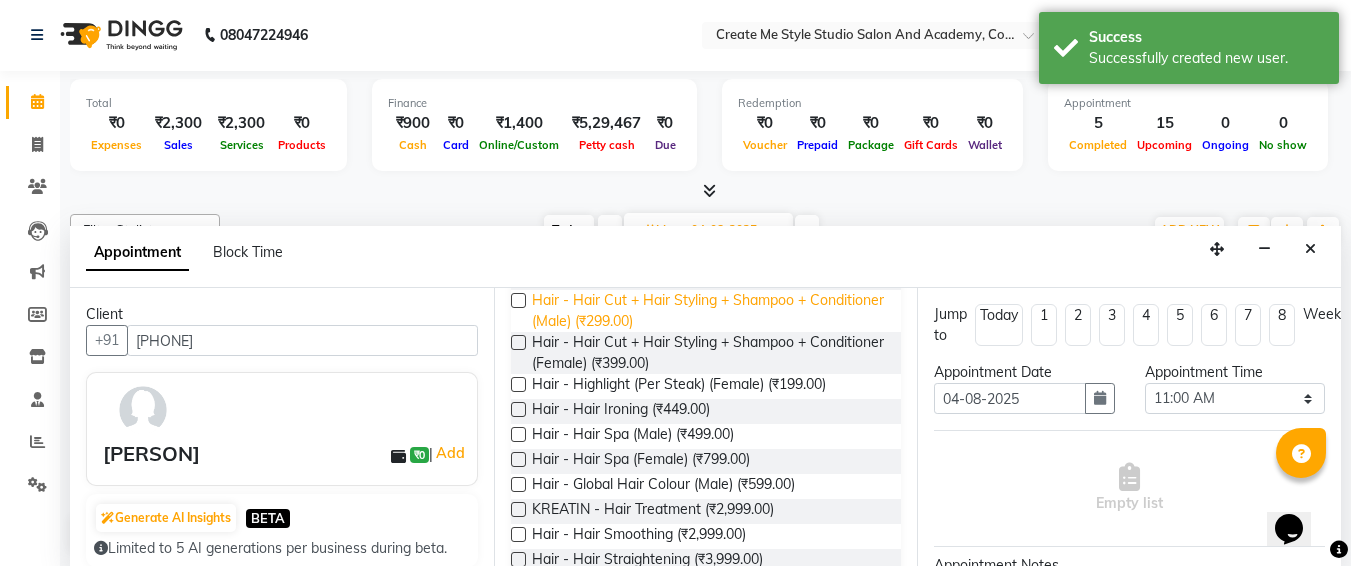 scroll, scrollTop: 222, scrollLeft: 0, axis: vertical 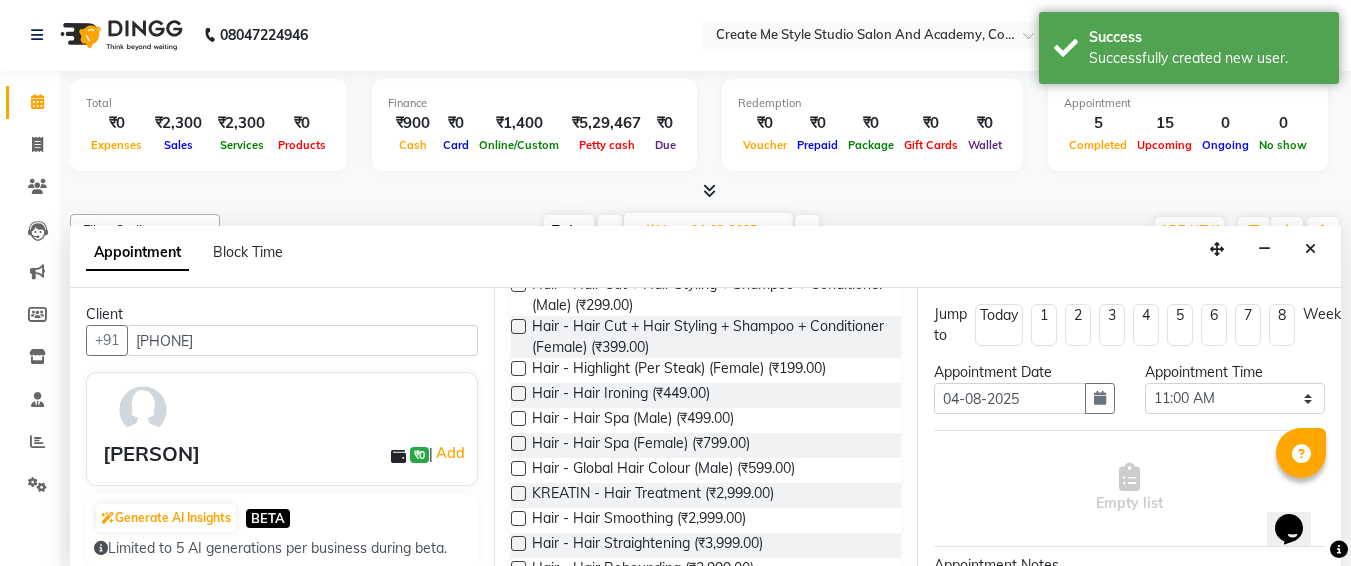 click at bounding box center [518, 493] 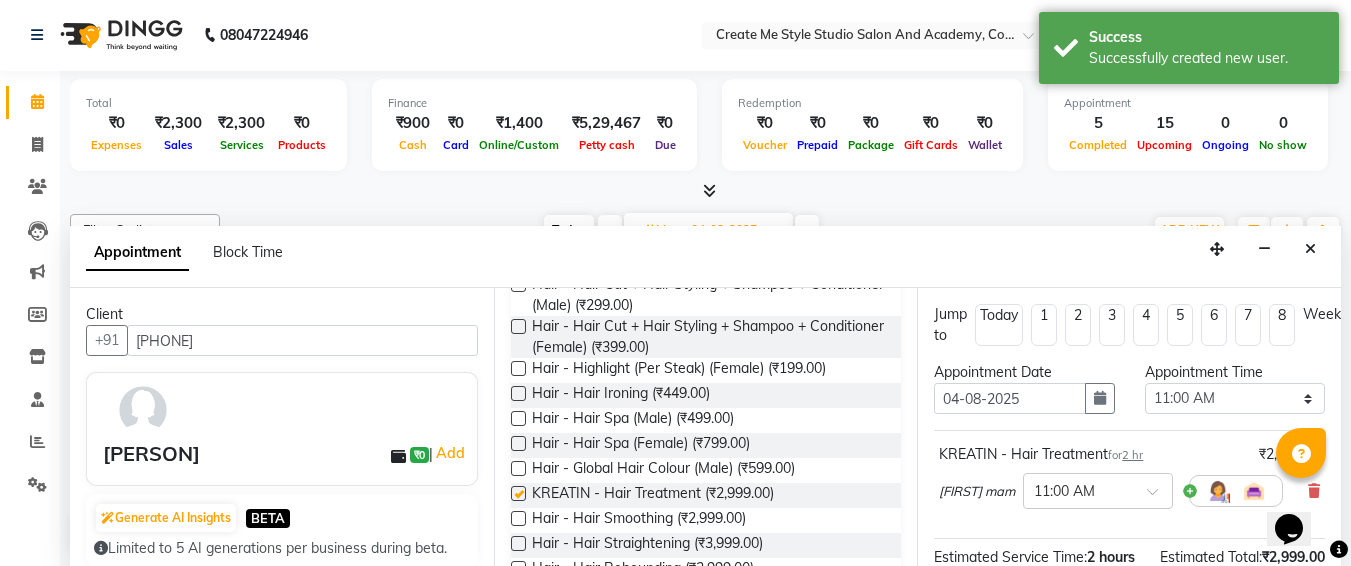 checkbox on "false" 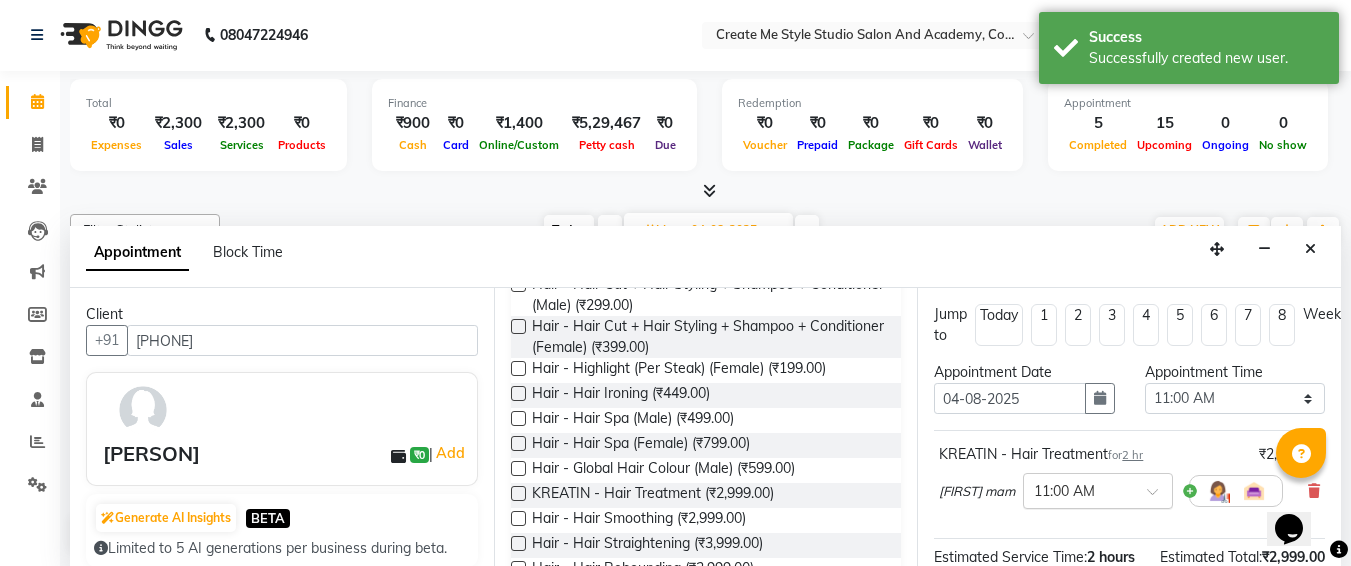 scroll, scrollTop: 284, scrollLeft: 0, axis: vertical 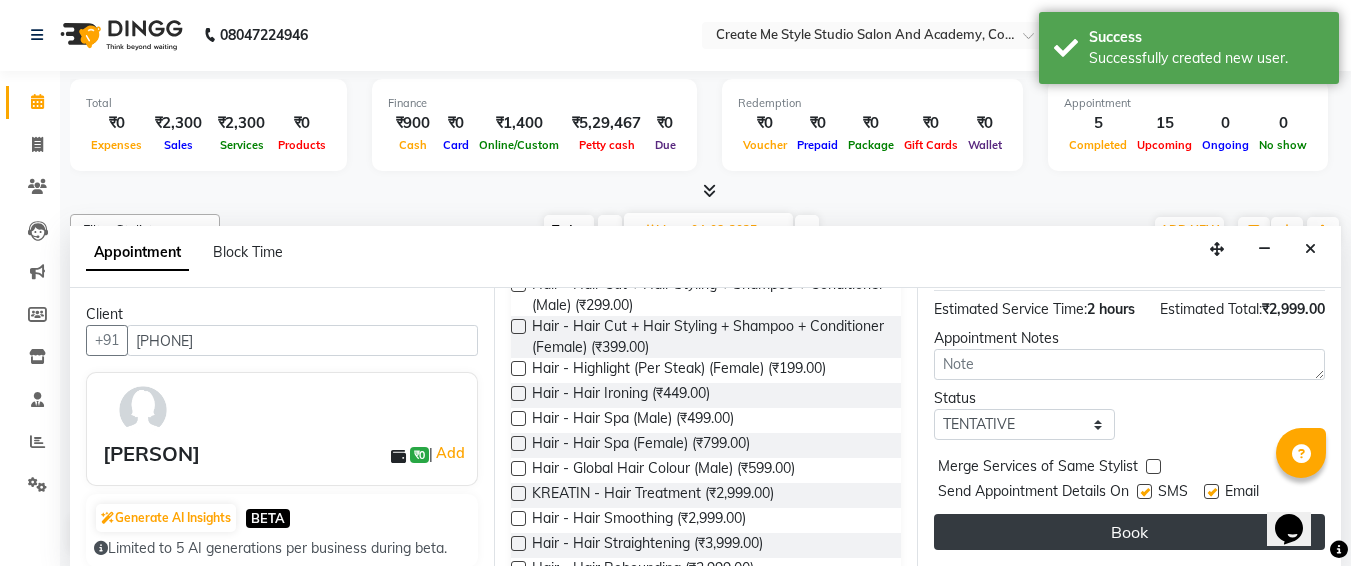 click on "Book" at bounding box center [1129, 532] 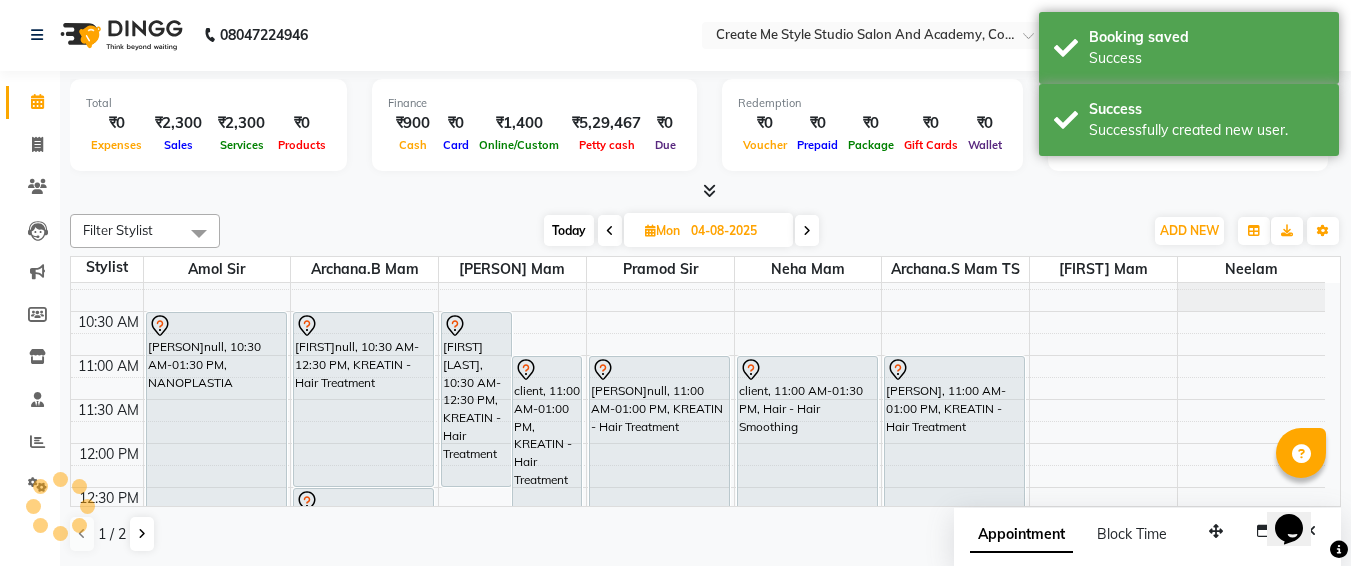 scroll, scrollTop: 0, scrollLeft: 0, axis: both 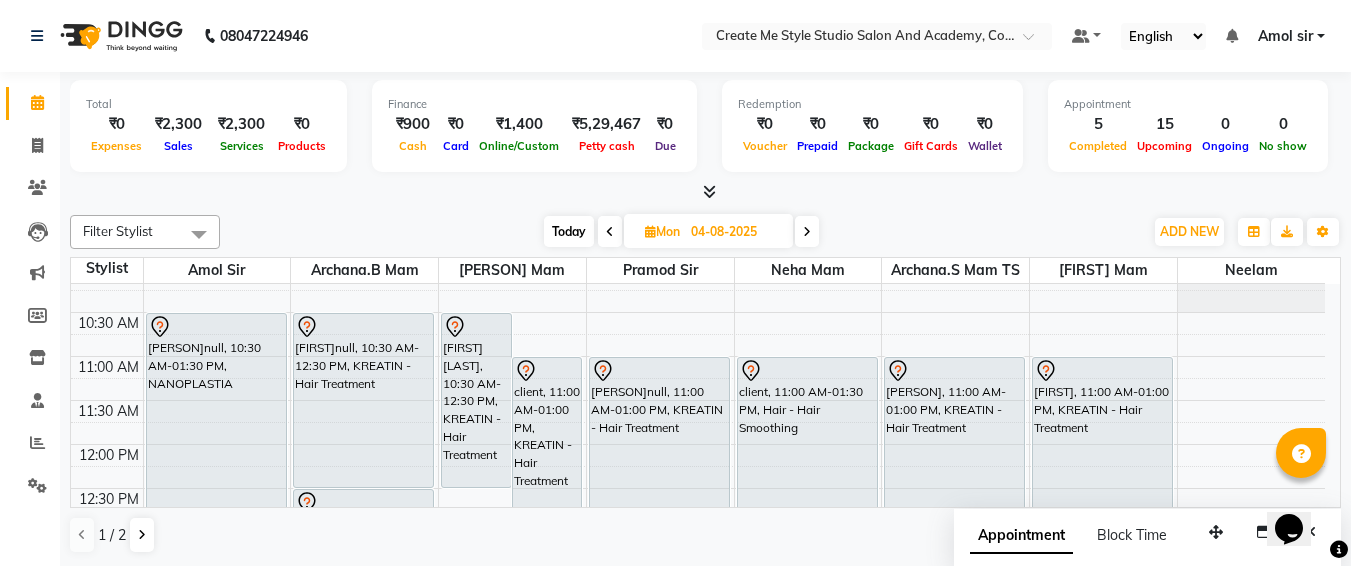 click on "04-08-2025" at bounding box center (735, 232) 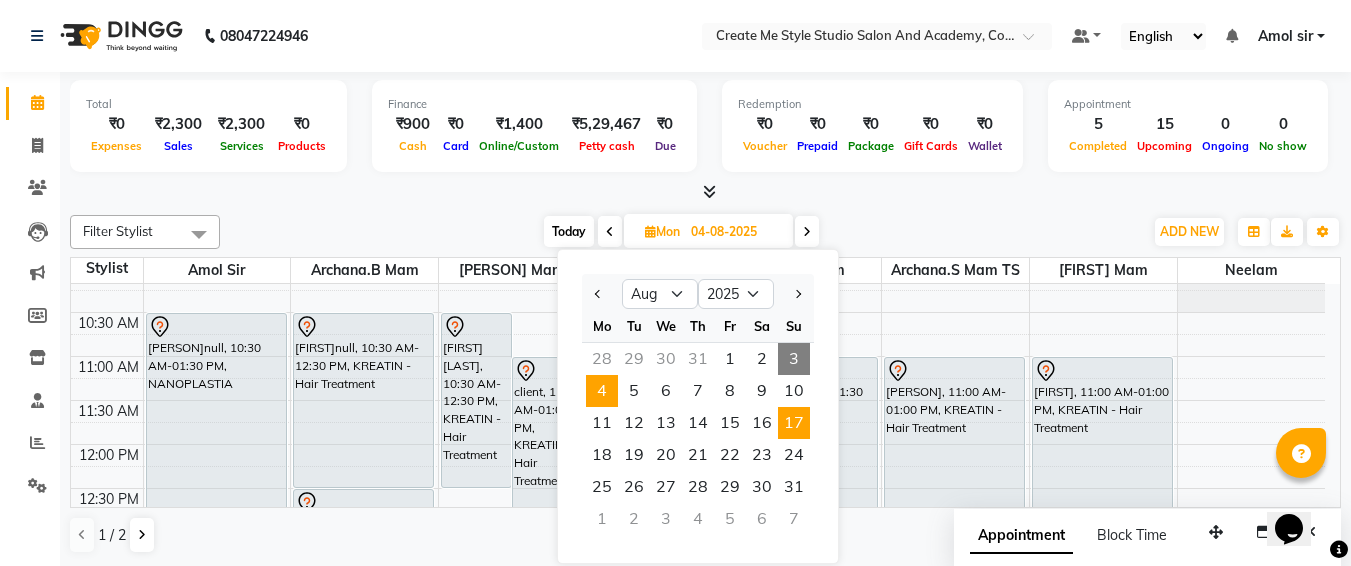 click on "17" at bounding box center (794, 423) 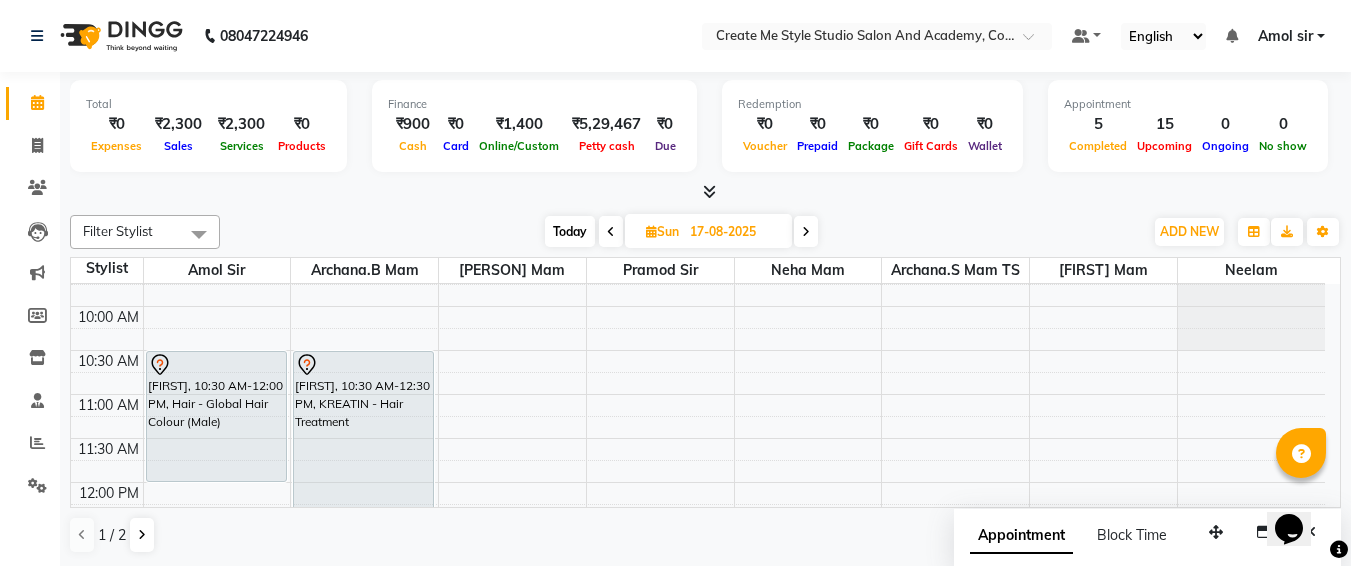 scroll, scrollTop: 64, scrollLeft: 0, axis: vertical 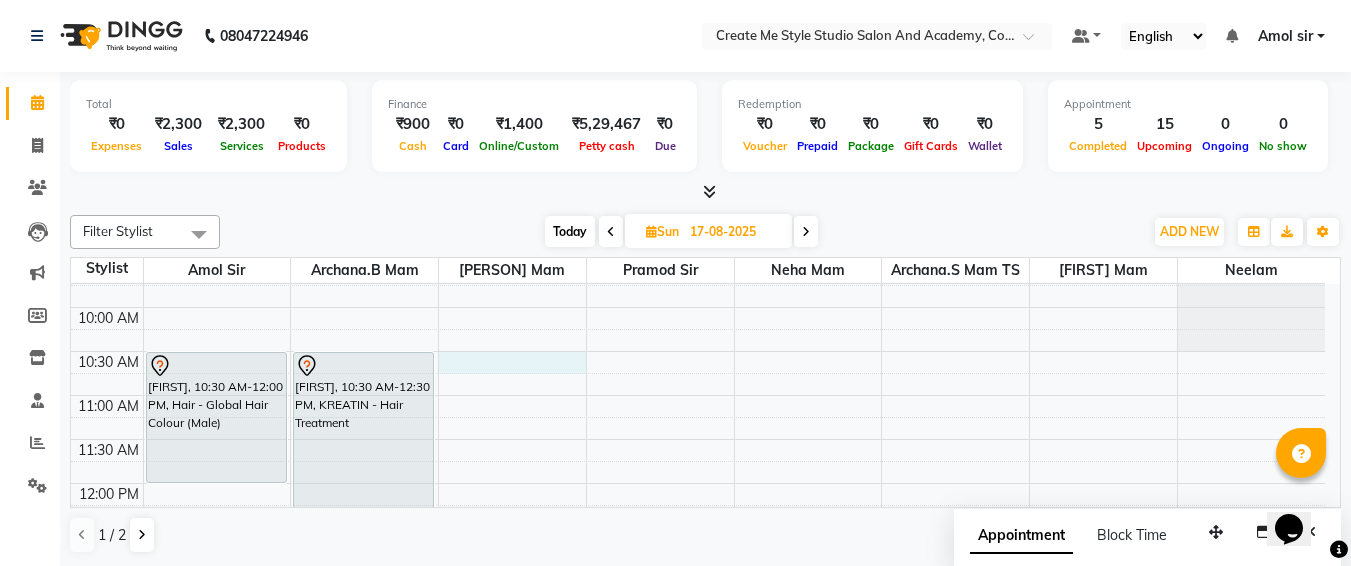 click on "9:00 AM 9:30 AM 10:00 AM 10:30 AM 11:00 AM 11:30 AM 12:00 PM 12:30 PM 1:00 PM 1:30 PM 2:00 PM 2:30 PM 3:00 PM 3:30 PM 4:00 PM 4:30 PM 5:00 PM 5:30 PM 6:00 PM 6:30 PM 7:00 PM 7:30 PM 8:00 PM 8:30 PM 9:00 PM 9:30 PM [PERSON], 10:30 AM-12:00 PM, Hair - Global Hair Colour (Male) [PERSON], 10:30 AM-12:30 PM, KREATIN - Hair Treatment" at bounding box center (698, 791) 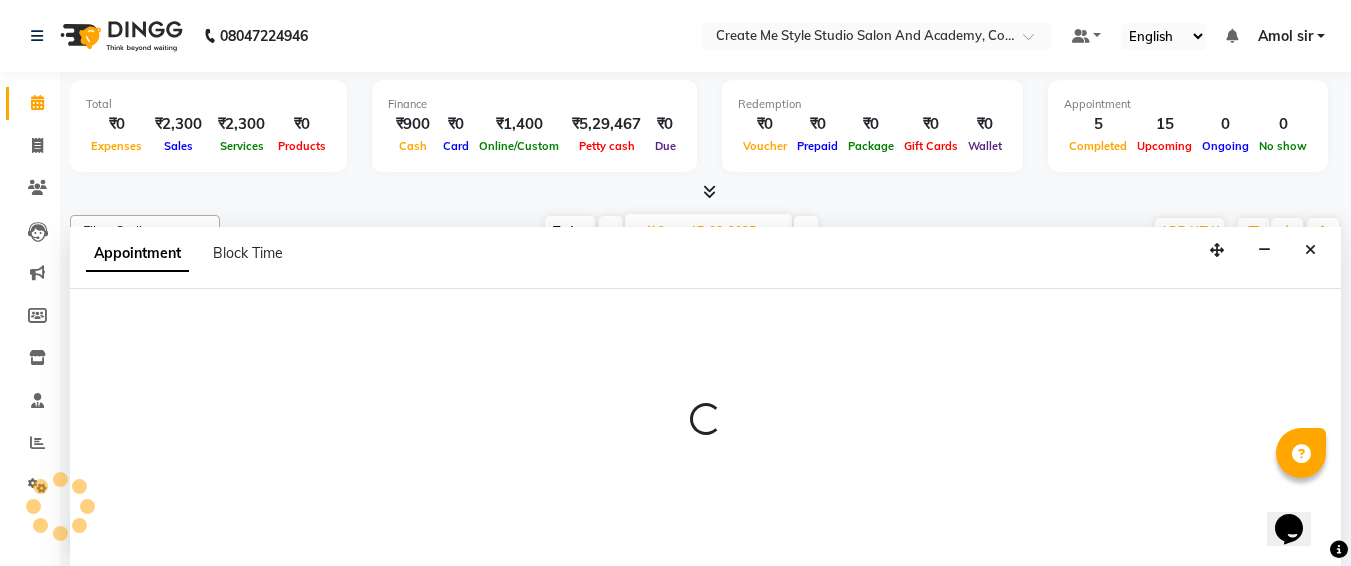 select on "[PHONE]" 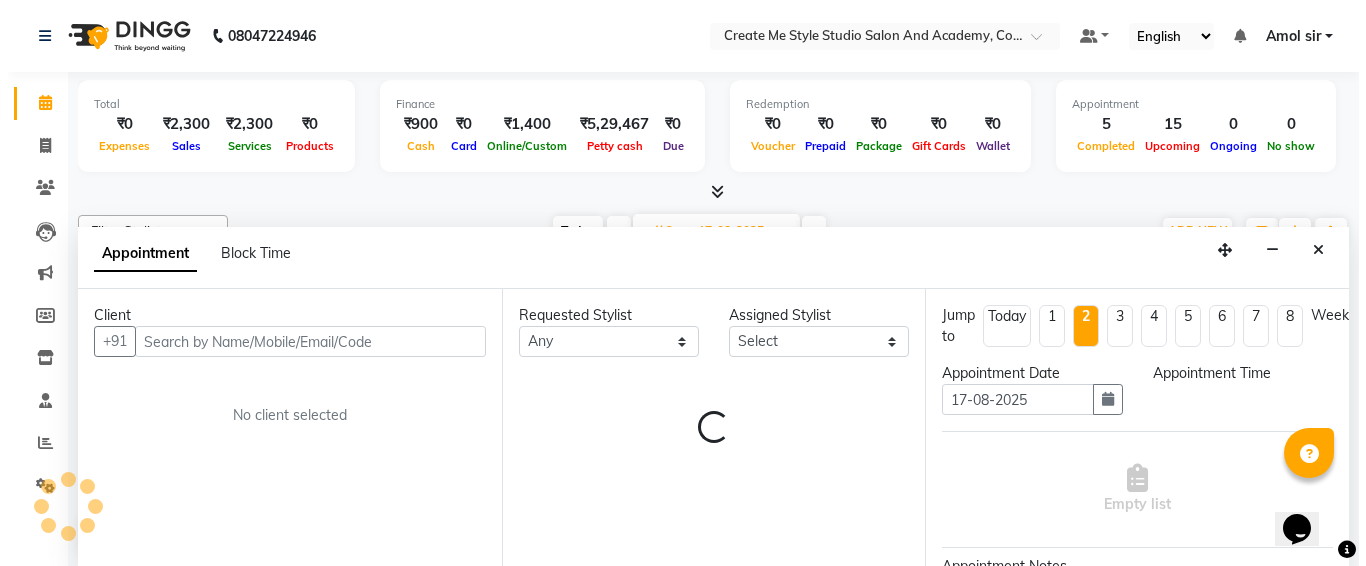scroll, scrollTop: 1, scrollLeft: 0, axis: vertical 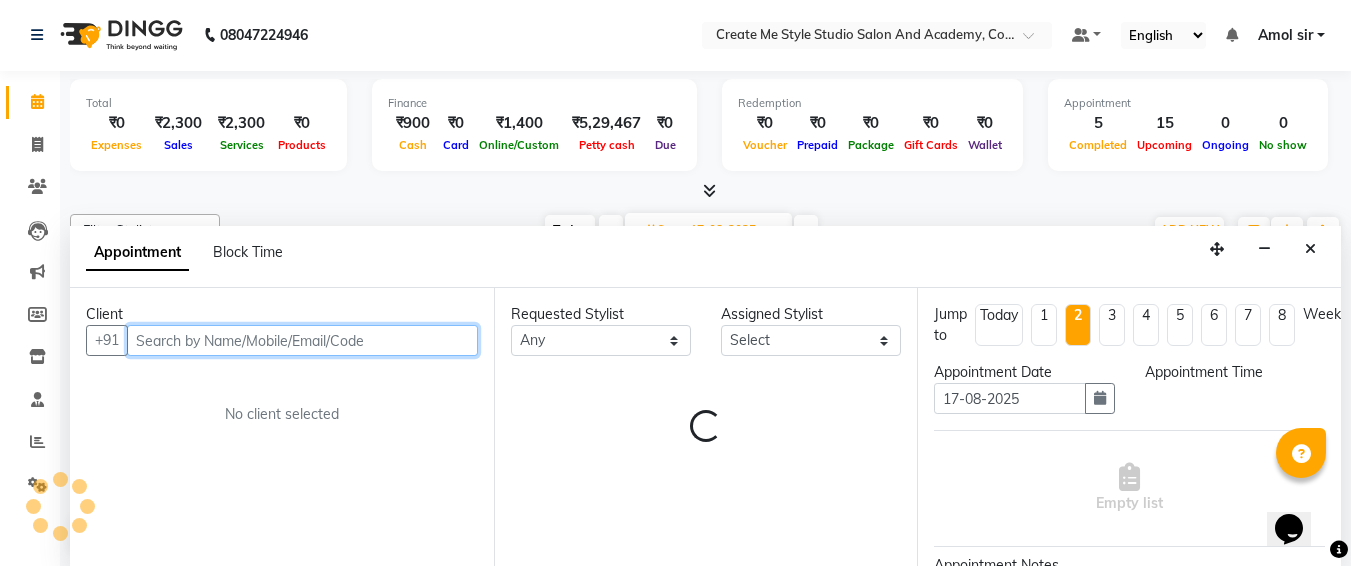 select on "630" 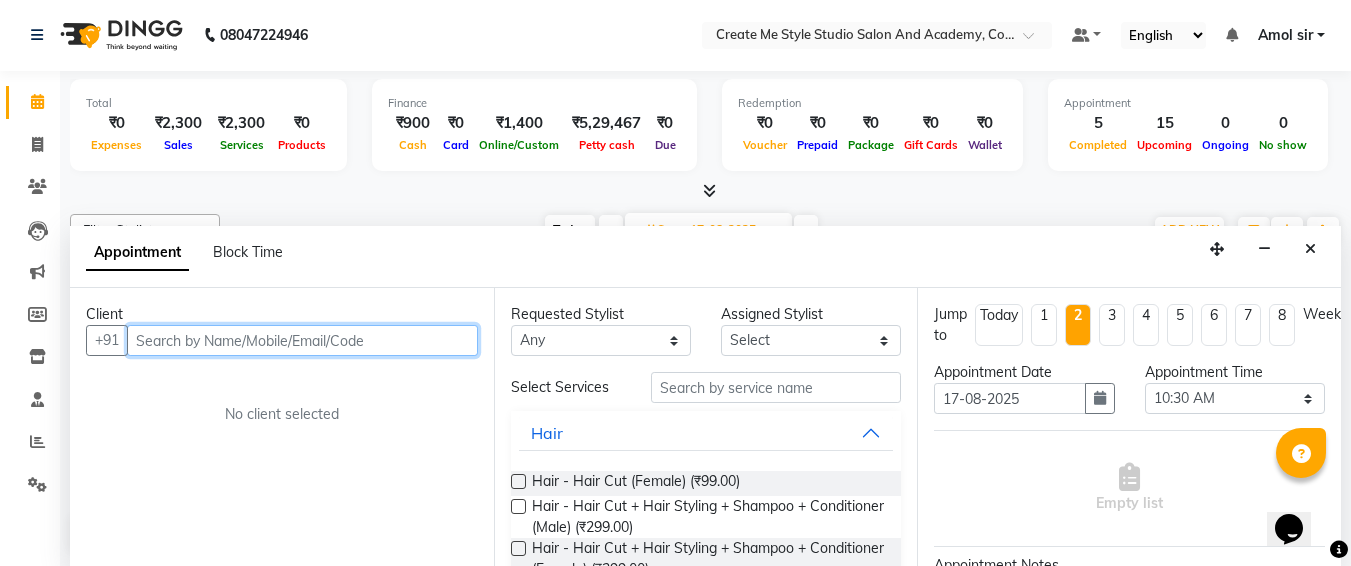 click at bounding box center [302, 340] 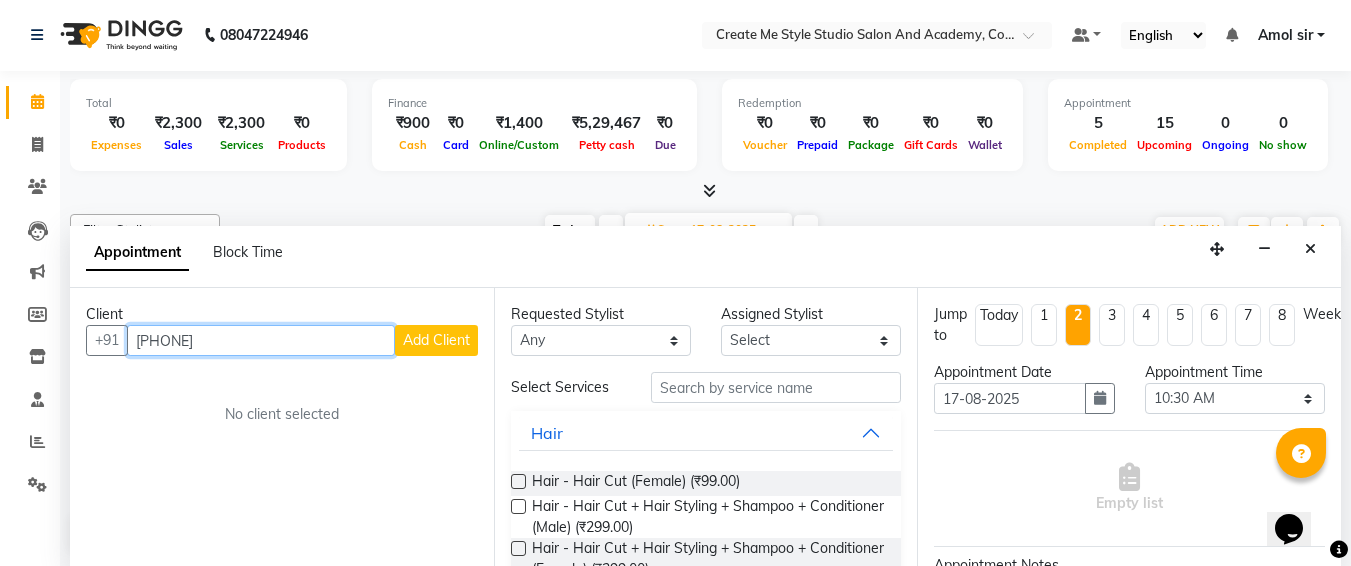 type on "[PHONE]" 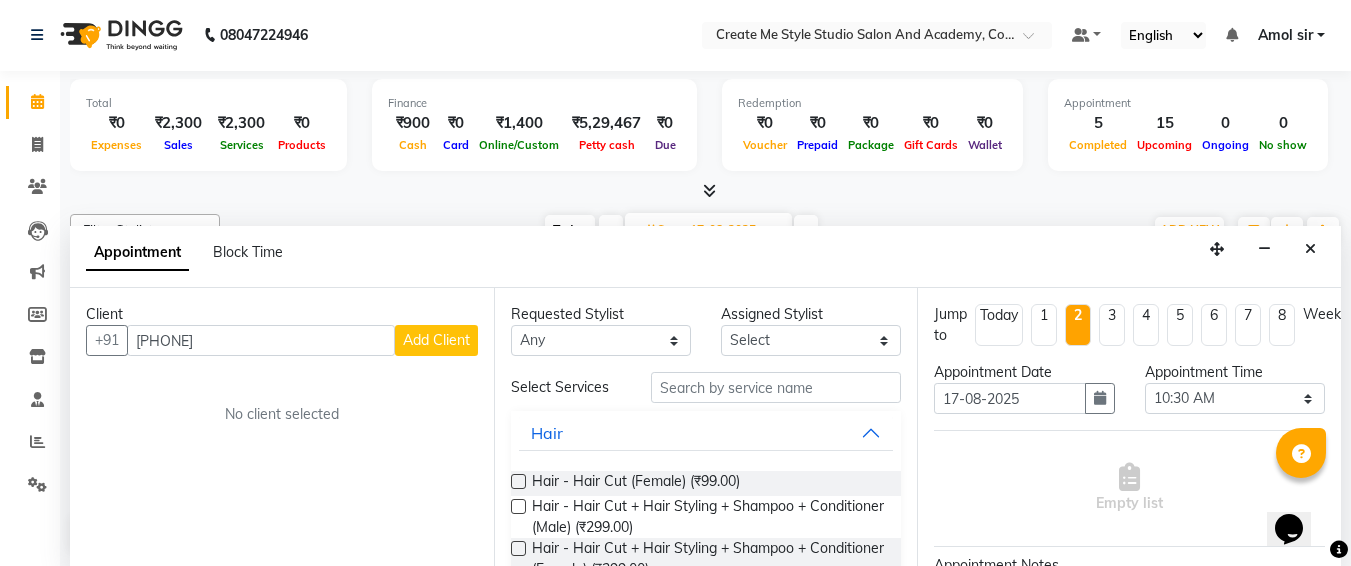 click on "Add Client" at bounding box center (436, 340) 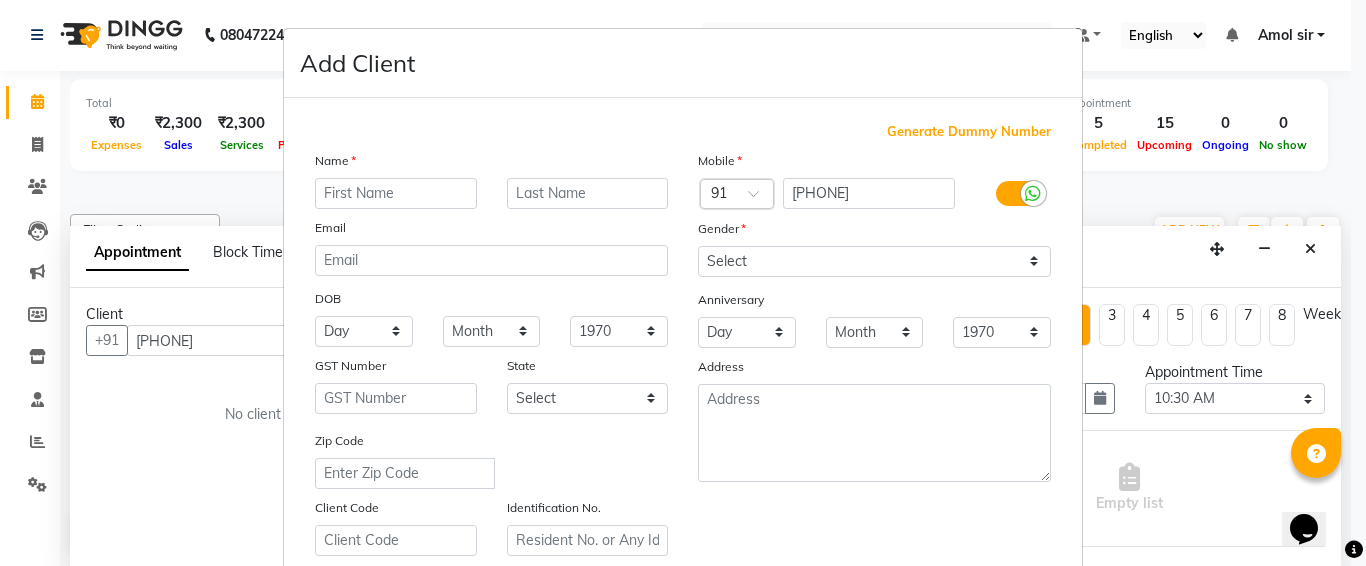 click at bounding box center (396, 193) 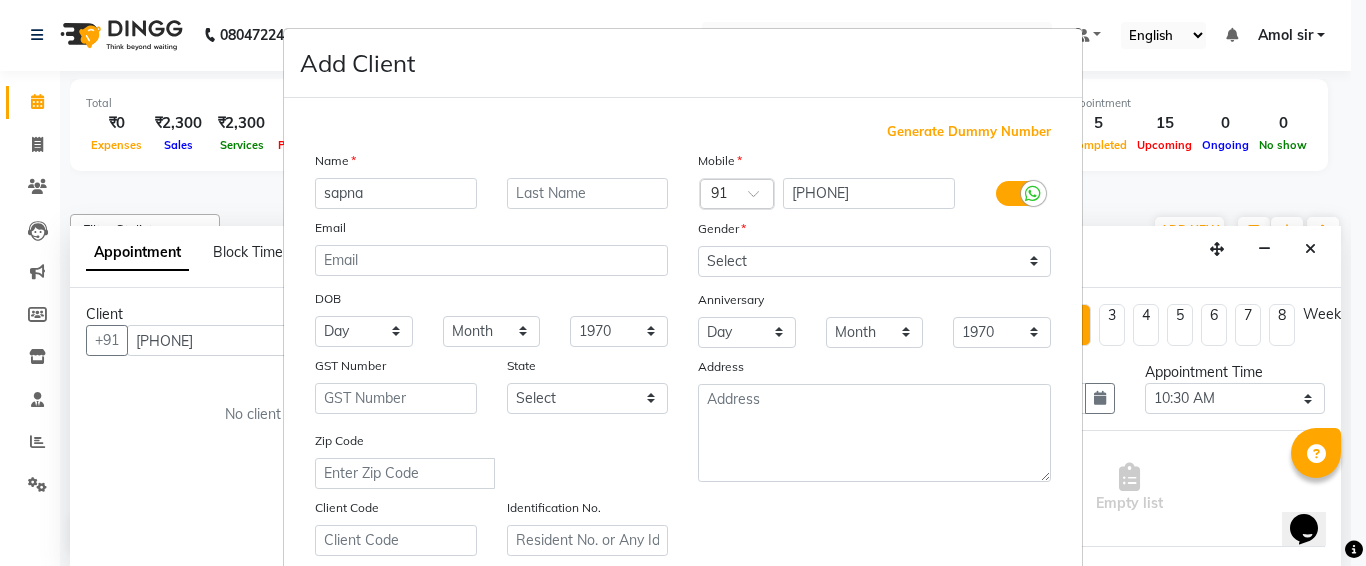 type on "sapna" 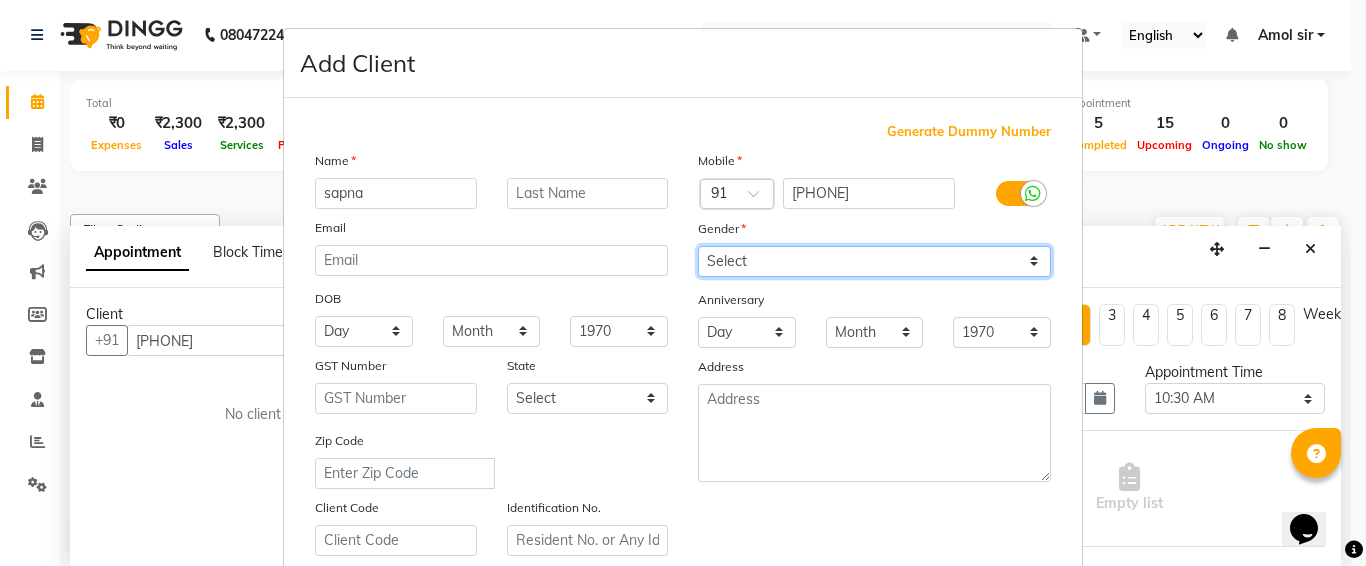 click on "Select Male Female Other Prefer Not To Say" at bounding box center (874, 261) 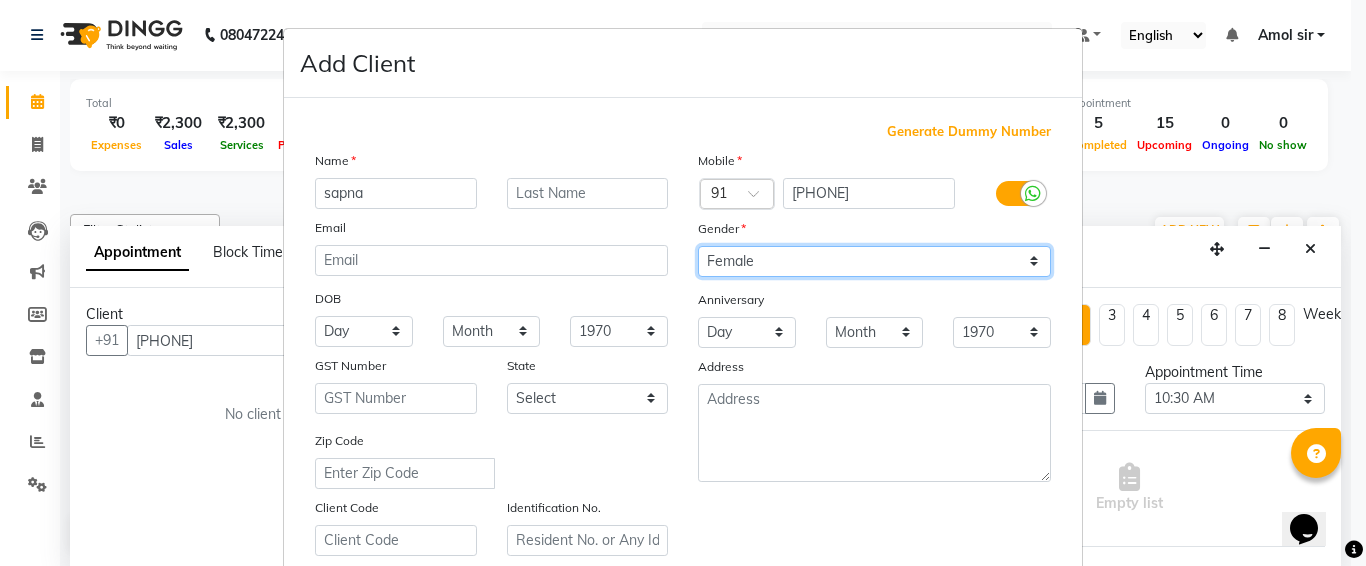 click on "Select Male Female Other Prefer Not To Say" at bounding box center [874, 261] 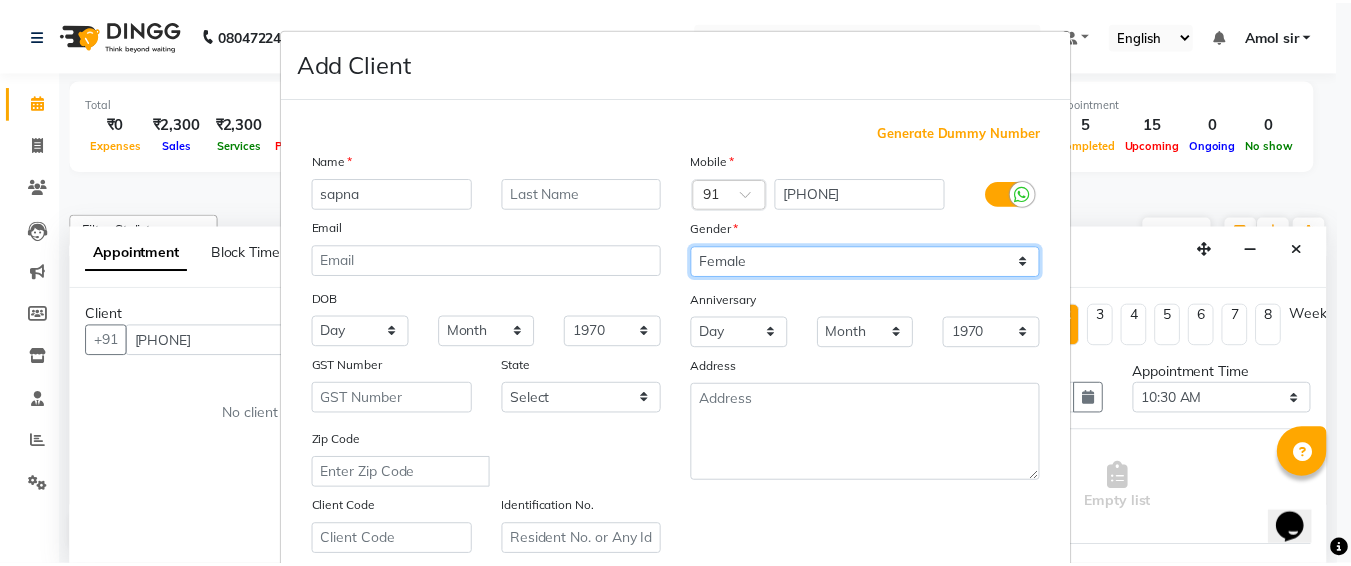 scroll, scrollTop: 357, scrollLeft: 0, axis: vertical 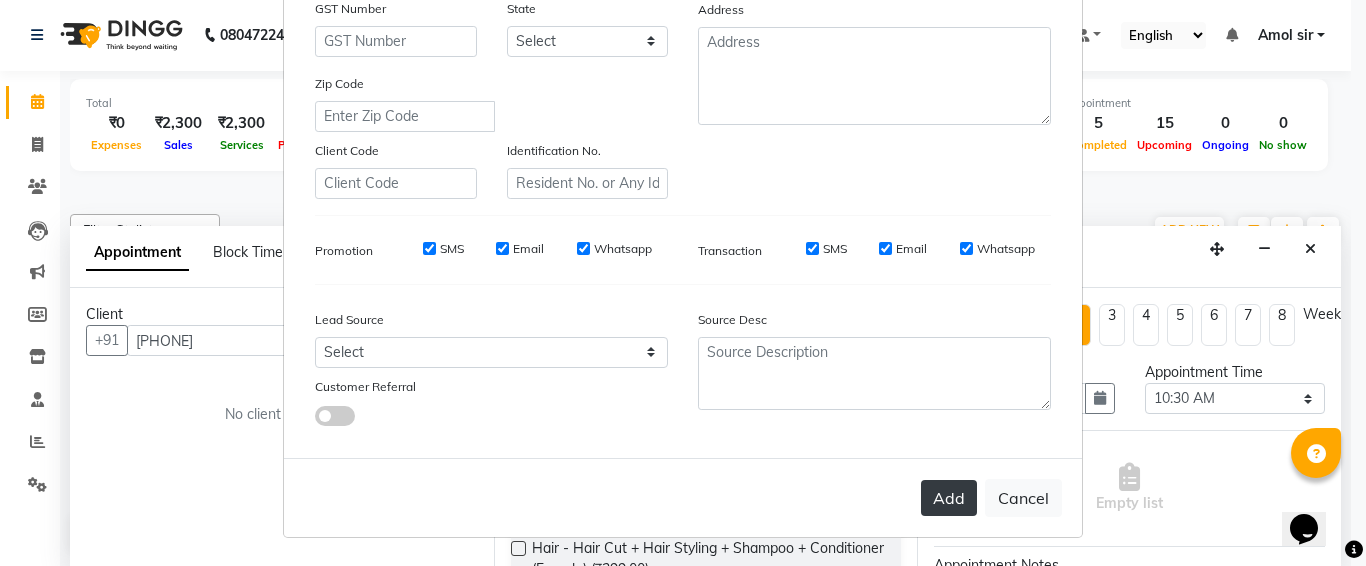 click on "Add" at bounding box center [949, 498] 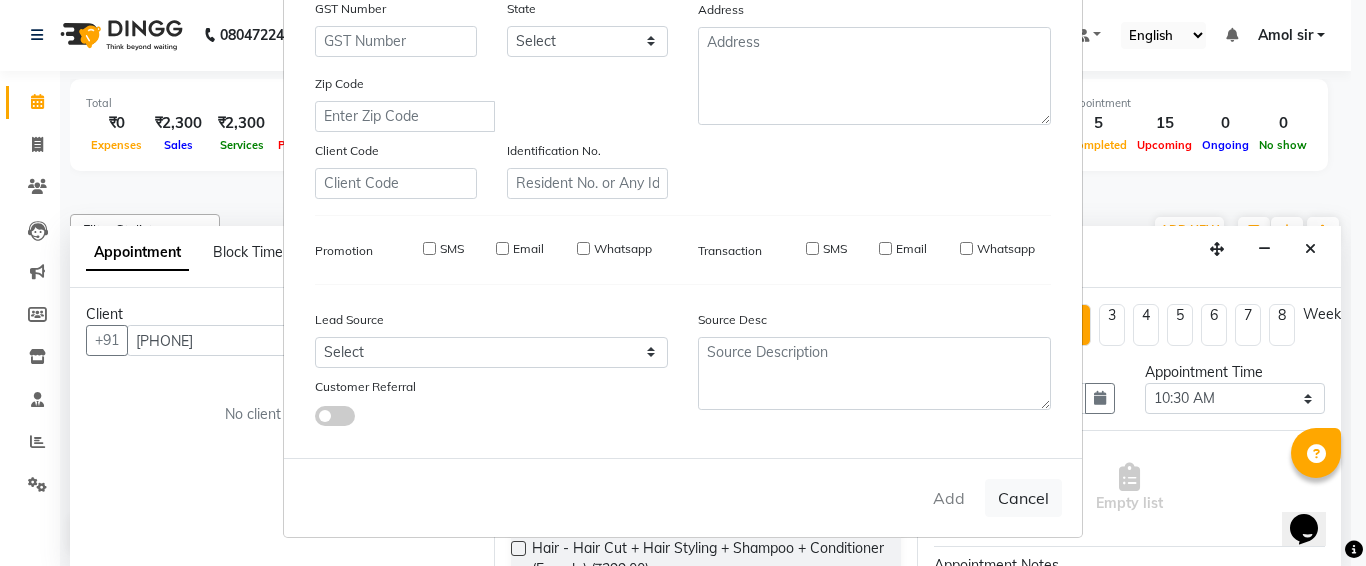 type 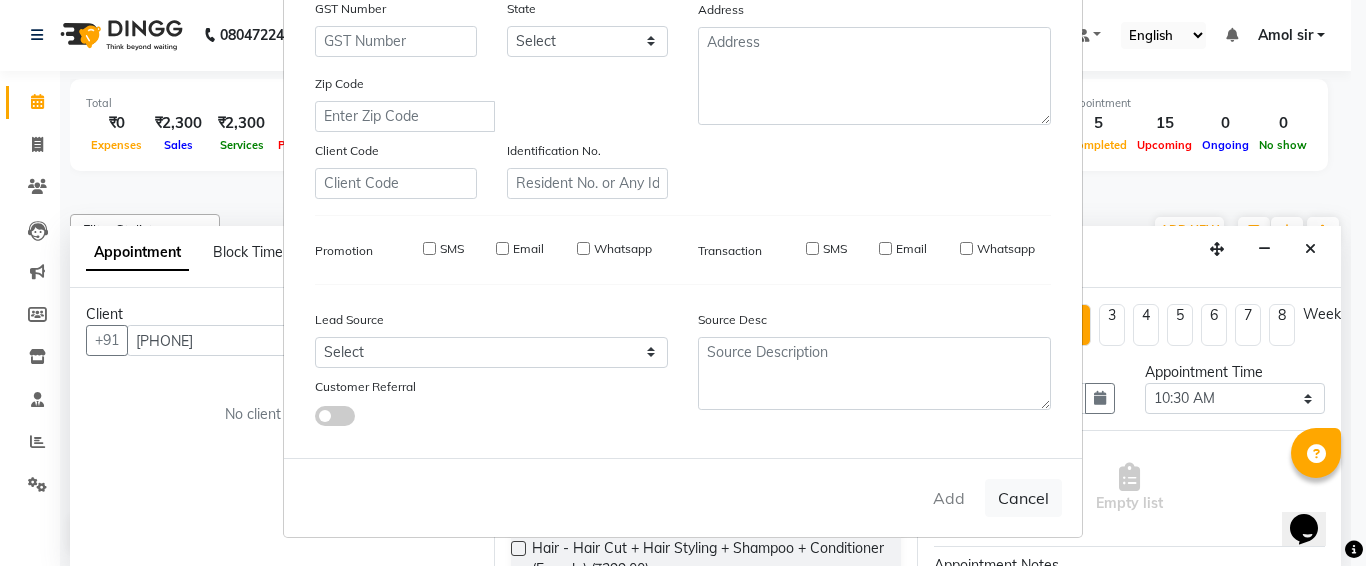select 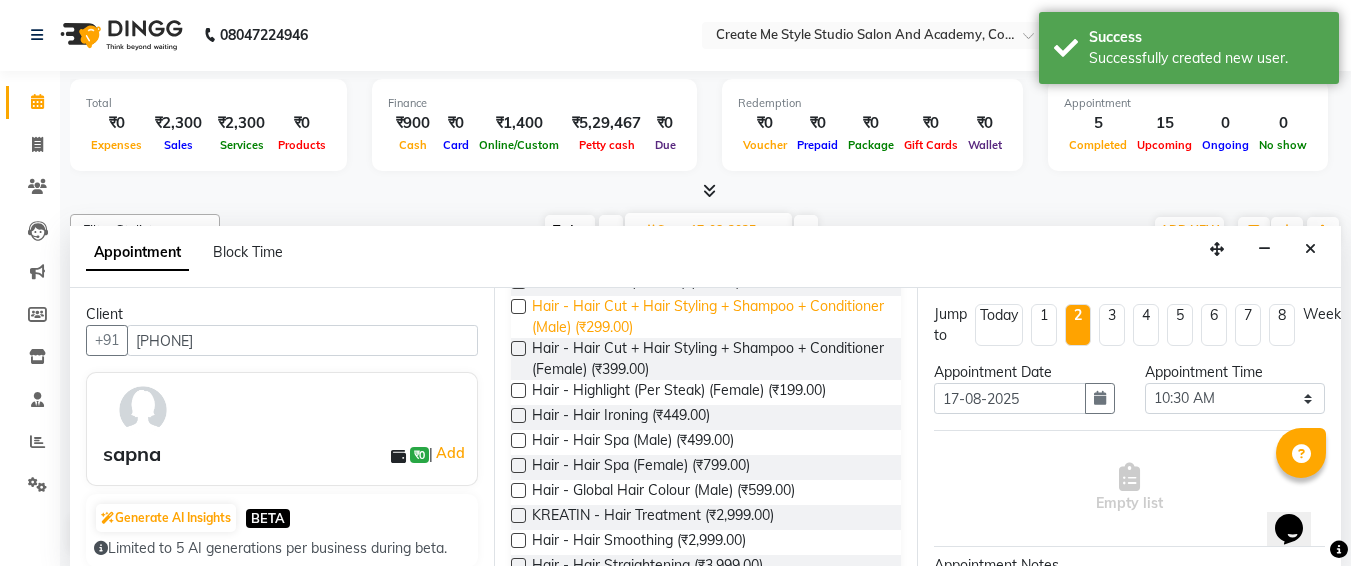 scroll, scrollTop: 201, scrollLeft: 0, axis: vertical 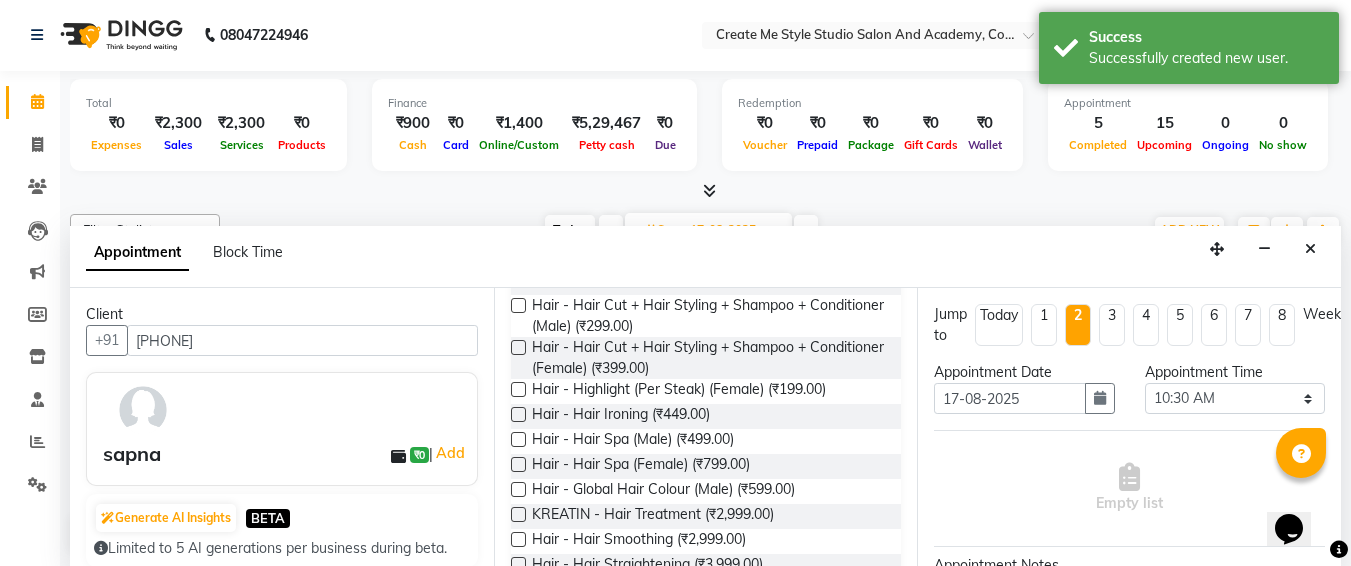 click at bounding box center (518, 514) 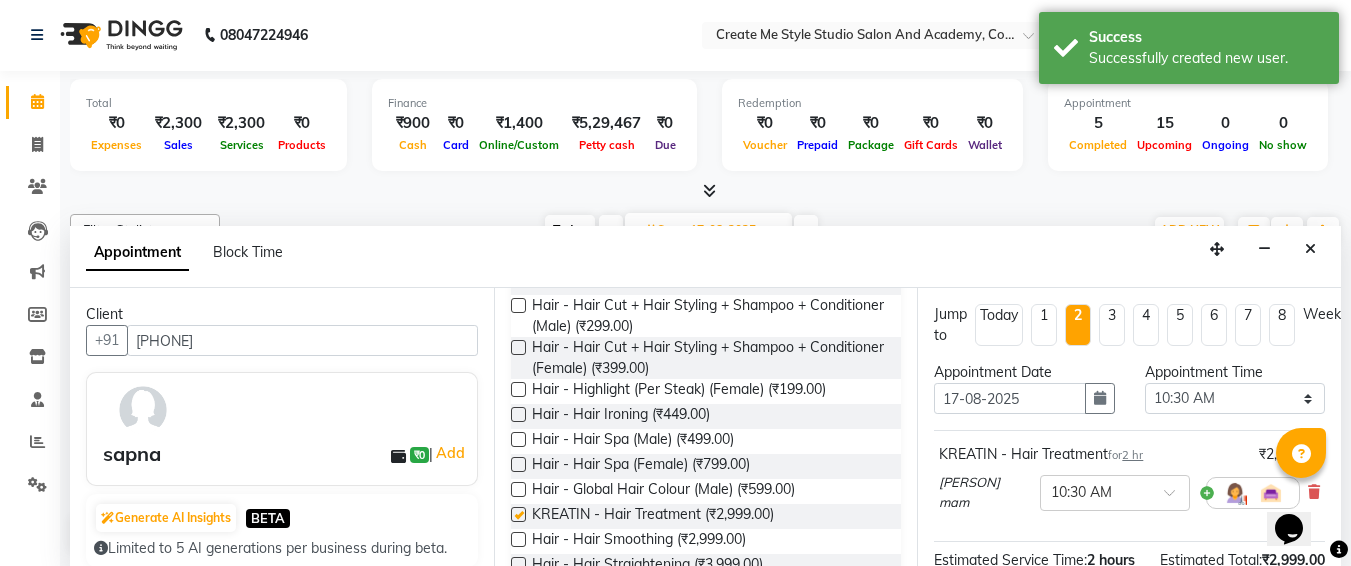 checkbox on "false" 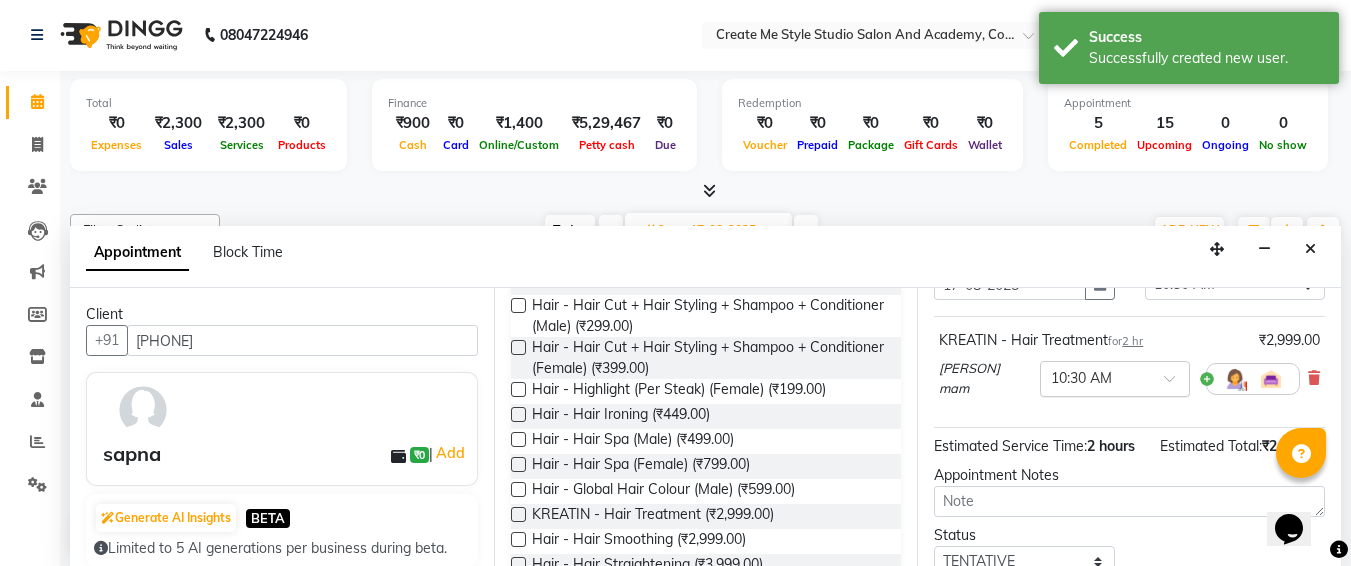 scroll, scrollTop: 287, scrollLeft: 0, axis: vertical 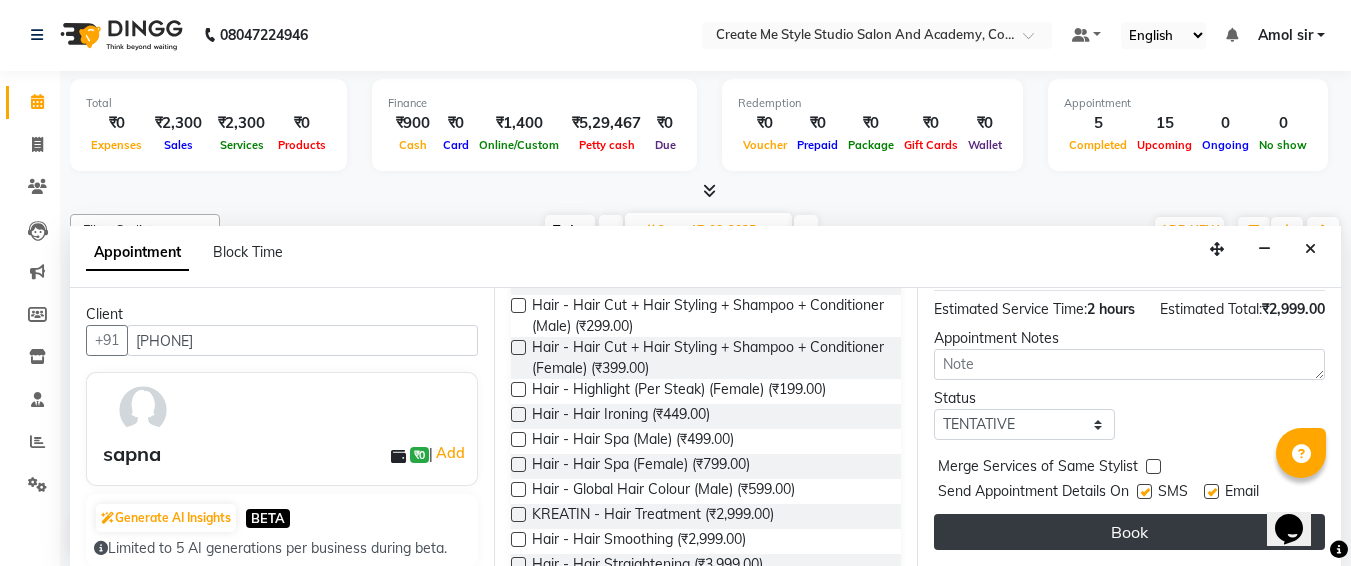 click on "Book" at bounding box center [1129, 532] 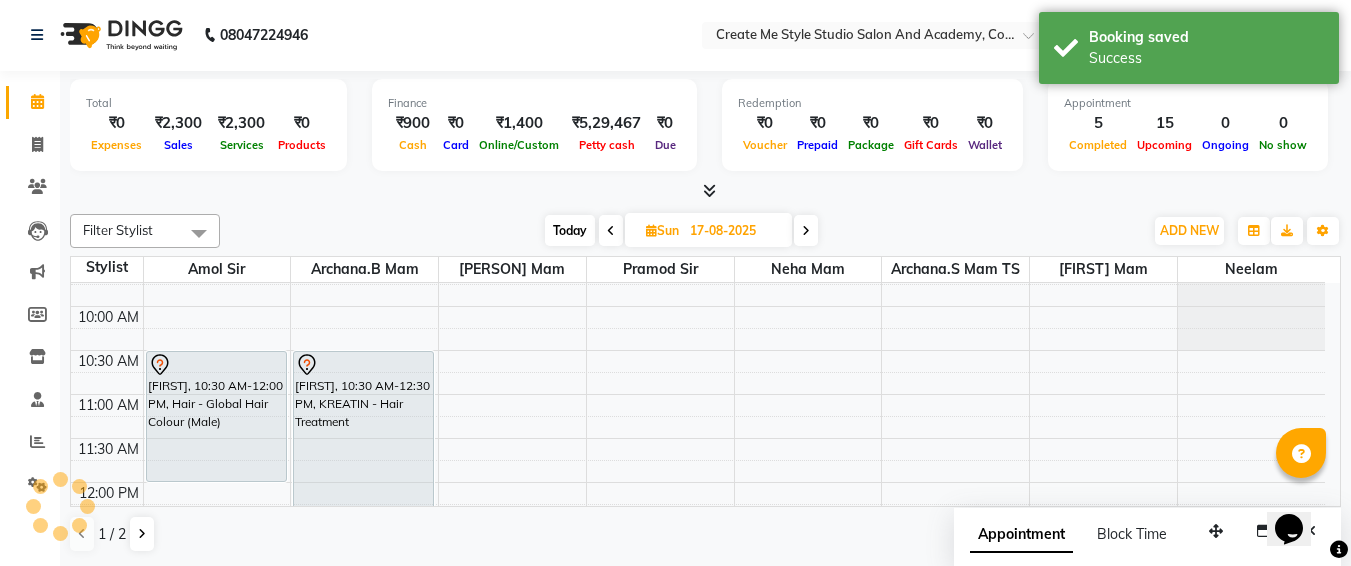 scroll, scrollTop: 0, scrollLeft: 0, axis: both 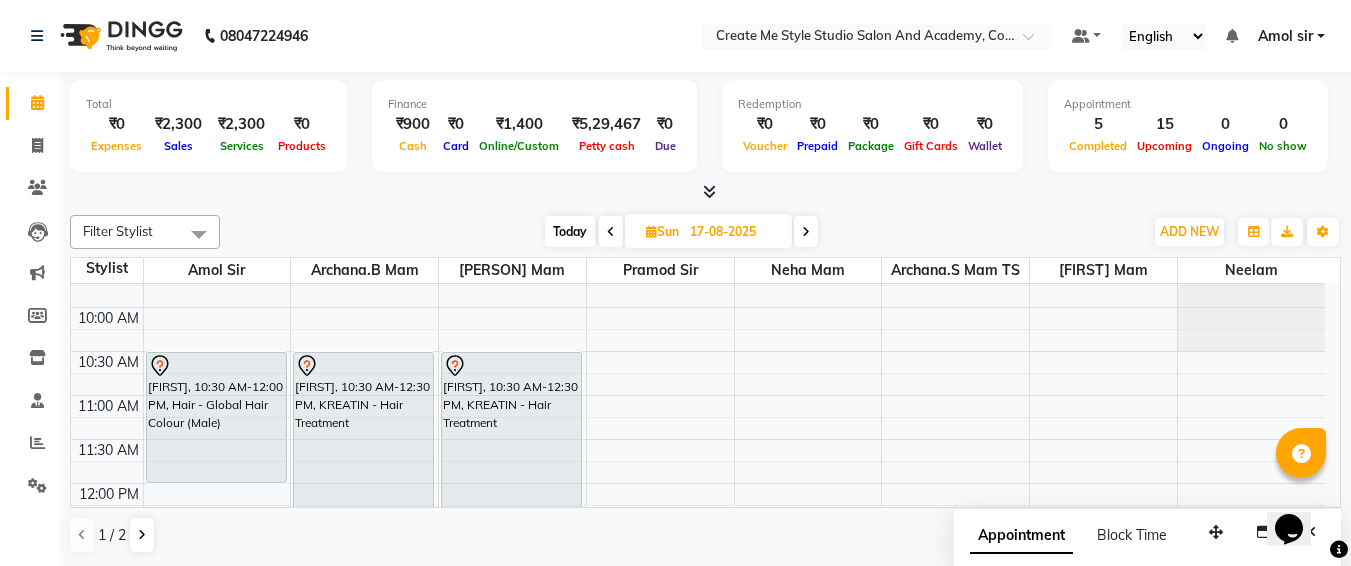 click on "17-08-2025" at bounding box center (734, 232) 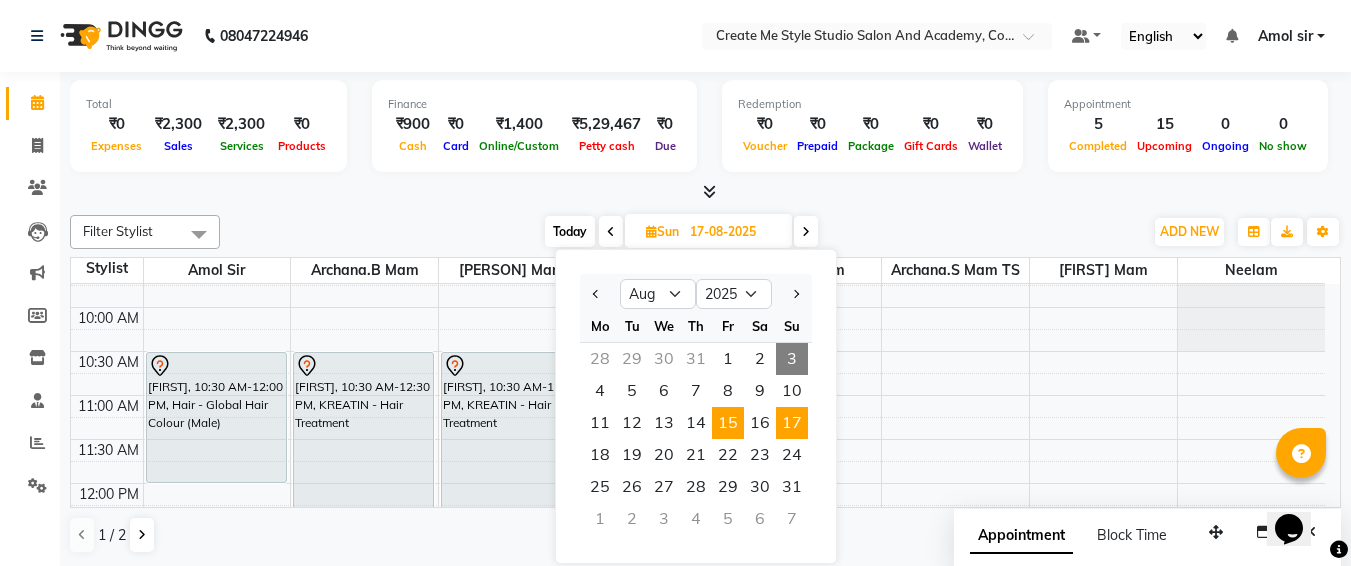 click on "15" at bounding box center (728, 423) 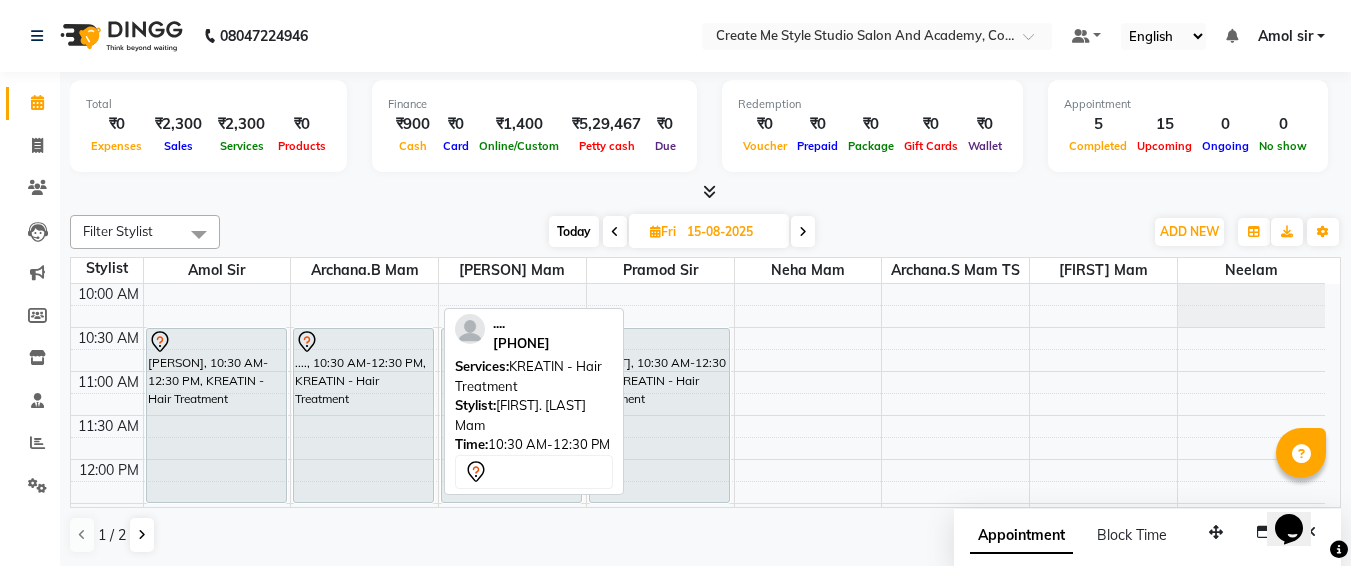scroll, scrollTop: 87, scrollLeft: 0, axis: vertical 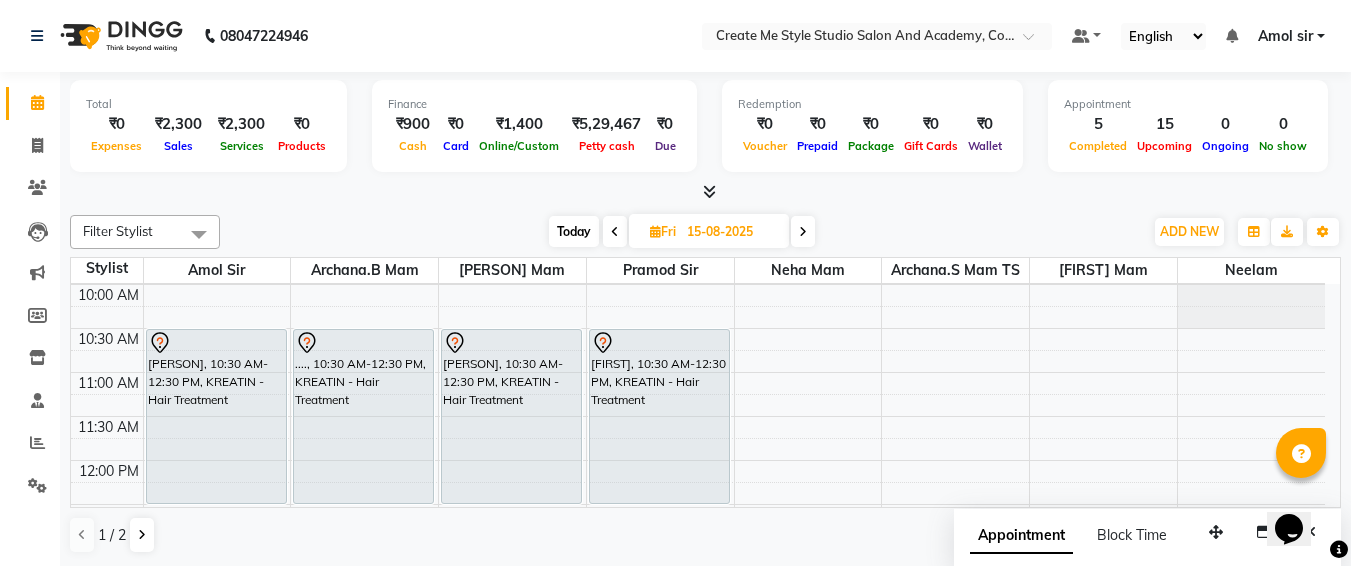 click on "15-08-2025" at bounding box center (731, 232) 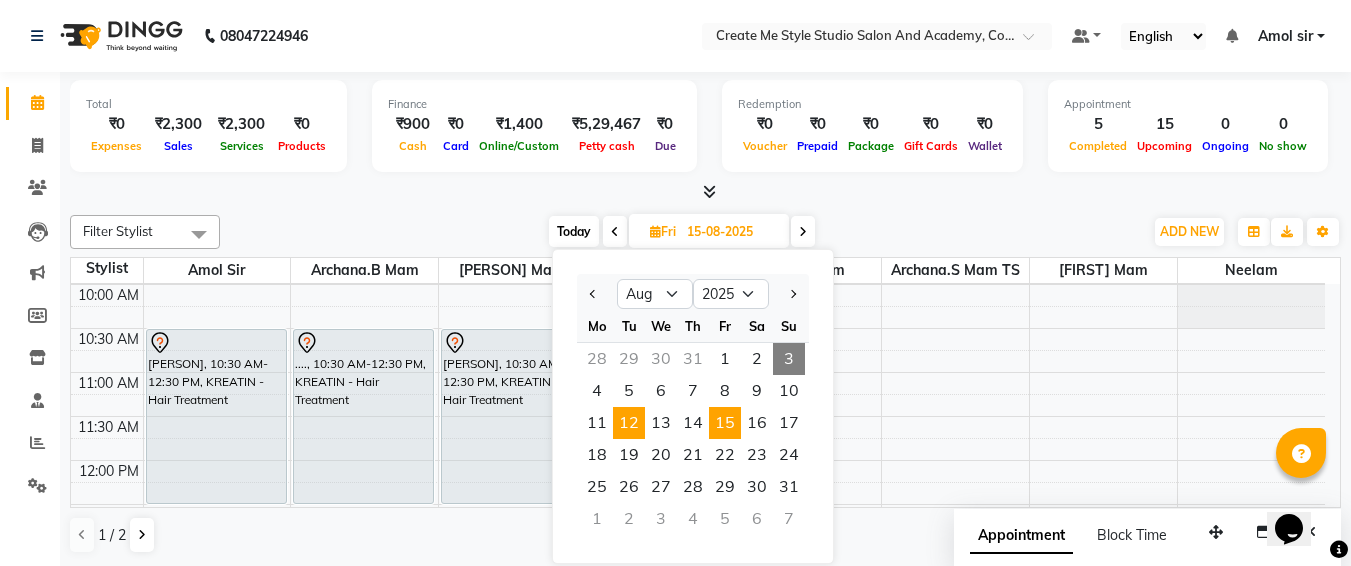 click on "12" at bounding box center (629, 423) 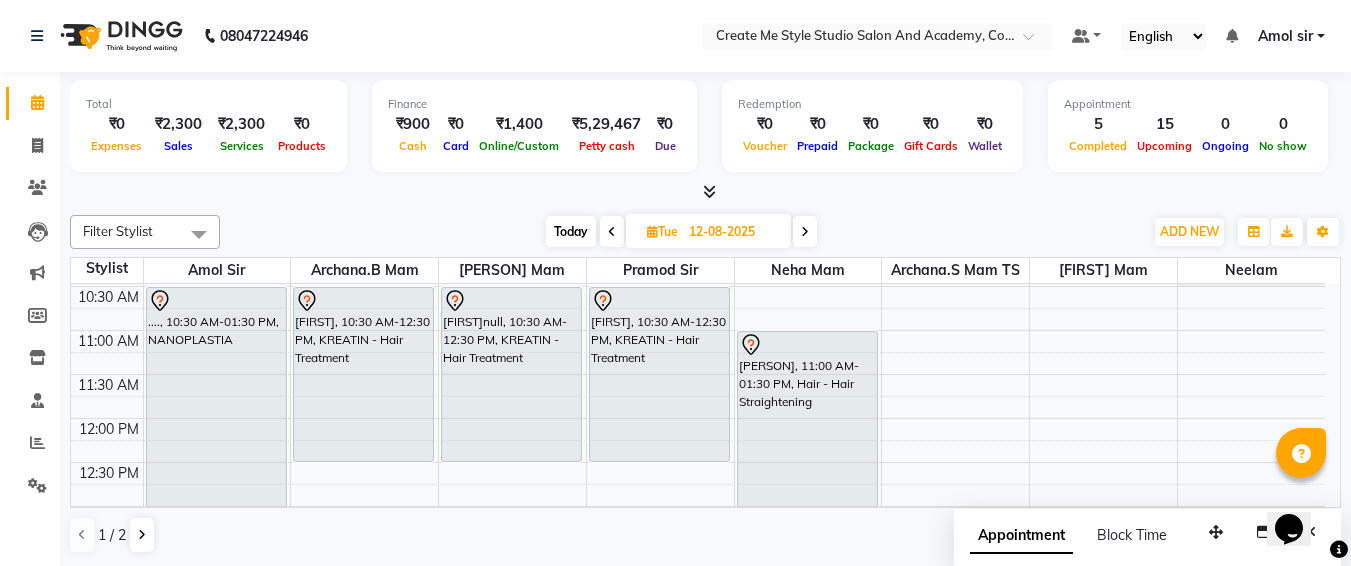 scroll, scrollTop: 121, scrollLeft: 0, axis: vertical 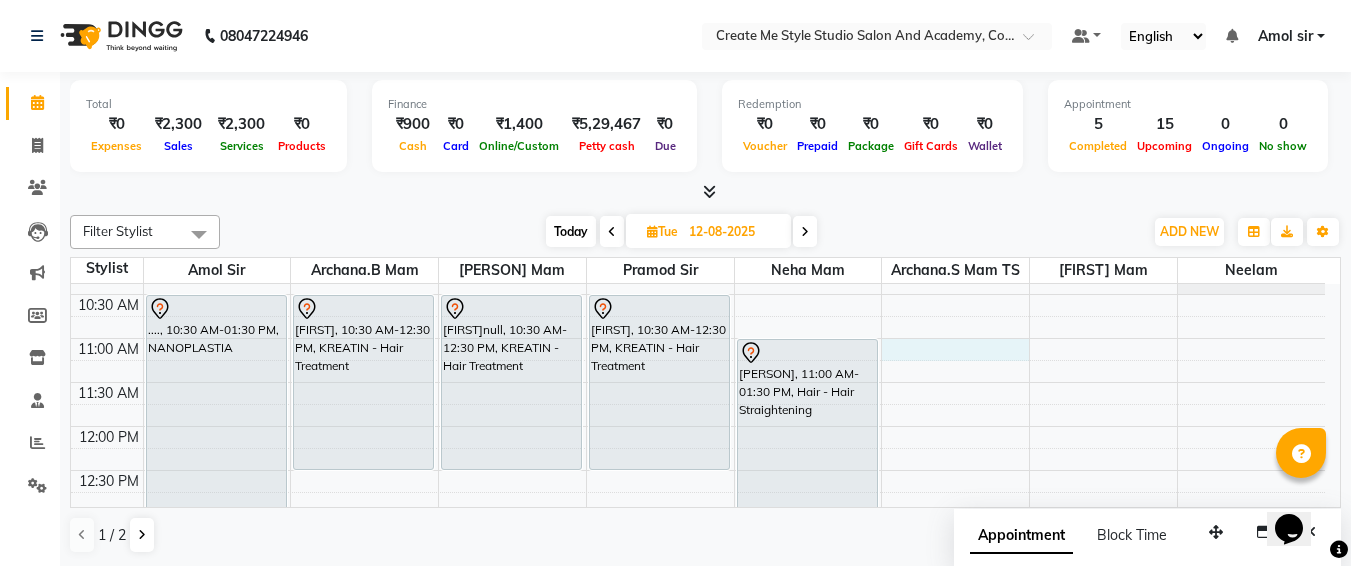 click on "9:00 AM 9:30 AM 10:00 AM 10:30 AM 11:00 AM 11:30 AM 12:00 PM 12:30 PM 1:00 PM 1:30 PM 2:00 PM 2:30 PM 3:00 PM 3:30 PM 4:00 PM 4:30 PM 5:00 PM 5:30 PM 6:00 PM 6:30 PM 7:00 PM 7:30 PM 8:00 PM 8:30 PM 9:00 PM 9:30 PM             ...., 10:30 AM-01:30 PM, NANOPLASTIA             khushi, 10:30 AM-12:30 PM, KREATIN - Hair Treatment             monali, 10:30 AM-12:30 PM, KREATIN - Hair Treatment             kanchan, 10:30 AM-12:30 PM, KREATIN - Hair Treatment             client, 11:00 AM-01:30 PM, Hair - Hair Straightening" at bounding box center (698, 734) 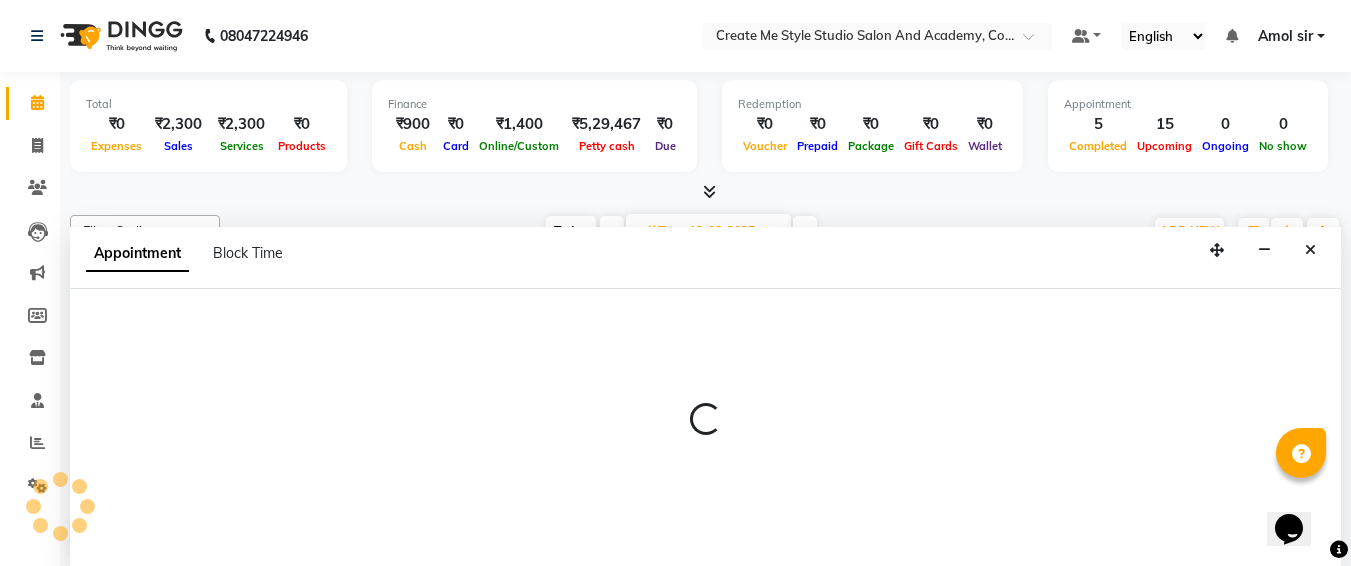 select on "79118" 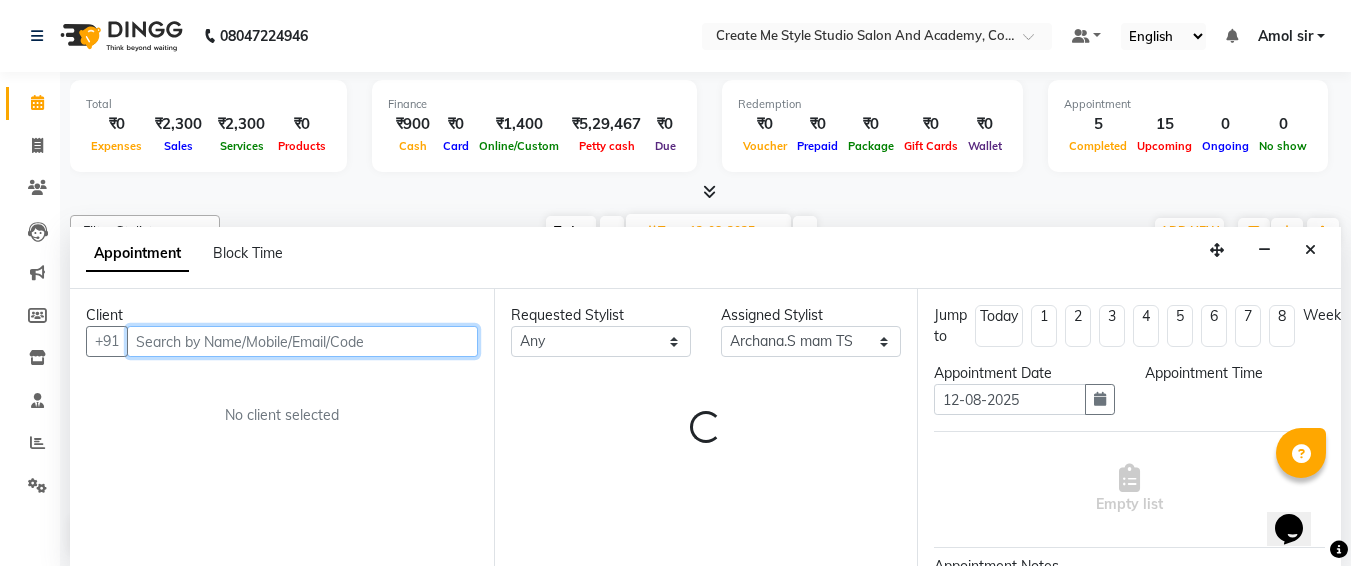 scroll, scrollTop: 1, scrollLeft: 0, axis: vertical 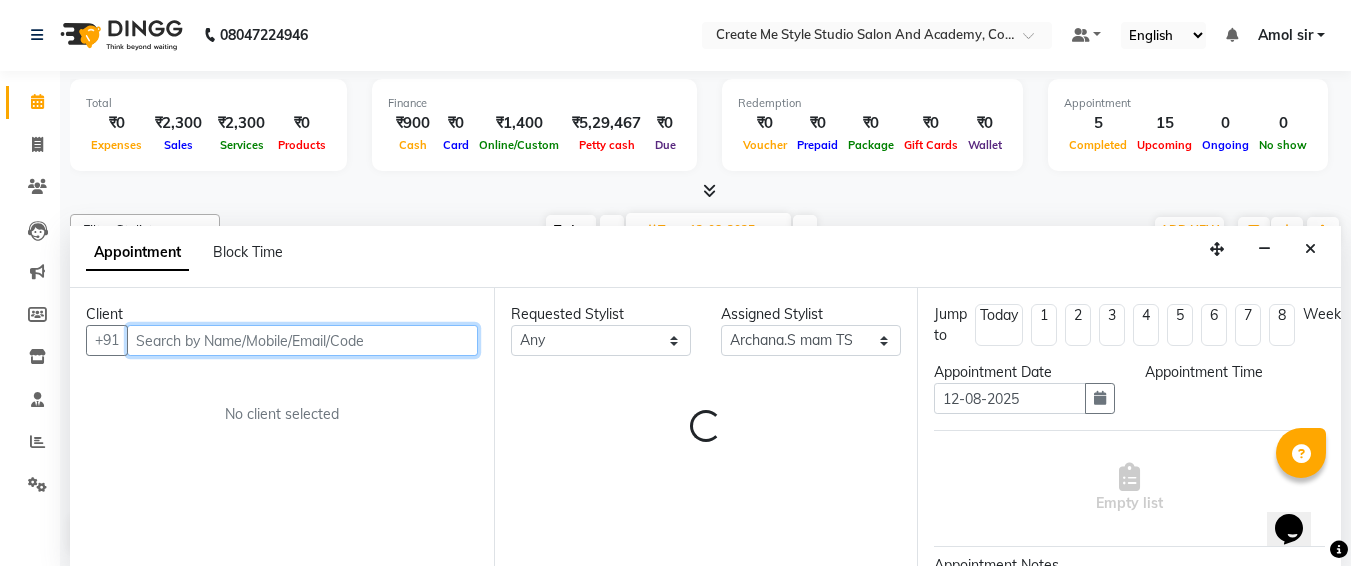 select on "660" 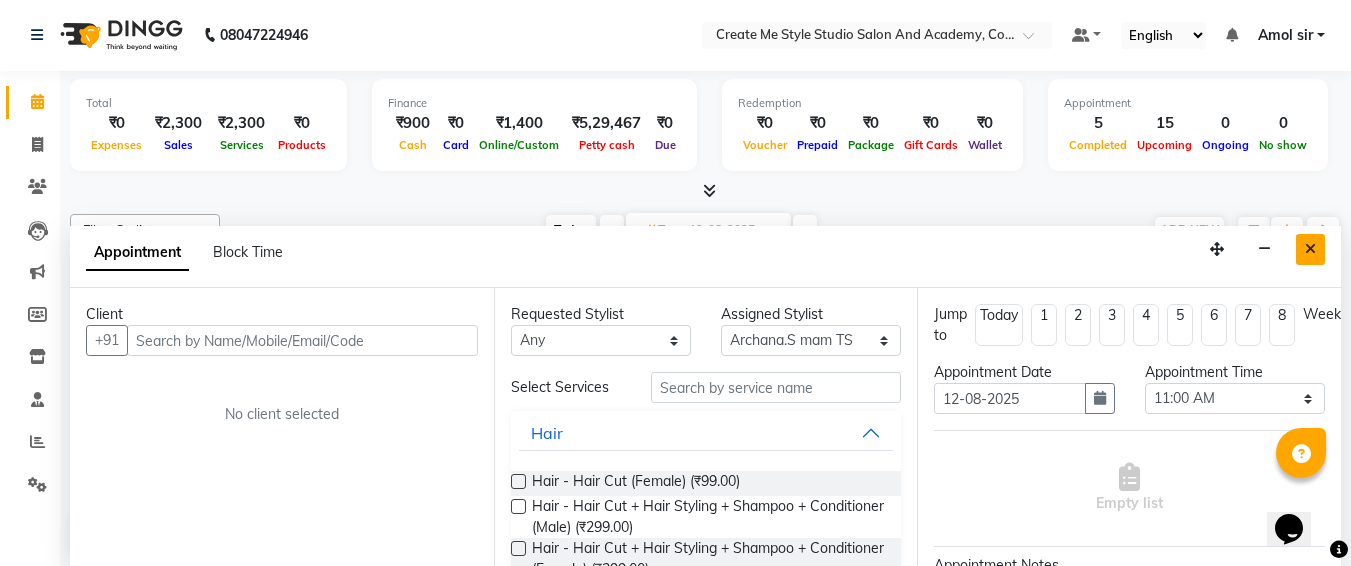 click at bounding box center [1310, 249] 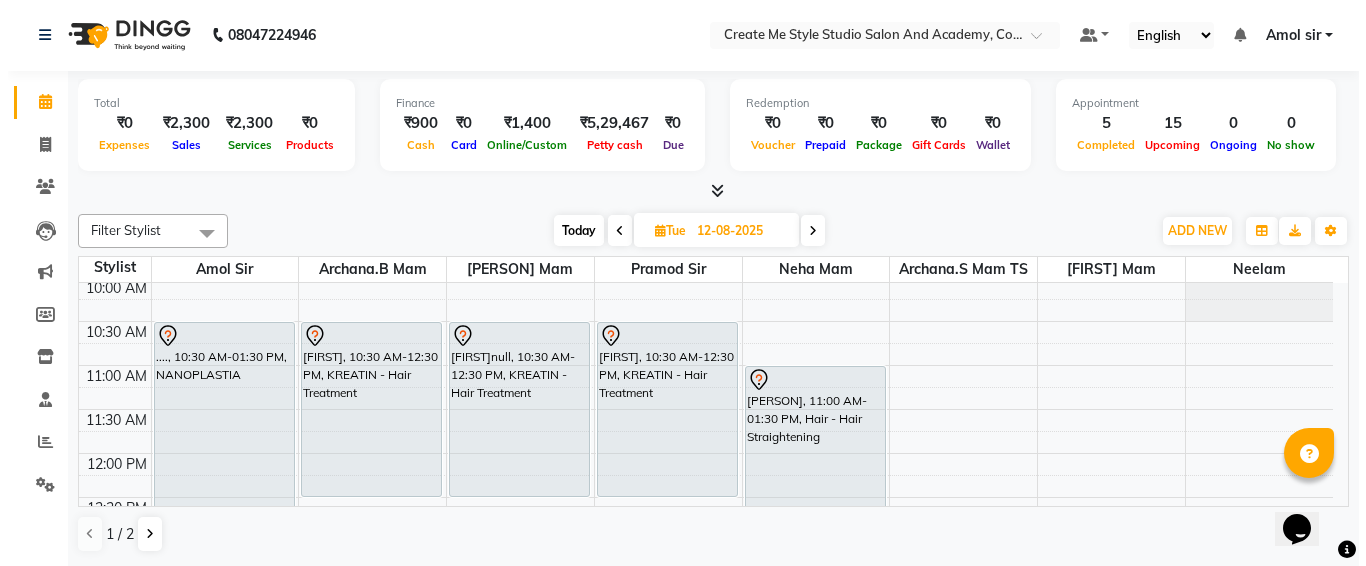 scroll, scrollTop: 92, scrollLeft: 0, axis: vertical 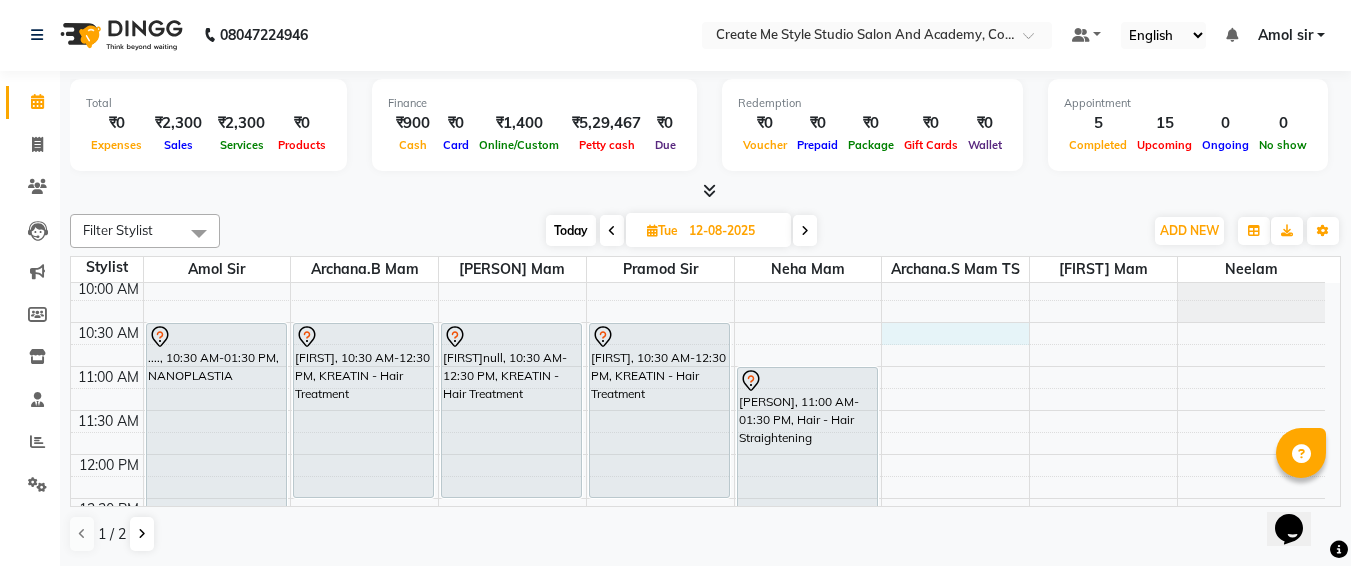 click on "9:00 AM 9:30 AM 10:00 AM 10:30 AM 11:00 AM 11:30 AM 12:00 PM 12:30 PM 1:00 PM 1:30 PM 2:00 PM 2:30 PM 3:00 PM 3:30 PM 4:00 PM 4:30 PM 5:00 PM 5:30 PM 6:00 PM 6:30 PM 7:00 PM 7:30 PM 8:00 PM 8:30 PM 9:00 PM 9:30 PM             ...., 10:30 AM-01:30 PM, NANOPLASTIA             khushi, 10:30 AM-12:30 PM, KREATIN - Hair Treatment             monali, 10:30 AM-12:30 PM, KREATIN - Hair Treatment             kanchan, 10:30 AM-12:30 PM, KREATIN - Hair Treatment             client, 11:00 AM-01:30 PM, Hair - Hair Straightening" at bounding box center (698, 762) 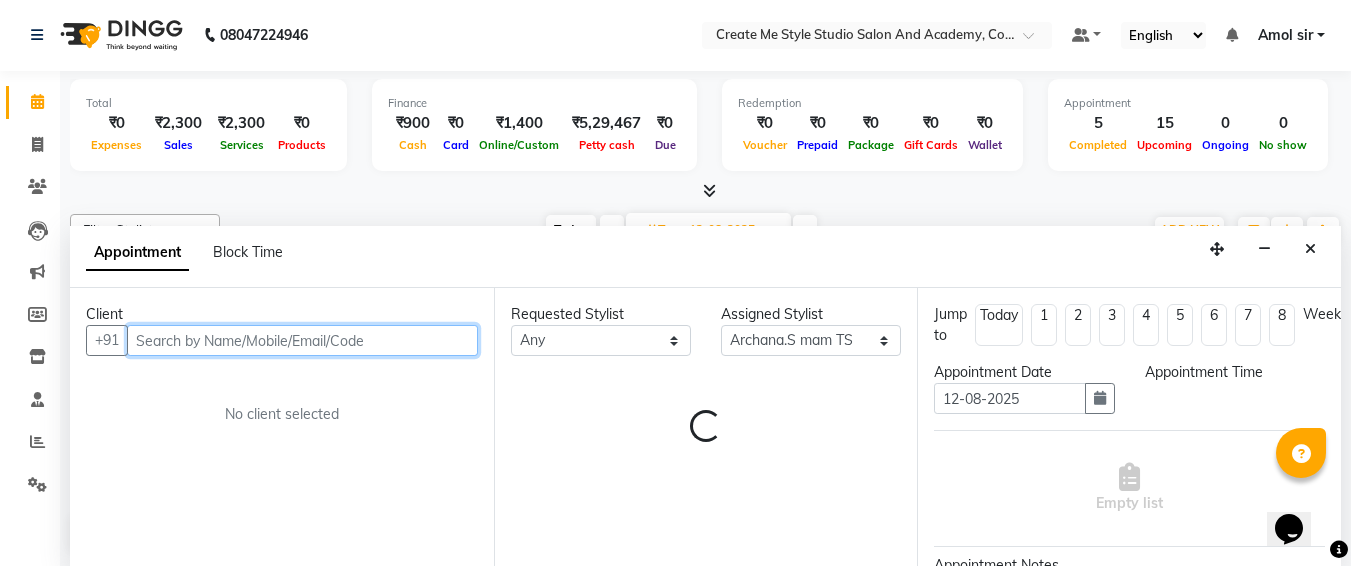 select on "630" 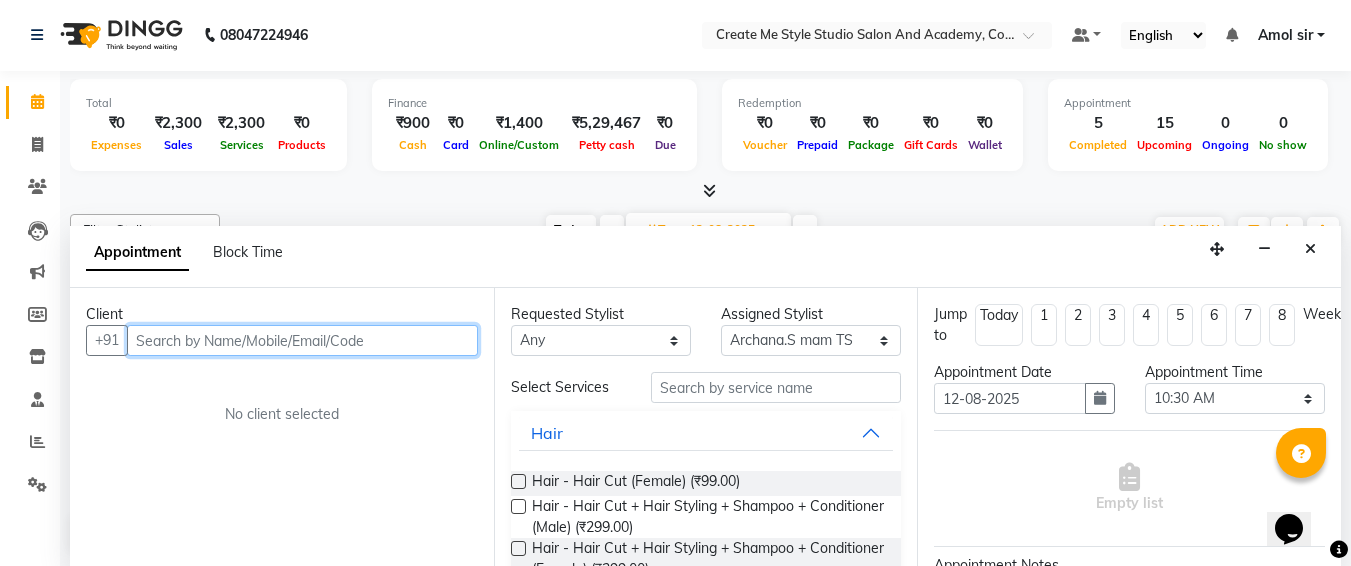 click at bounding box center (302, 340) 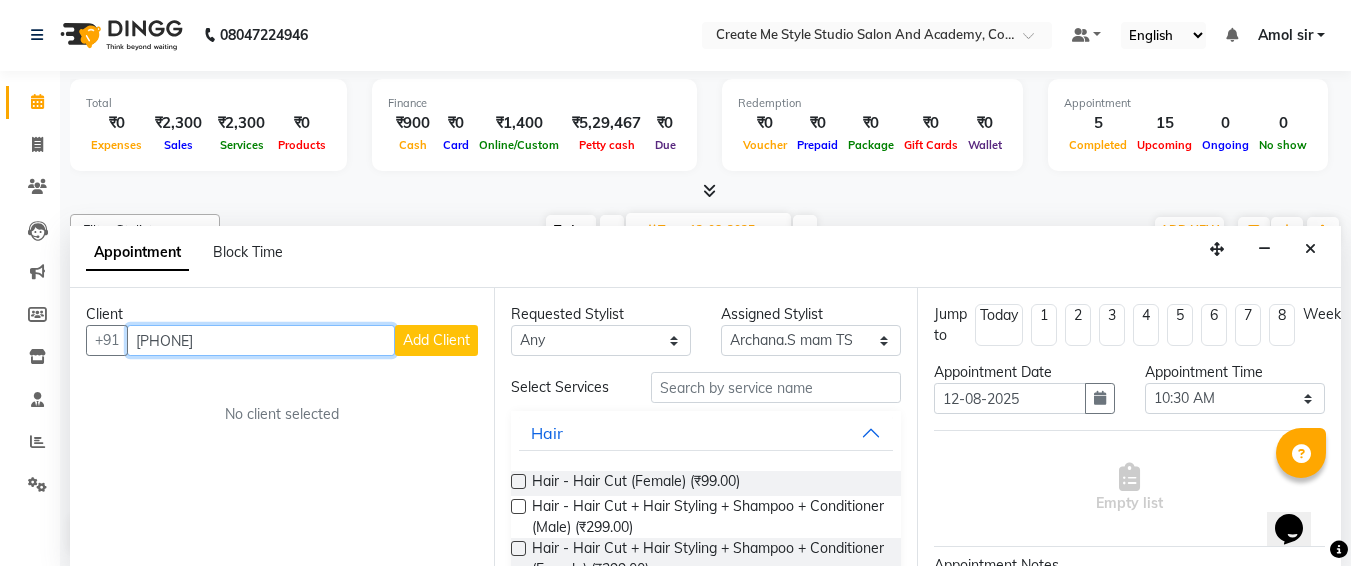 type on "[PHONE]" 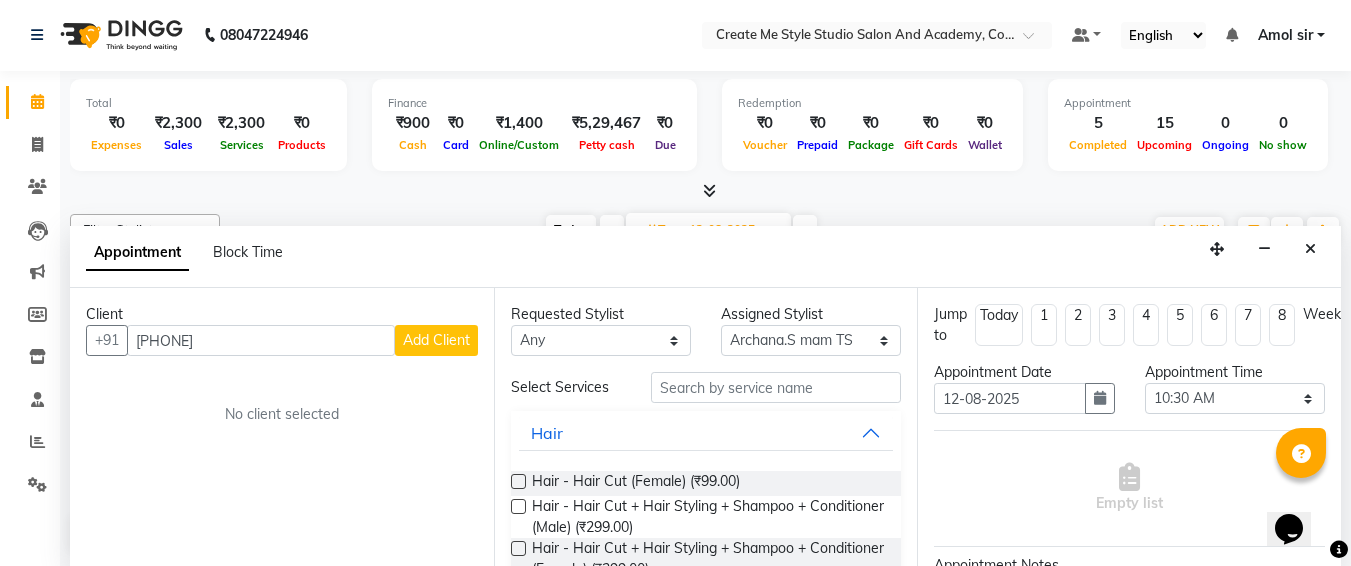 click on "Add Client" at bounding box center (436, 340) 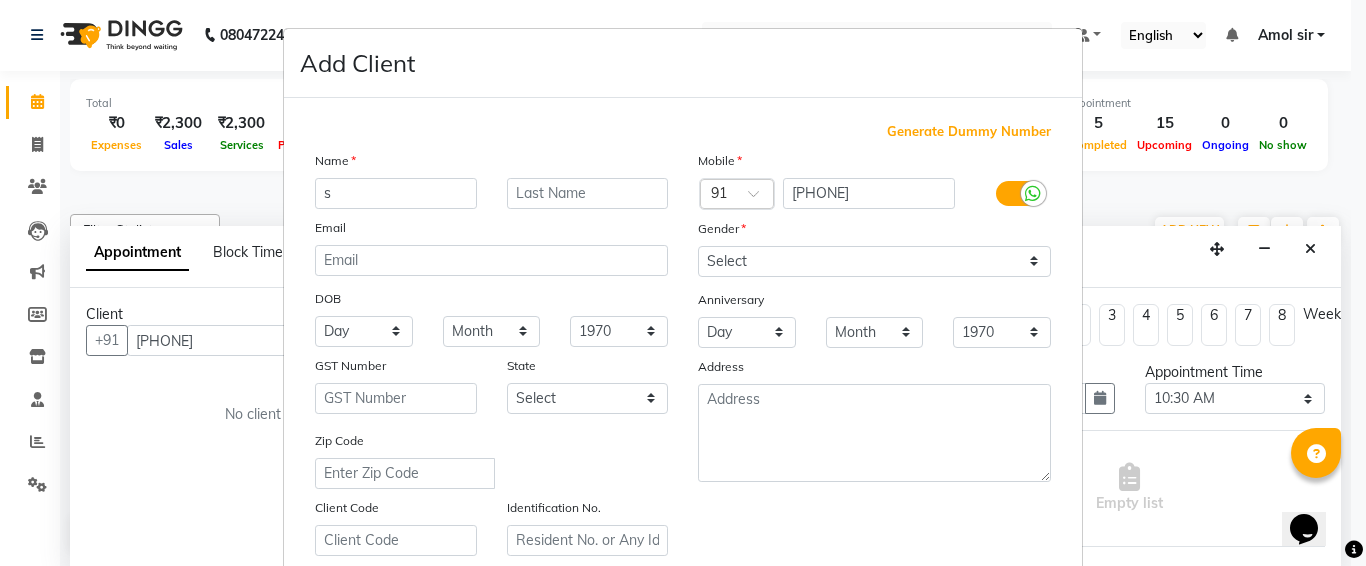 scroll, scrollTop: 24, scrollLeft: 0, axis: vertical 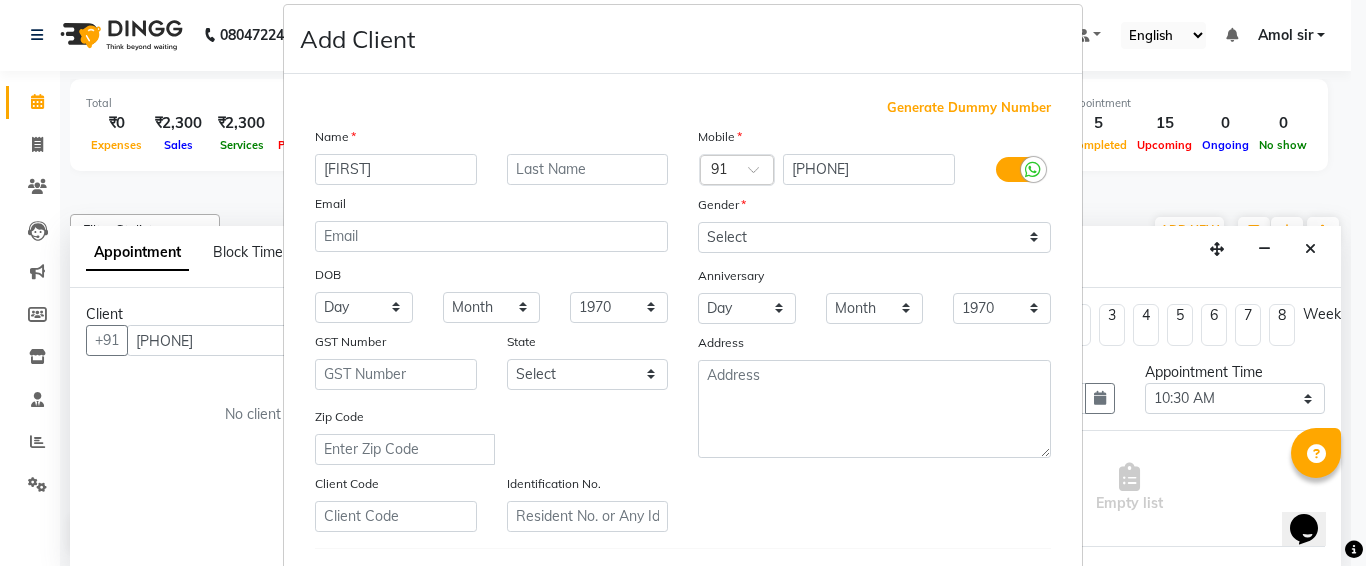 type on "[FIRST]" 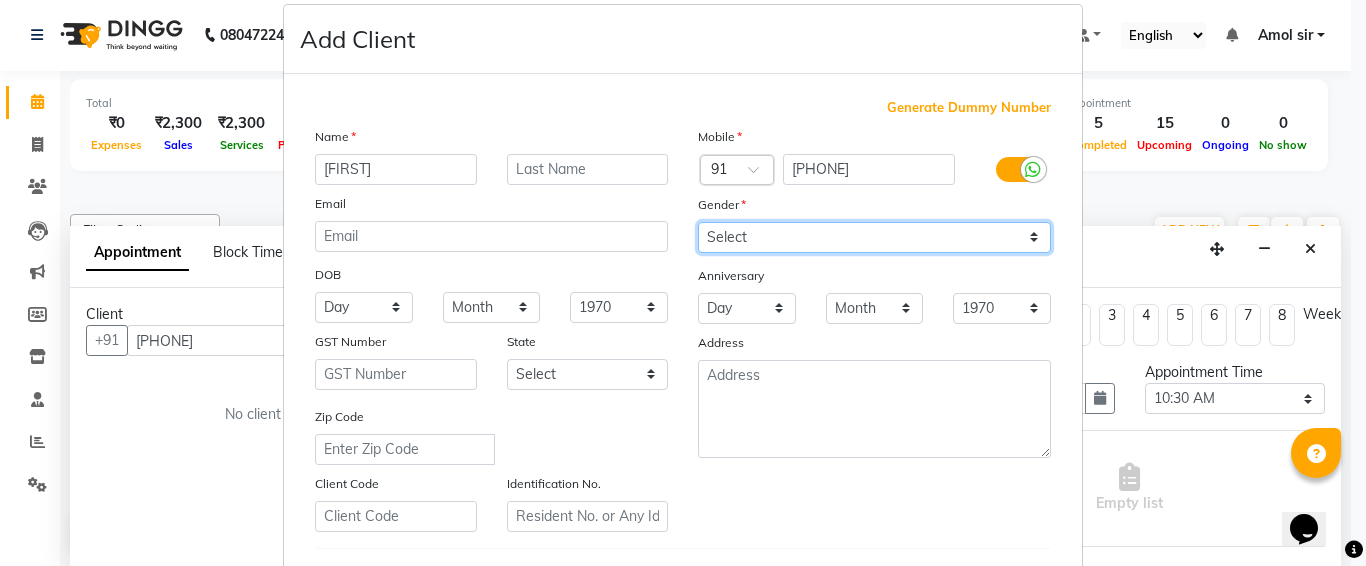 click on "Select Male Female Other Prefer Not To Say" at bounding box center [874, 237] 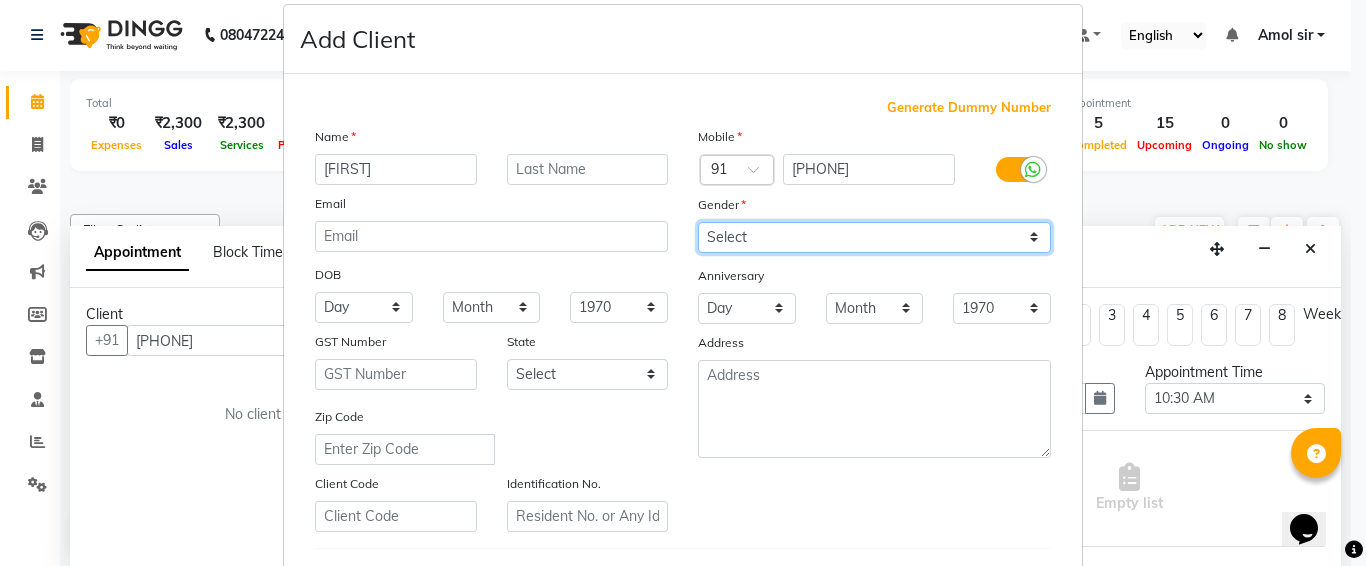 select on "female" 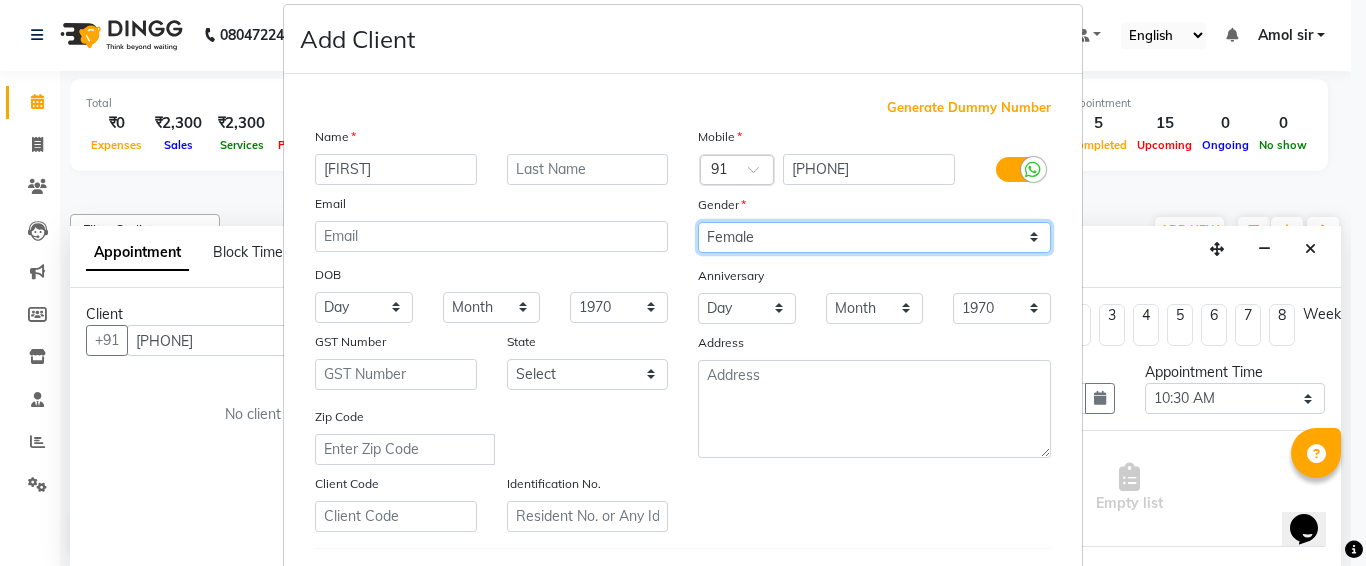 click on "Select Male Female Other Prefer Not To Say" at bounding box center (874, 237) 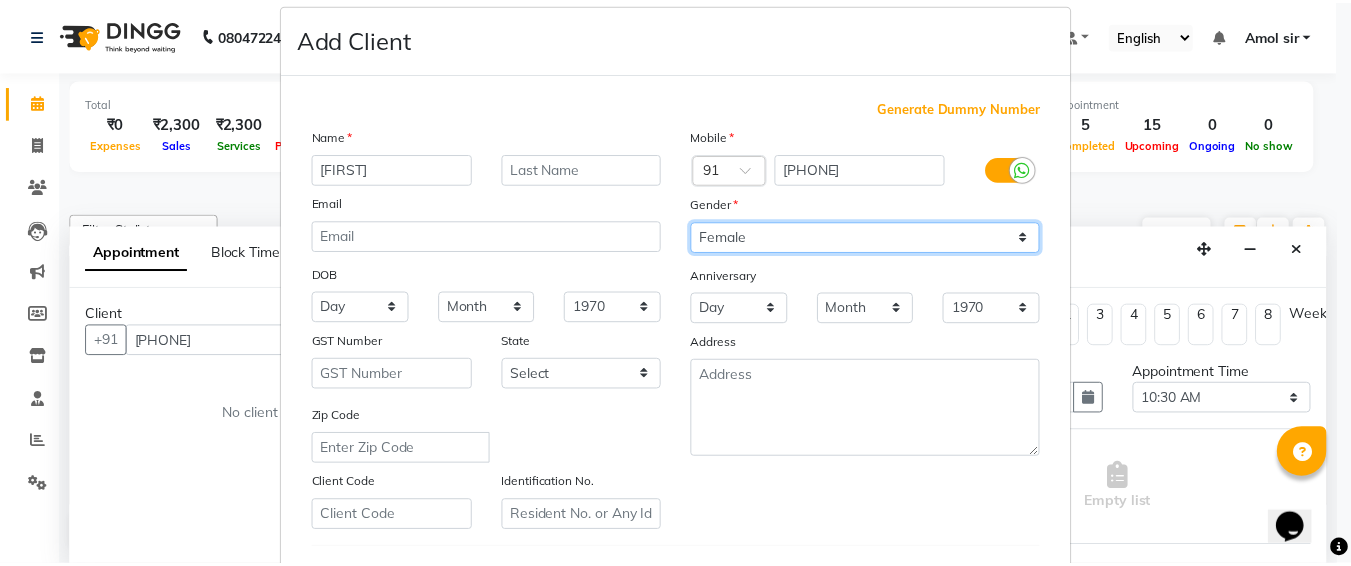 scroll, scrollTop: 357, scrollLeft: 0, axis: vertical 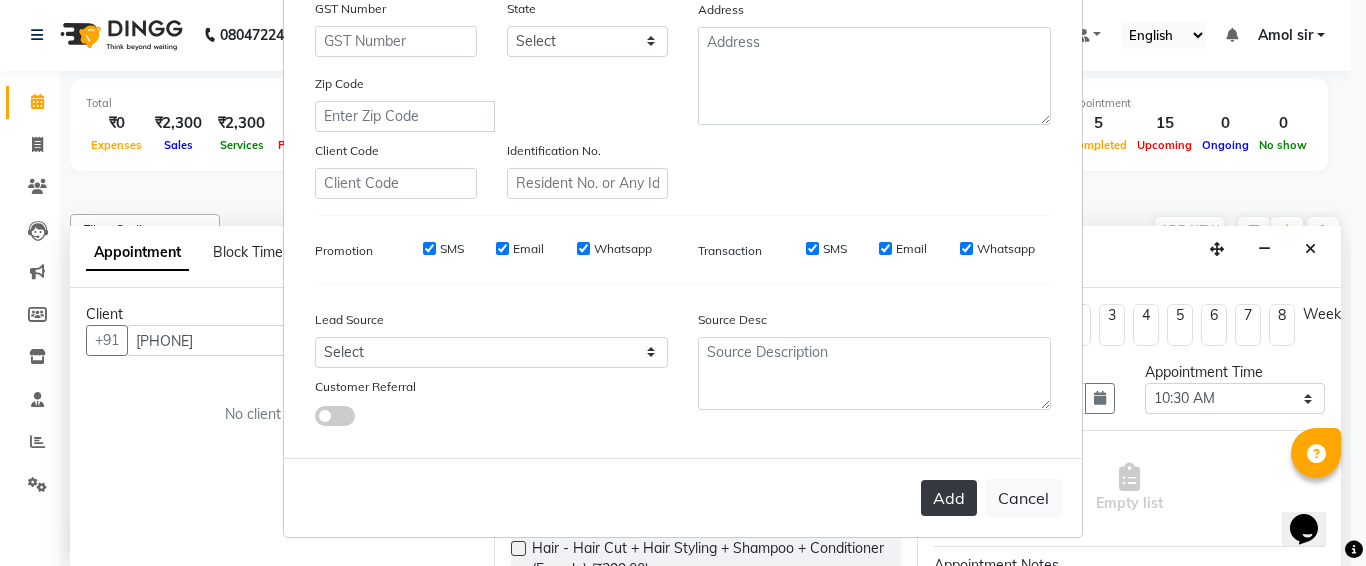 click on "Add" at bounding box center [949, 498] 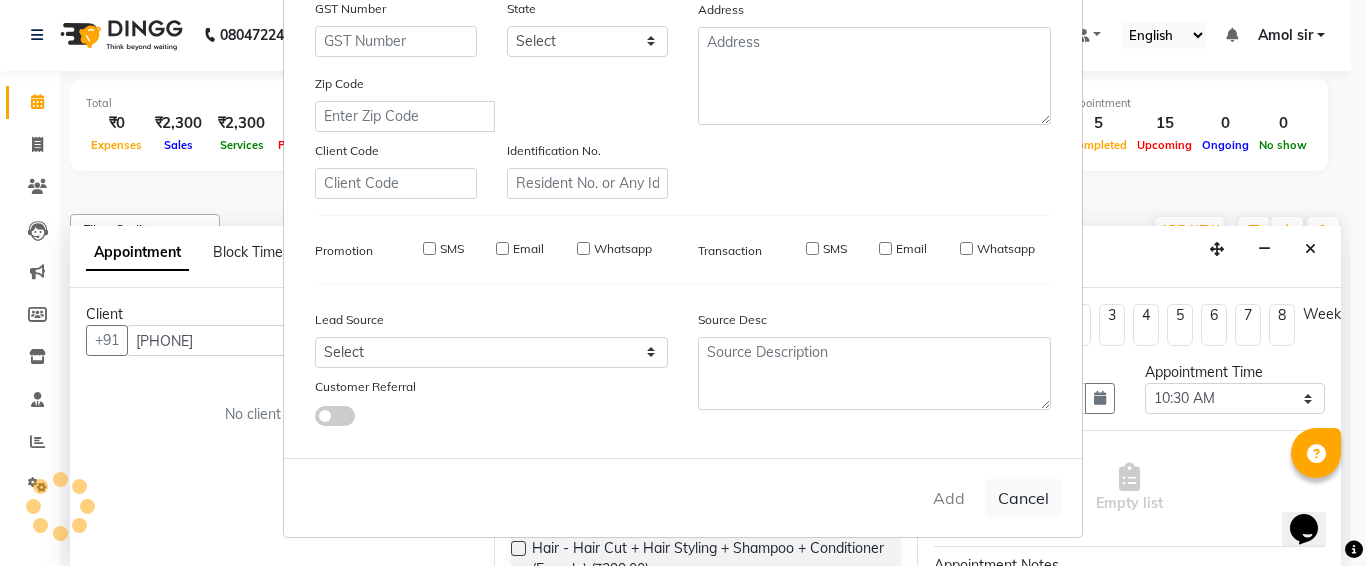 type 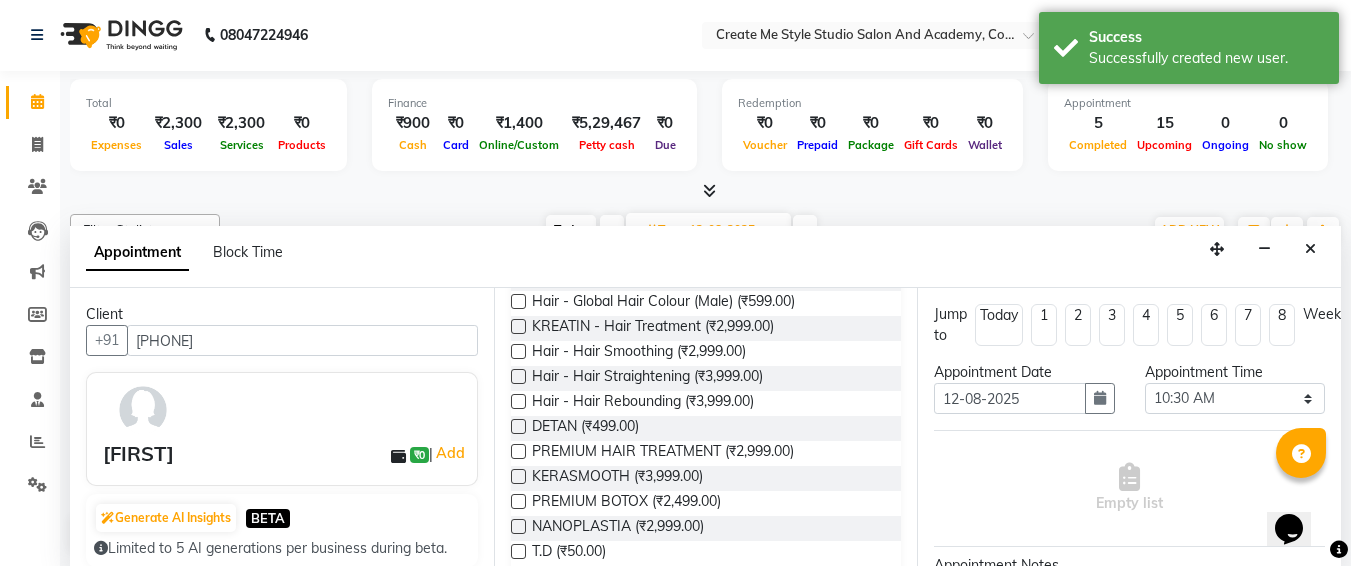 scroll, scrollTop: 400, scrollLeft: 0, axis: vertical 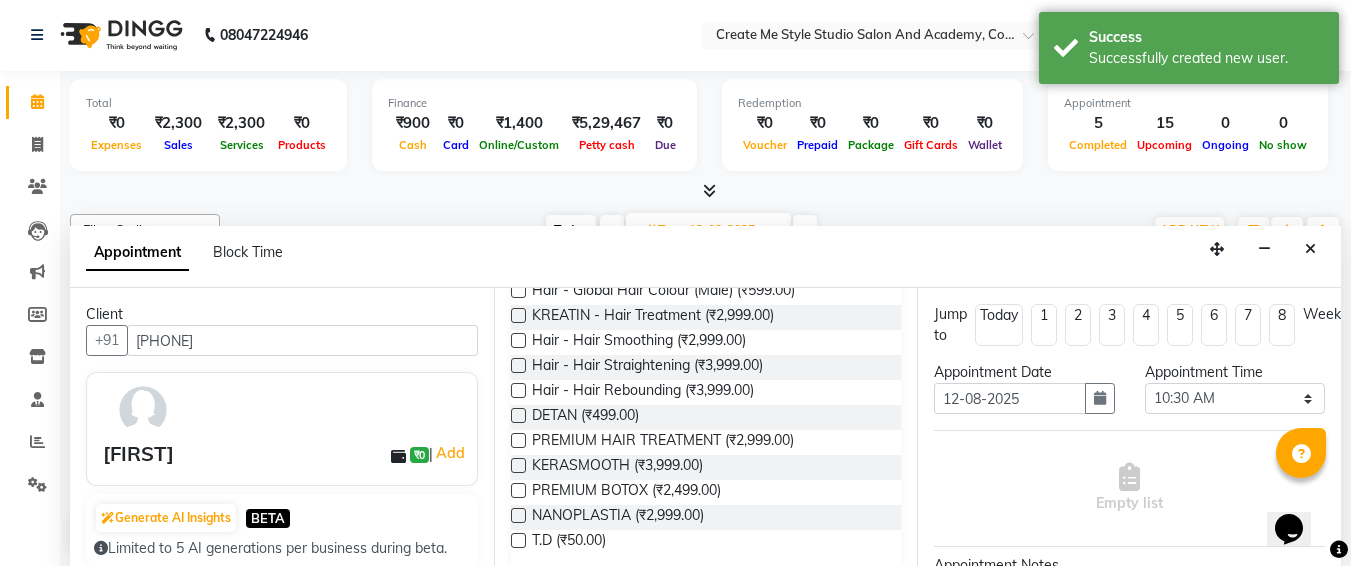 click at bounding box center [518, 515] 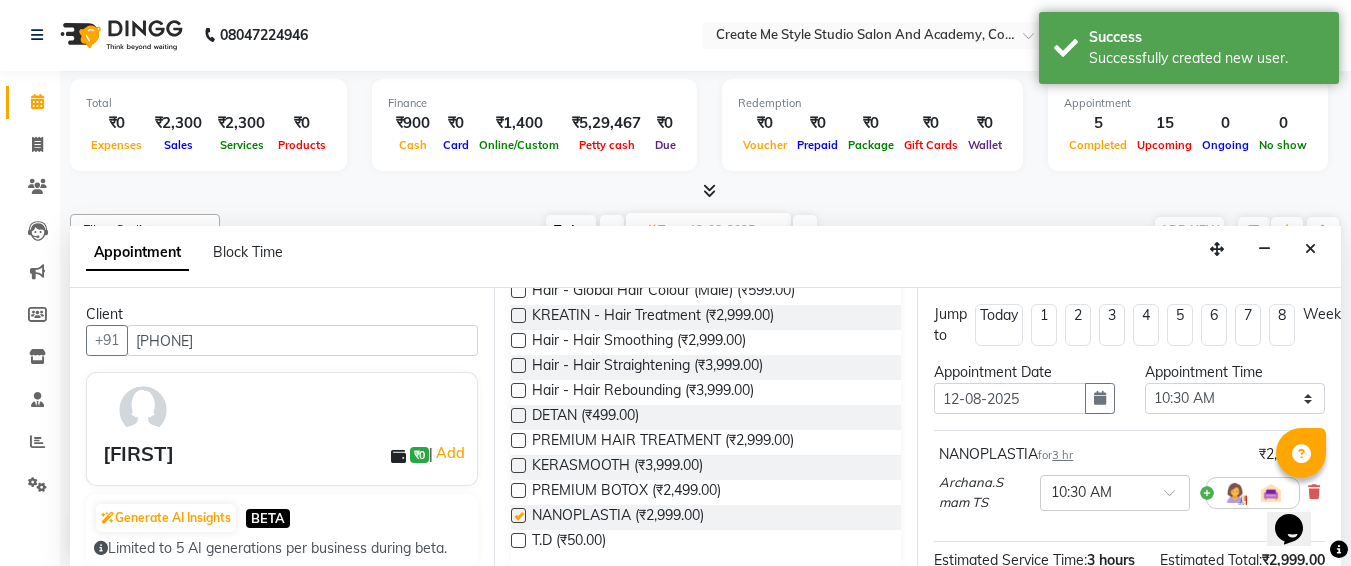 checkbox on "false" 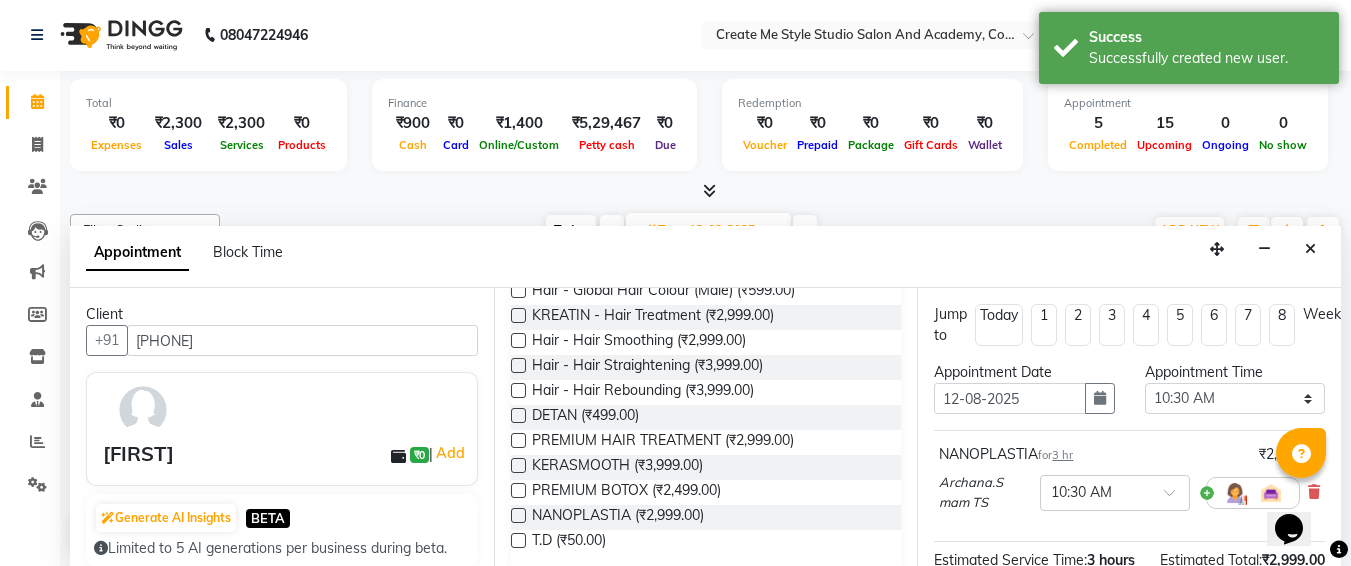 scroll, scrollTop: 287, scrollLeft: 0, axis: vertical 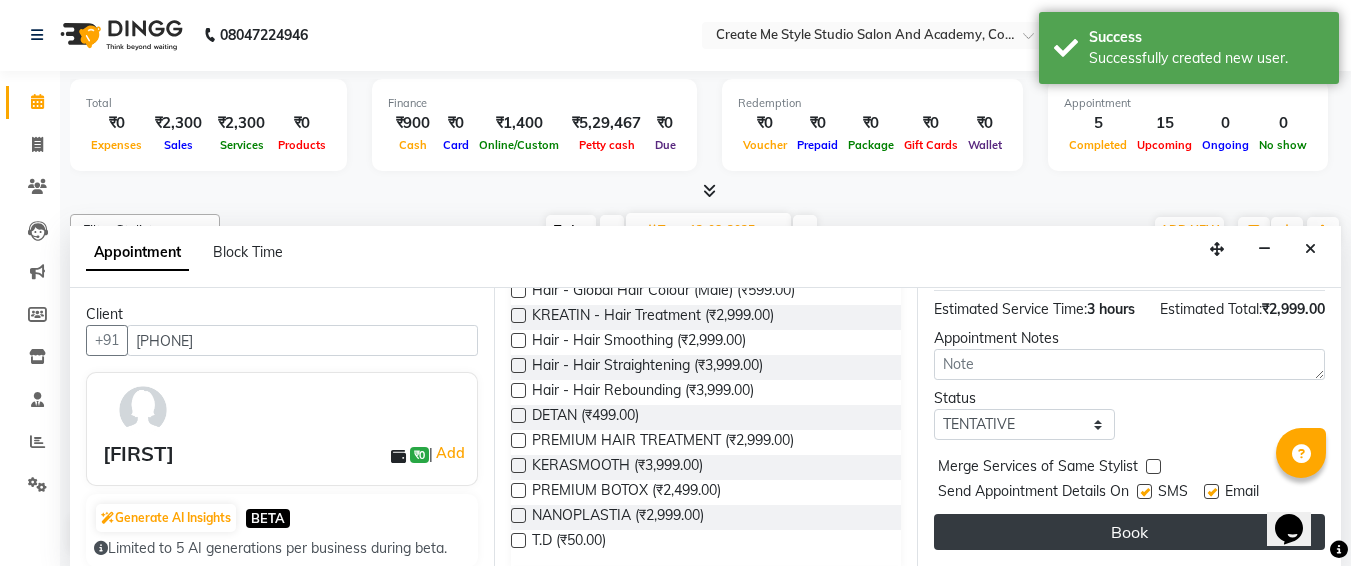click on "Book" at bounding box center (1129, 532) 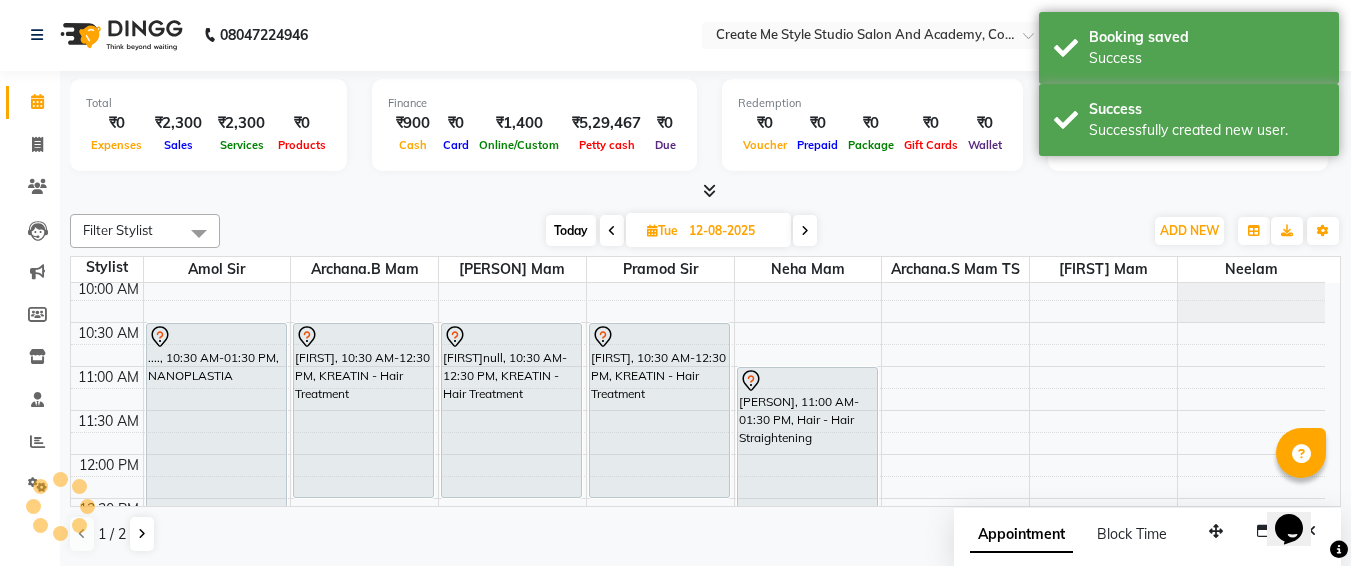 scroll, scrollTop: 0, scrollLeft: 0, axis: both 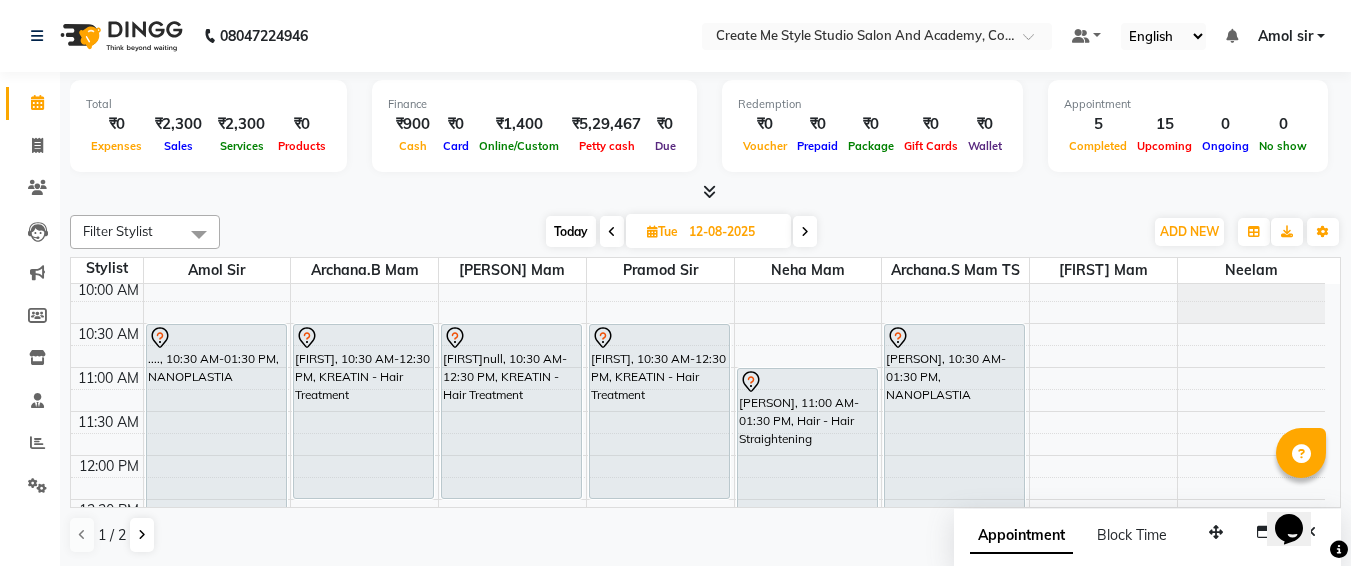 click on "12-08-2025" at bounding box center [733, 232] 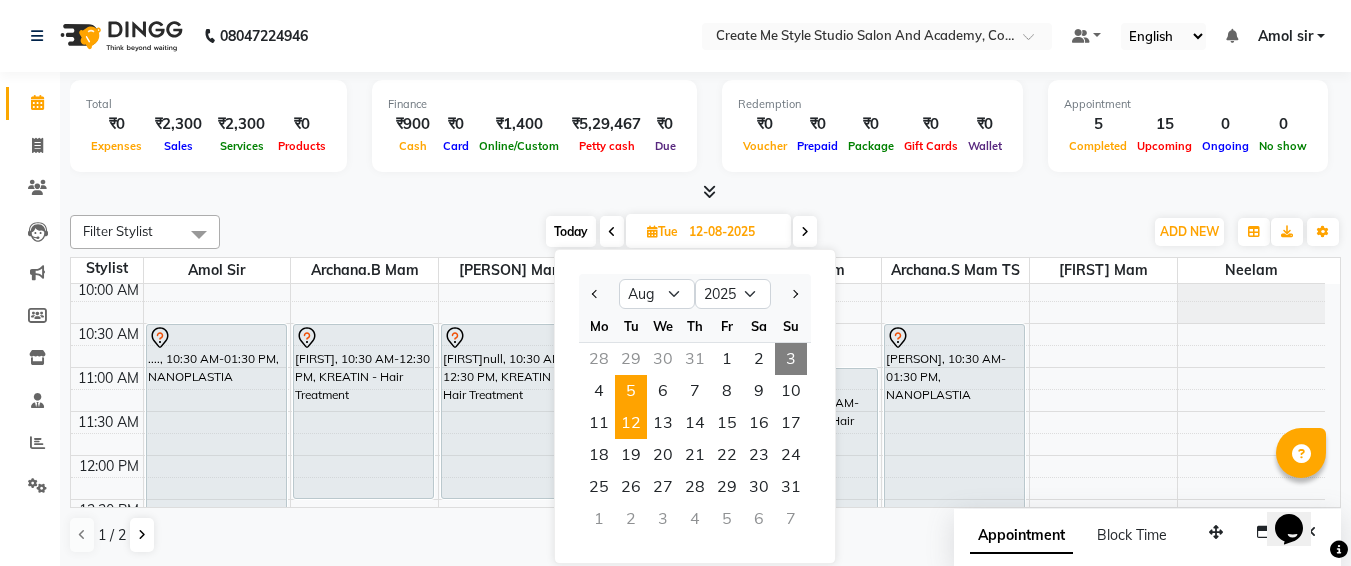 click on "5" at bounding box center [631, 391] 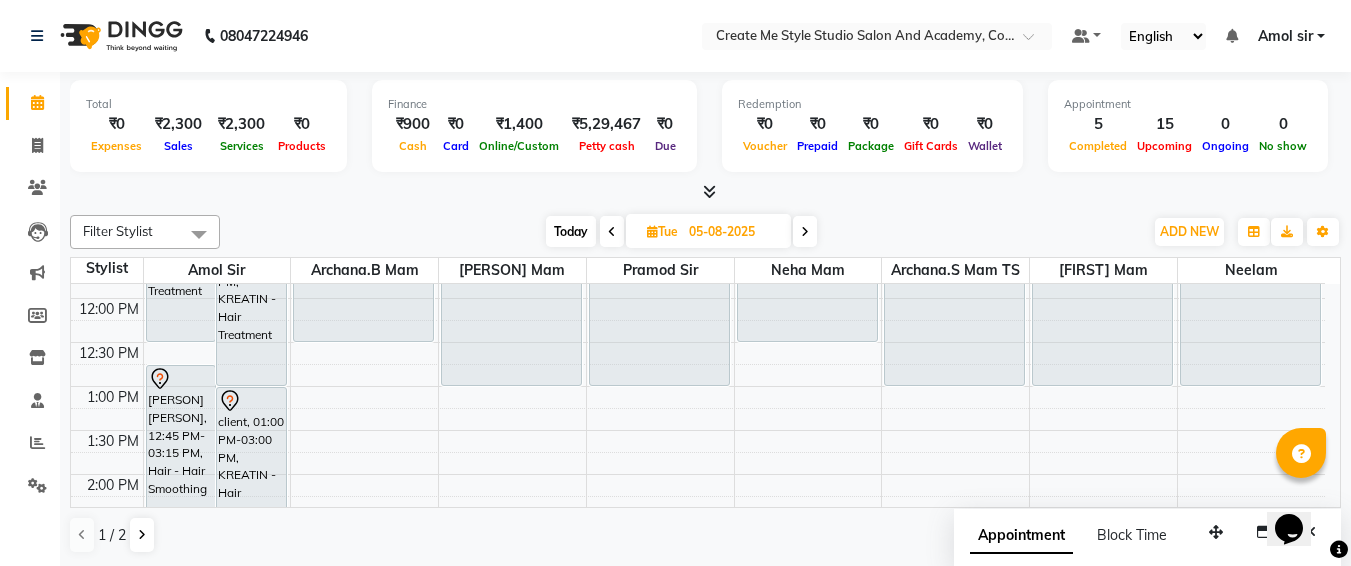 scroll, scrollTop: 250, scrollLeft: 0, axis: vertical 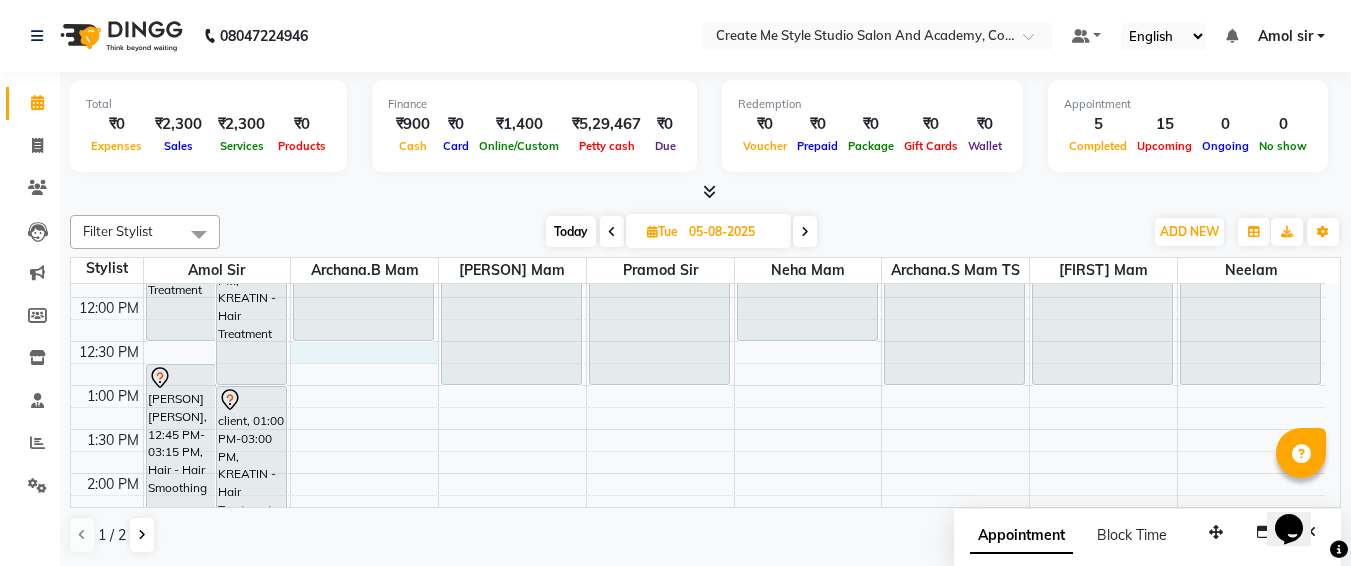 click on "9:00 AM 9:30 AM 10:00 AM 10:30 AM 11:00 AM 11:30 AM 12:00 PM 12:30 PM 1:00 PM 1:30 PM 2:00 PM 2:30 PM 3:00 PM 3:30 PM 4:00 PM 4:30 PM 5:00 PM 5:30 PM 6:00 PM 6:30 PM 7:00 PM 7:30 PM 8:00 PM 8:30 PM 9:00 PM 9:30 PM             ...., 10:30 AM-12:30 PM, KREATIN - Hair Treatment             client, 11:00 AM-01:00 PM, KREATIN - Hair Treatment             afsa sheikh, 12:45 PM-03:15 PM, Hair - Hair Smoothing             client, 01:00 PM-03:00 PM, KREATIN - Hair Treatment             shivi, 10:30 AM-12:30 PM, KREATIN - Hair Treatment             ..., 10:30 AM-01:00 PM, Hair - Hair Smoothing             ...null, 10:30 AM-01:00 PM, Hair - Hair Smoothing             ...., 10:30 AM-12:30 PM, KREATIN - Hair Treatment             ..., 10:30 AM-01:00 PM, PREMIUM BOTOX             payal, 10:30 AM-01:00 PM, Hair - Hair Smoothing             arya, 10:30 AM-01:00 PM, Hair - Hair Smoothing" at bounding box center [698, 605] 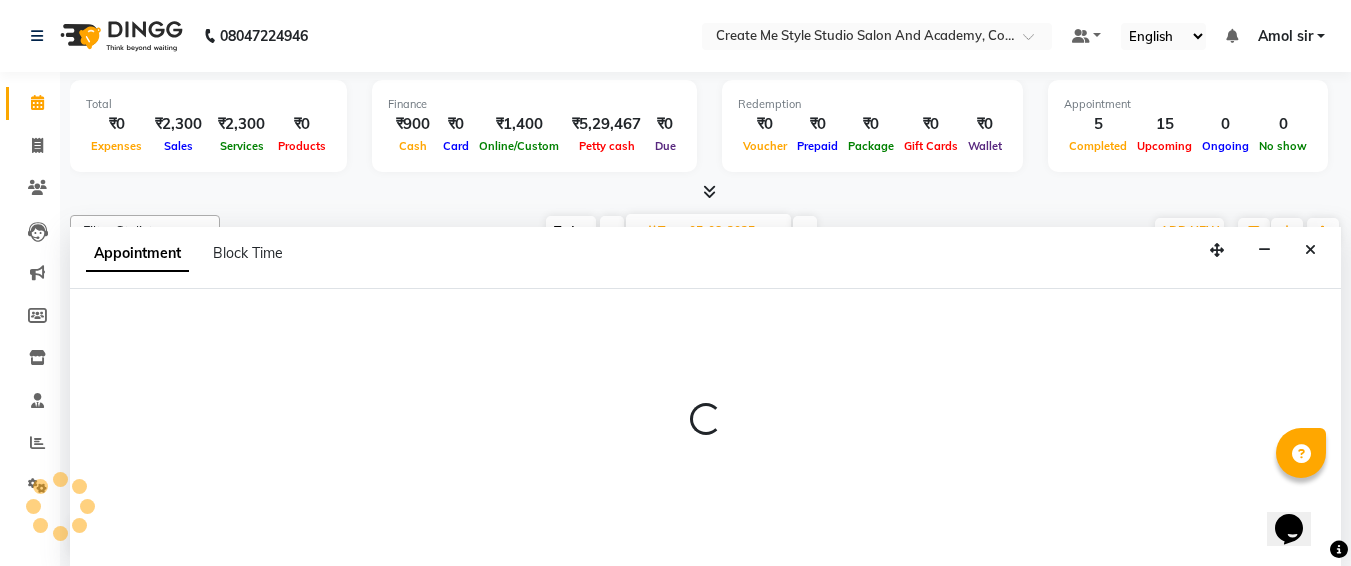 scroll, scrollTop: 1, scrollLeft: 0, axis: vertical 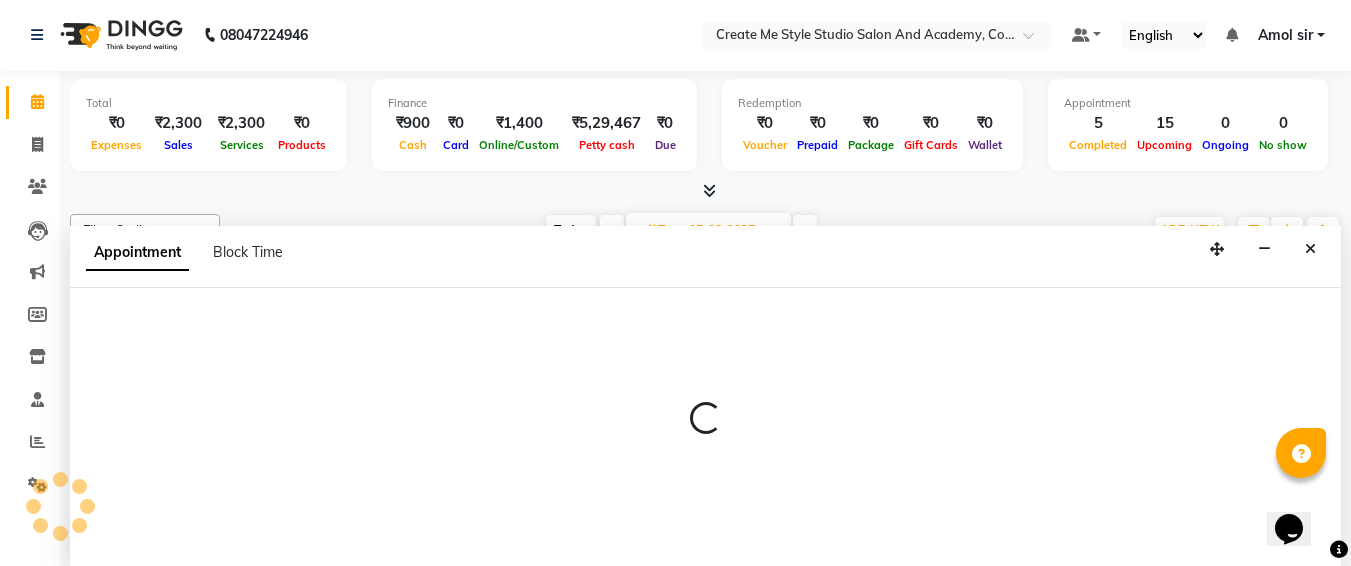 select on "79113" 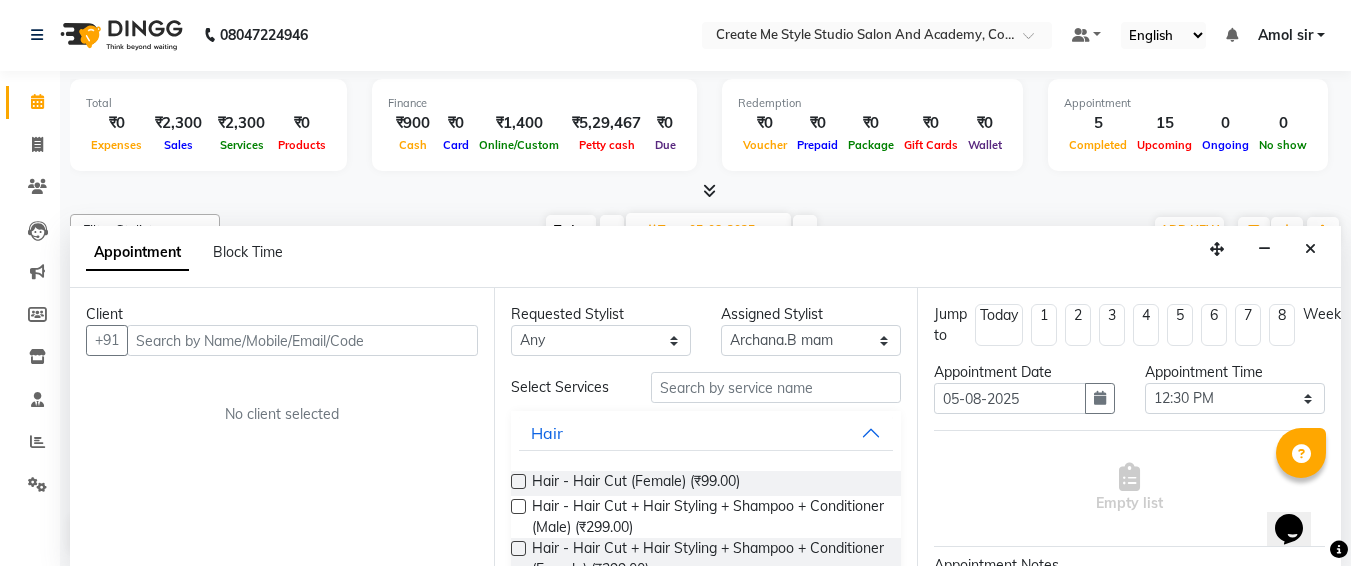 click at bounding box center (302, 340) 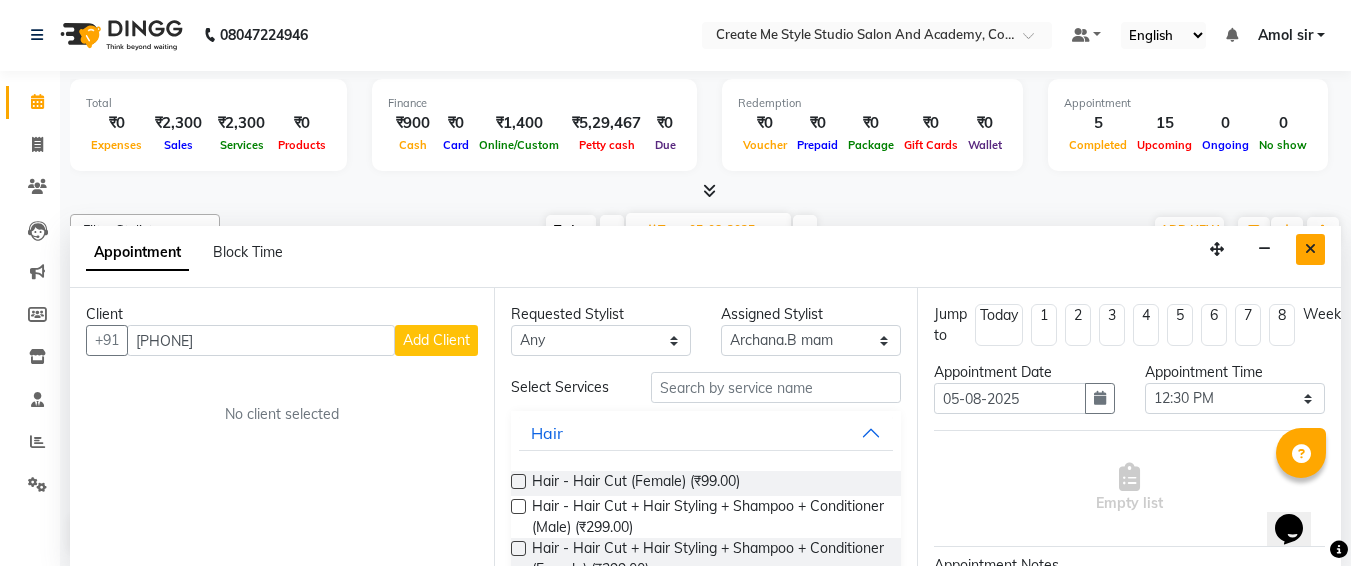 type on "[PHONE]" 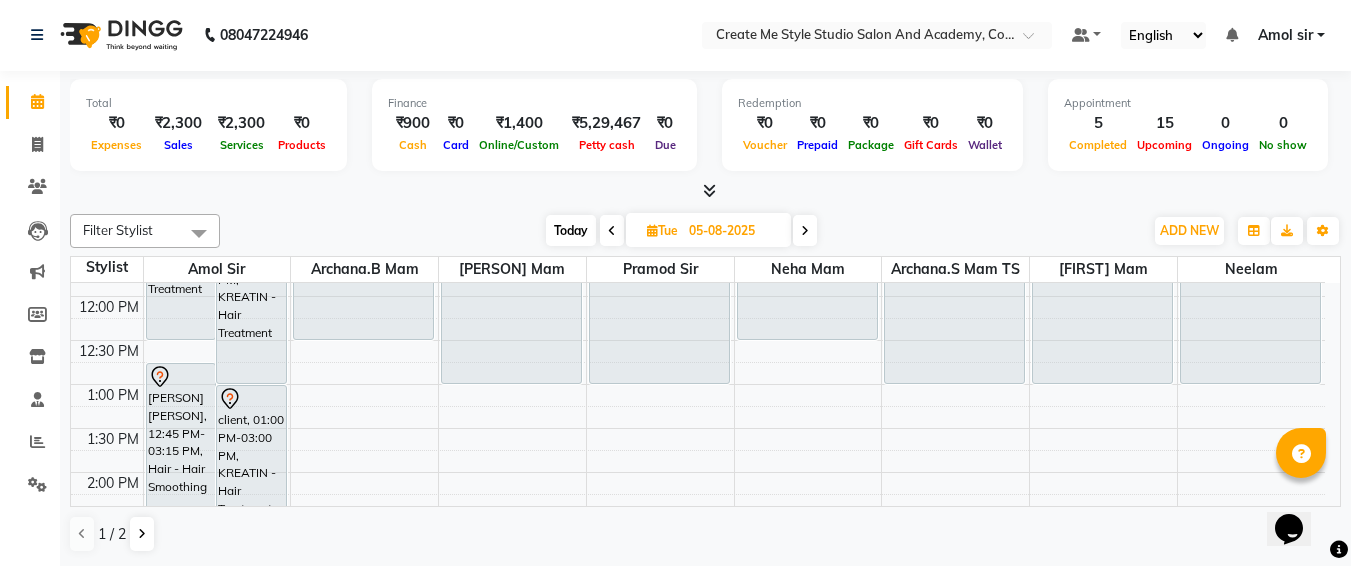 click on "05-08-2025" at bounding box center [733, 231] 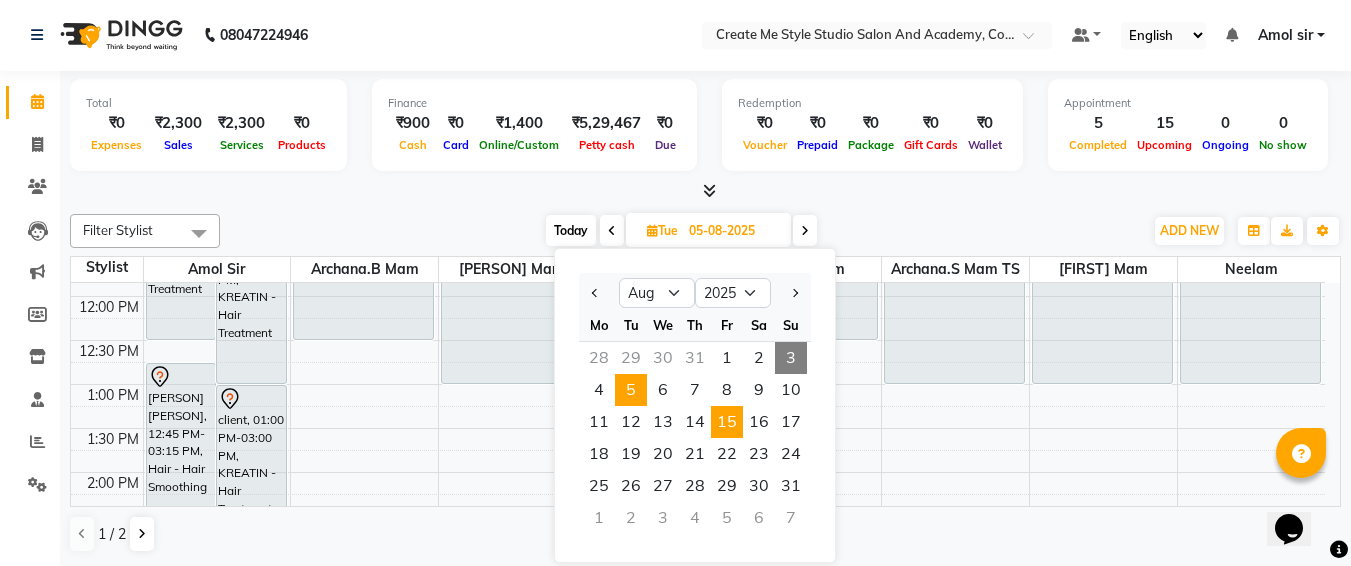 click on "15" at bounding box center [727, 422] 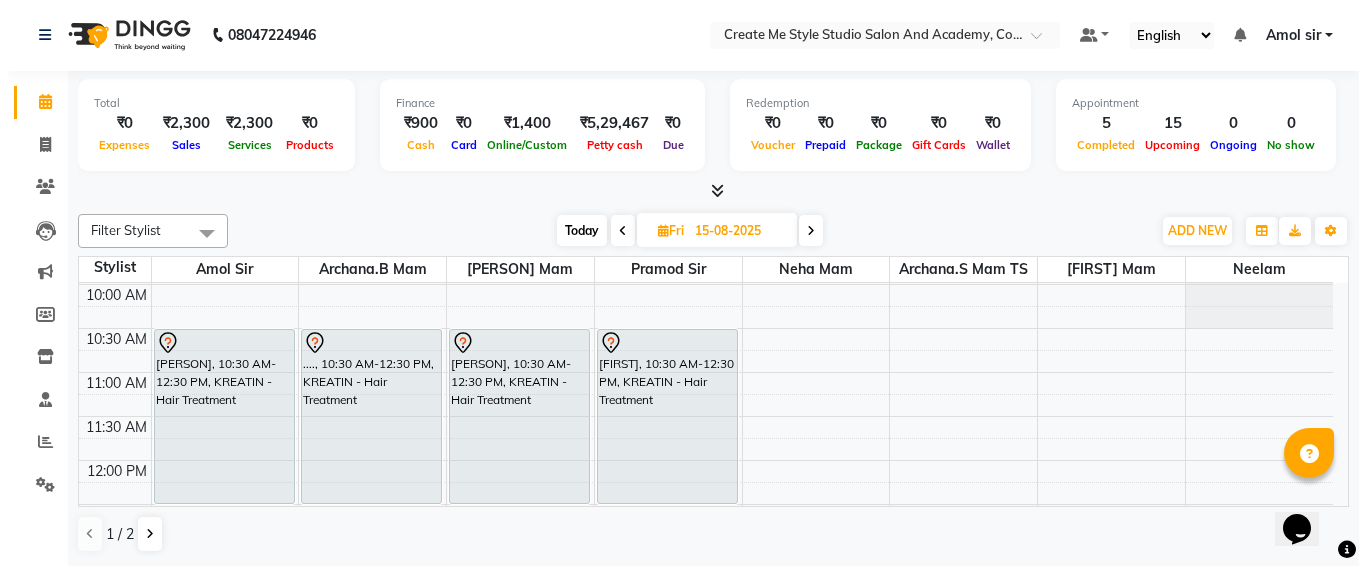 scroll, scrollTop: 84, scrollLeft: 0, axis: vertical 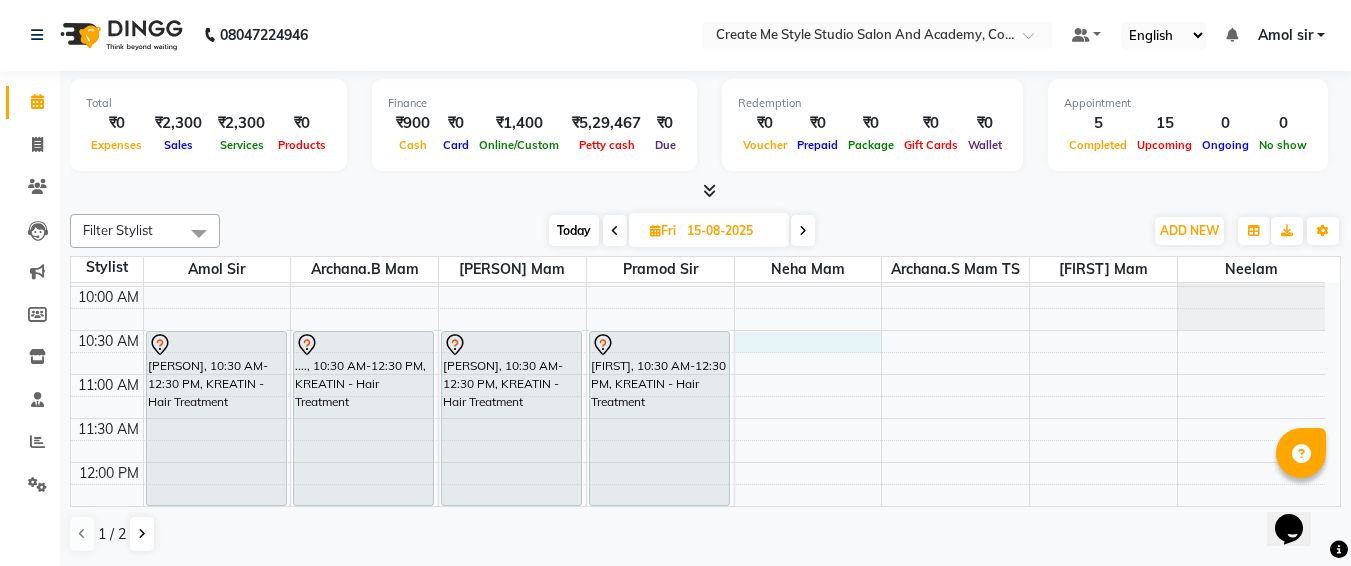 click on "9:00 AM 9:30 AM 10:00 AM 10:30 AM 11:00 AM 11:30 AM 12:00 PM 12:30 PM 1:00 PM 1:30 PM 2:00 PM 2:30 PM 3:00 PM 3:30 PM 4:00 PM 4:30 PM 5:00 PM 5:30 PM 6:00 PM 6:30 PM 7:00 PM 7:30 PM 8:00 PM 8:30 PM 9:00 PM 9:30 PM             namrata, 10:30 AM-12:30 PM, KREATIN - Hair Treatment             ...., 10:30 AM-12:30 PM, KREATIN - Hair Treatment             mahira, 10:30 AM-12:30 PM, KREATIN - Hair Treatment             ambii, 10:30 AM-12:30 PM, KREATIN - Hair Treatment" at bounding box center [698, 770] 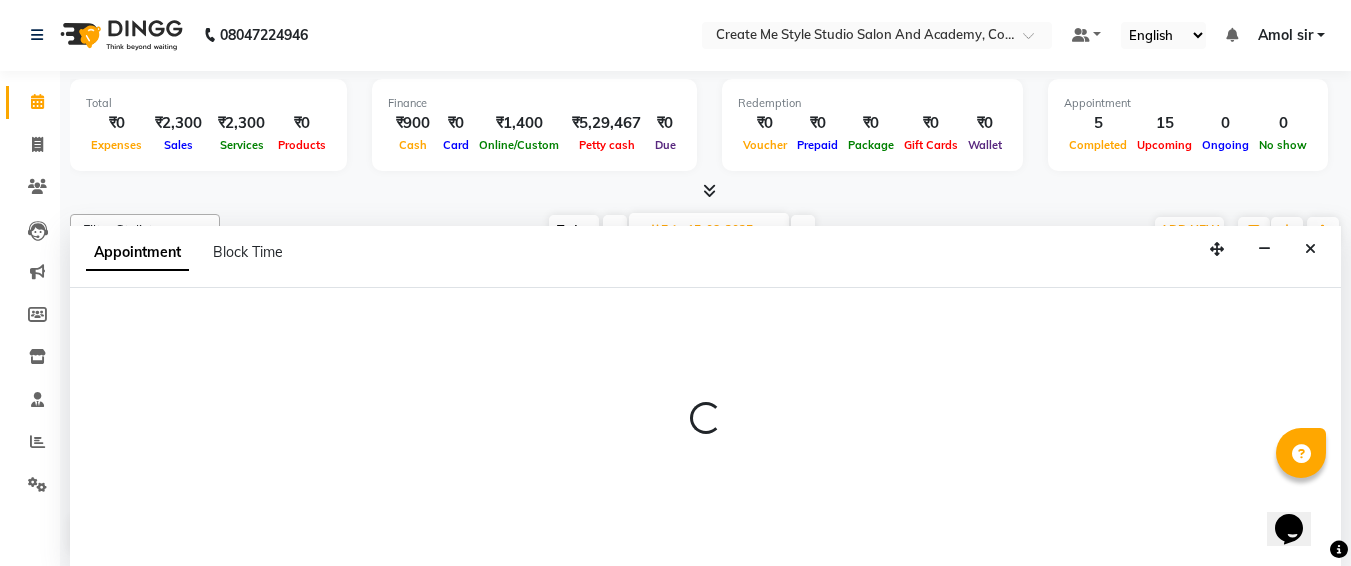 select on "79117" 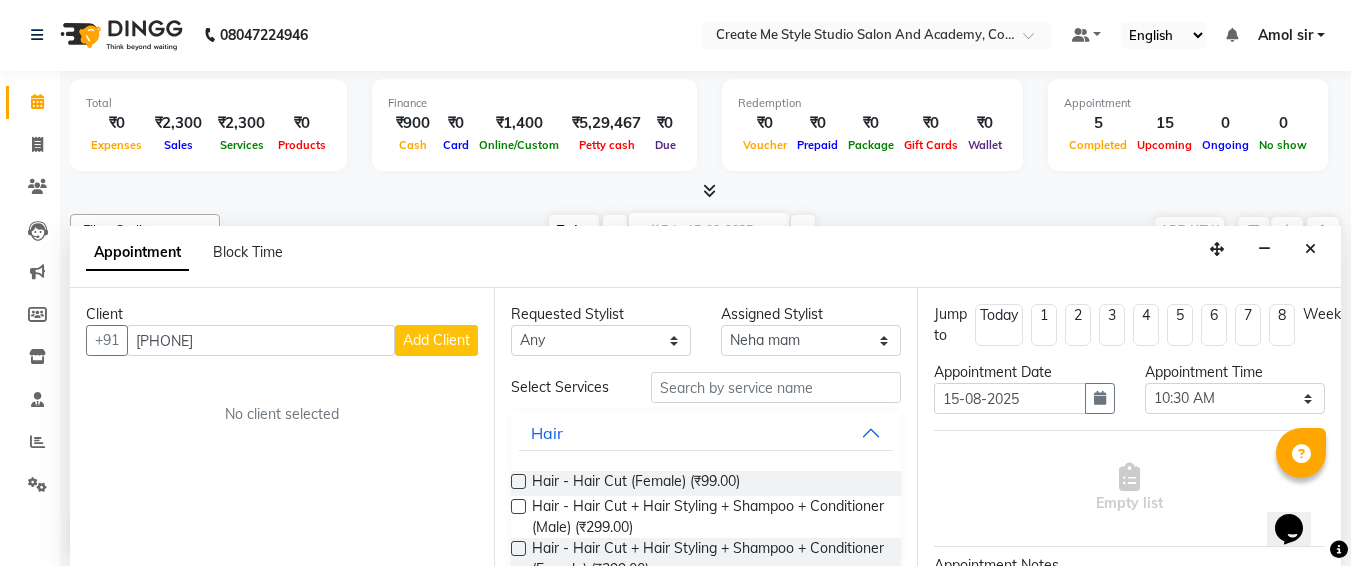 type on "[PHONE]" 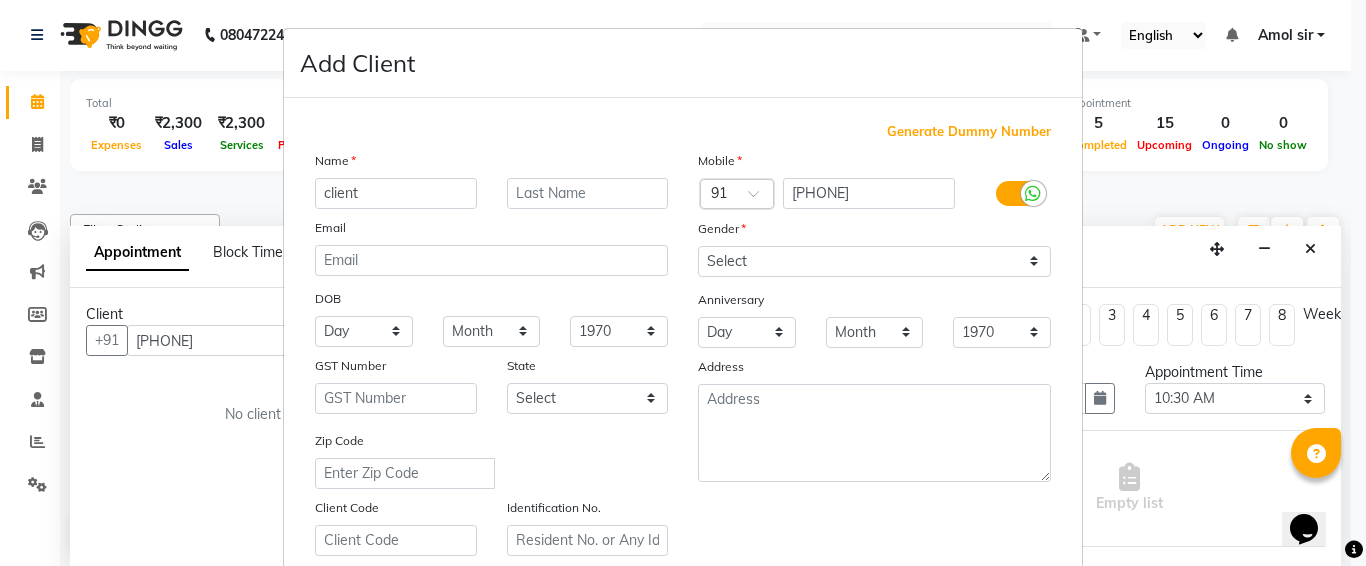 type on "client" 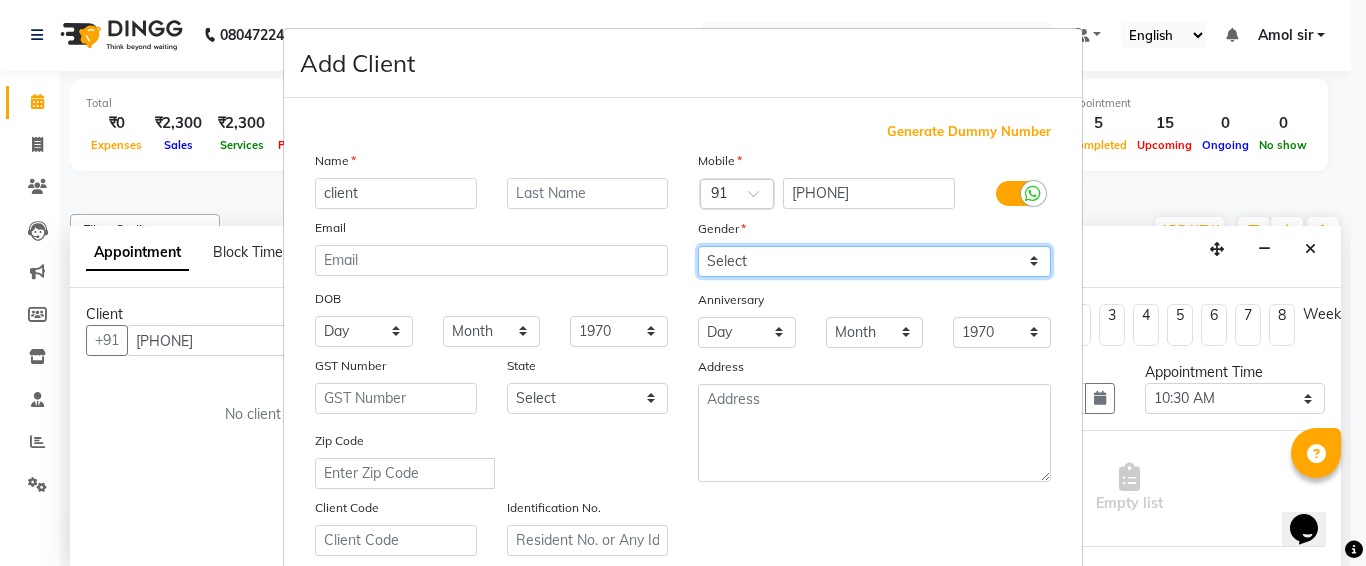 click on "Select Male Female Other Prefer Not To Say" at bounding box center (874, 261) 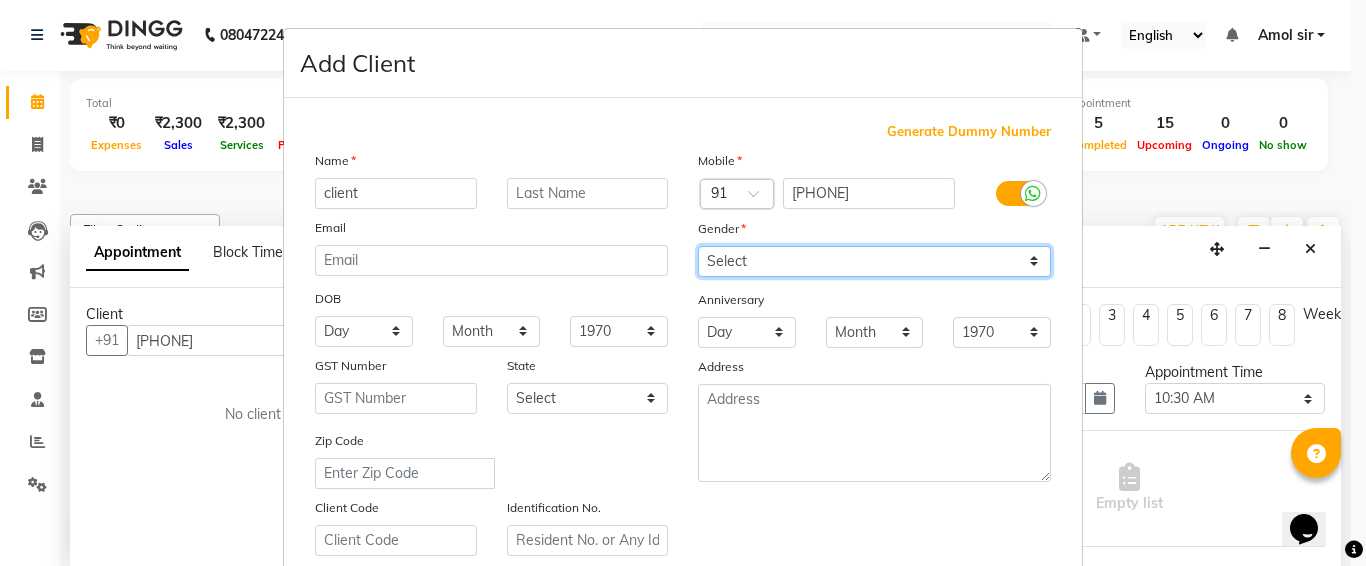 select on "female" 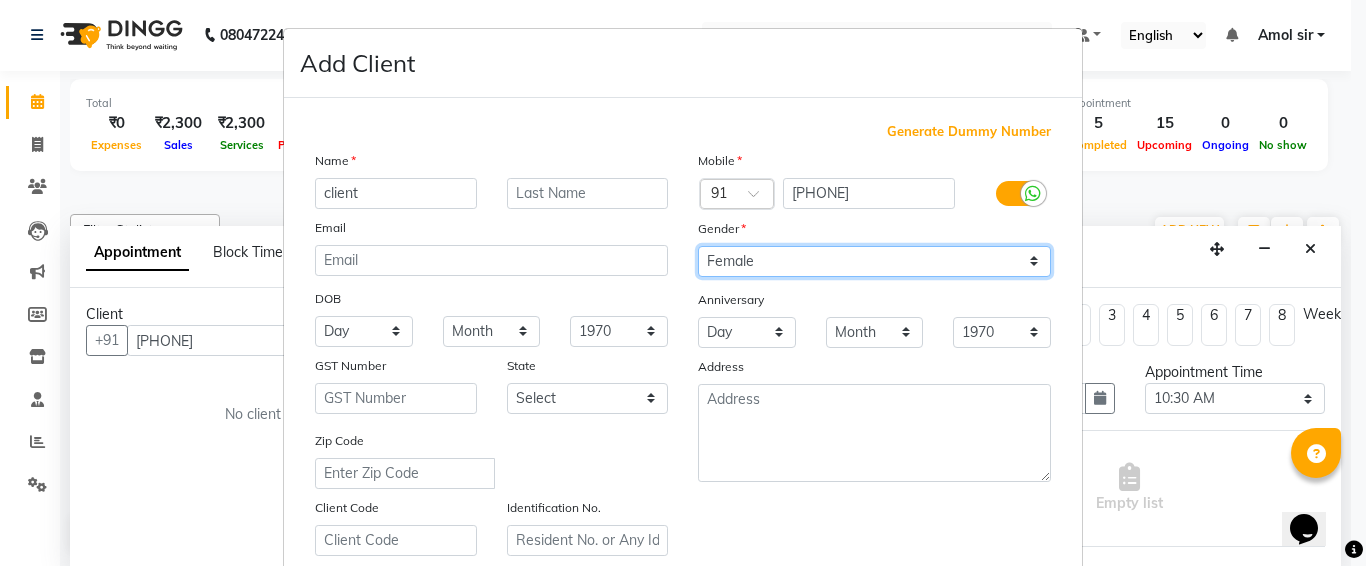 click on "Select Male Female Other Prefer Not To Say" at bounding box center (874, 261) 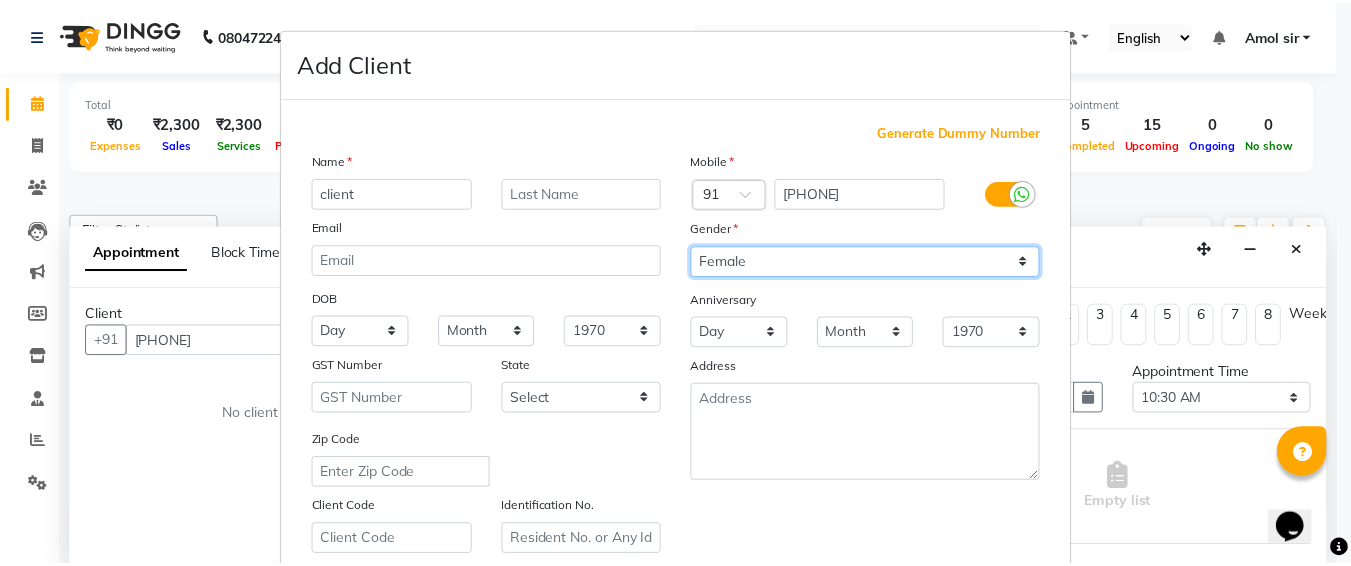 scroll, scrollTop: 357, scrollLeft: 0, axis: vertical 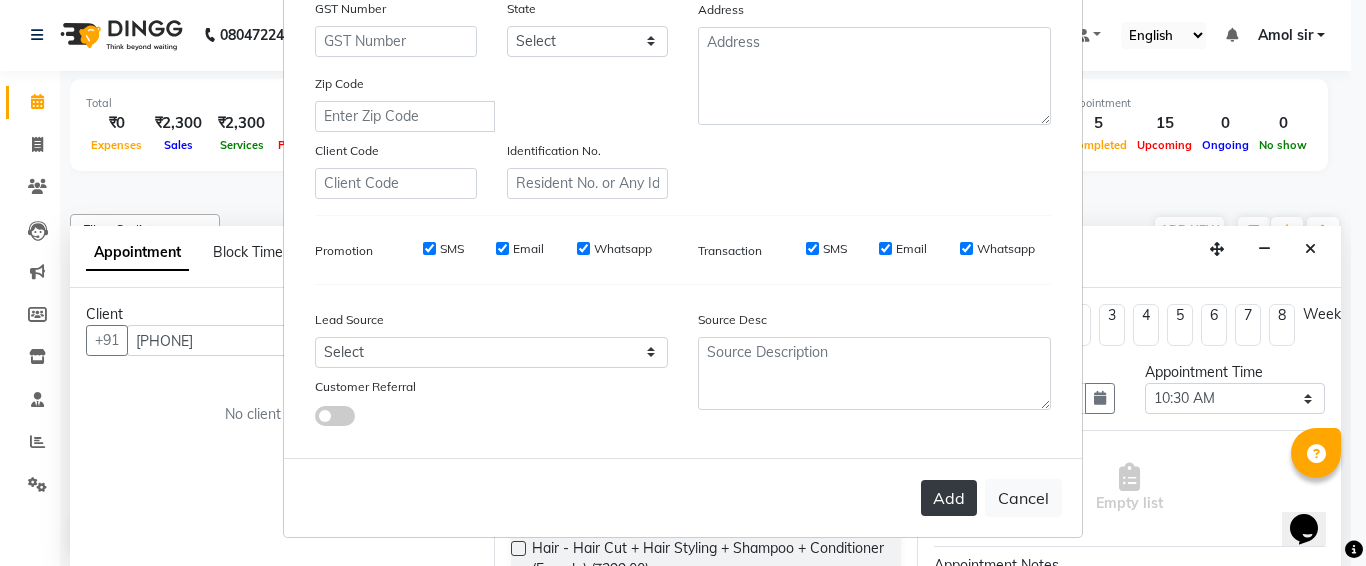 click on "Add" at bounding box center (949, 498) 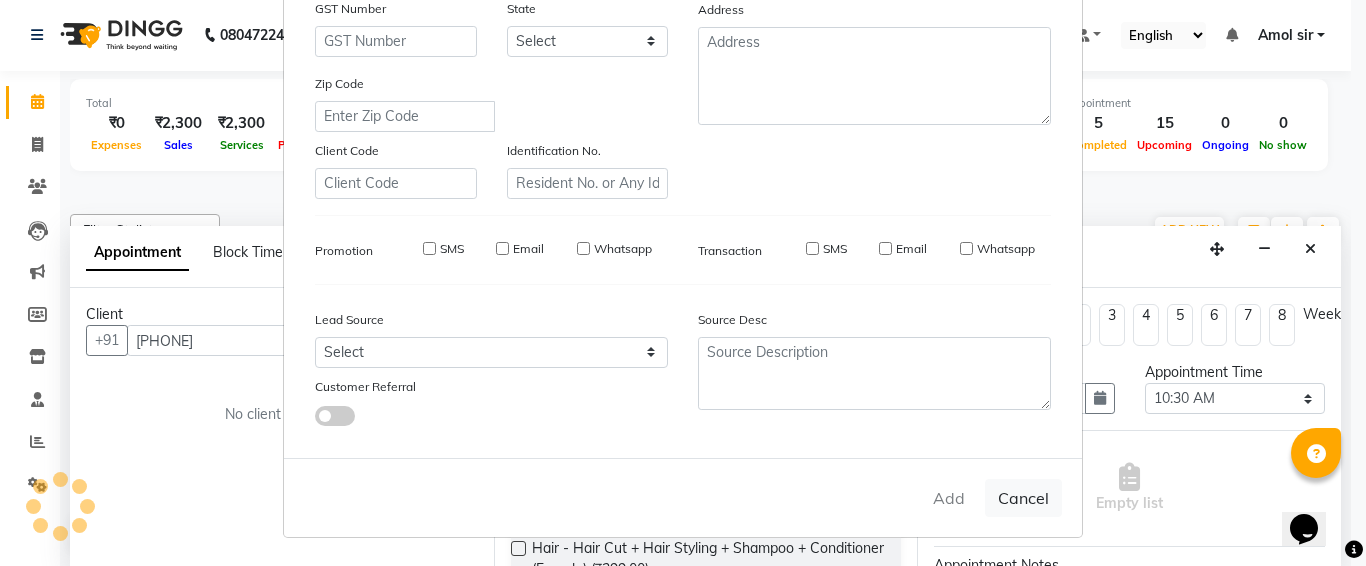 type 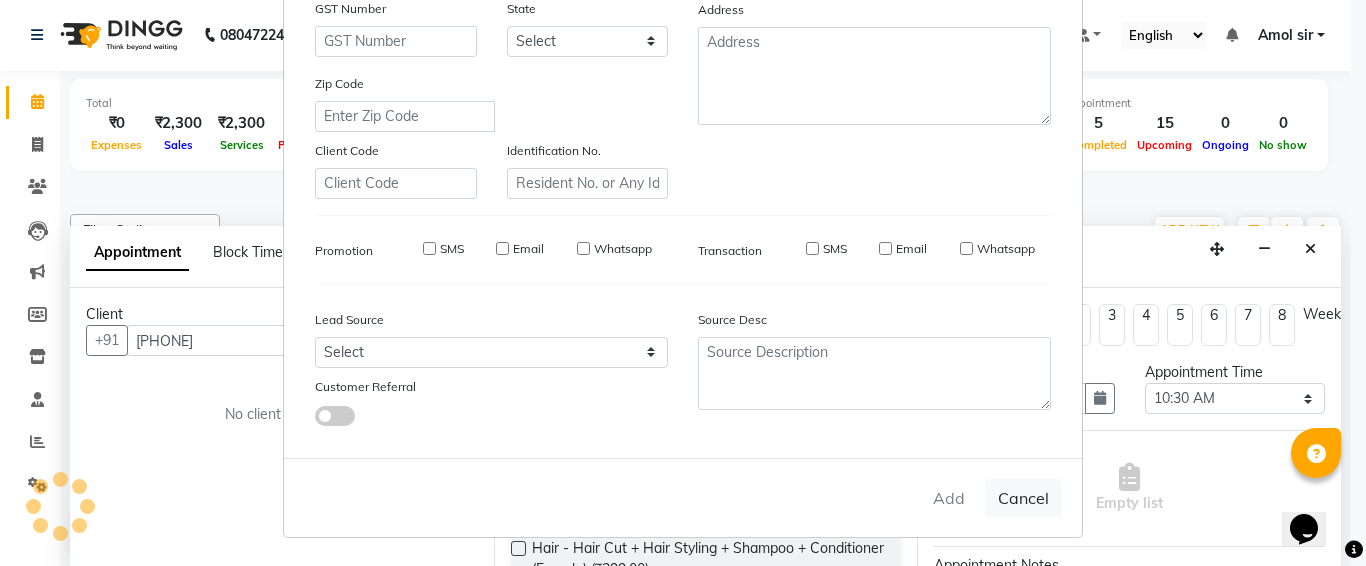 select 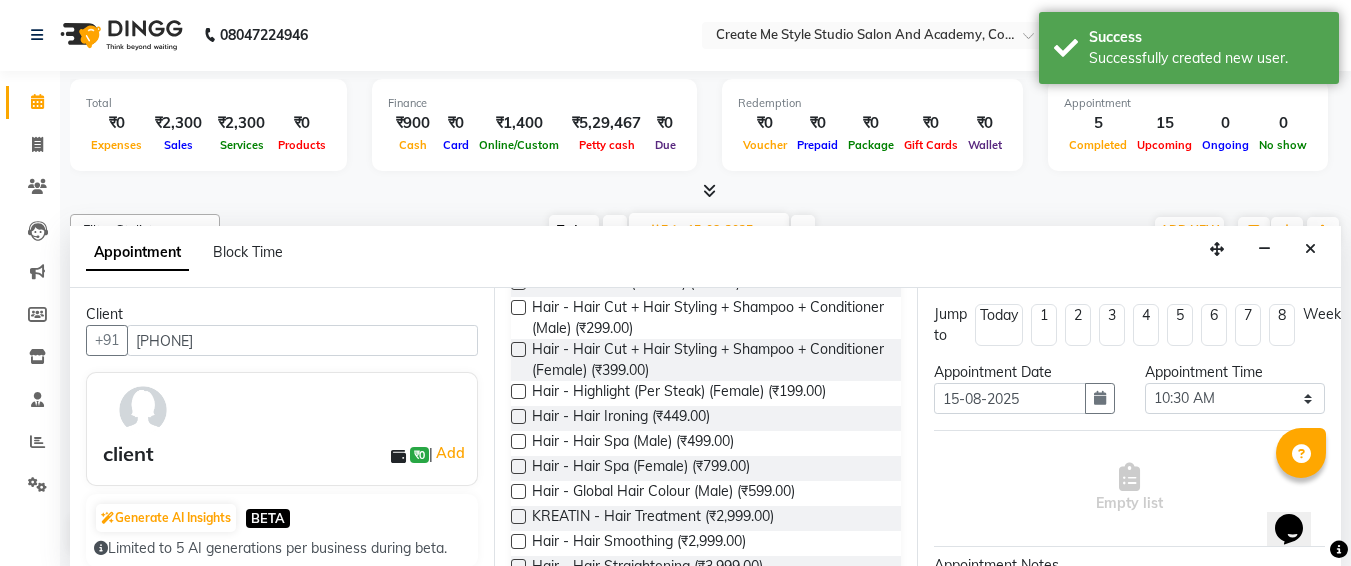 scroll, scrollTop: 248, scrollLeft: 0, axis: vertical 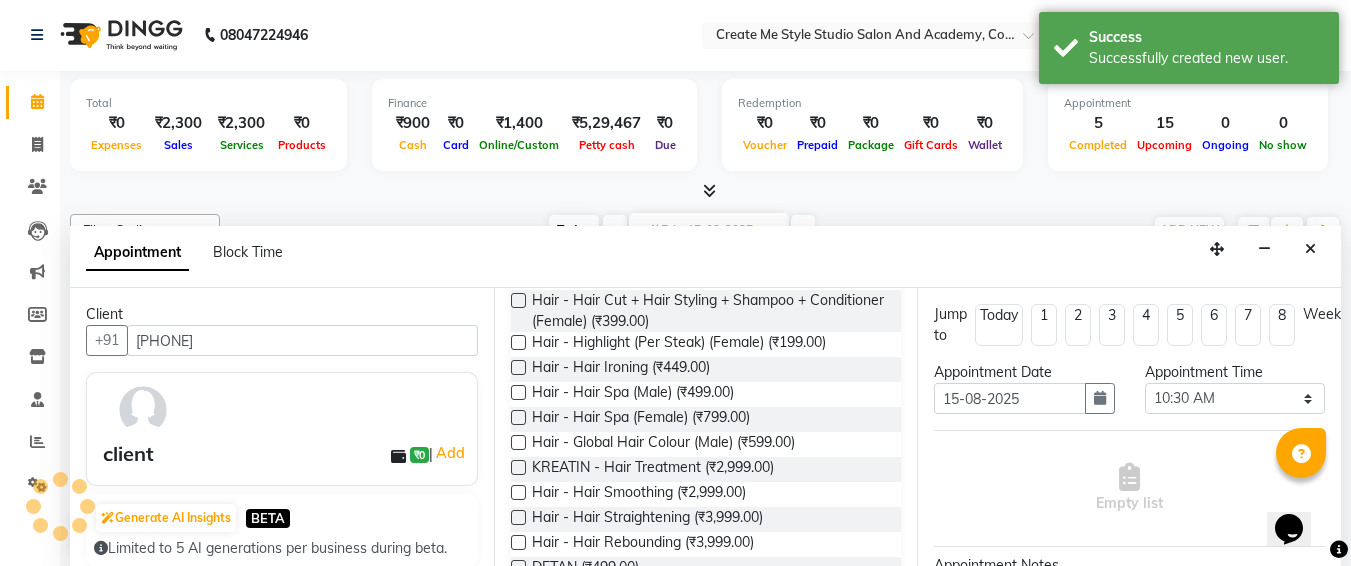 click at bounding box center [518, 467] 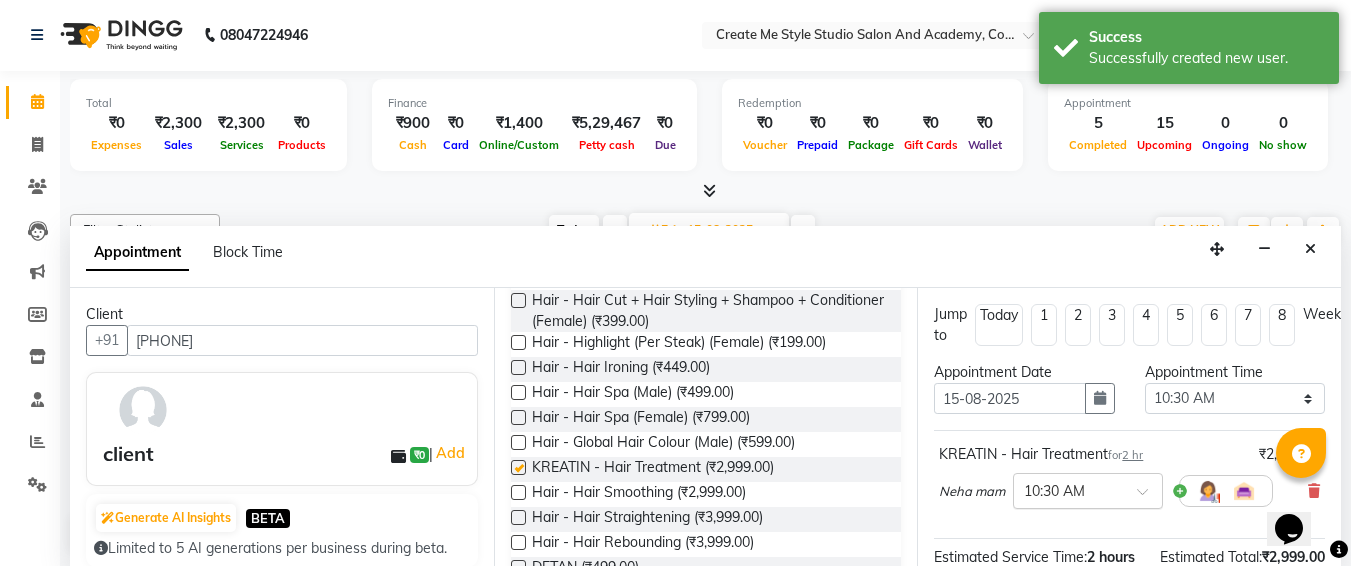 checkbox on "false" 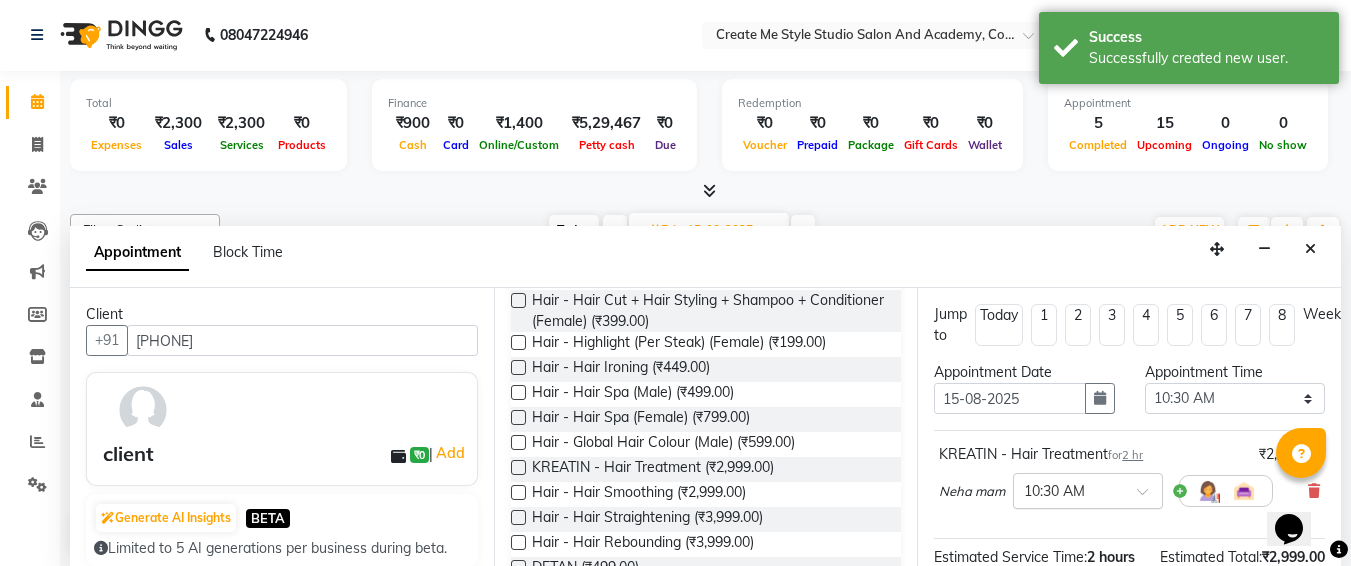 scroll, scrollTop: 284, scrollLeft: 0, axis: vertical 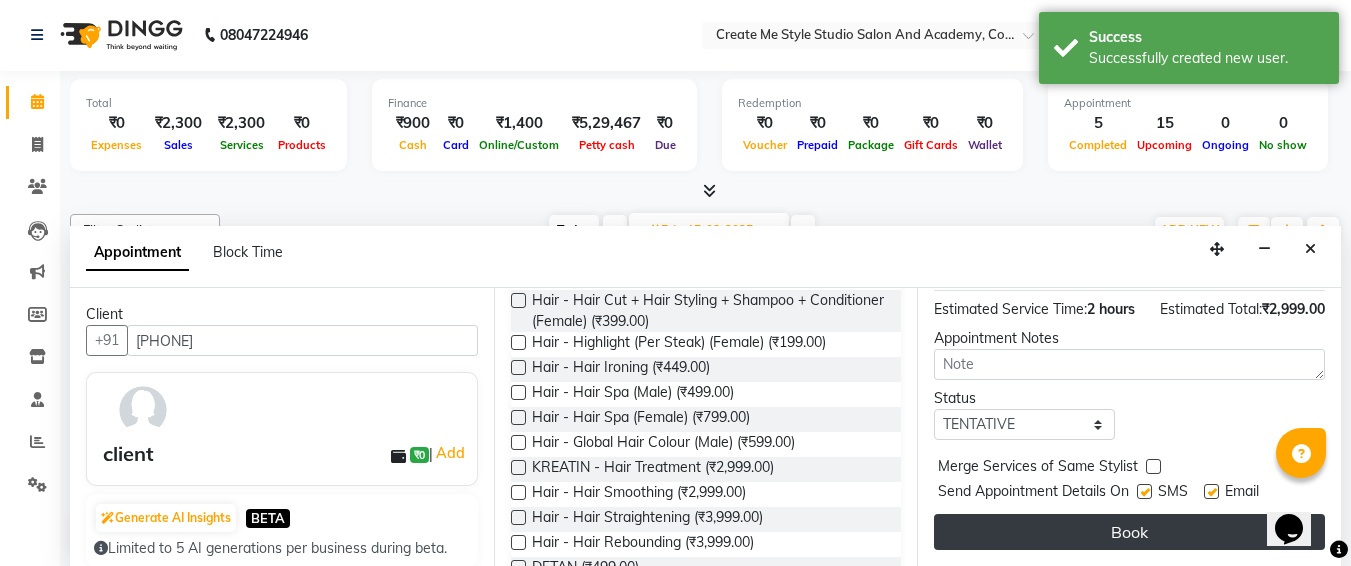 click on "Book" at bounding box center (1129, 532) 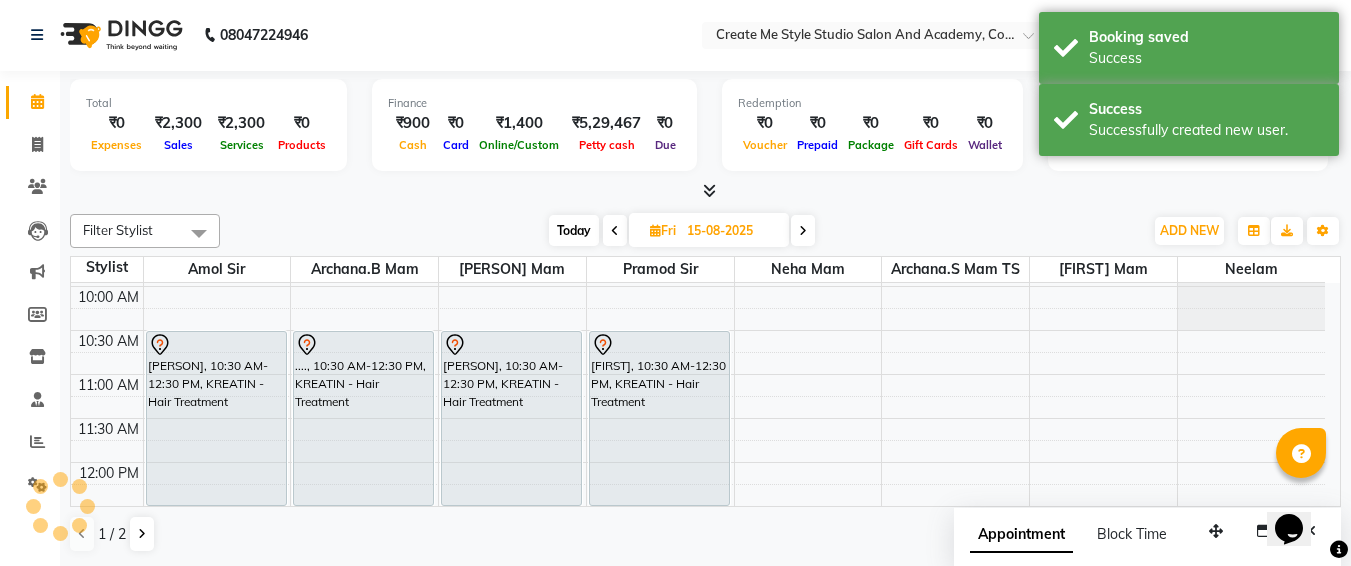 scroll, scrollTop: 0, scrollLeft: 0, axis: both 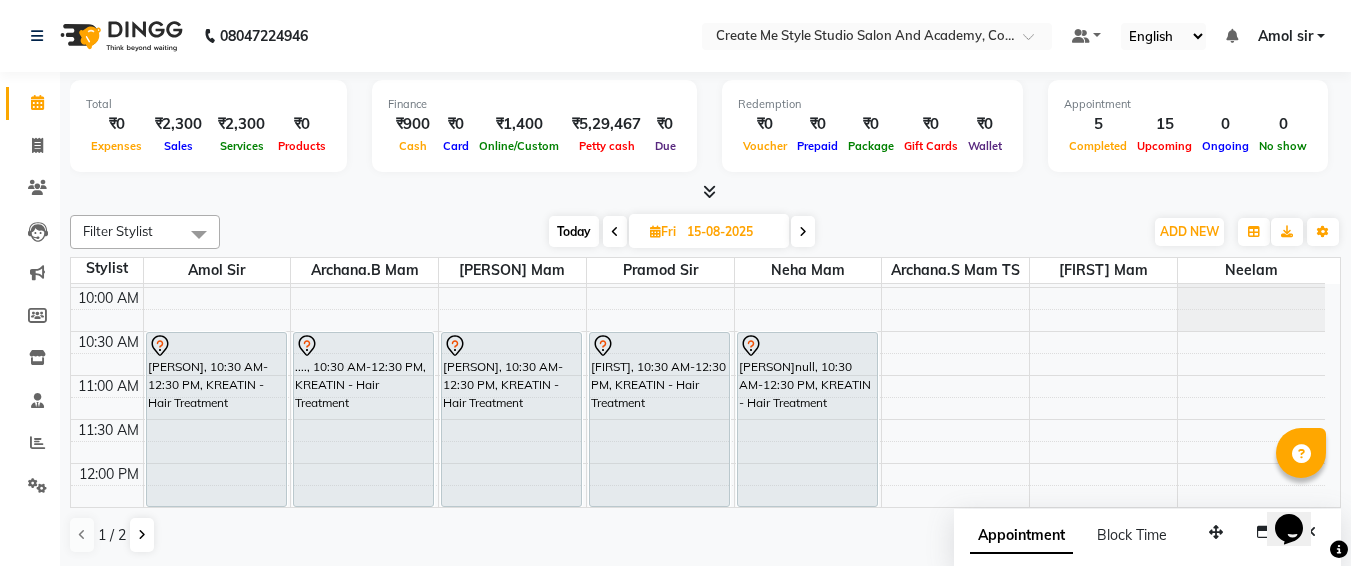click on "Appointment Block Time" at bounding box center (1147, 540) 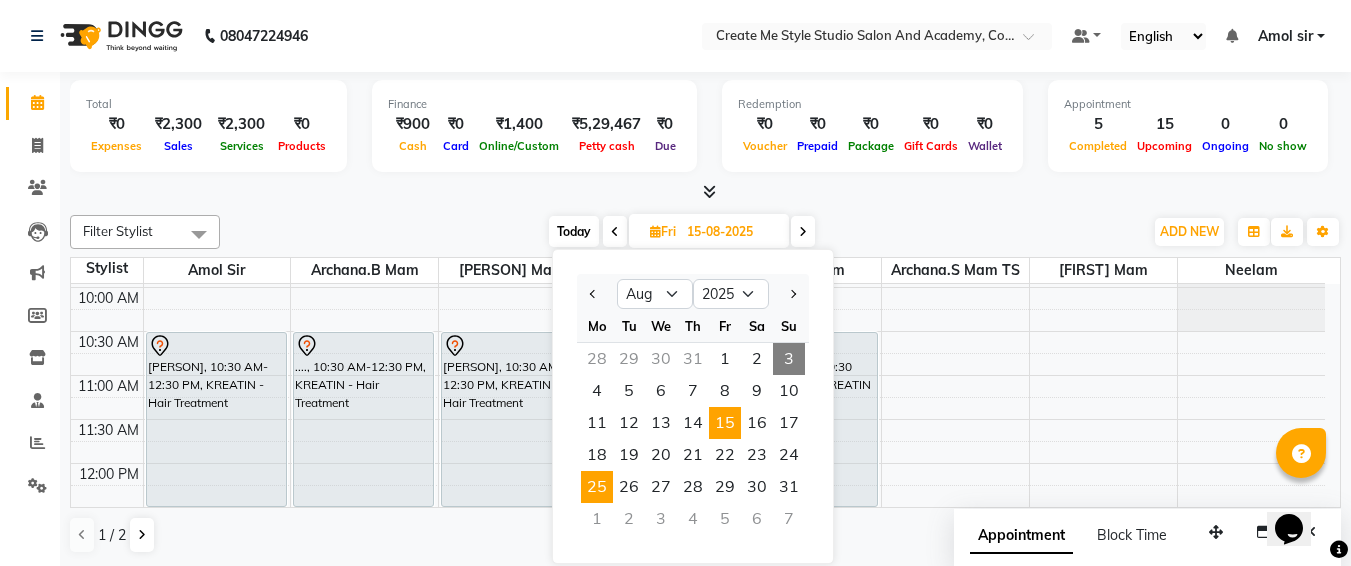 click on "25" at bounding box center [597, 487] 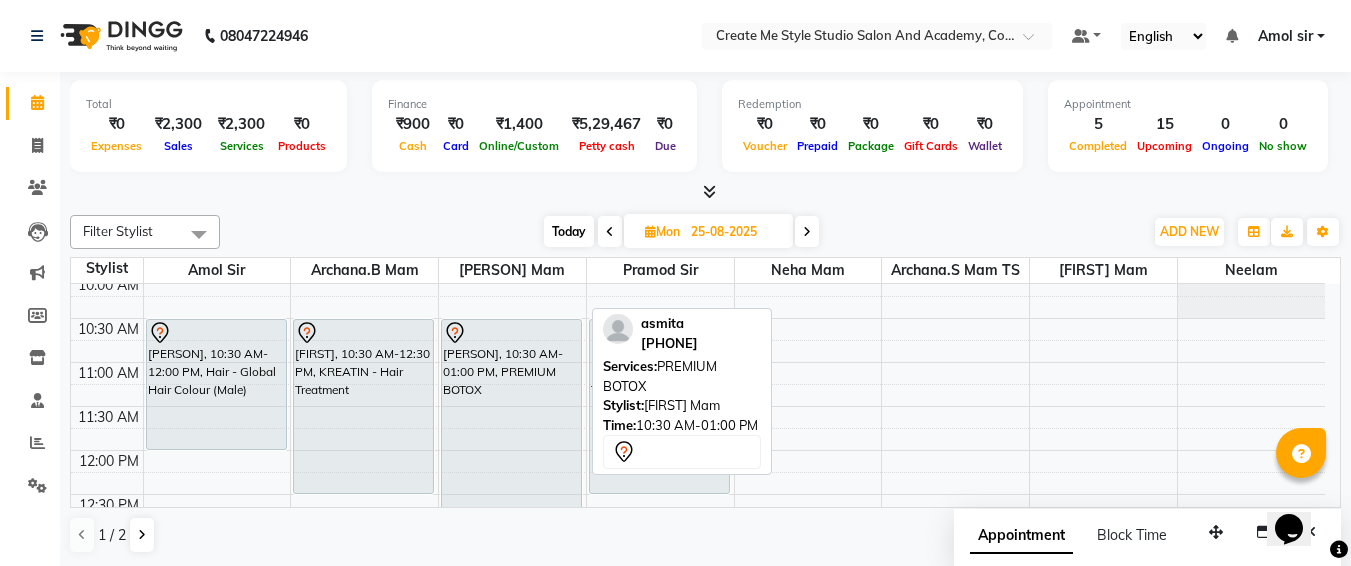 scroll, scrollTop: 91, scrollLeft: 0, axis: vertical 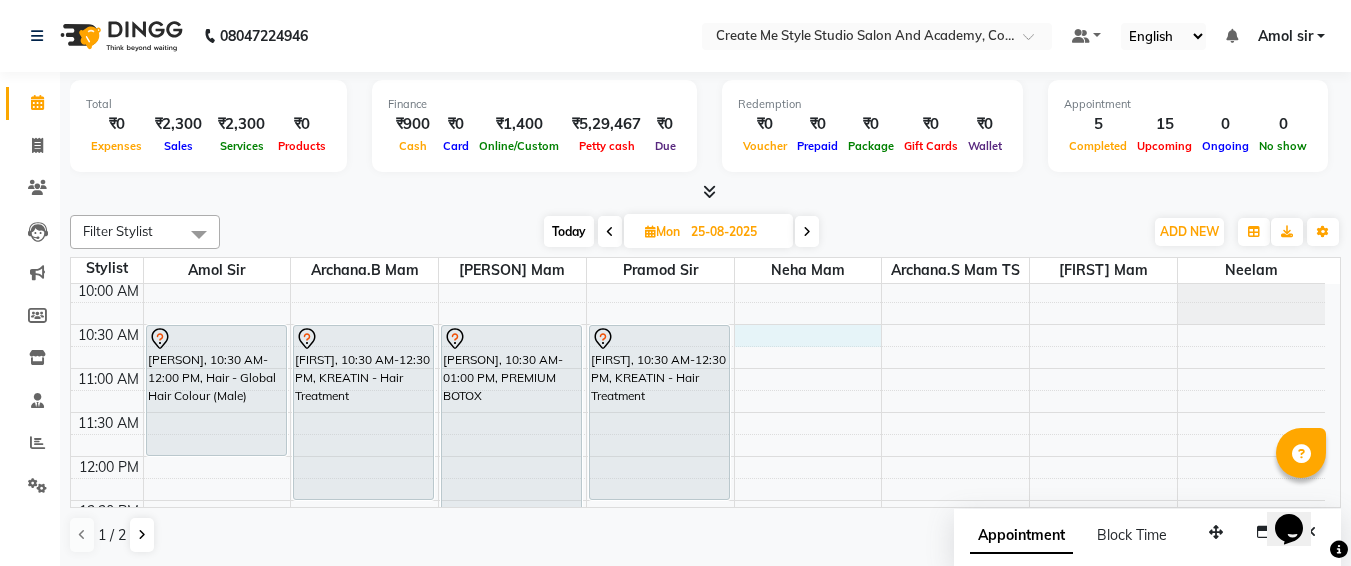 click on "9:00 AM 9:30 AM 10:00 AM 10:30 AM 11:00 AM 11:30 AM 12:00 PM 12:30 PM 1:00 PM 1:30 PM 2:00 PM 2:30 PM 3:00 PM 3:30 PM 4:00 PM 4:30 PM 5:00 PM 5:30 PM 6:00 PM 6:30 PM 7:00 PM 7:30 PM 8:00 PM 8:30 PM 9:00 PM 9:30 PM             payal, 10:30 AM-12:00 PM, Hair - Global Hair Colour (Male)             tanisha, 10:30 AM-12:30 PM, KREATIN - Hair Treatment             asmita, 10:30 AM-01:00 PM, PREMIUM BOTOX             isha, 10:30 AM-12:30 PM, KREATIN - Hair Treatment" at bounding box center (698, 764) 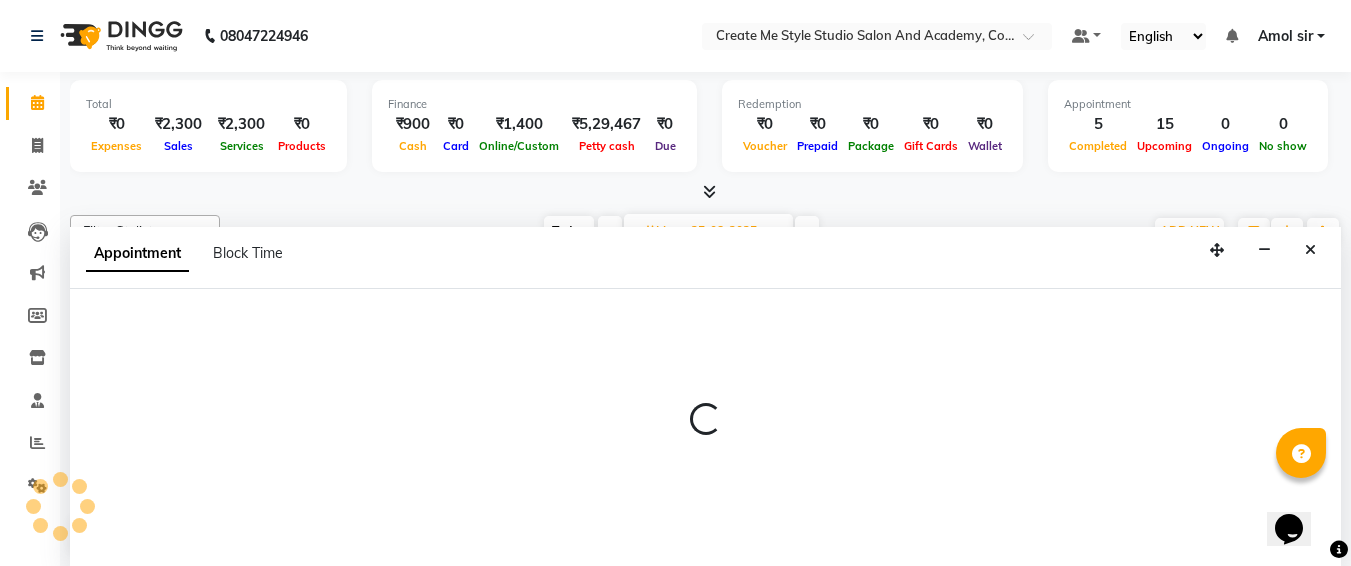 type 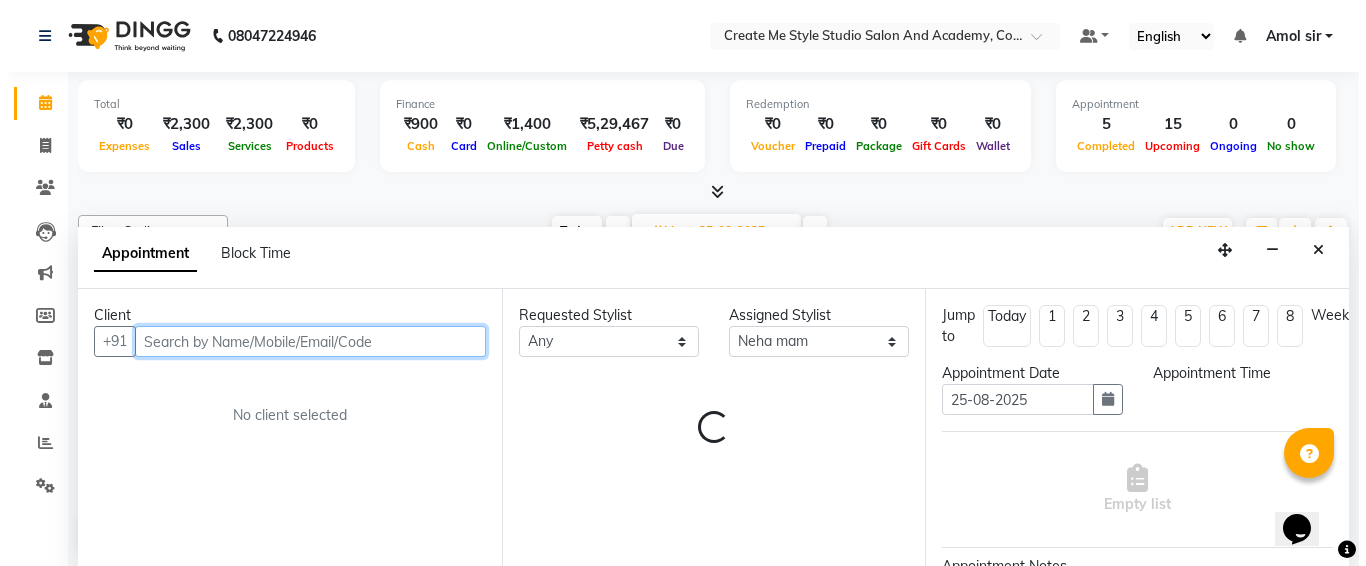 scroll, scrollTop: 1, scrollLeft: 0, axis: vertical 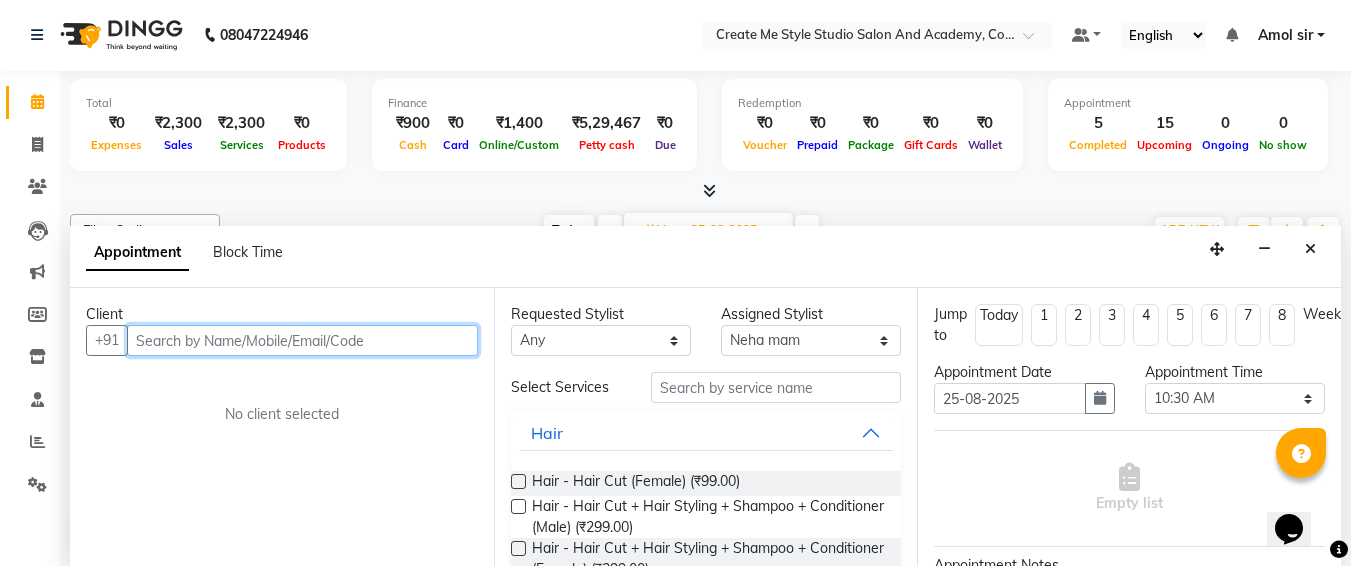 click at bounding box center [302, 340] 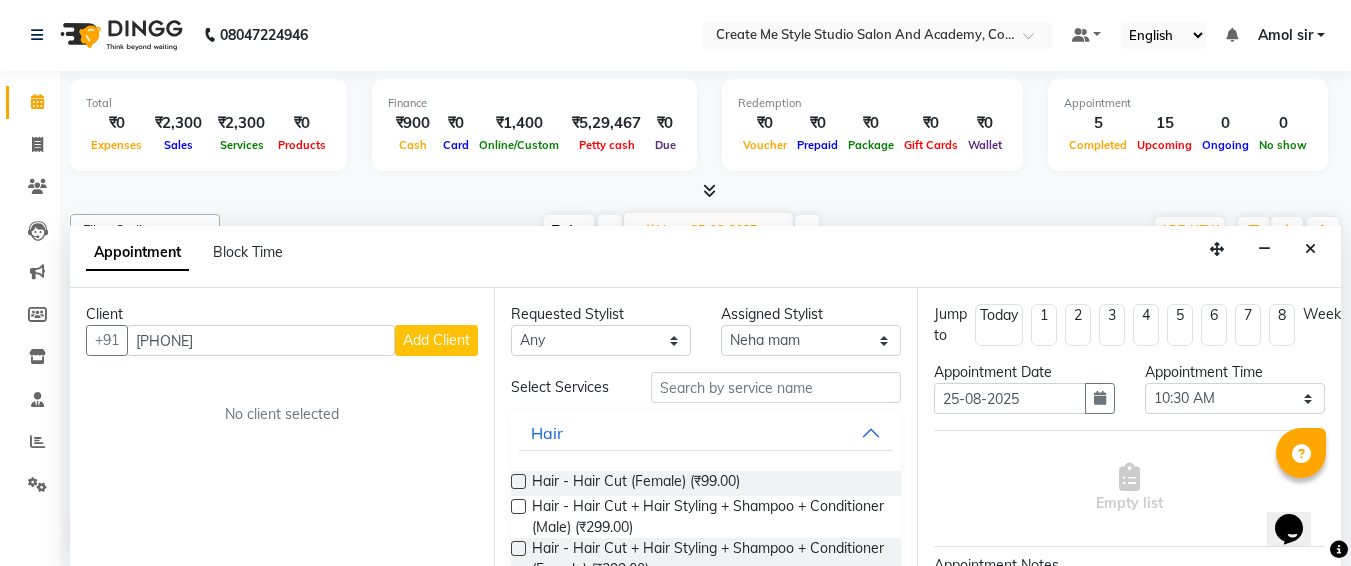 click on "Add Client" at bounding box center (436, 340) 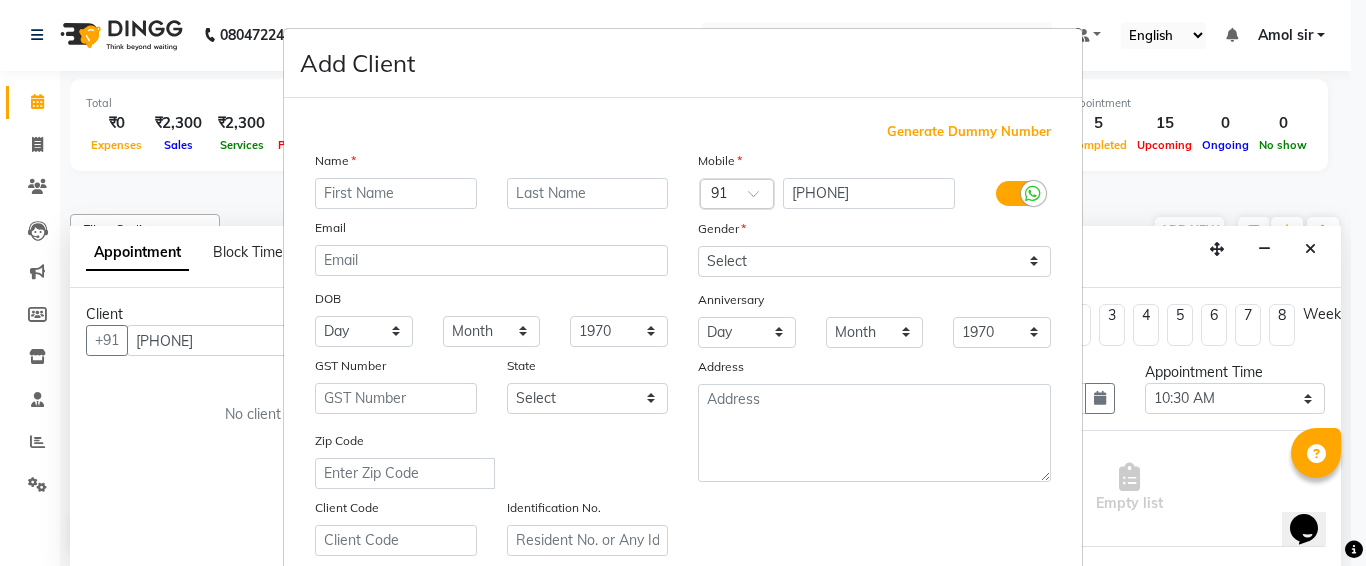 click at bounding box center [396, 193] 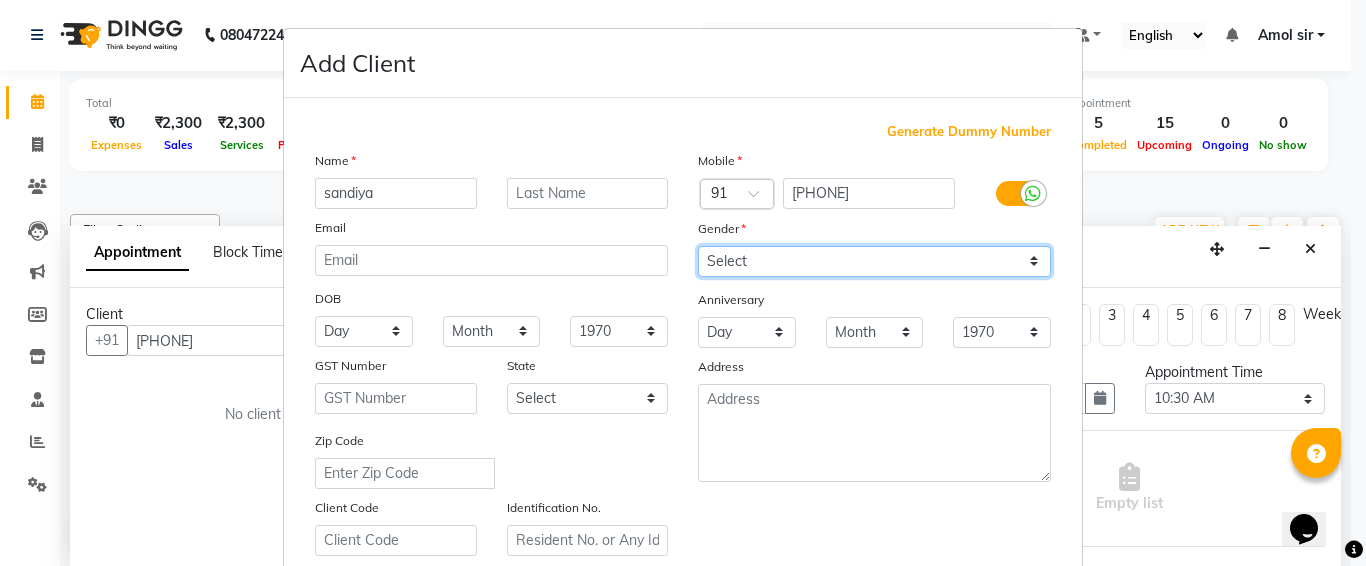 click on "Select Male Female Other Prefer Not To Say" at bounding box center (874, 261) 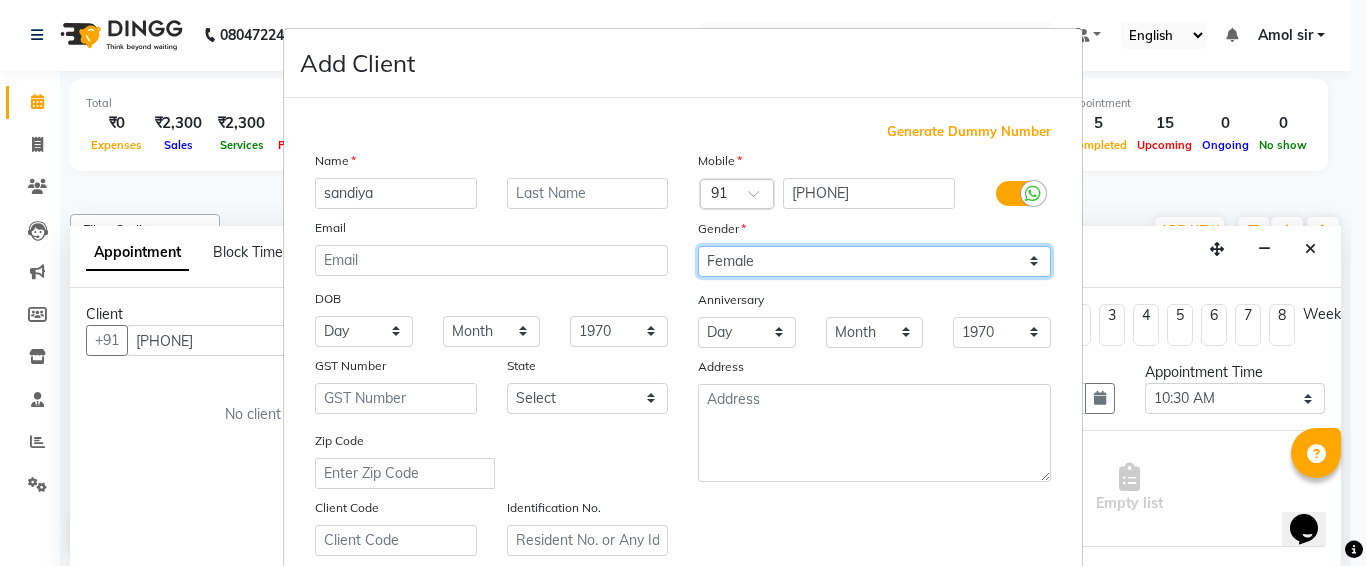 click on "Select Male Female Other Prefer Not To Say" at bounding box center [874, 261] 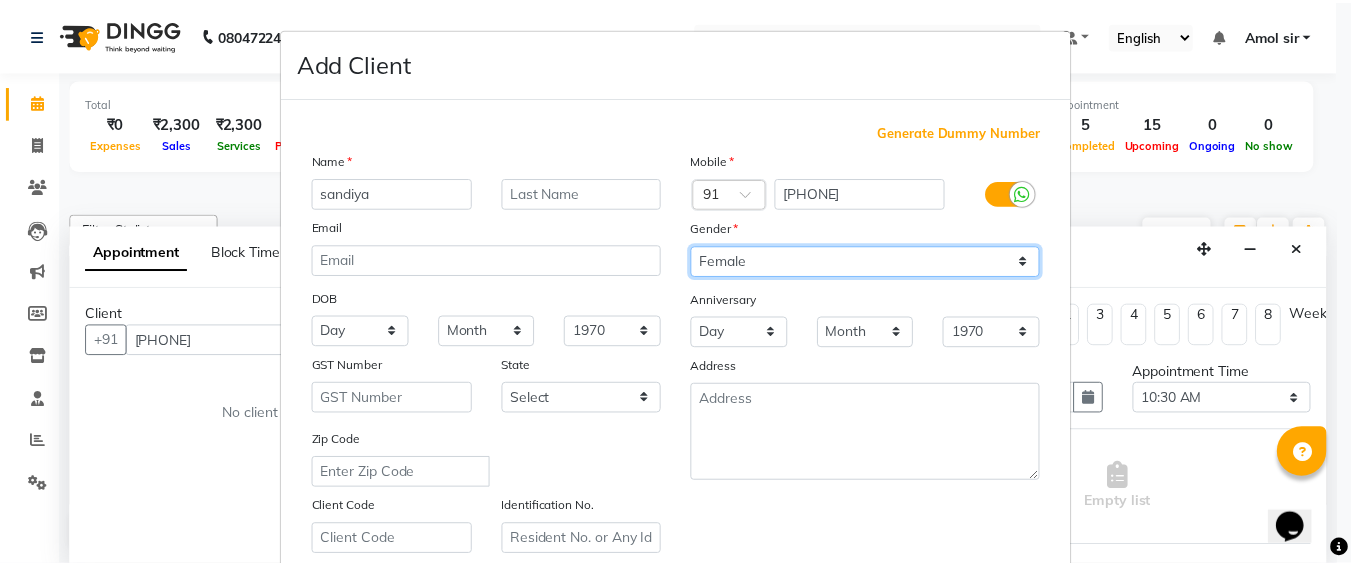 scroll, scrollTop: 357, scrollLeft: 0, axis: vertical 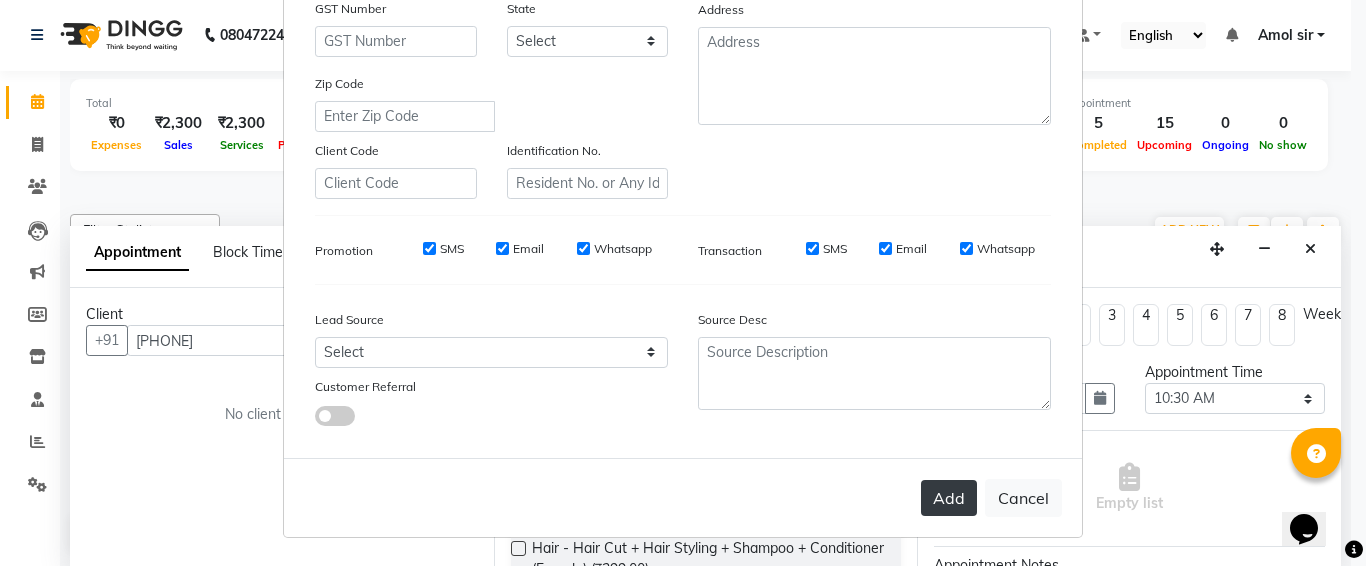 click on "Add" at bounding box center (949, 498) 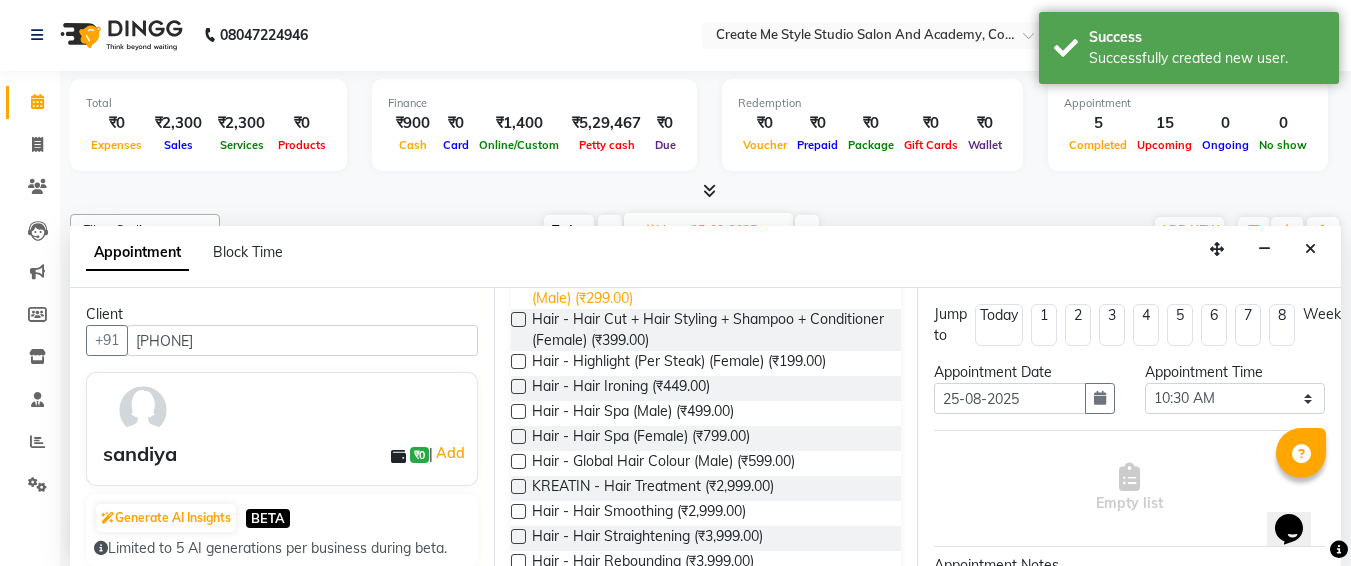 scroll, scrollTop: 231, scrollLeft: 0, axis: vertical 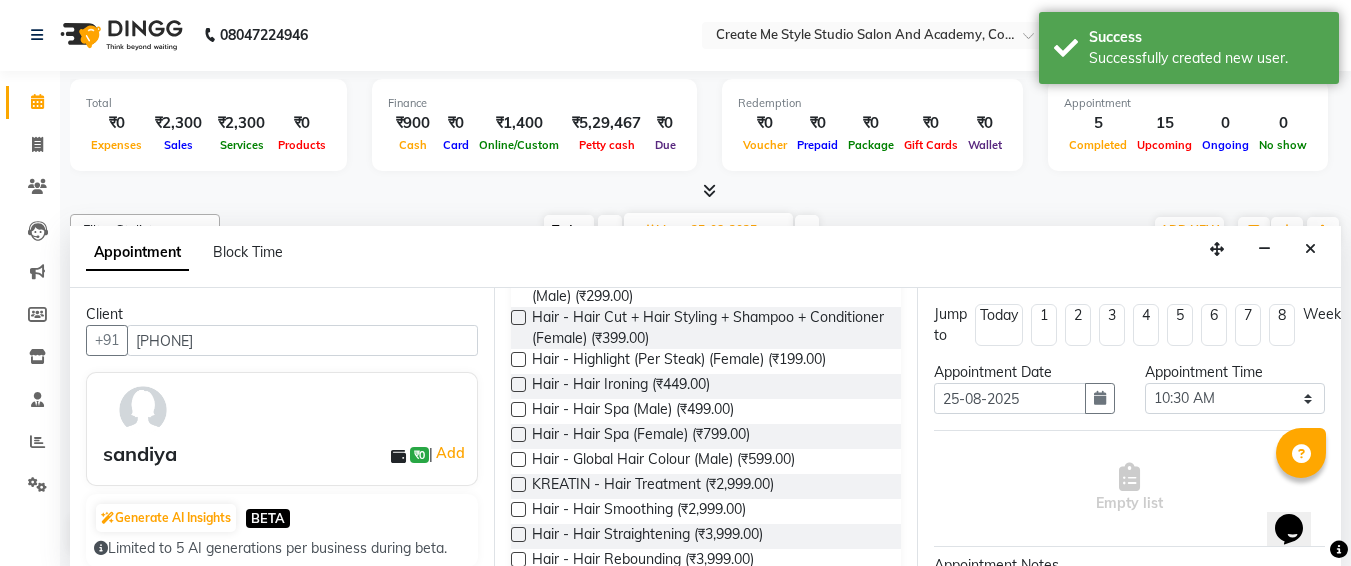 click at bounding box center (518, 484) 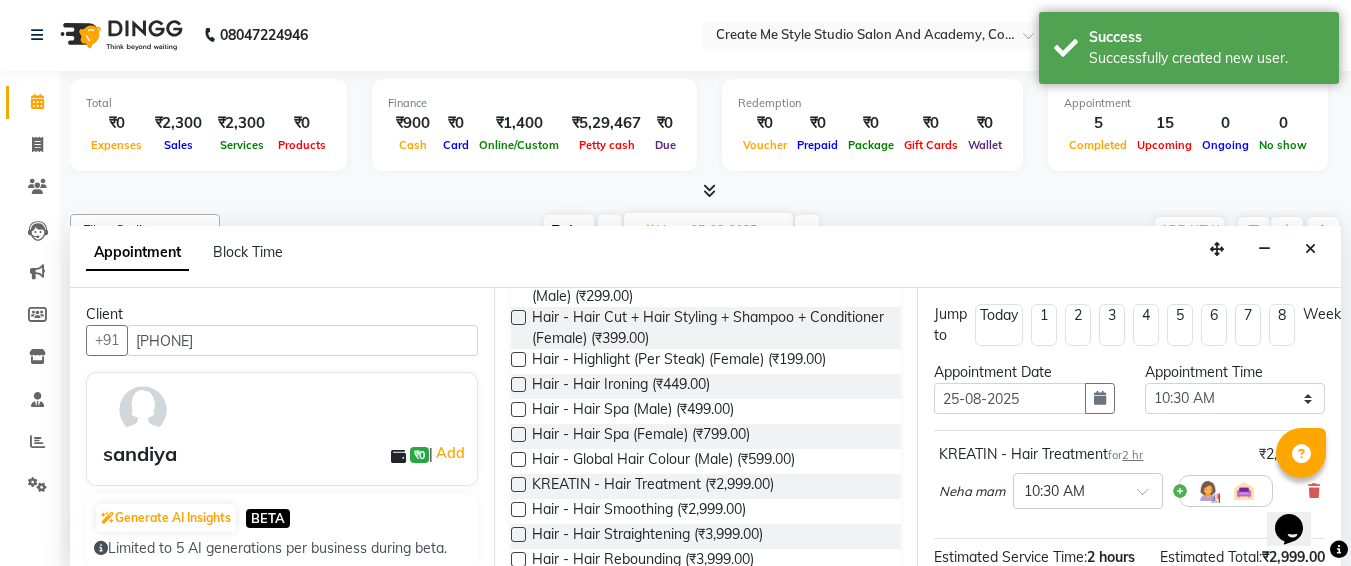 scroll, scrollTop: 284, scrollLeft: 26, axis: both 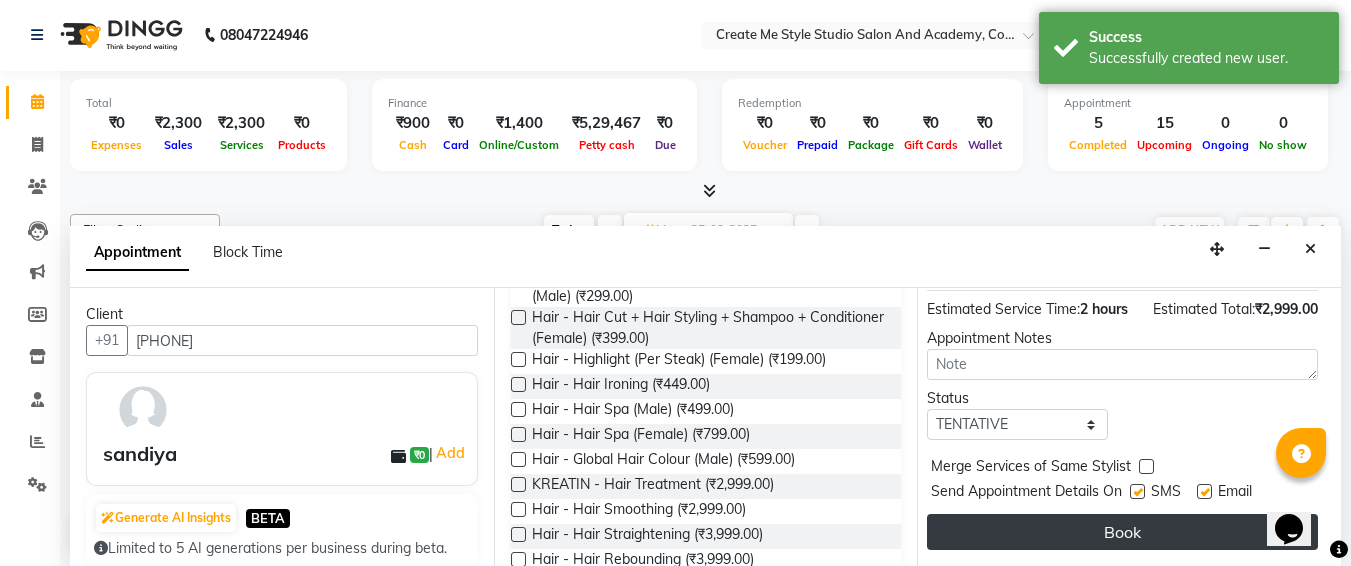 click on "Book" at bounding box center (1122, 532) 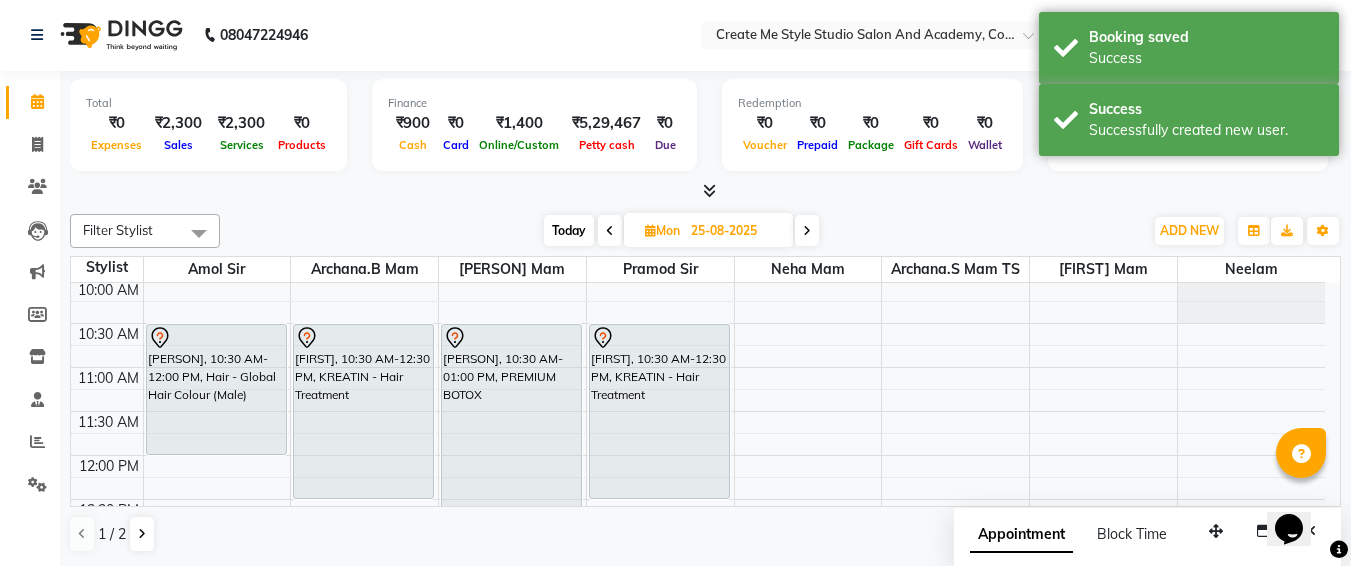 scroll, scrollTop: 0, scrollLeft: 0, axis: both 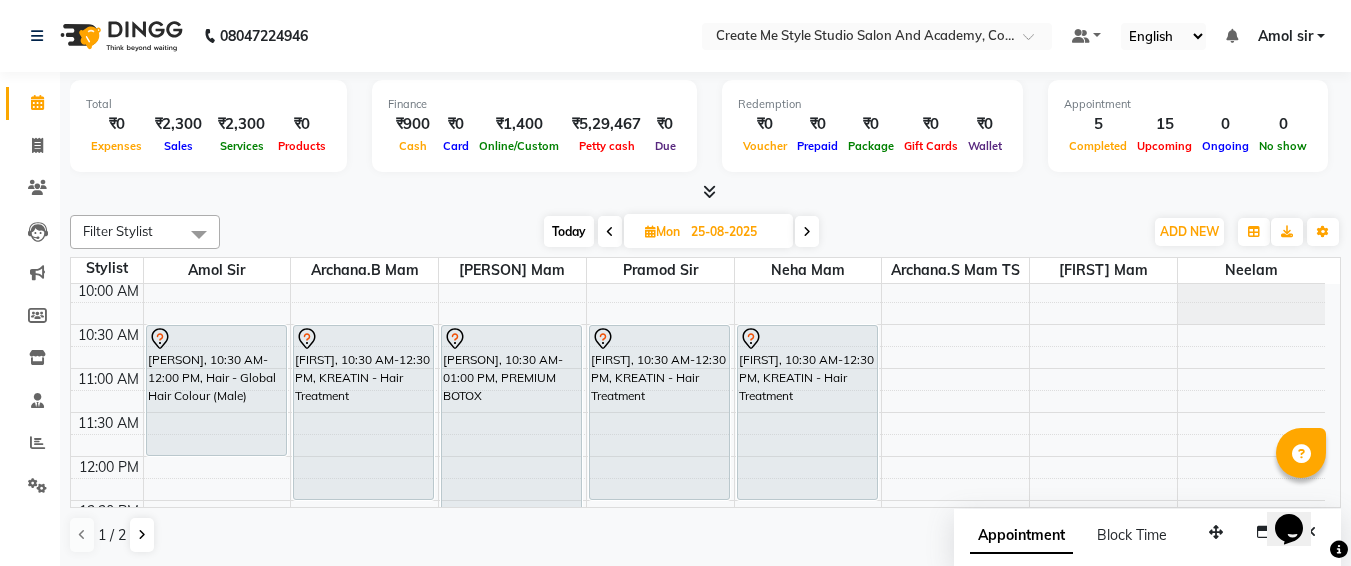 click on "25-08-2025" at bounding box center [735, 232] 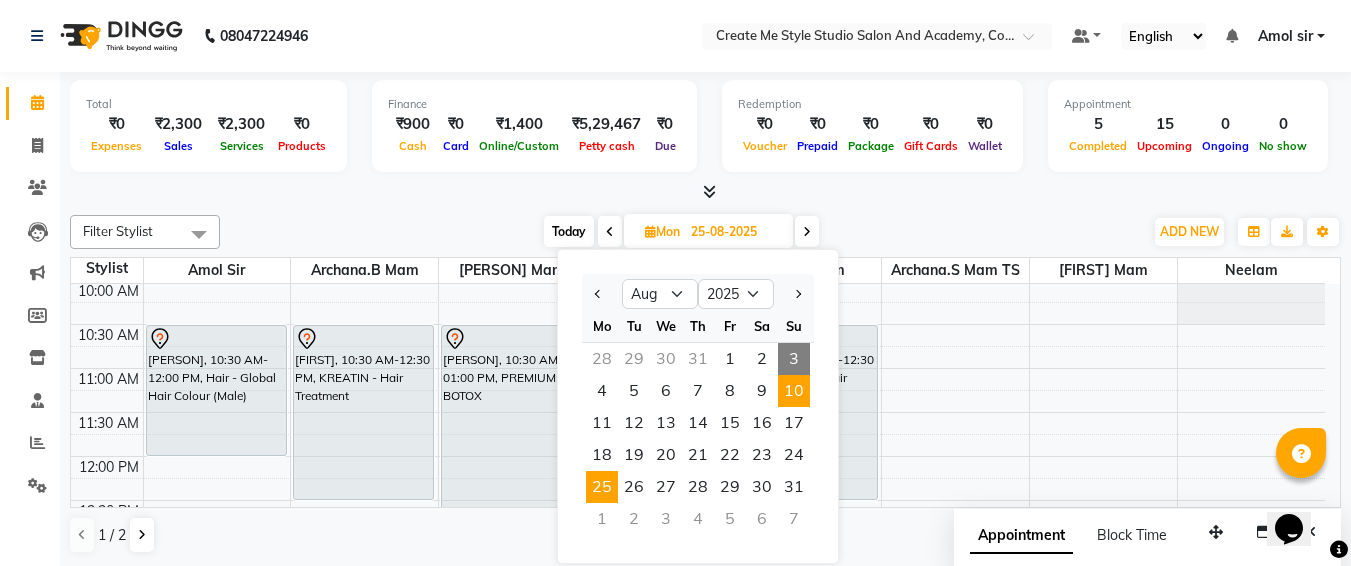 click on "10" at bounding box center [794, 391] 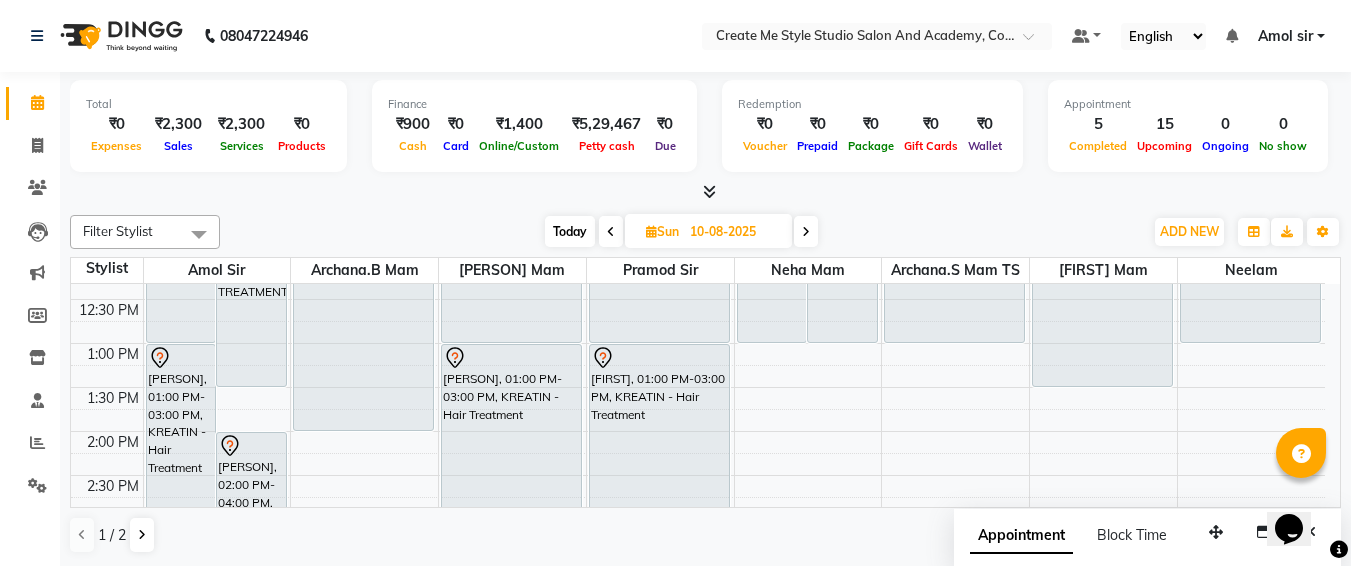 scroll, scrollTop: 294, scrollLeft: 0, axis: vertical 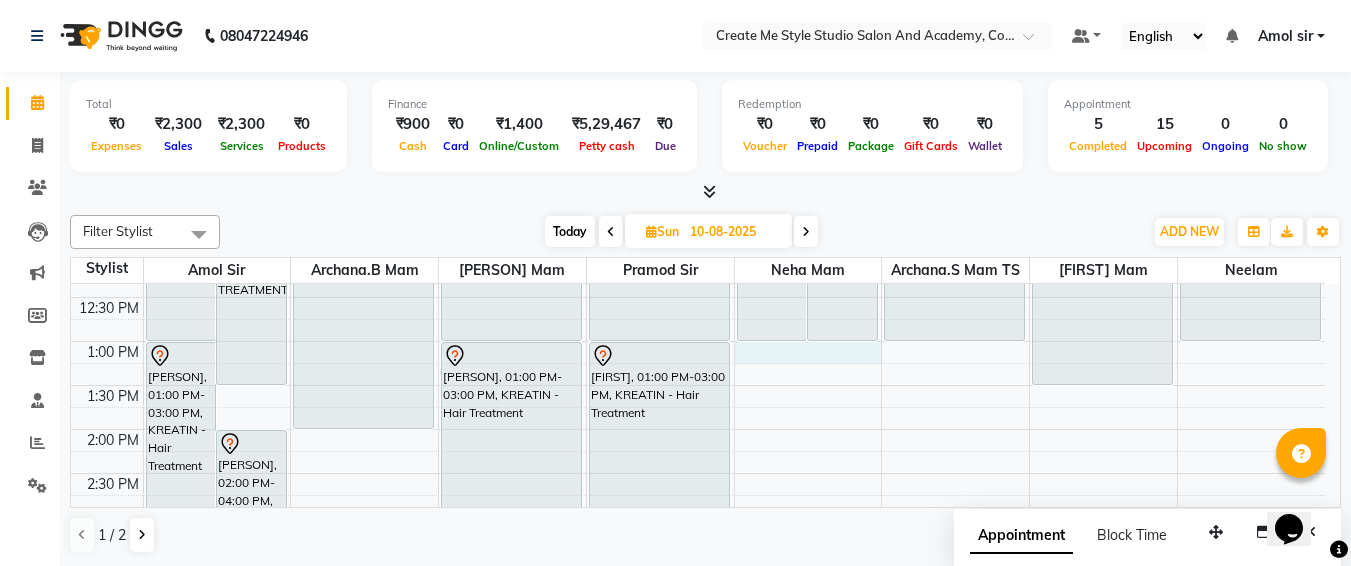 click on "9:00 AM 9:30 AM 10:00 AM 10:30 AM 11:00 AM 11:30 AM 12:00 PM 12:30 PM 1:00 PM 1:30 PM 2:00 PM 2:30 PM 3:00 PM 3:30 PM 4:00 PM 4:30 PM 5:00 PM 5:30 PM 6:00 PM 6:30 PM 7:00 PM 7:30 PM 8:00 PM 8:30 PM 9:00 PM 9:30 PM .., 10:30 AM-01:00 PM, Hair - Hair Smoothing [PERSON], 11:00 AM-01:30 PM, PREMIUM HAIR TREATMENT [PERSON], 01:00 PM-03:00 PM, KREATIN - Hair Treatment [PERSON], 02:00 PM-04:00 PM, KREATIN - Hair Treatment [PERSON], 11:00 AM-02:00 PM, KERASMOOTH [PERSON], 11:00 AM-01:00 PM, KREATIN - Hair Treatment [PERSON], 01:00 PM-03:00 PM, KREATIN - Hair Treatment [PERSON], 11:00 AM-01:00 PM, KREATIN - Hair Treatment [PERSON], 10:30 AM-01:00 PM, Hair - Hair Smoothing [PERSON], 10:30 AM-01:00 PM, Hair - Hair Smoothing [PERSON], 11:00 AM-01:00 PM, KREATIN - Hair Treatment [PERSON], 11:00 AM-01:30 PM, PREMIUM HAIR TREATMENT" at bounding box center [698, 561] 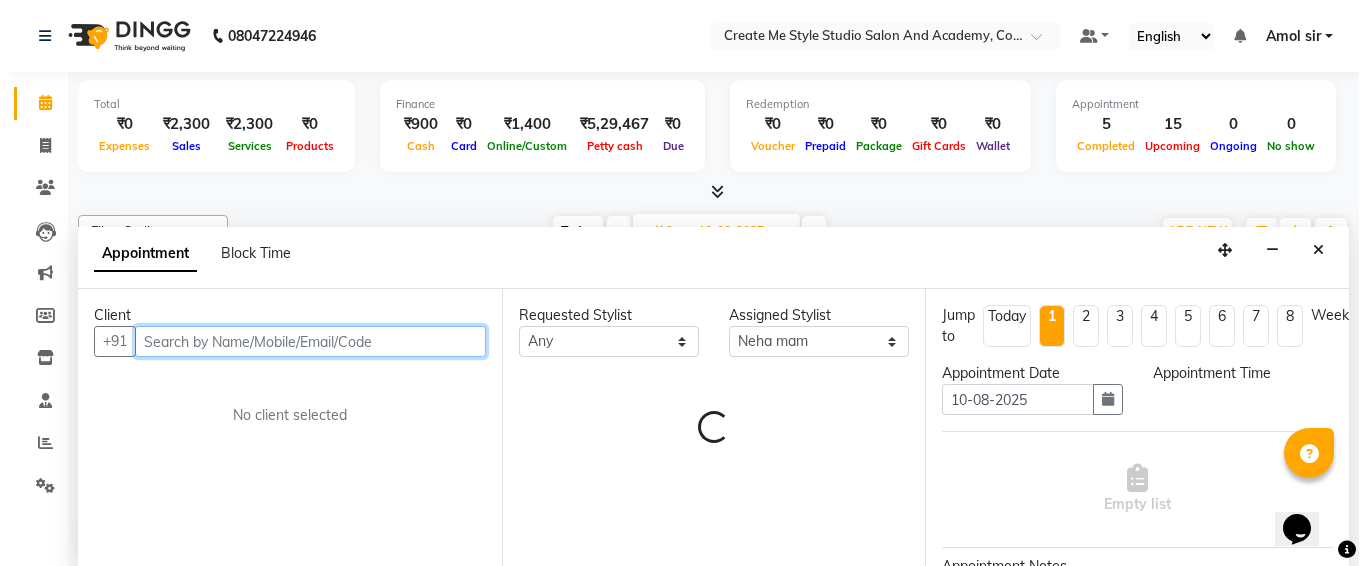 scroll, scrollTop: 1, scrollLeft: 0, axis: vertical 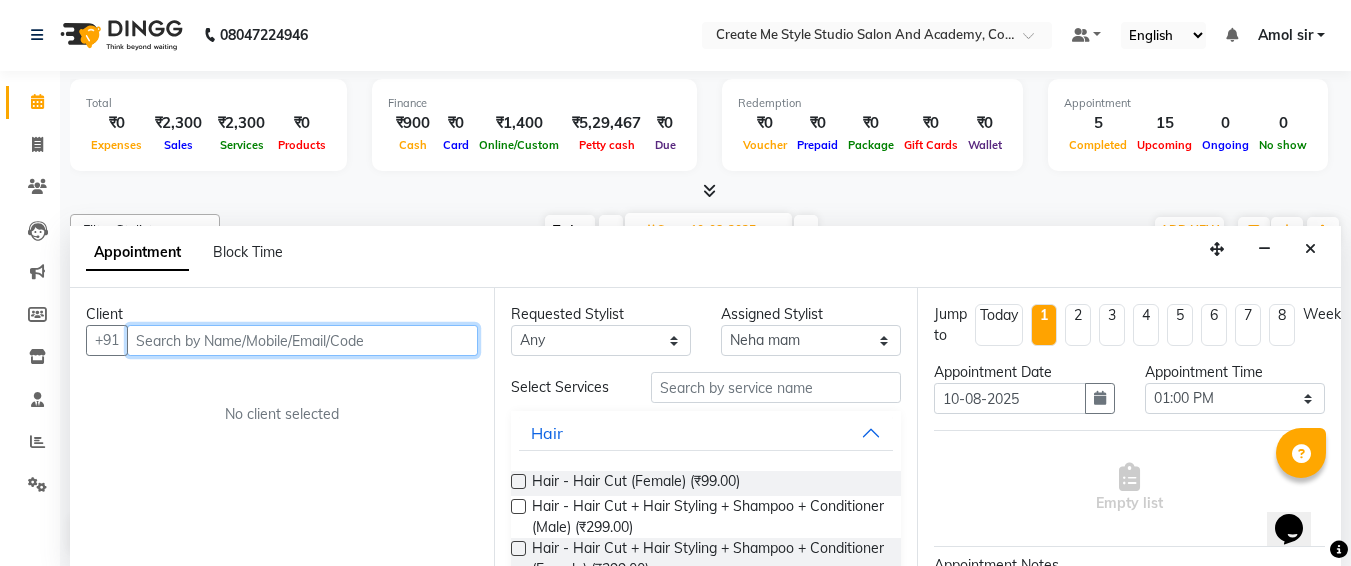 click at bounding box center (302, 340) 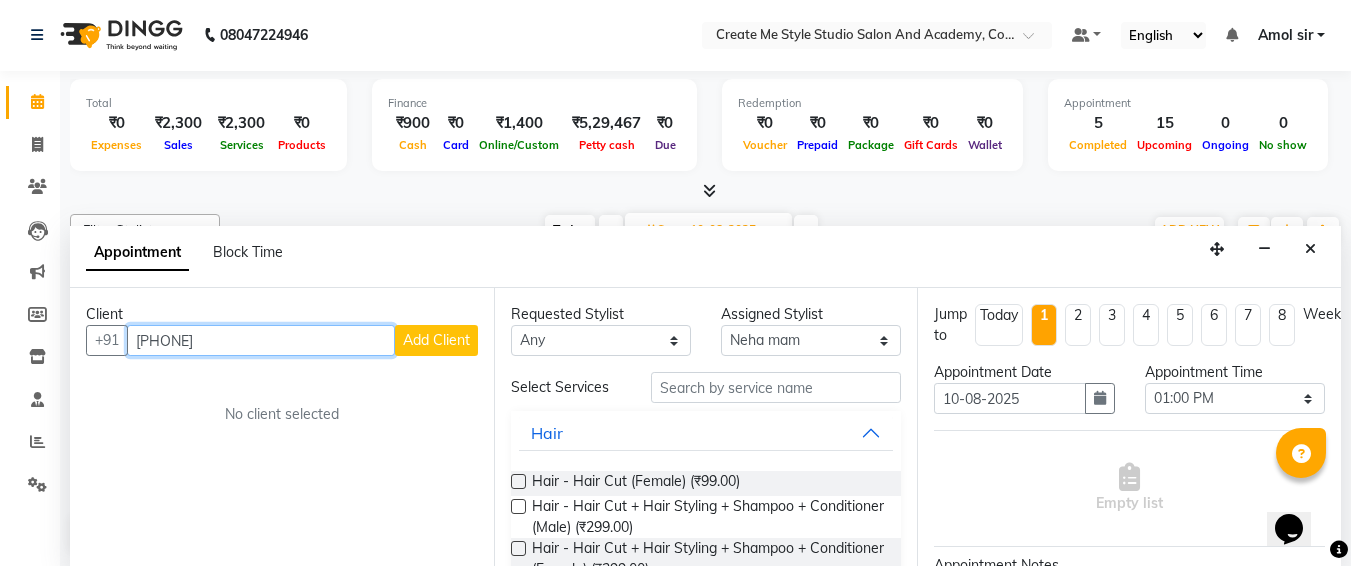 click on "[PHONE]" at bounding box center (261, 340) 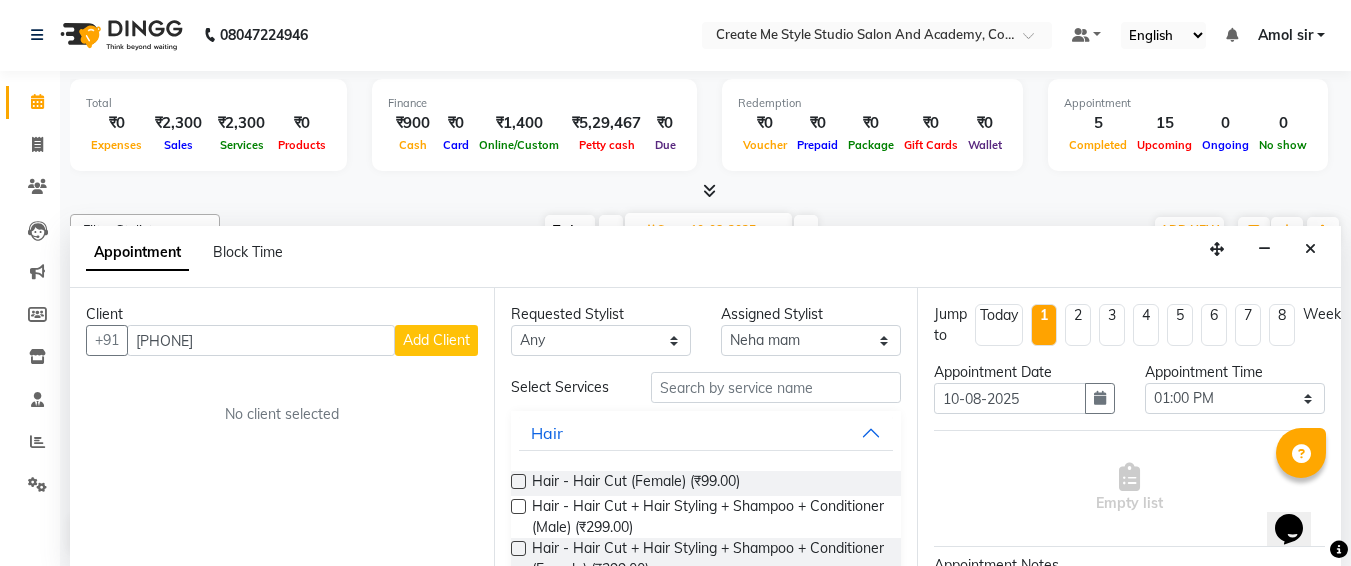 click on "Add Client" at bounding box center (436, 340) 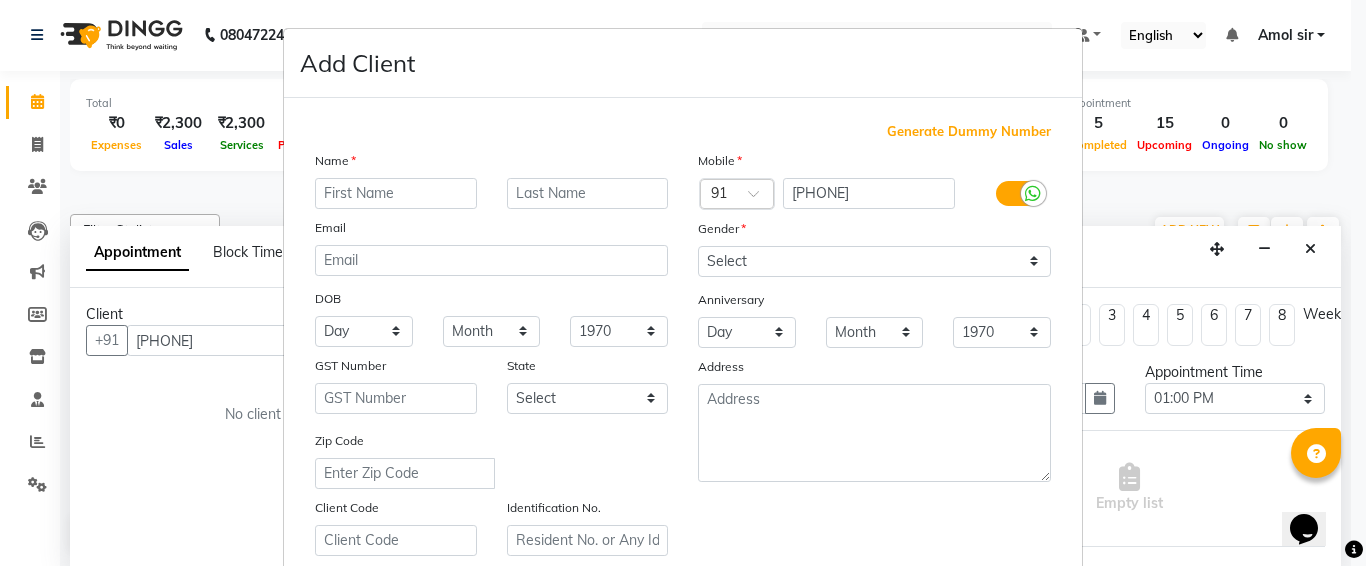 click at bounding box center (396, 193) 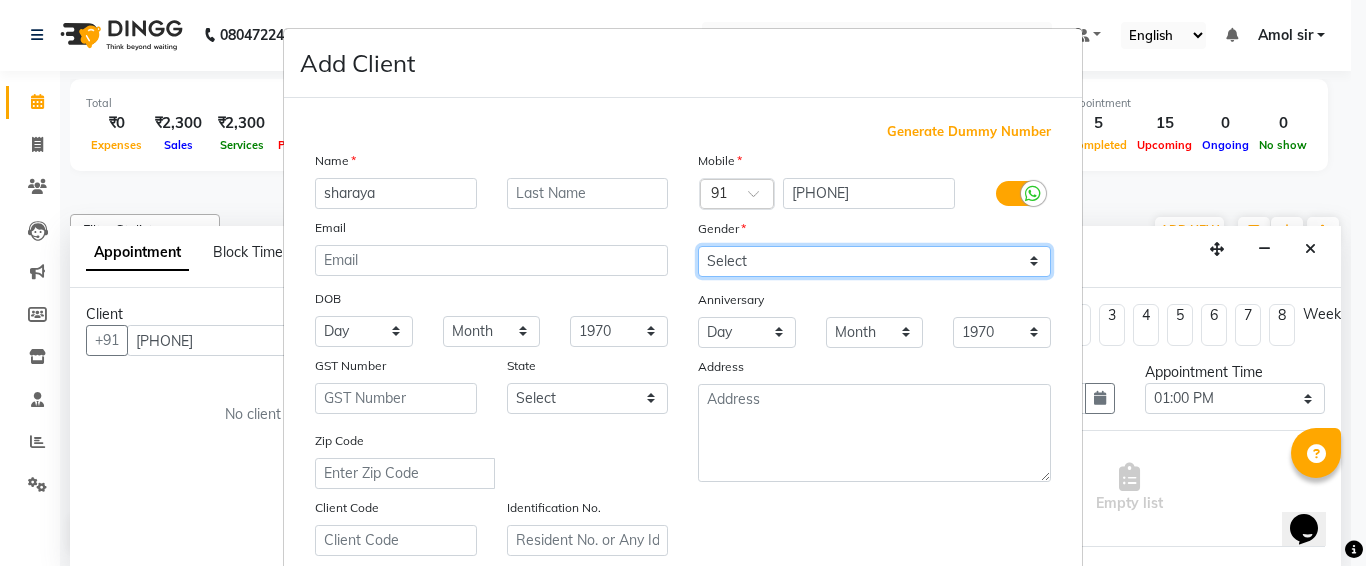 click on "Select Male Female Other Prefer Not To Say" at bounding box center [874, 261] 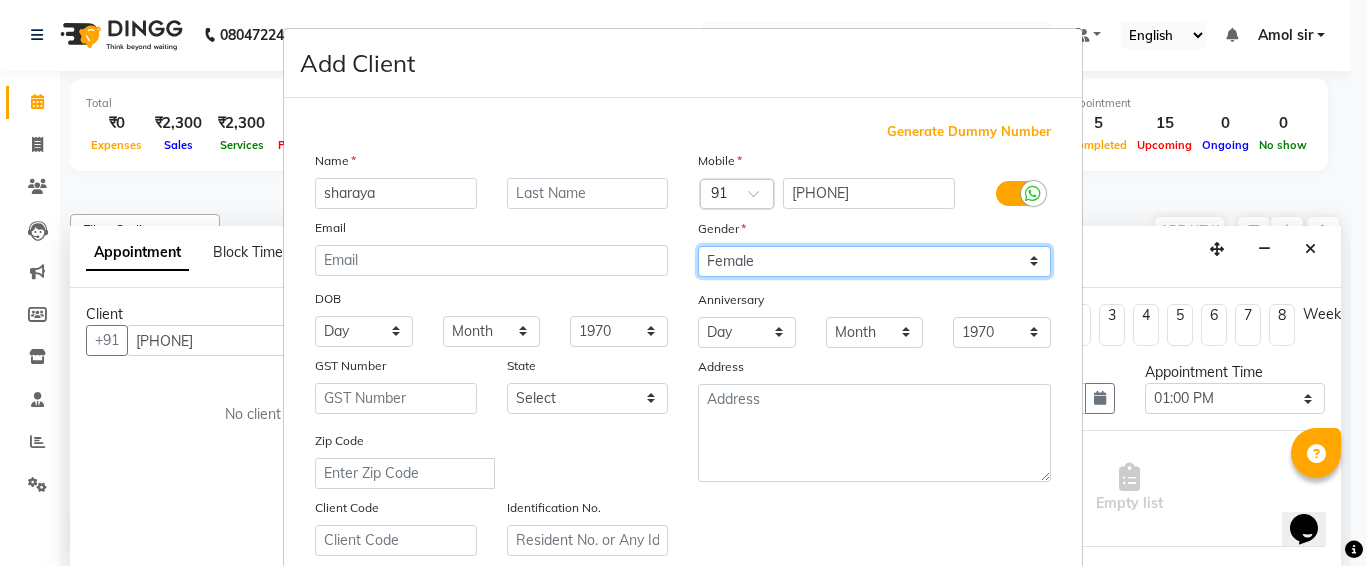 click on "Select Male Female Other Prefer Not To Say" at bounding box center (874, 261) 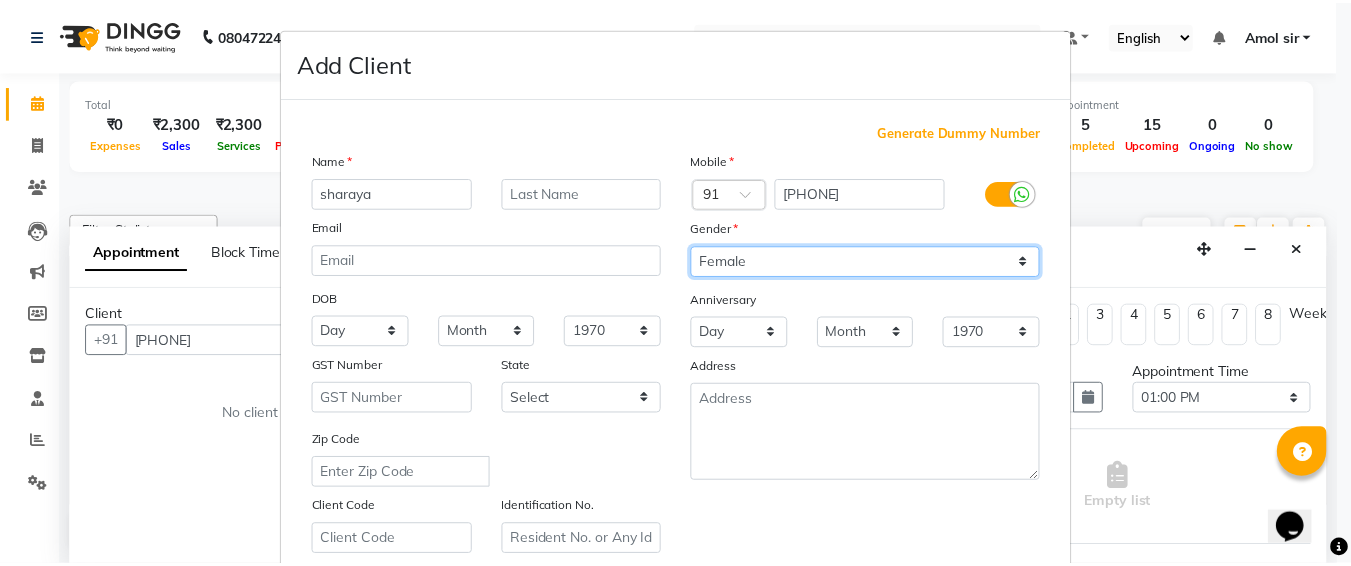 scroll, scrollTop: 357, scrollLeft: 0, axis: vertical 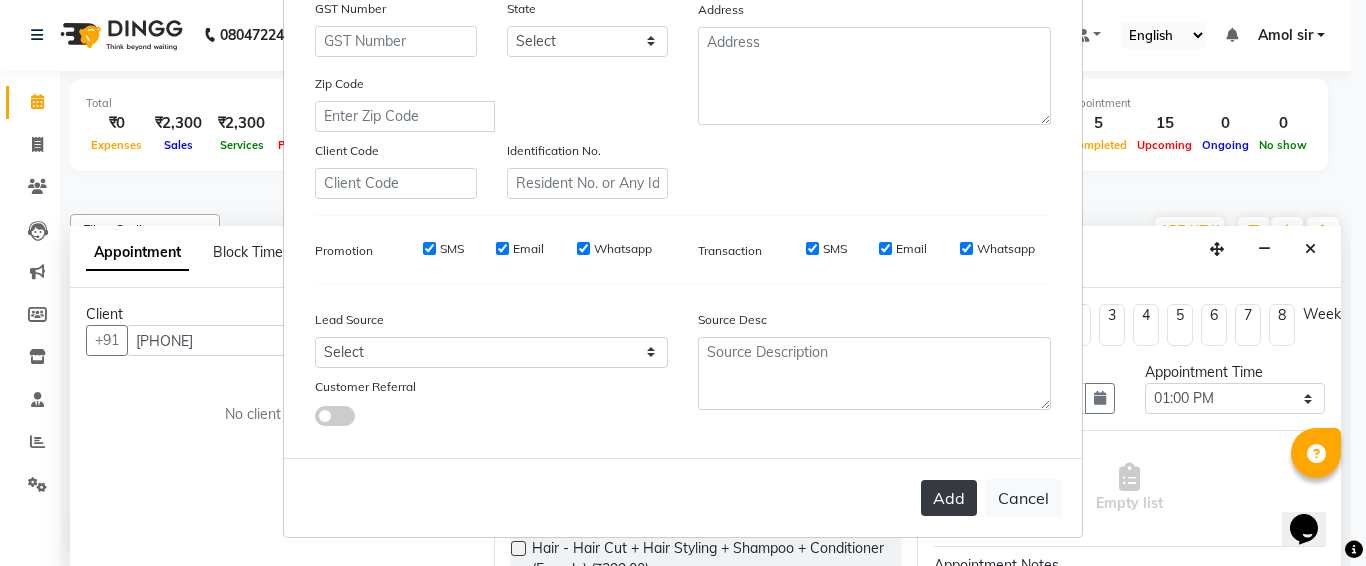 click on "Add" at bounding box center [949, 498] 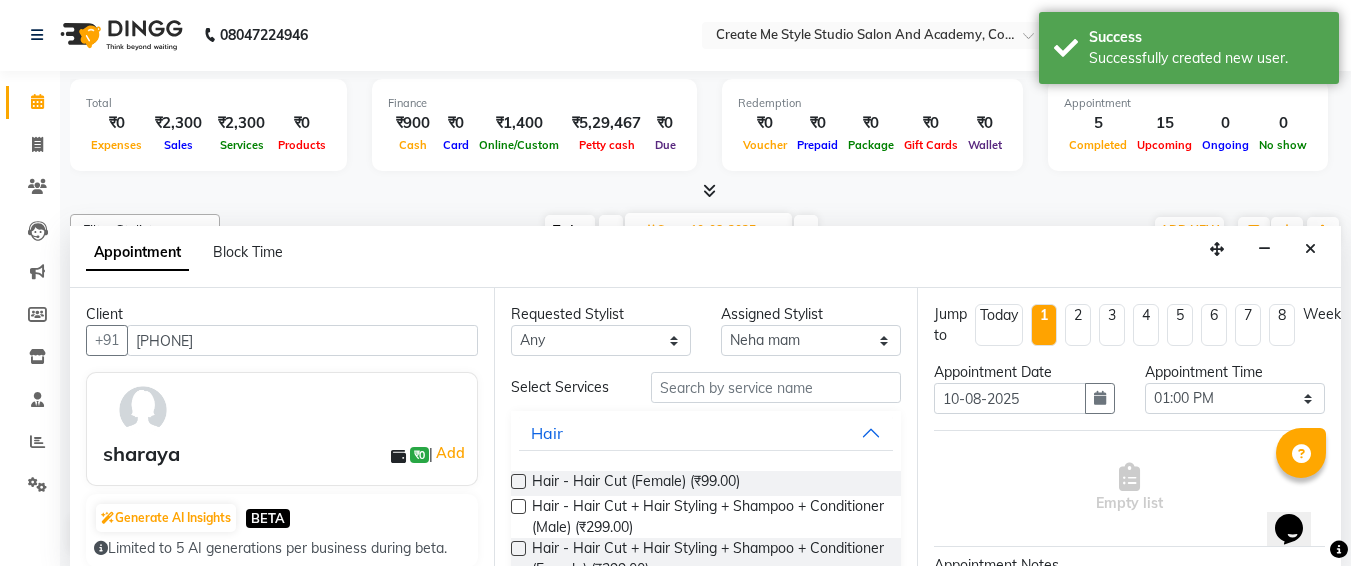 scroll, scrollTop: 81, scrollLeft: 0, axis: vertical 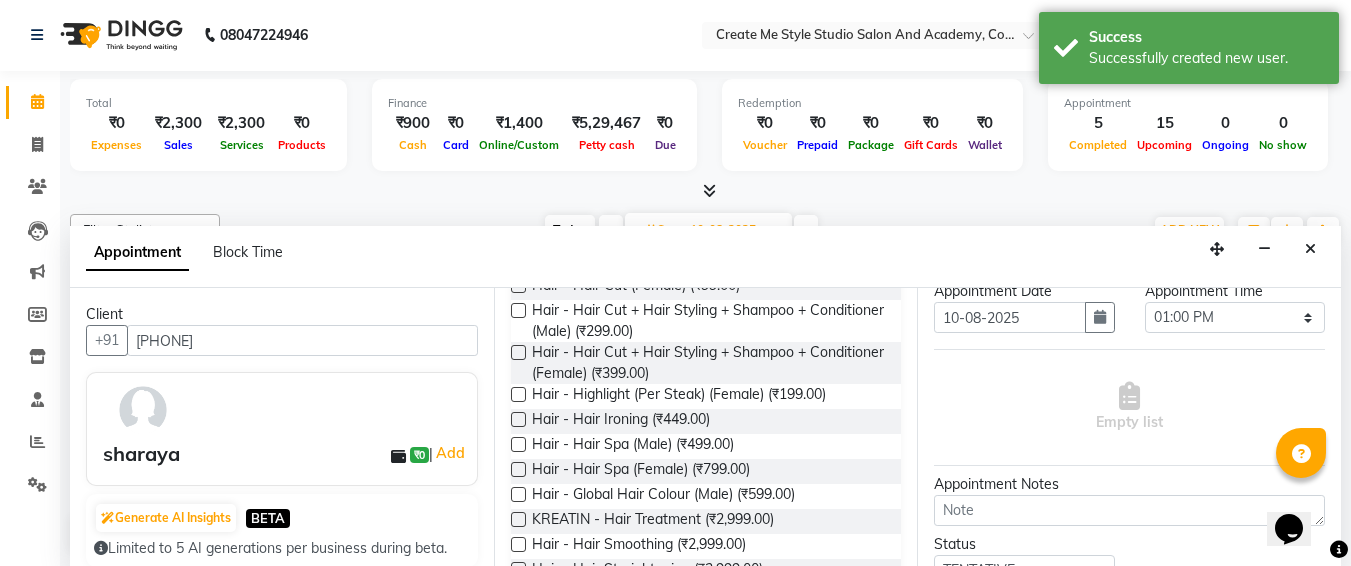 click at bounding box center [518, 519] 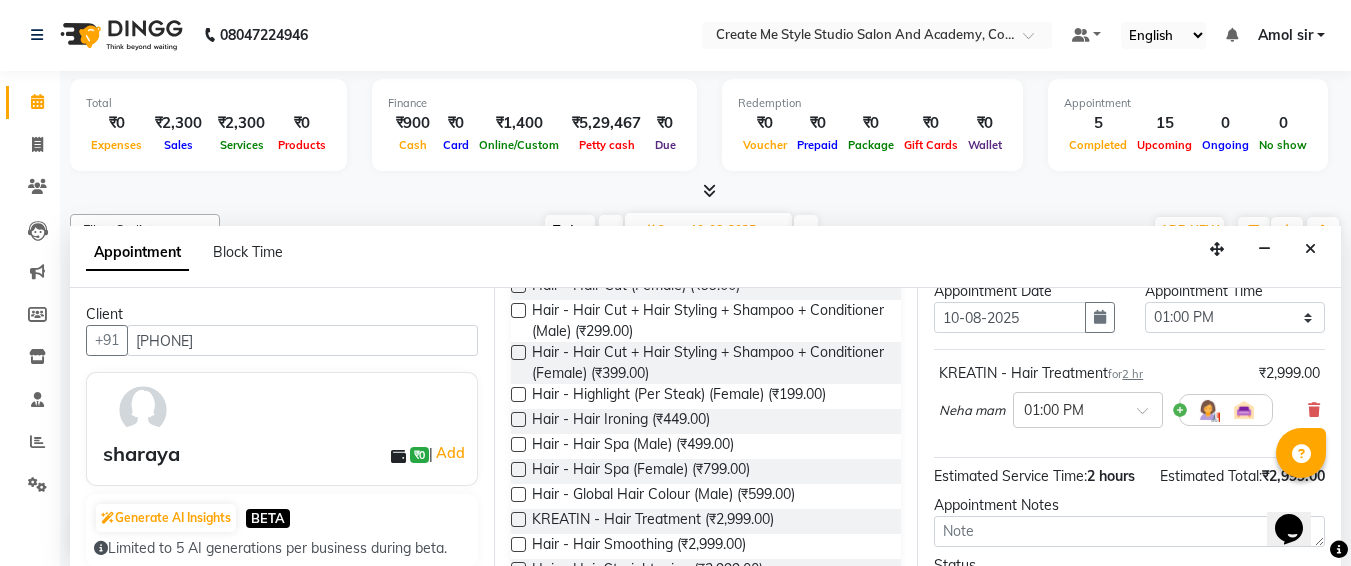 scroll, scrollTop: 284, scrollLeft: 0, axis: vertical 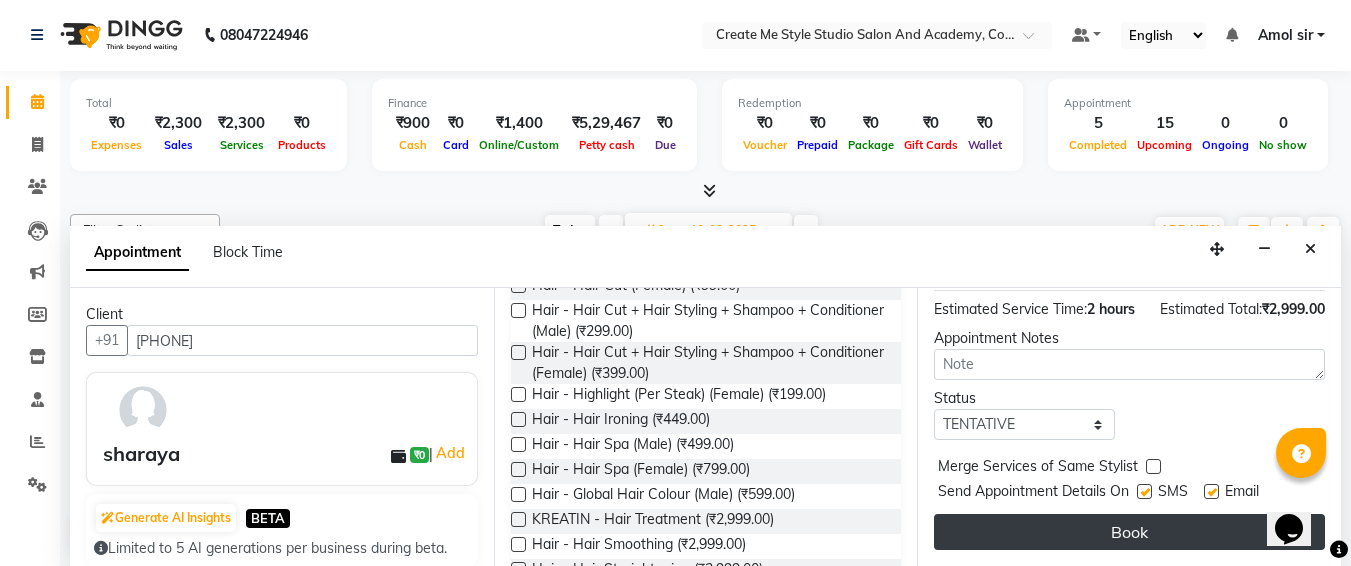 click on "Book" at bounding box center (1129, 532) 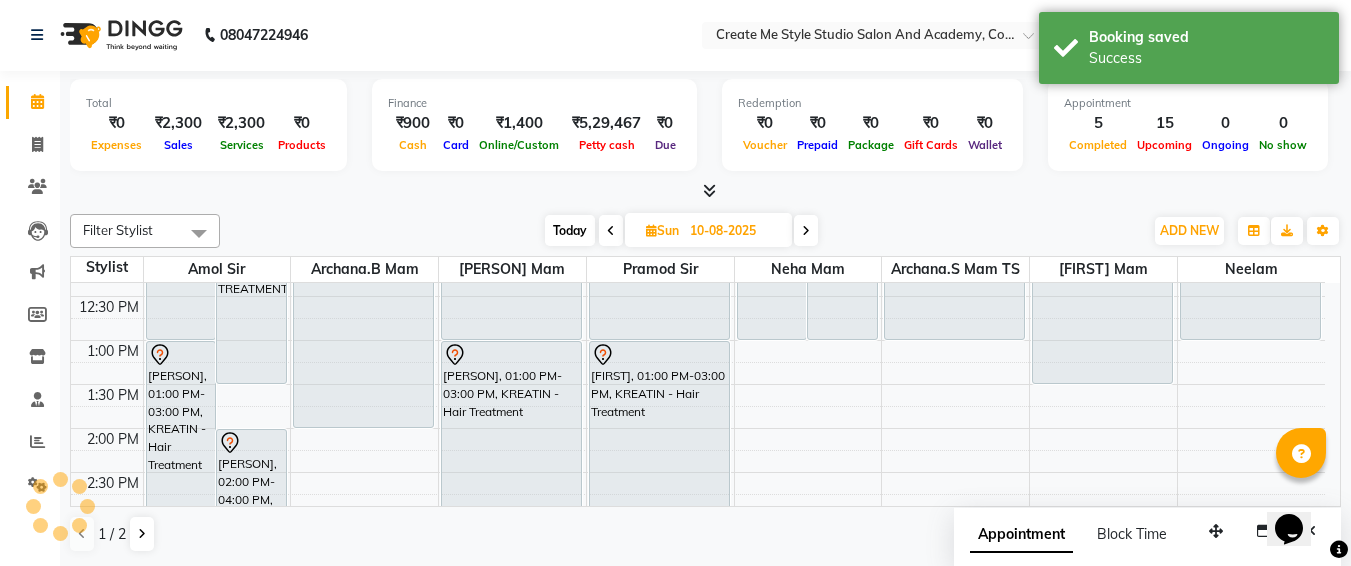 scroll, scrollTop: 0, scrollLeft: 0, axis: both 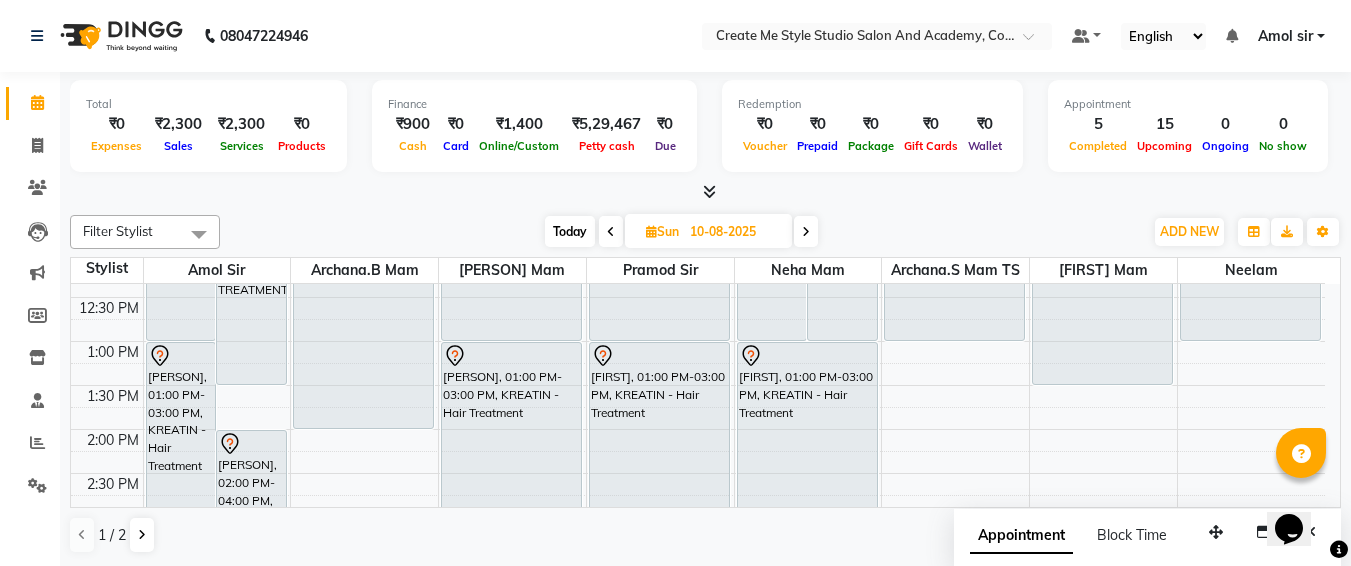 click on "10-08-2025" at bounding box center (734, 232) 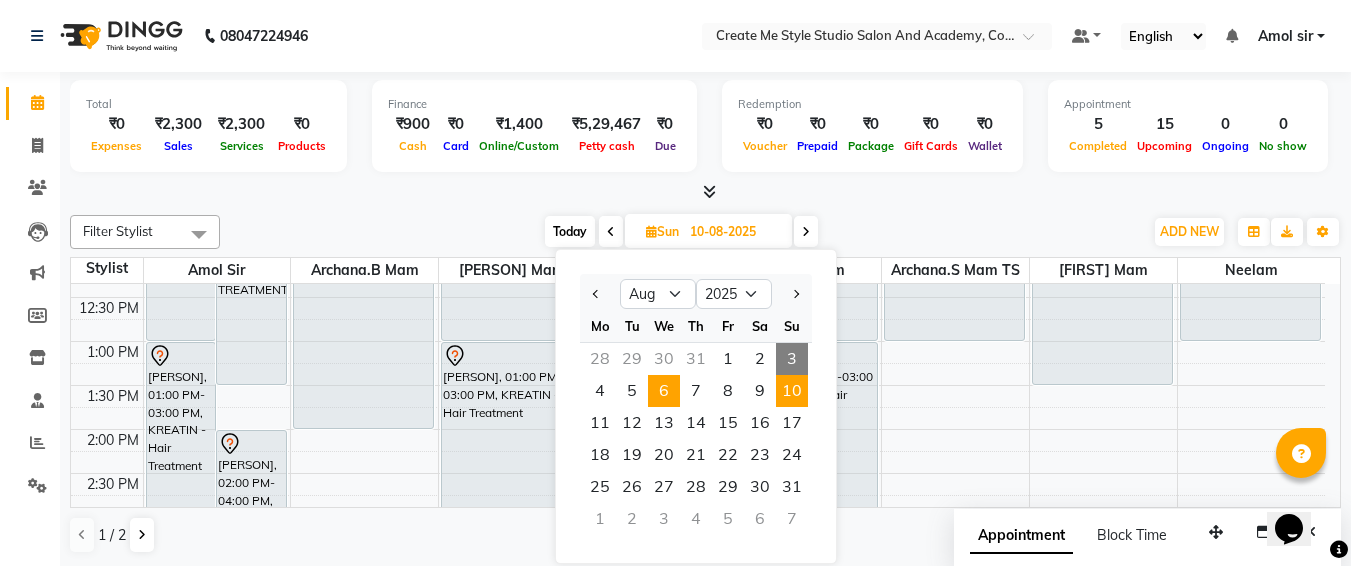 click on "6" at bounding box center [664, 391] 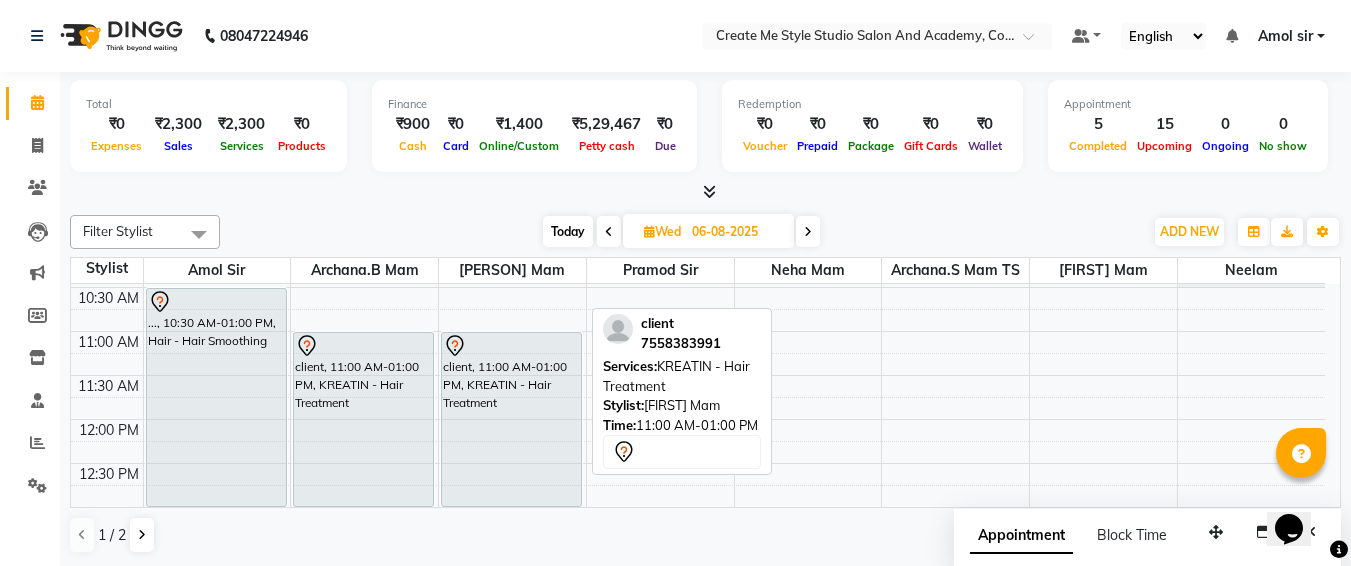 scroll, scrollTop: 120, scrollLeft: 0, axis: vertical 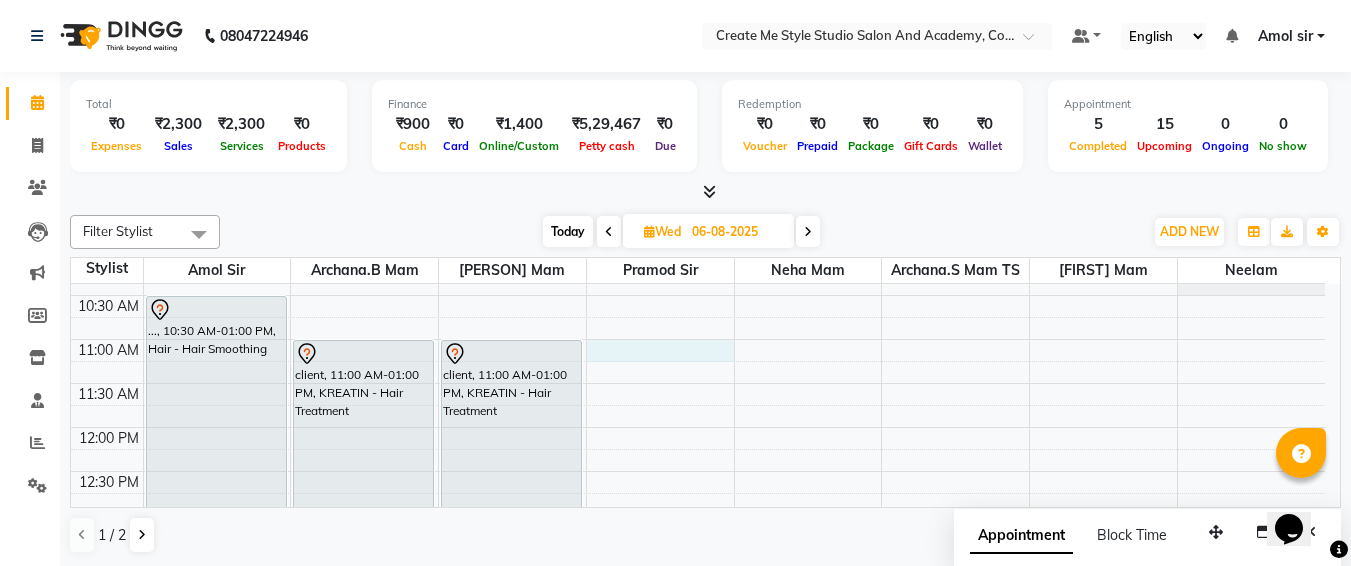 click on "9:00 AM 9:30 AM 10:00 AM 10:30 AM 11:00 AM 11:30 AM 12:00 PM 12:30 PM 1:00 PM 1:30 PM 2:00 PM 2:30 PM 3:00 PM 3:30 PM 4:00 PM 4:30 PM 5:00 PM 5:30 PM 6:00 PM 6:30 PM 7:00 PM 7:30 PM 8:00 PM 8:30 PM 9:00 PM 9:30 PM ..., 10:30 AM-01:00 PM, Hair - Hair Smoothing [PERSON], 11:00 AM-01:00 PM, KREATIN - Hair Treatment [PERSON], 11:00 AM-01:00 PM, KREATIN - Hair Treatment" at bounding box center (698, 735) 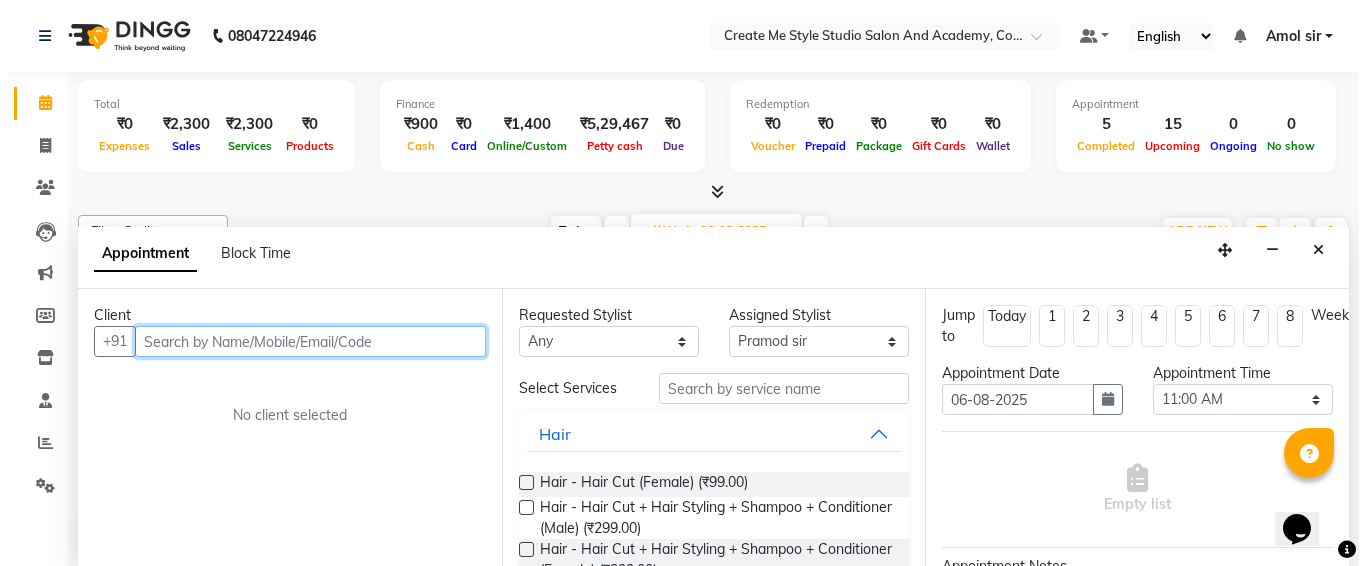scroll, scrollTop: 1, scrollLeft: 0, axis: vertical 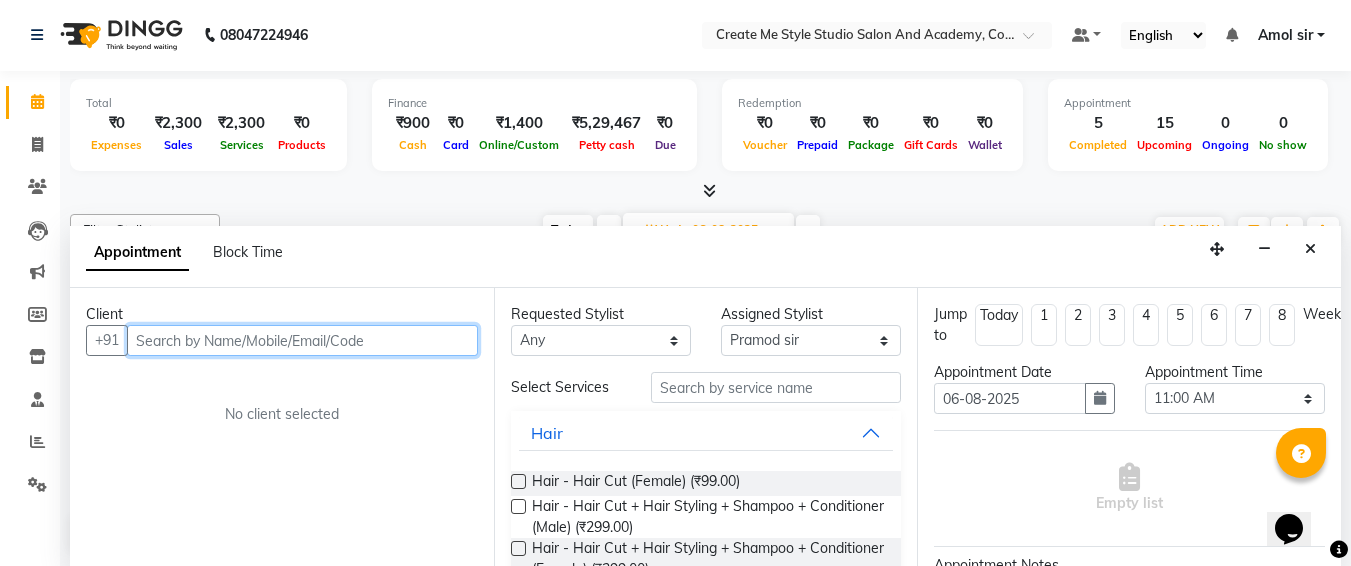 click at bounding box center (302, 340) 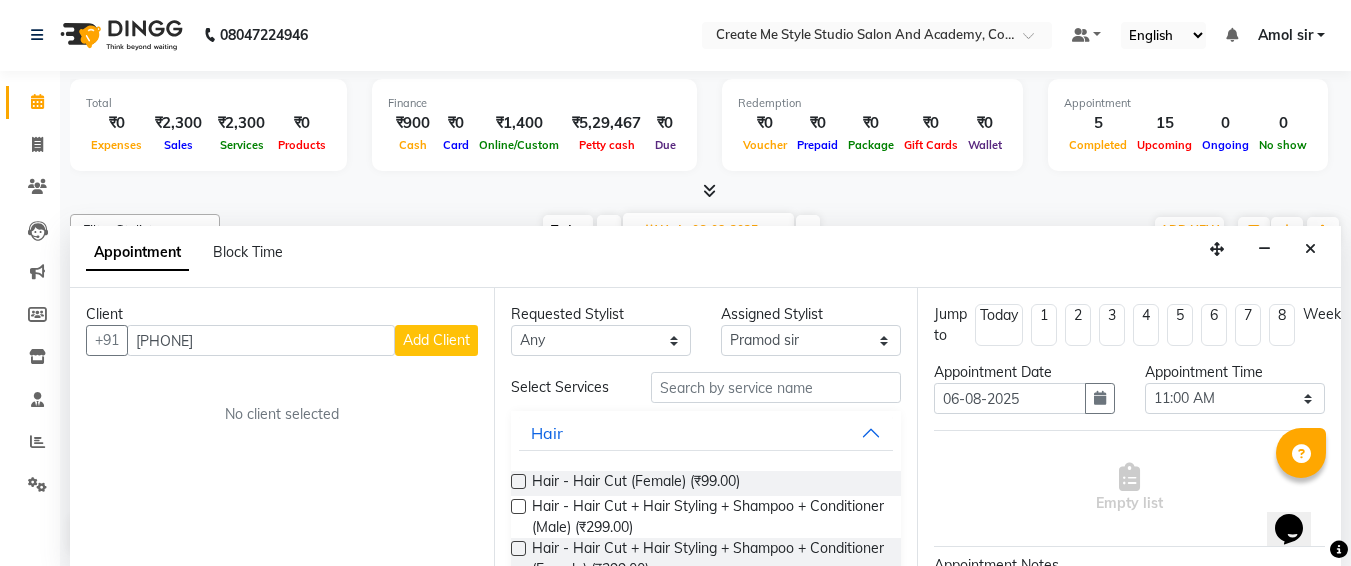 click on "Add Client" at bounding box center [436, 340] 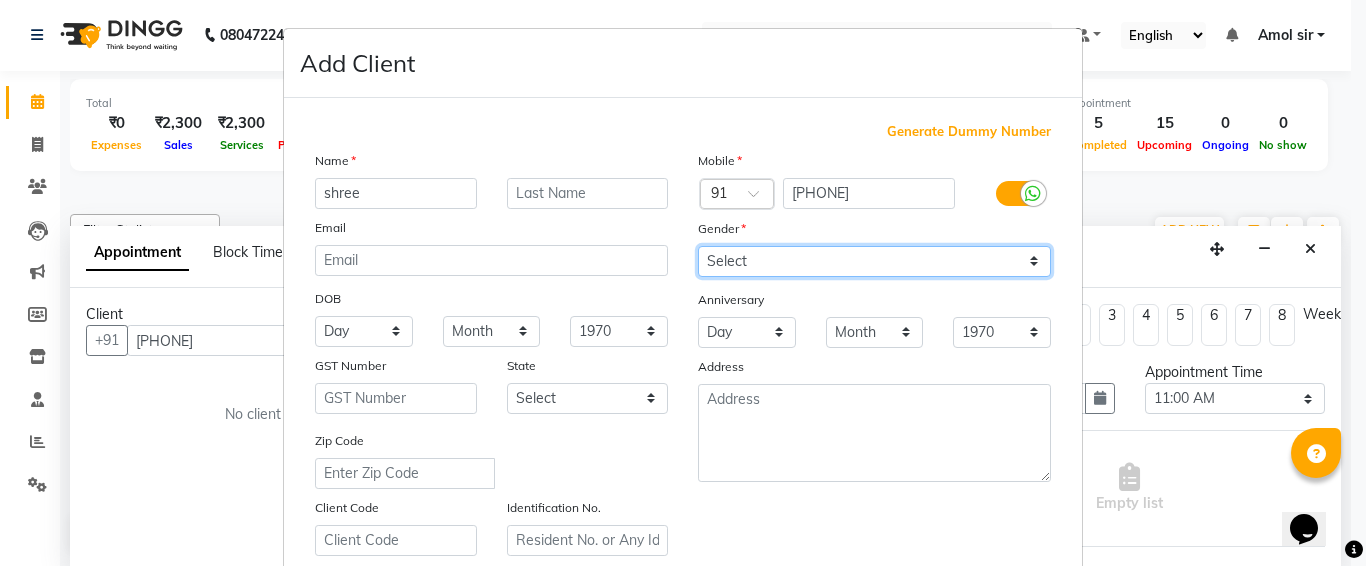 click on "Select Male Female Other Prefer Not To Say" at bounding box center (874, 261) 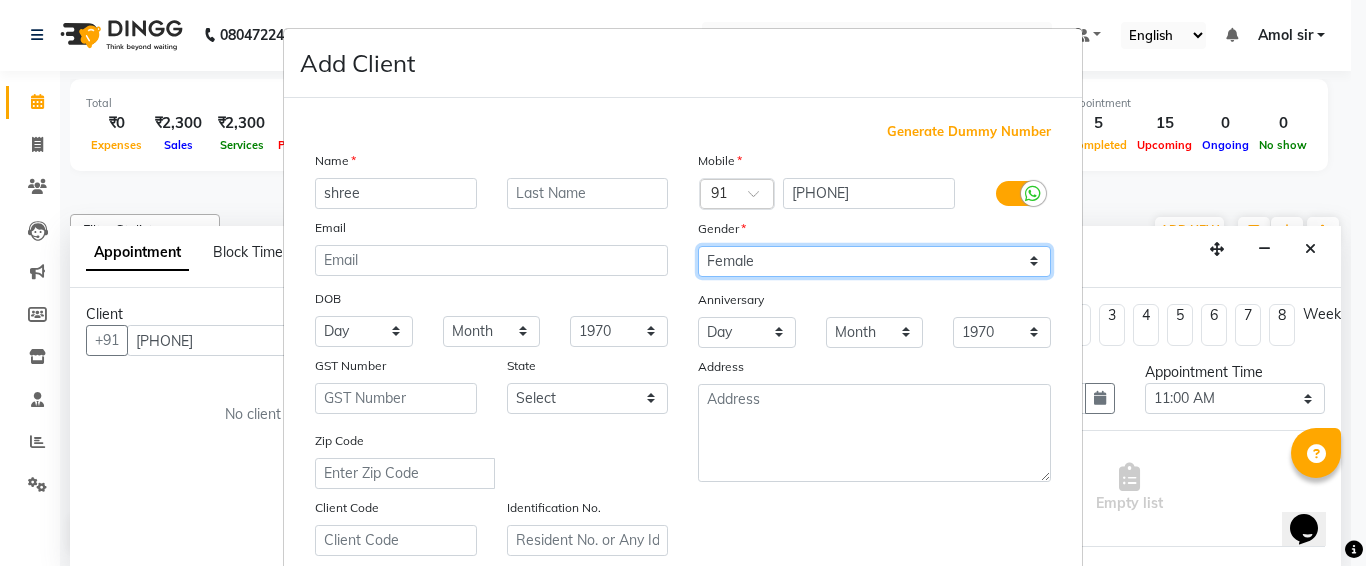 click on "Select Male Female Other Prefer Not To Say" at bounding box center [874, 261] 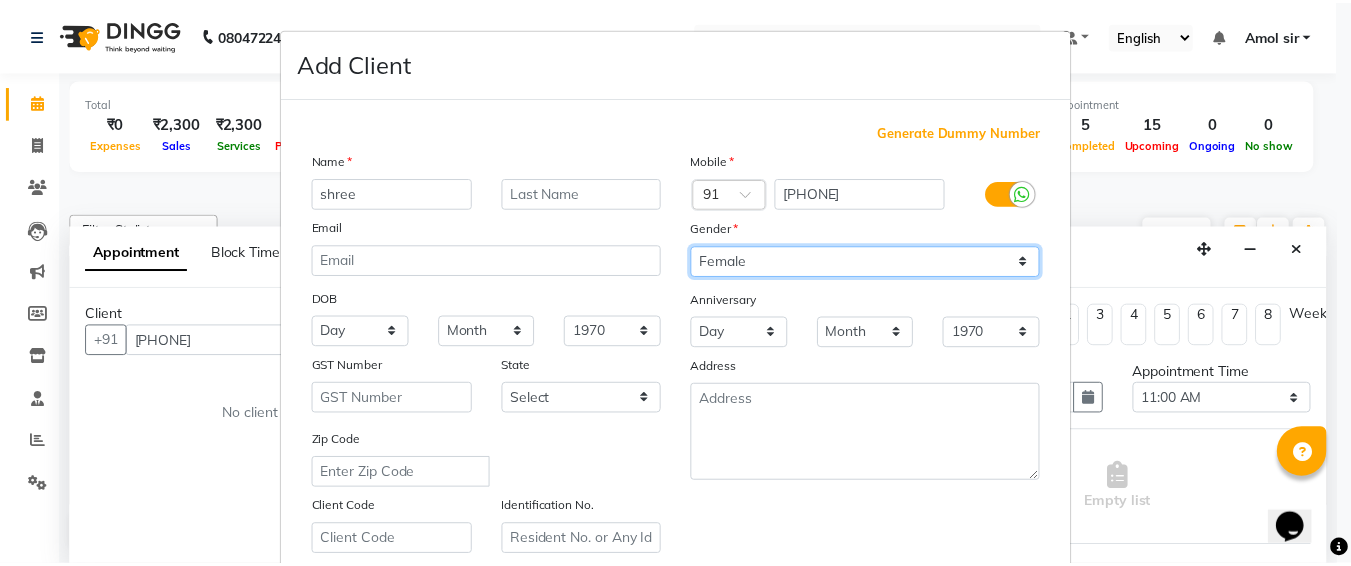scroll, scrollTop: 357, scrollLeft: 0, axis: vertical 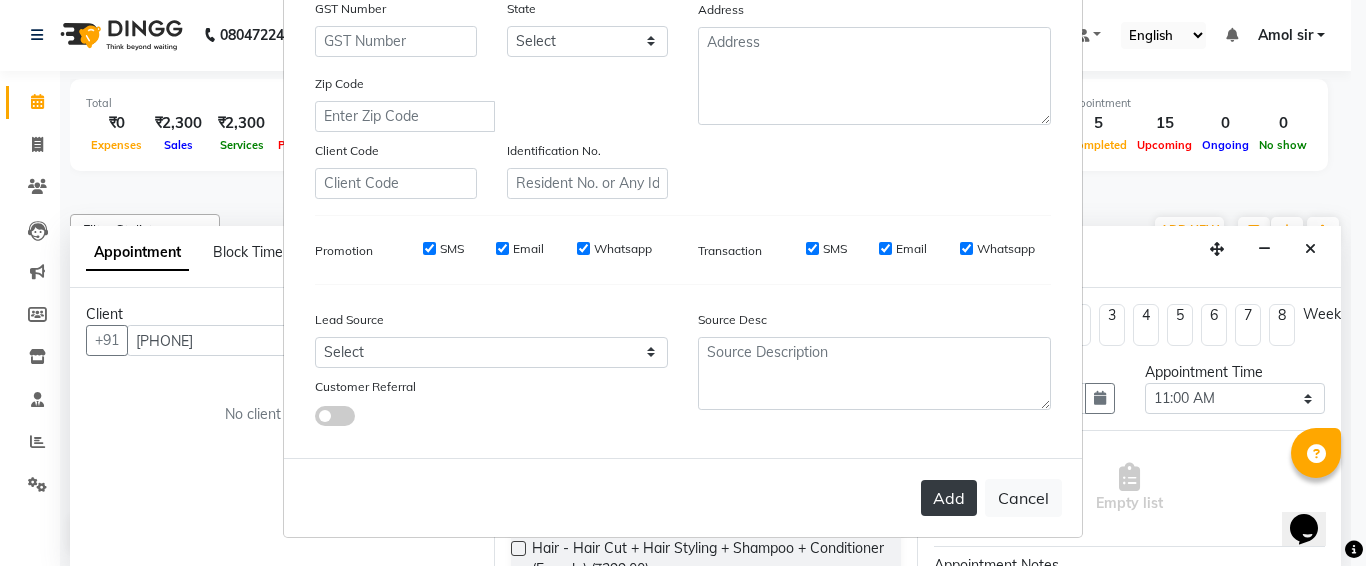 click on "Add" at bounding box center [949, 498] 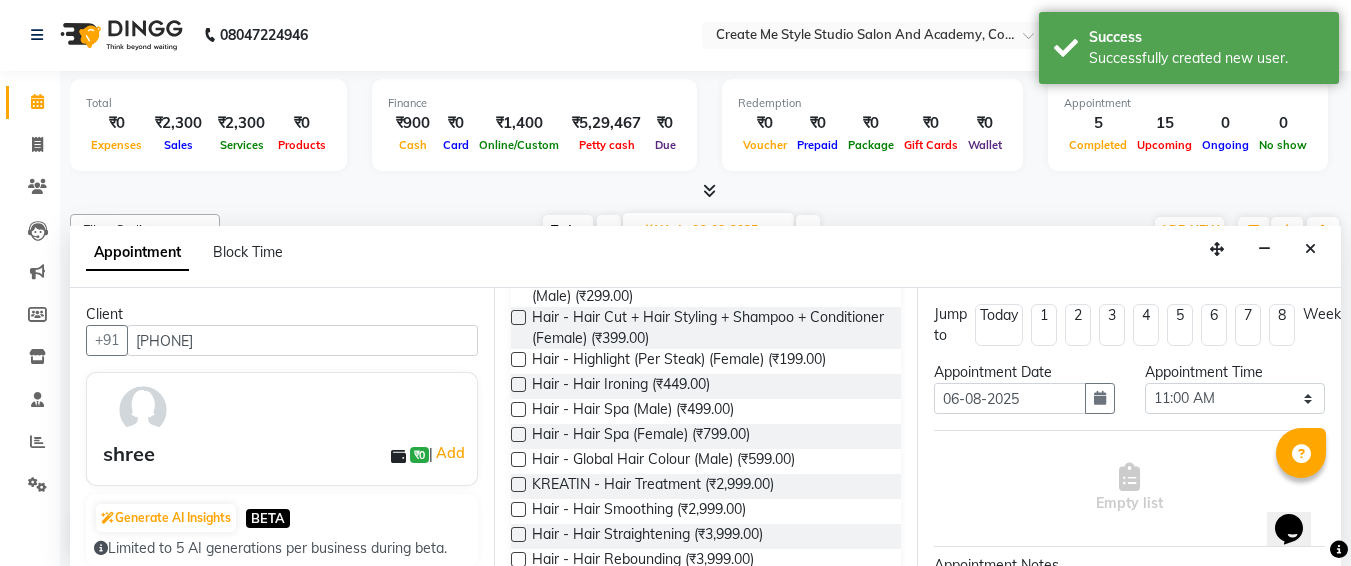 scroll, scrollTop: 232, scrollLeft: 0, axis: vertical 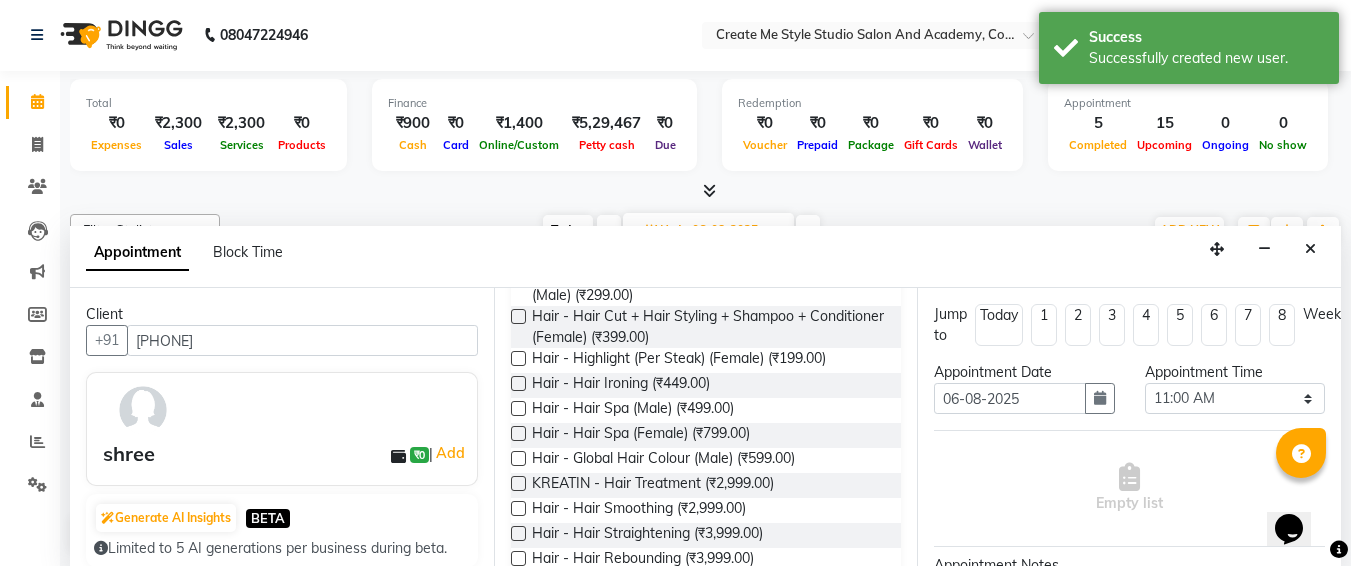 click at bounding box center (518, 483) 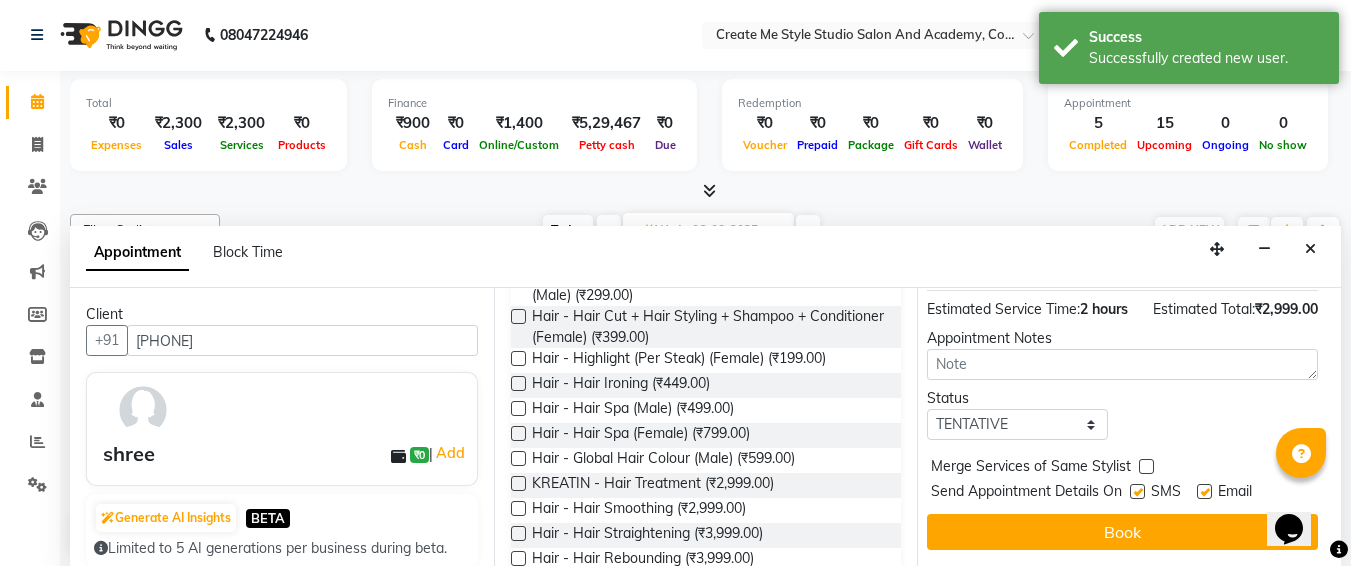 scroll, scrollTop: 284, scrollLeft: 9, axis: both 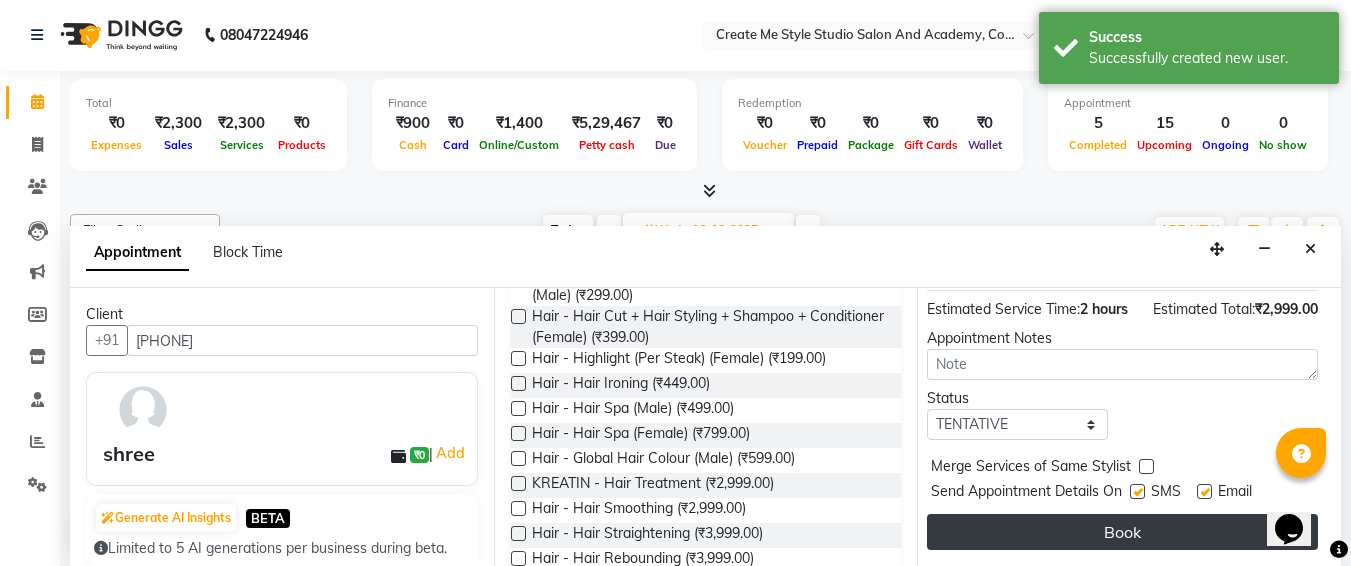 click on "Book" at bounding box center [1122, 532] 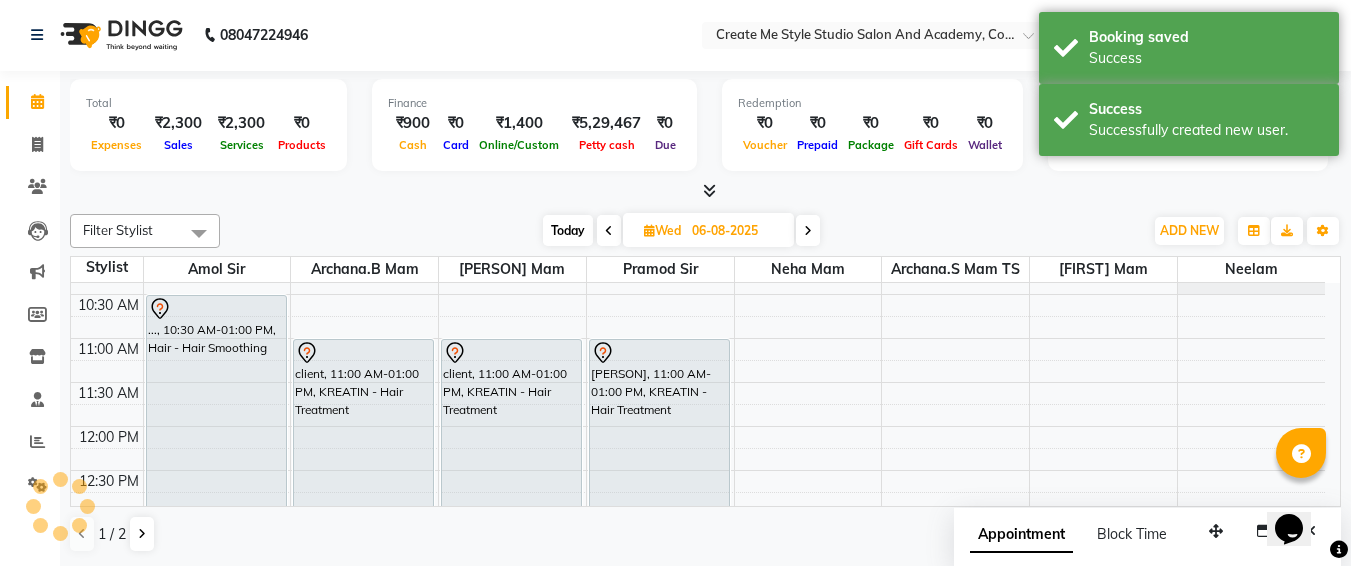 scroll, scrollTop: 0, scrollLeft: 0, axis: both 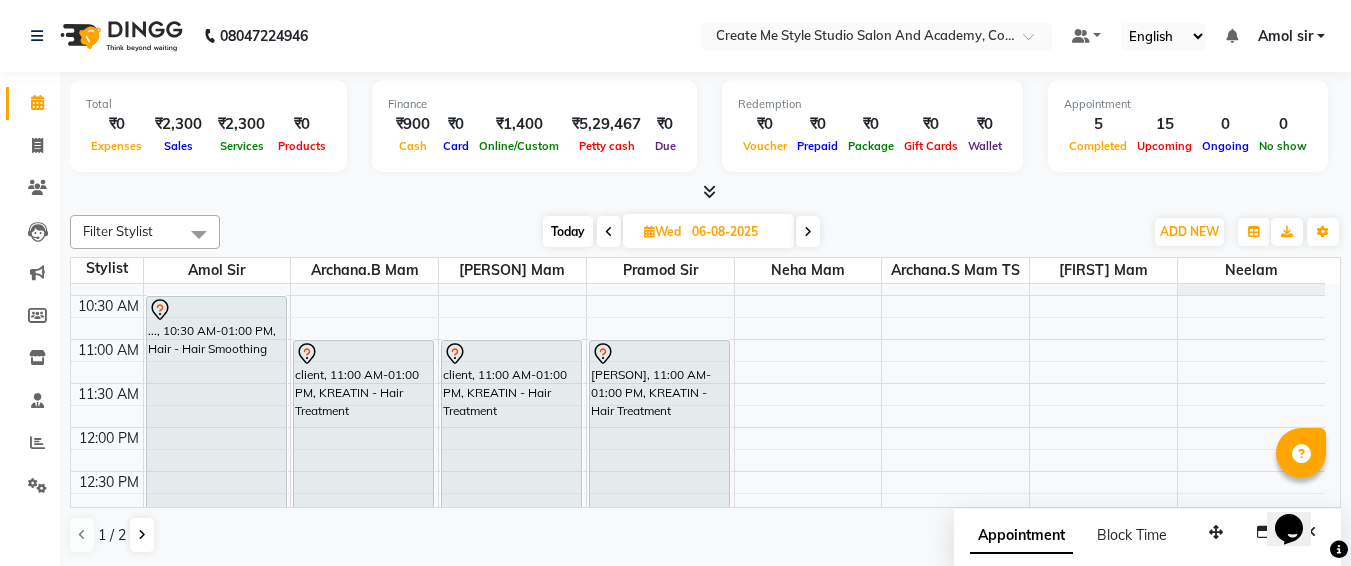 click on "06-08-2025" at bounding box center [736, 232] 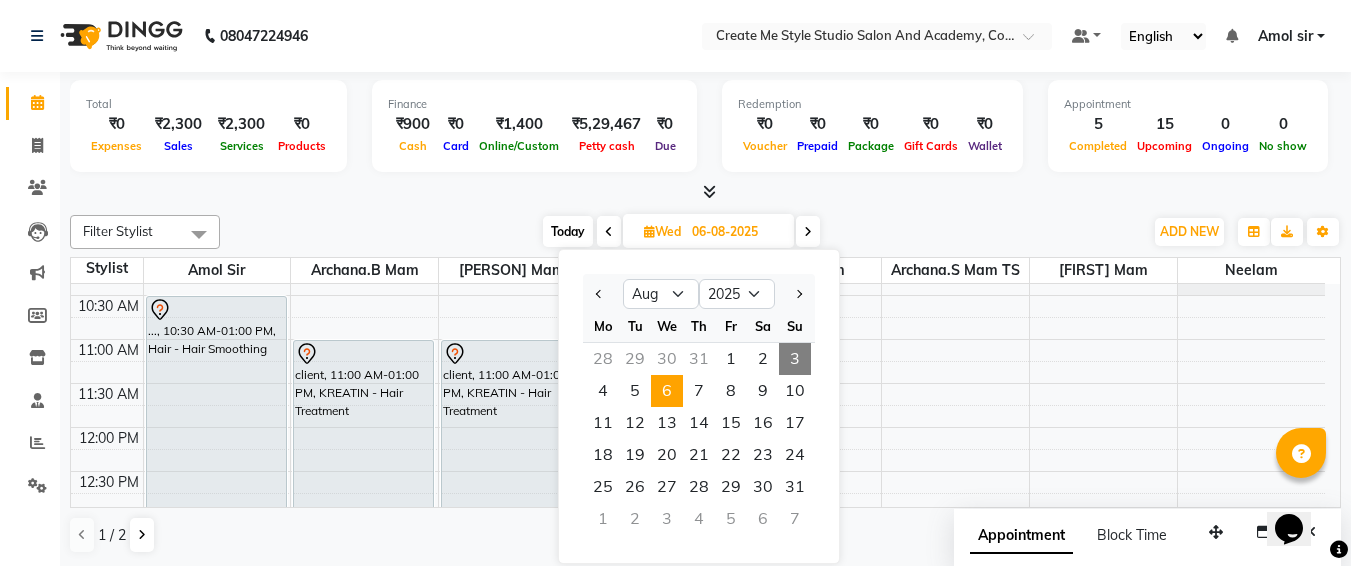 click on "1" at bounding box center (603, 519) 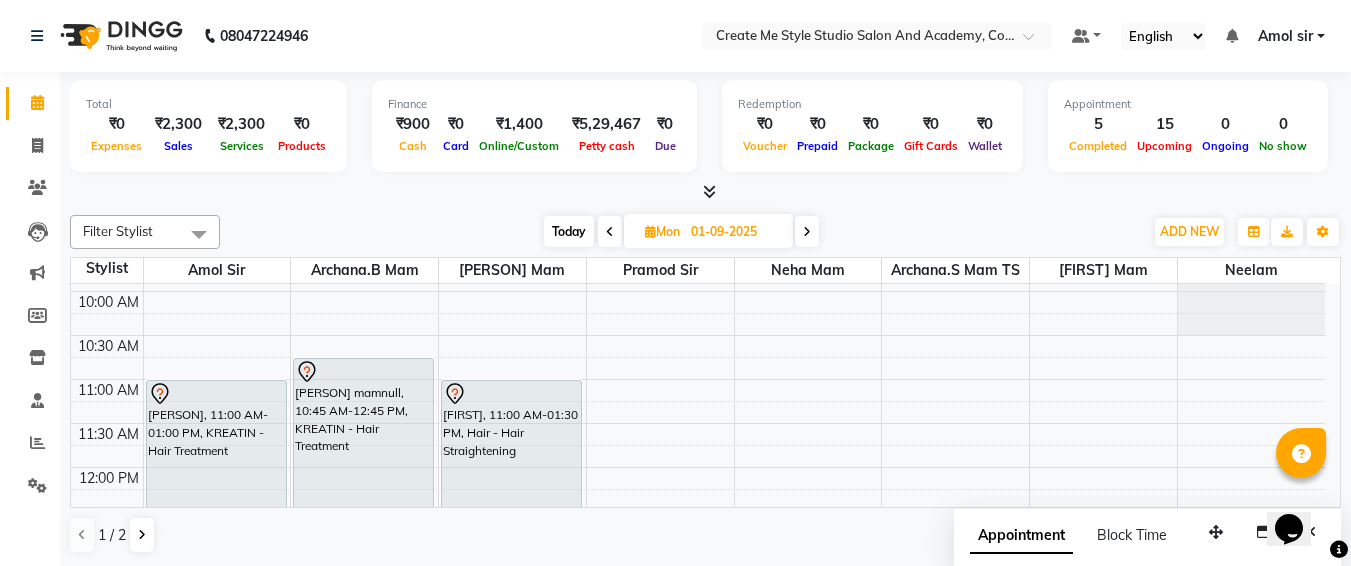 scroll, scrollTop: 80, scrollLeft: 0, axis: vertical 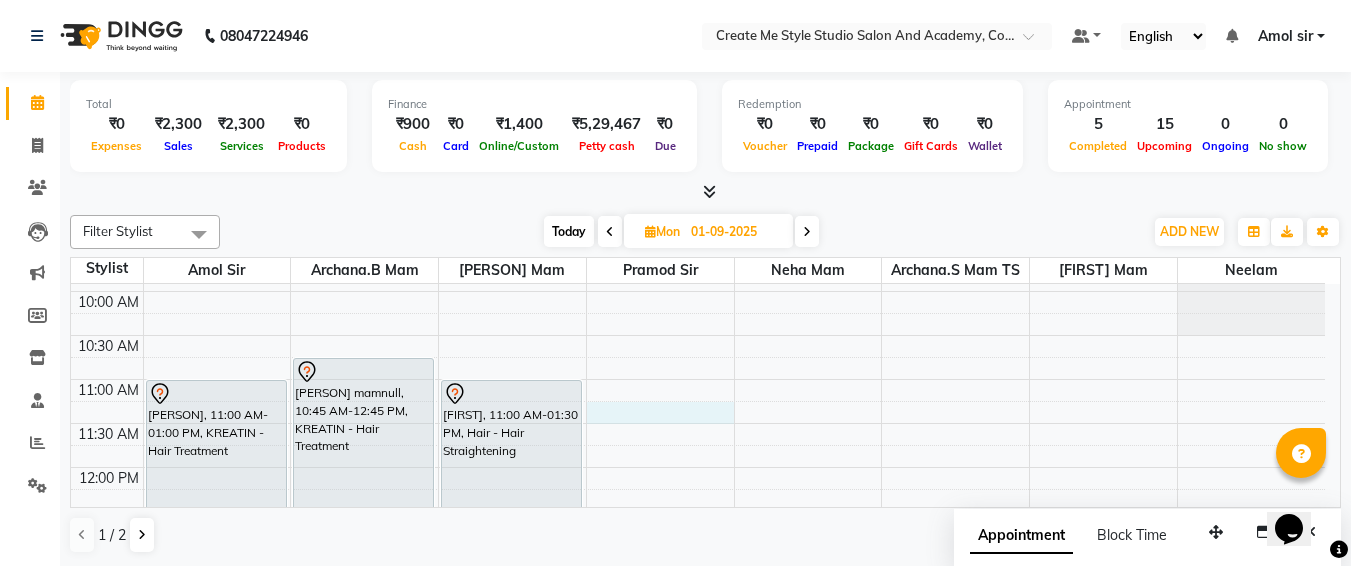 click on "9:00 AM 9:30 AM 10:00 AM 10:30 AM 11:00 AM 11:30 AM 12:00 PM 12:30 PM 1:00 PM 1:30 PM 2:00 PM 2:30 PM 3:00 PM 3:30 PM 4:00 PM 4:30 PM 5:00 PM 5:30 PM 6:00 PM 6:30 PM 7:00 PM 7:30 PM 8:00 PM 8:30 PM 9:00 PM 9:30 PM [PERSON], 11:00 AM-01:00 PM, KREATIN - Hair Treatment [PERSON] mamnull, 10:45 AM-12:45 PM, KREATIN - Hair Treatment [PERSON], 11:00 AM-01:30 PM, Hair - Hair Straightening" at bounding box center [698, 775] 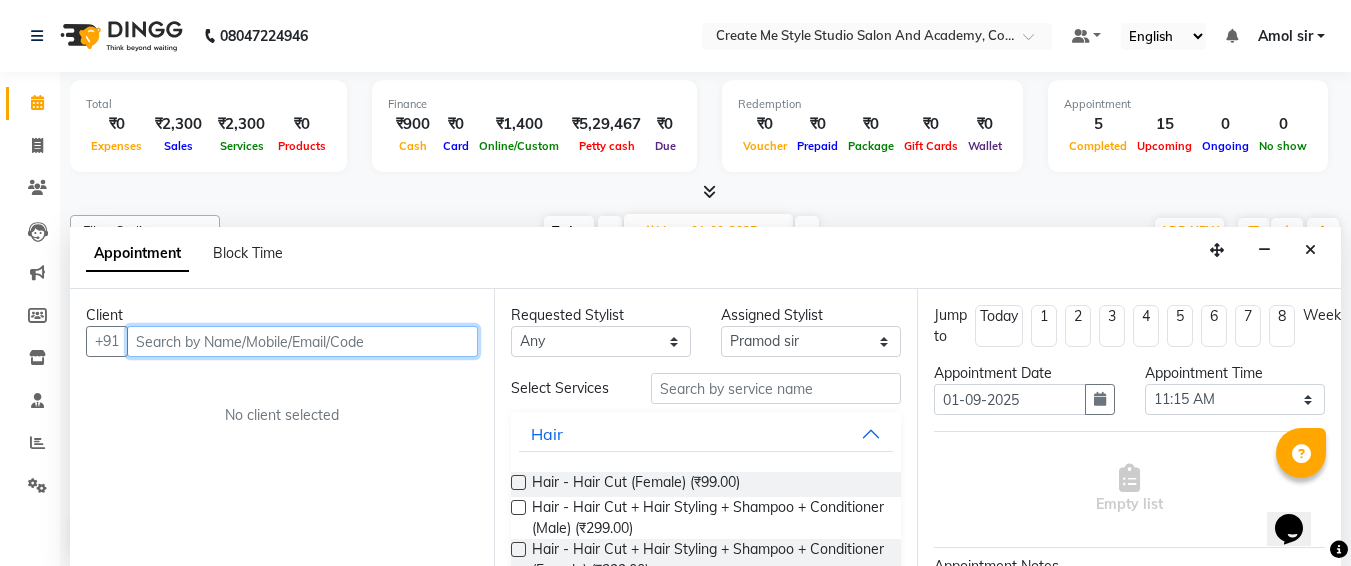 scroll, scrollTop: 1, scrollLeft: 0, axis: vertical 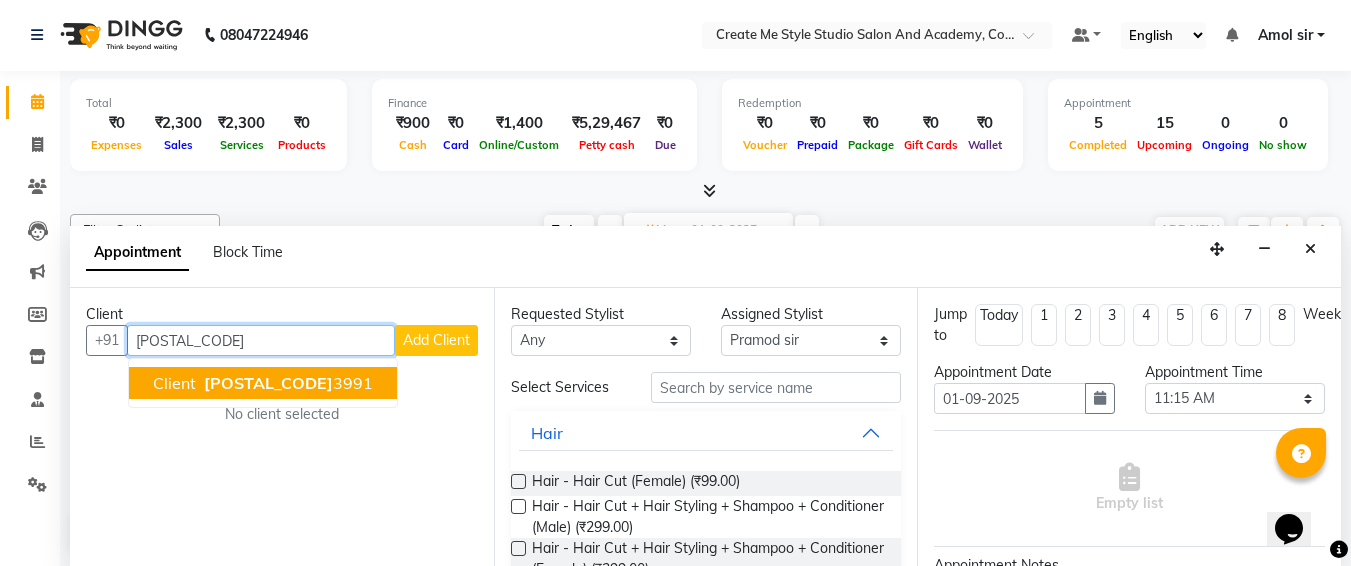 click on "[PHONE]" at bounding box center (286, 383) 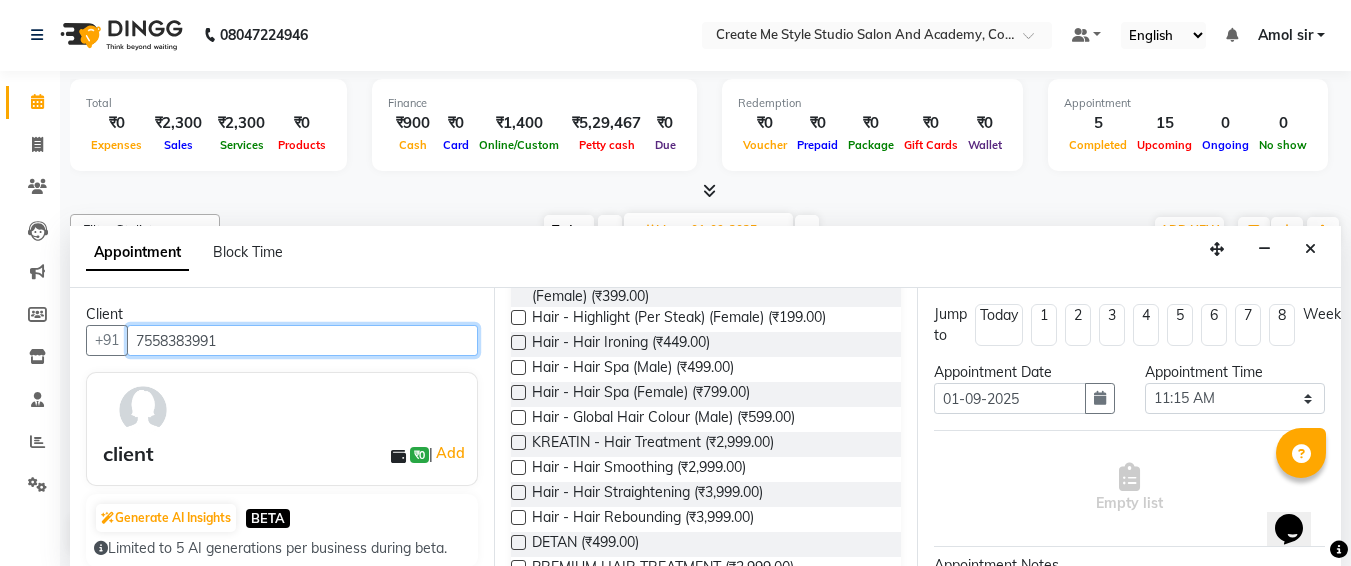 scroll, scrollTop: 274, scrollLeft: 0, axis: vertical 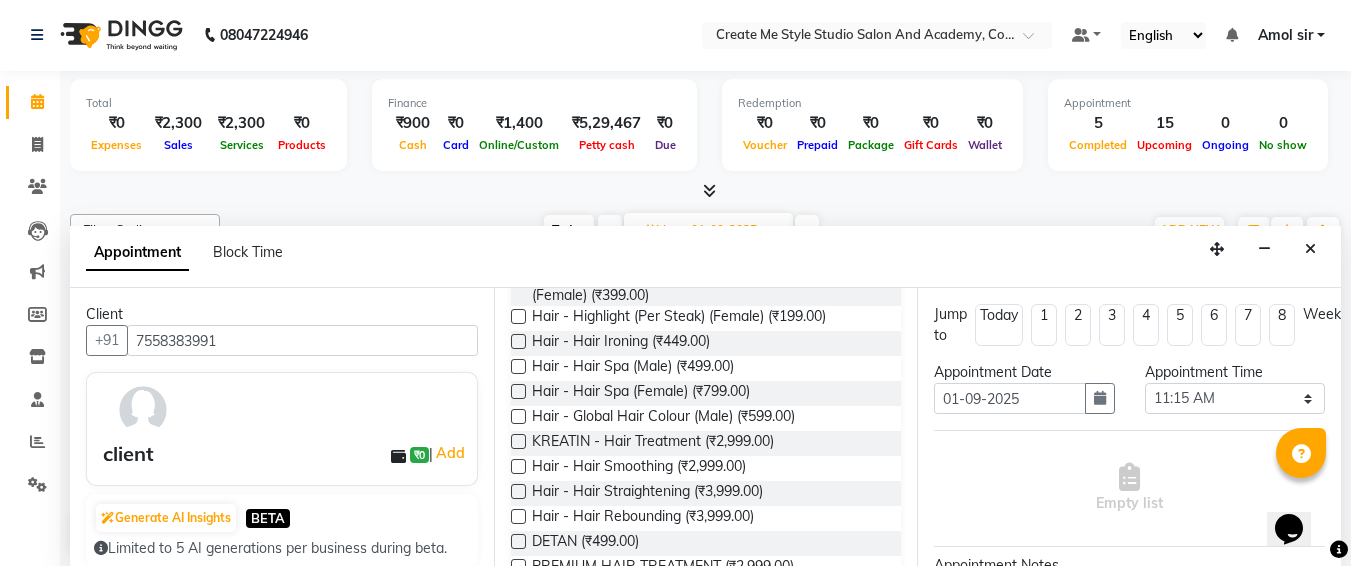 click at bounding box center (518, 441) 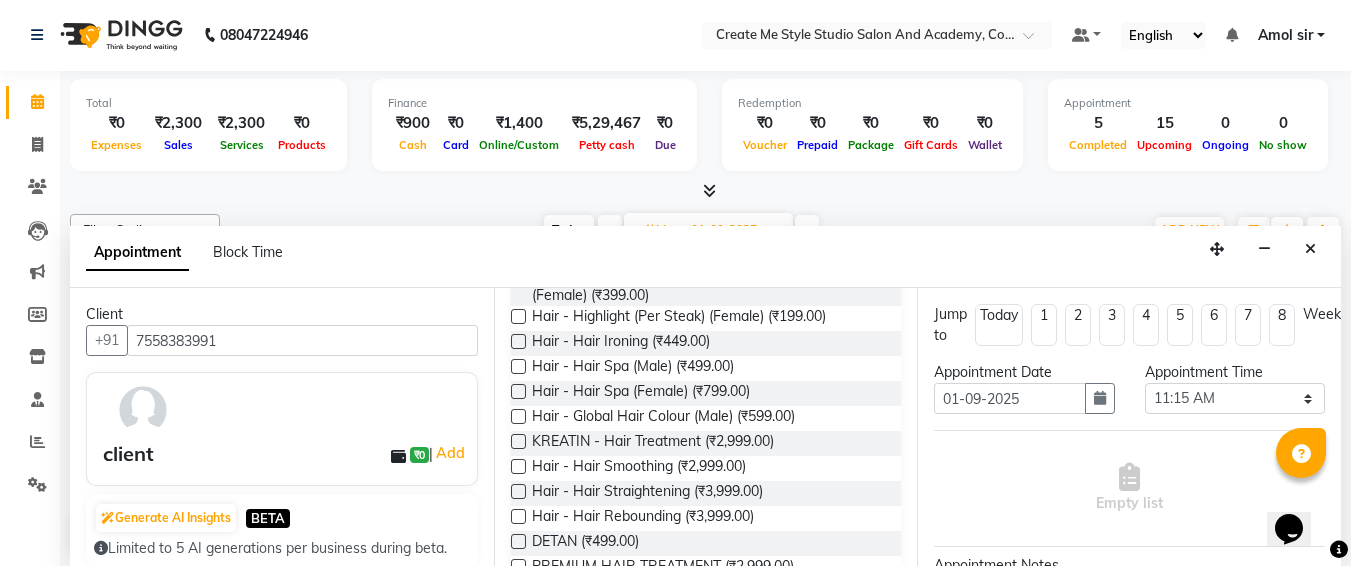 click at bounding box center [517, 443] 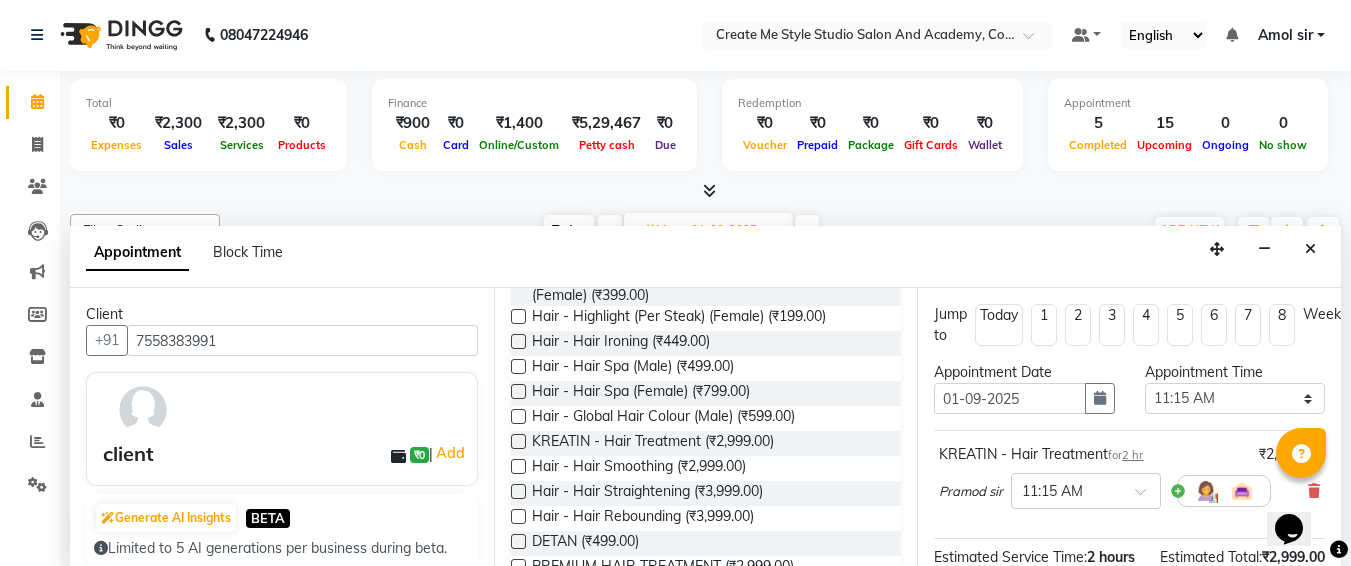 scroll, scrollTop: 284, scrollLeft: 0, axis: vertical 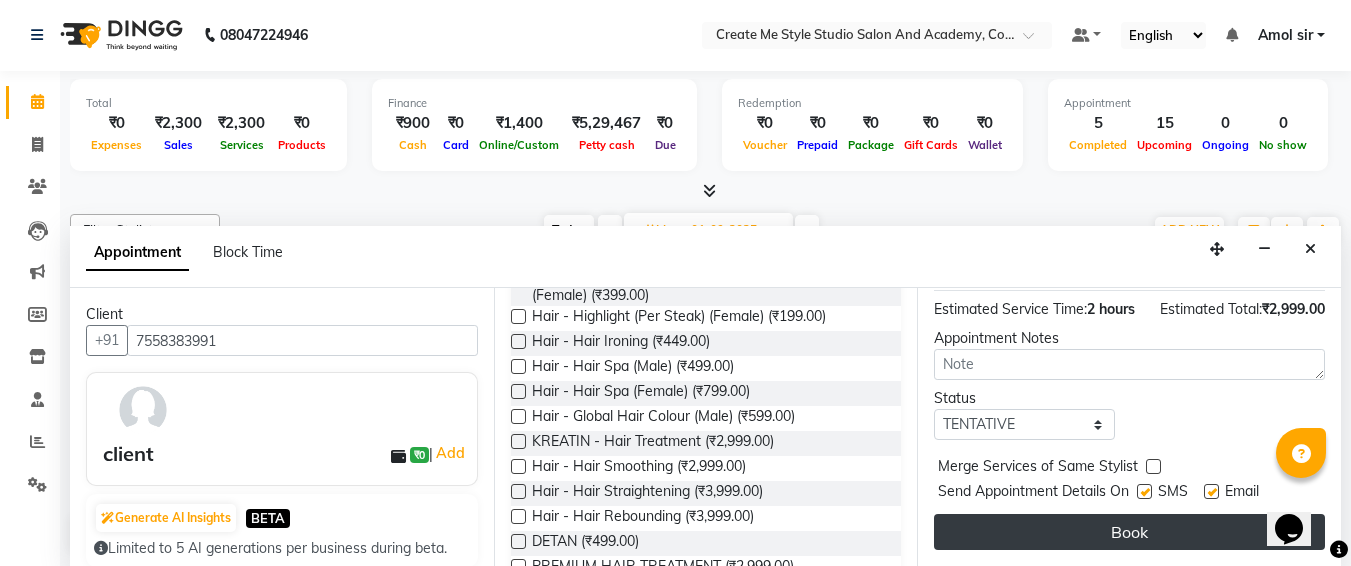 click on "Book" at bounding box center [1129, 532] 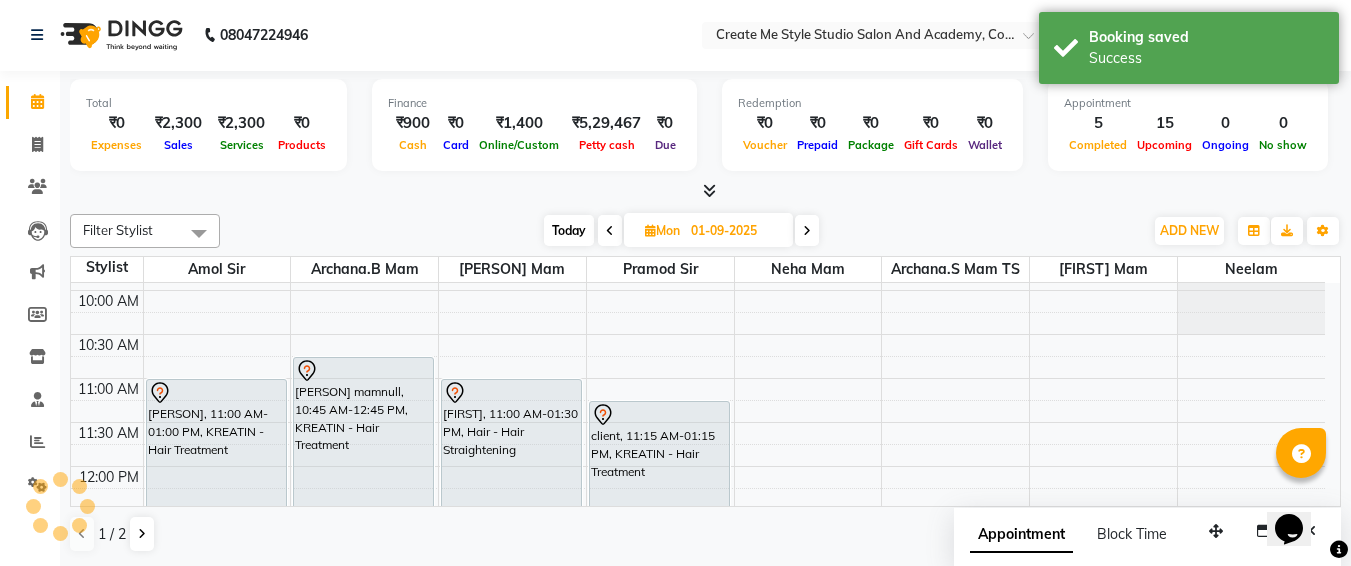 scroll, scrollTop: 0, scrollLeft: 0, axis: both 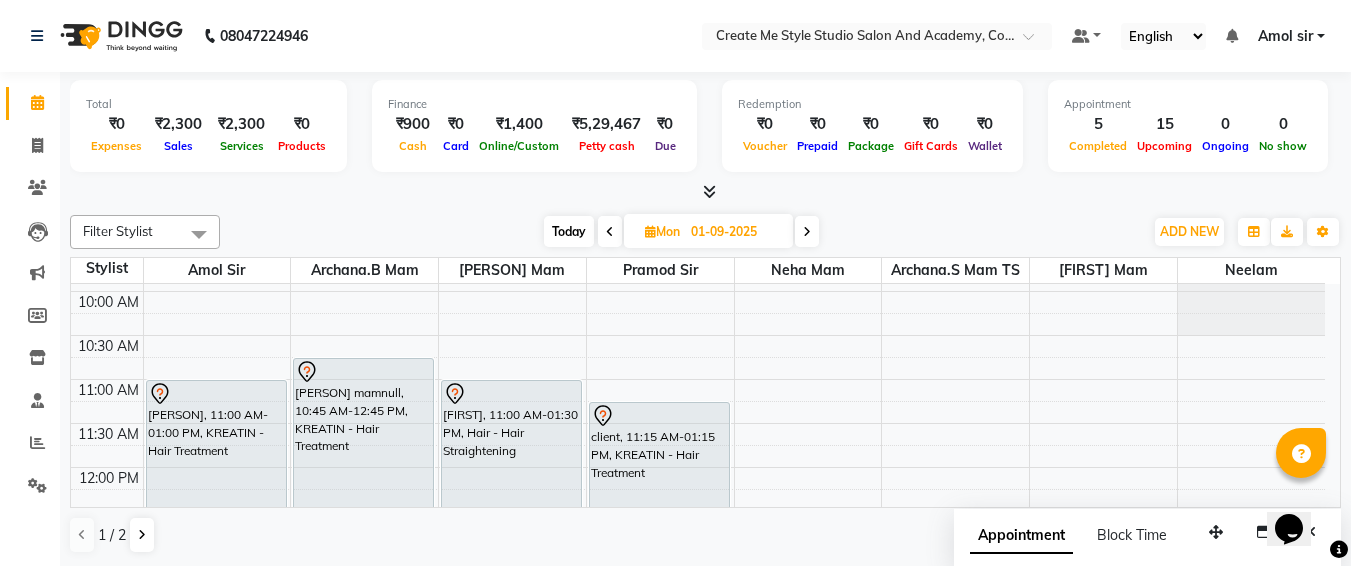 click on "01-09-2025" at bounding box center [735, 232] 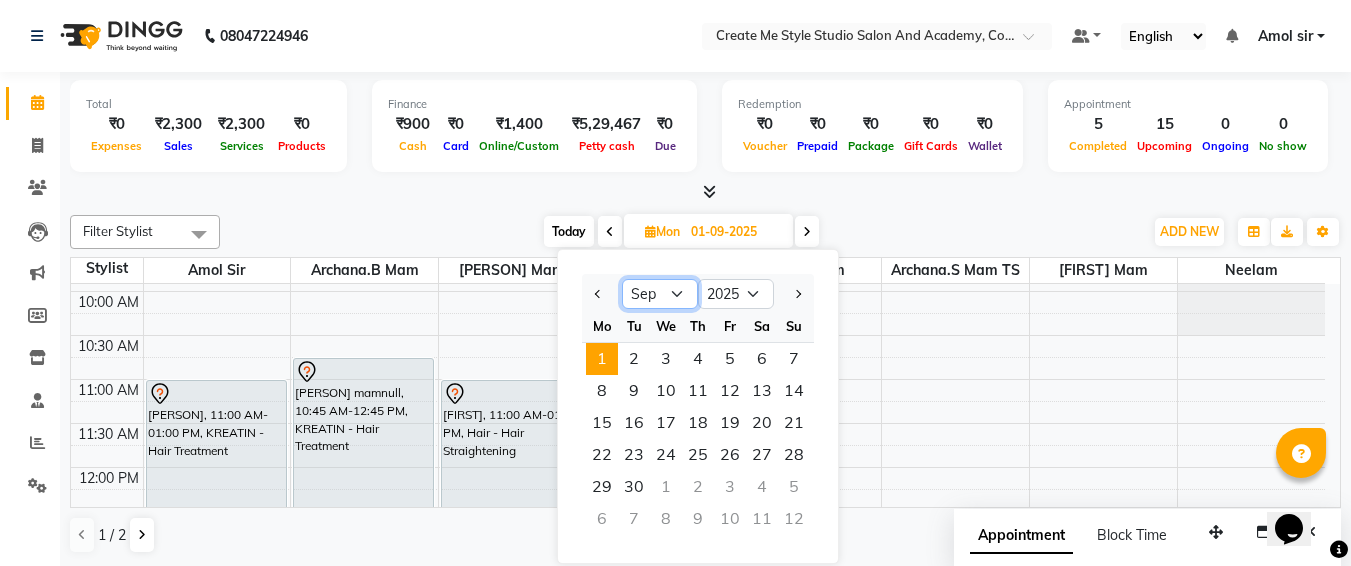 click on "Jan Feb Mar Apr May Jun Jul Aug Sep Oct Nov Dec" at bounding box center (660, 294) 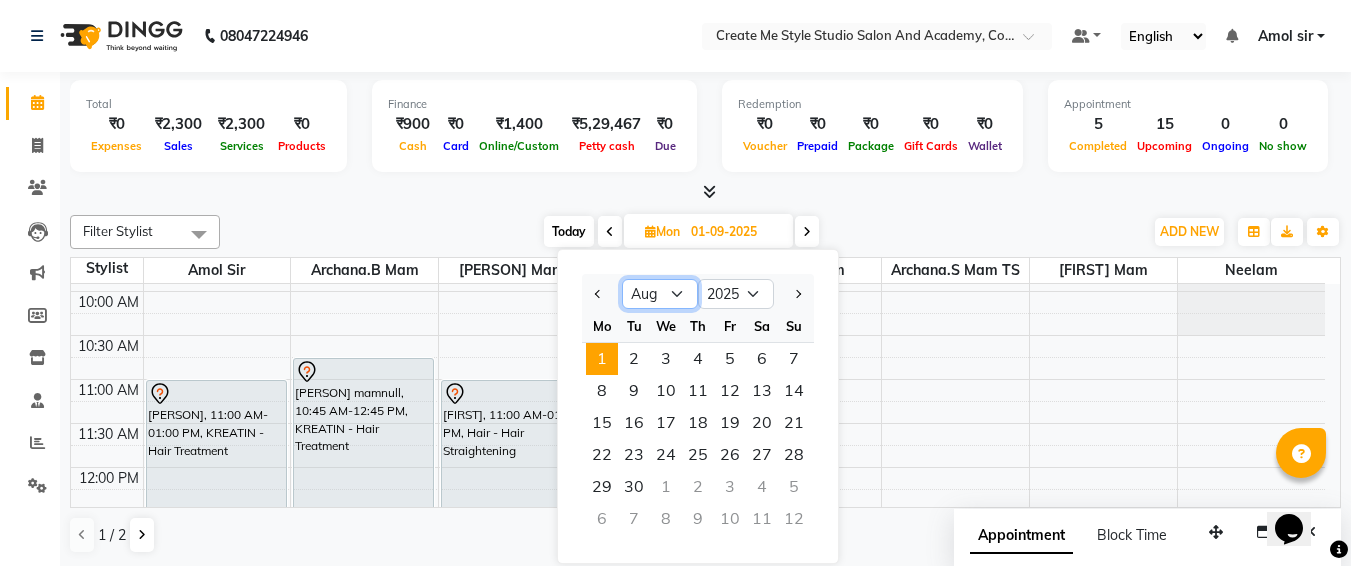 click on "Jan Feb Mar Apr May Jun Jul Aug Sep Oct Nov Dec" at bounding box center [660, 294] 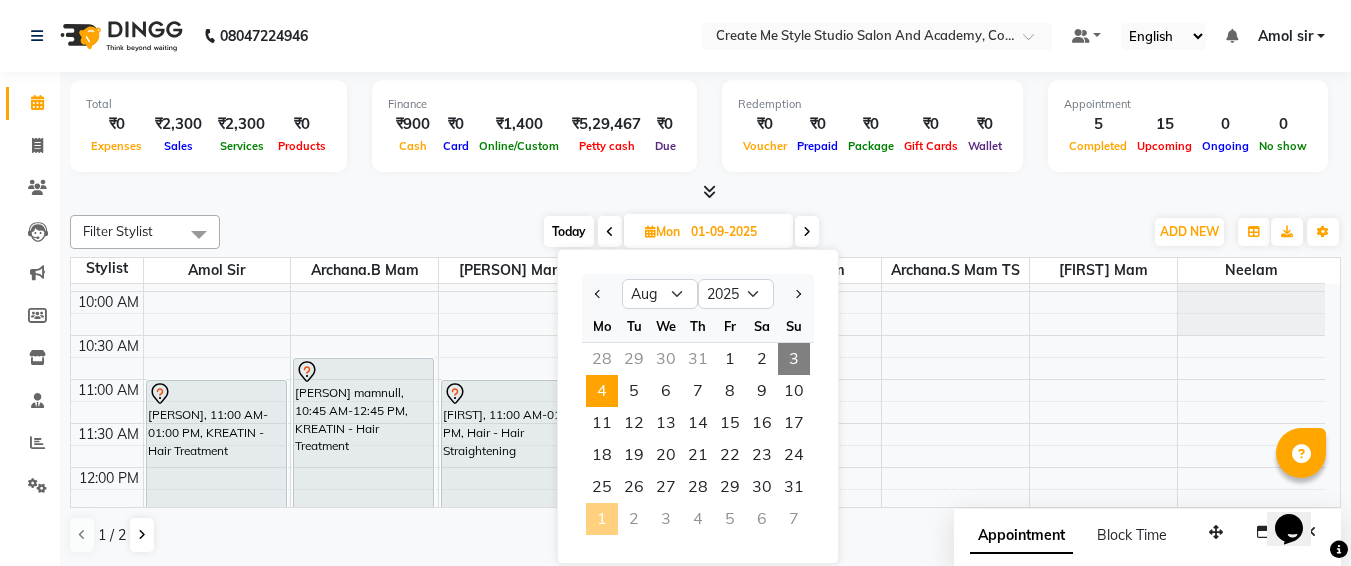 click on "4" at bounding box center (602, 391) 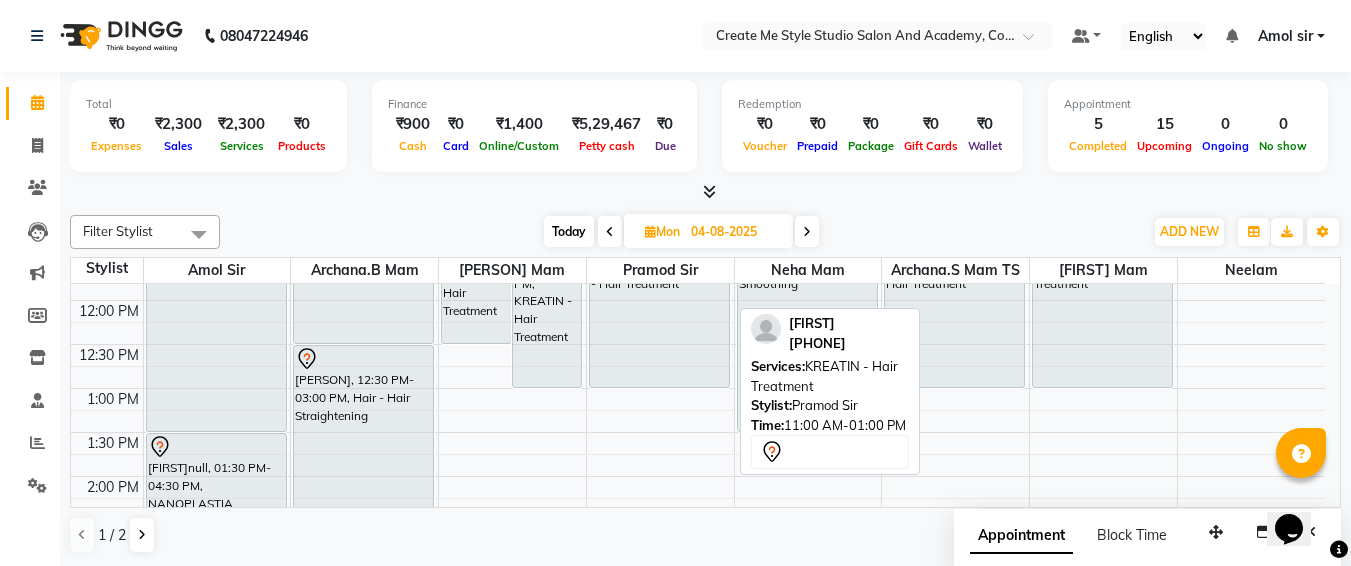 scroll, scrollTop: 247, scrollLeft: 0, axis: vertical 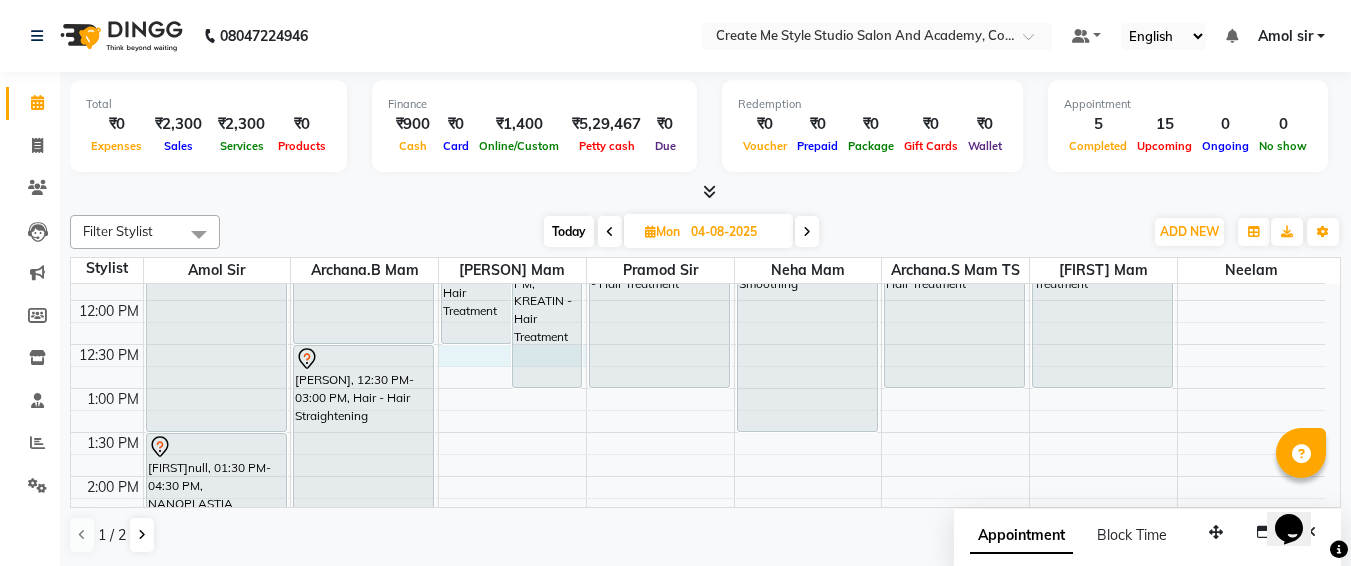 click on "9:00 AM 9:30 AM 10:00 AM 10:30 AM 11:00 AM 11:30 AM 12:00 PM 12:30 PM 1:00 PM 1:30 PM 2:00 PM 2:30 PM 3:00 PM 3:30 PM 4:00 PM 4:30 PM 5:00 PM 5:30 PM 6:00 PM 6:30 PM 7:00 PM 7:30 PM 8:00 PM 8:30 PM 9:00 PM 9:30 PM             bhavnanull, 10:30 AM-01:30 PM, NANOPLASTIA             bhavnanull, 01:30 PM-04:30 PM, NANOPLASTIA             rohitominull, 10:30 AM-12:30 PM, KREATIN - Hair Treatment             rupaa, 12:30 PM-03:00 PM, Hair - Hair Straightening             sapna dubey, 10:30 AM-12:30 PM, KREATIN - Hair Treatment             client, 11:00 AM-01:00 PM, KREATIN - Hair Treatment             binunull, 11:00 AM-01:00 PM, KREATIN - Hair Treatment             client, 11:00 AM-01:30 PM, Hair - Hair Smoothing             khushi, 11:00 AM-01:00 PM, KREATIN - Hair Treatment             utkarsha, 11:00 AM-01:00 PM, KREATIN - Hair Treatment" at bounding box center [698, 608] 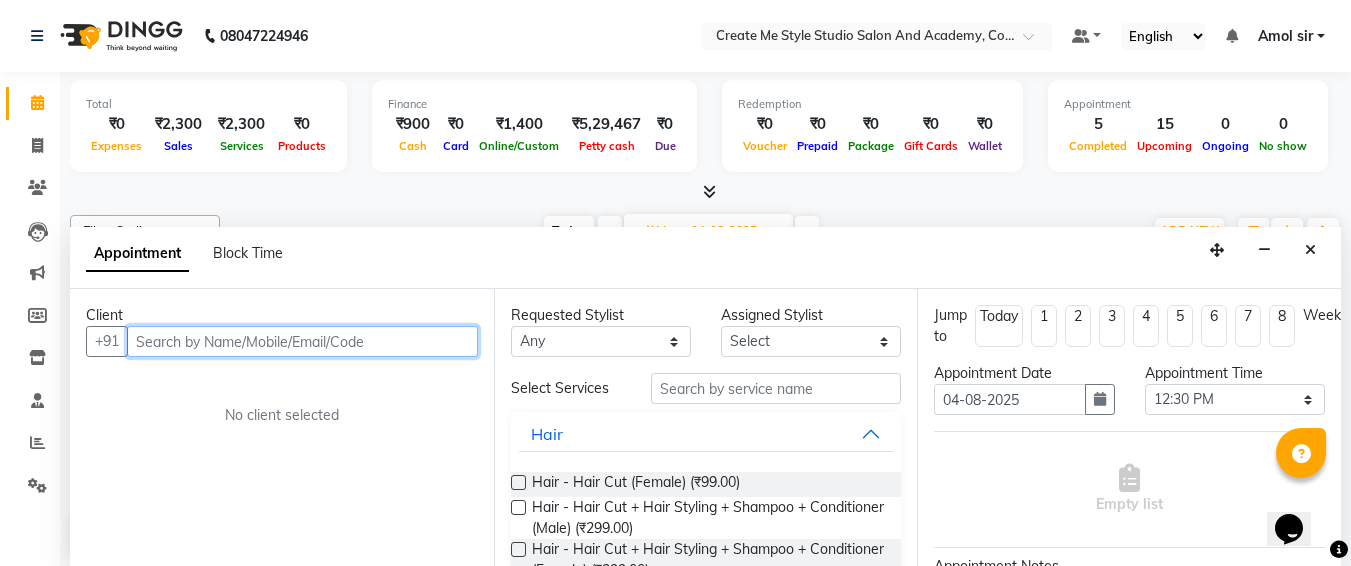 scroll, scrollTop: 1, scrollLeft: 0, axis: vertical 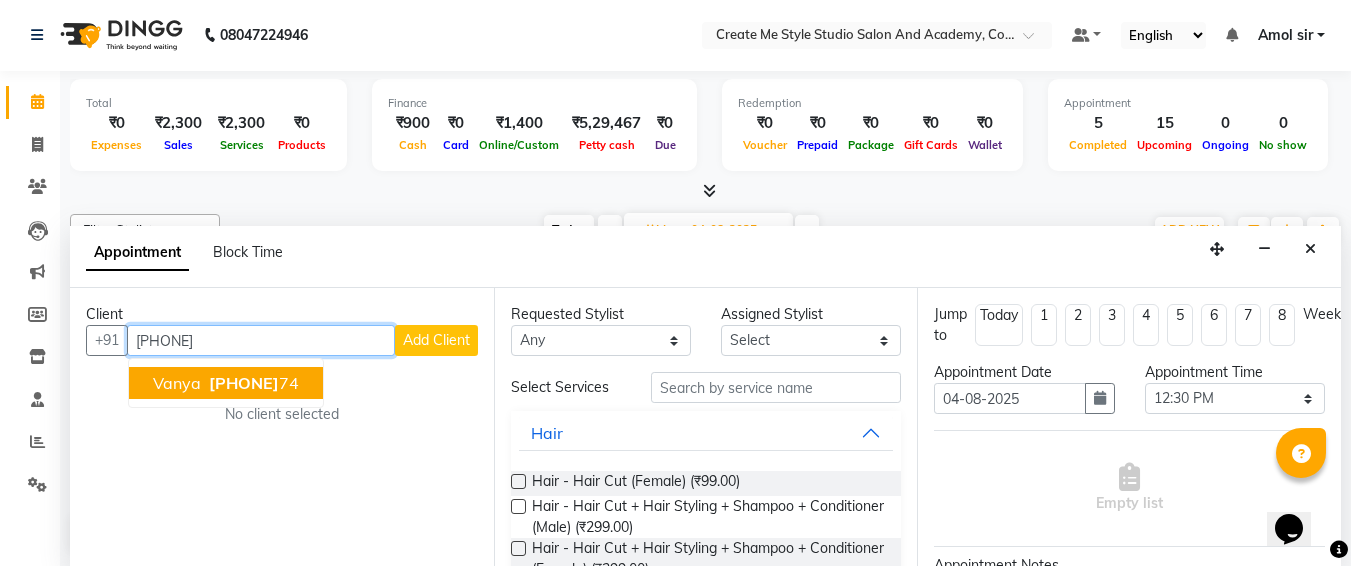click on "[PHONE]" at bounding box center (244, 383) 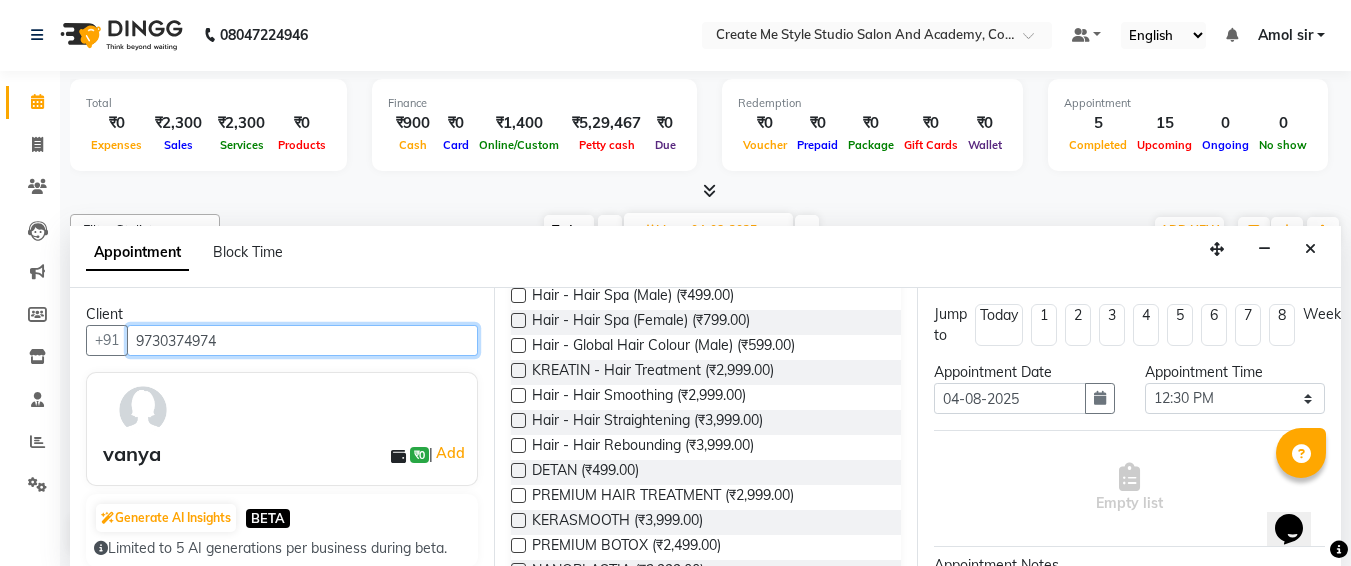 scroll, scrollTop: 346, scrollLeft: 0, axis: vertical 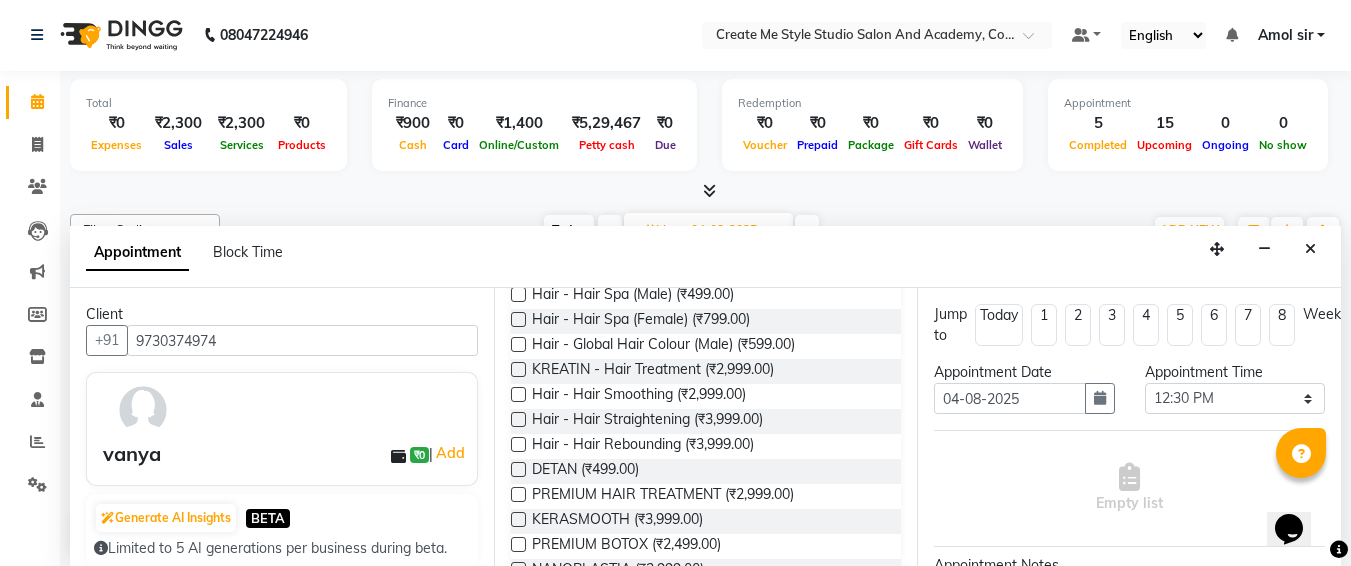 click at bounding box center [518, 419] 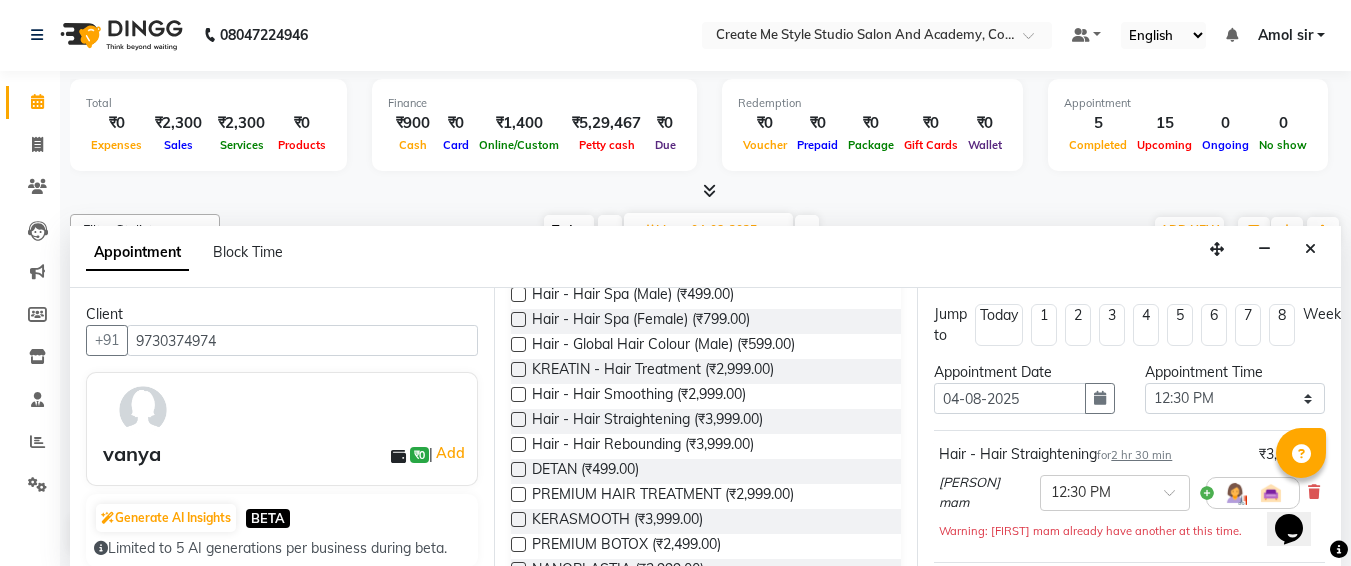 scroll, scrollTop: 308, scrollLeft: 0, axis: vertical 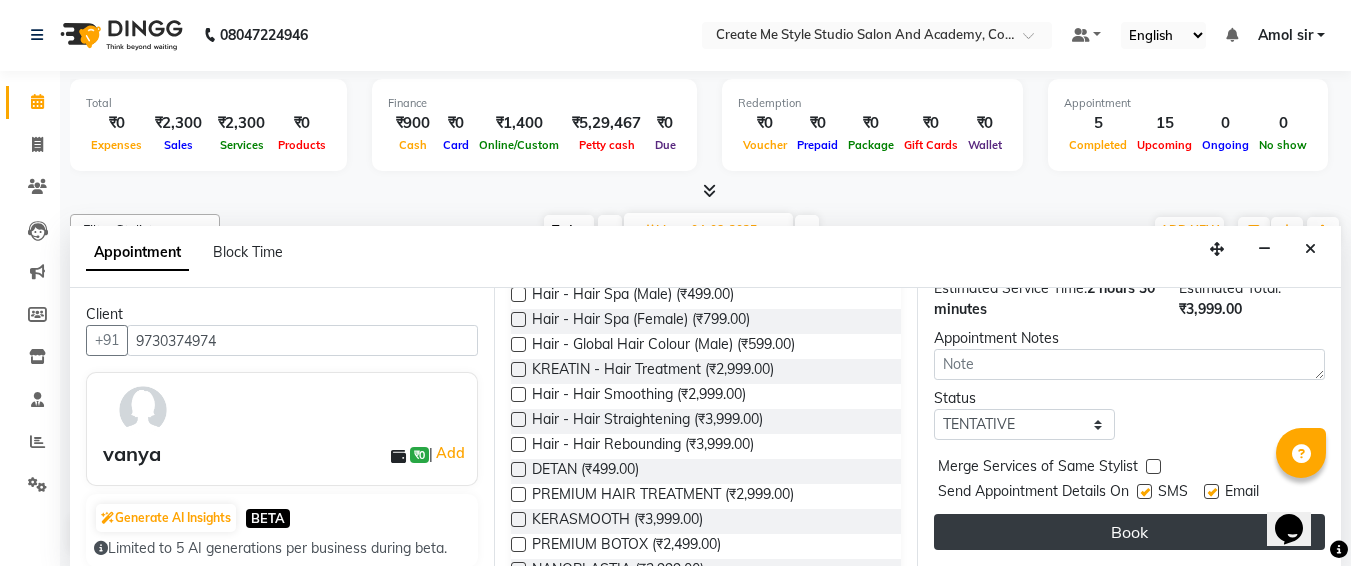 click on "Book" at bounding box center (1129, 532) 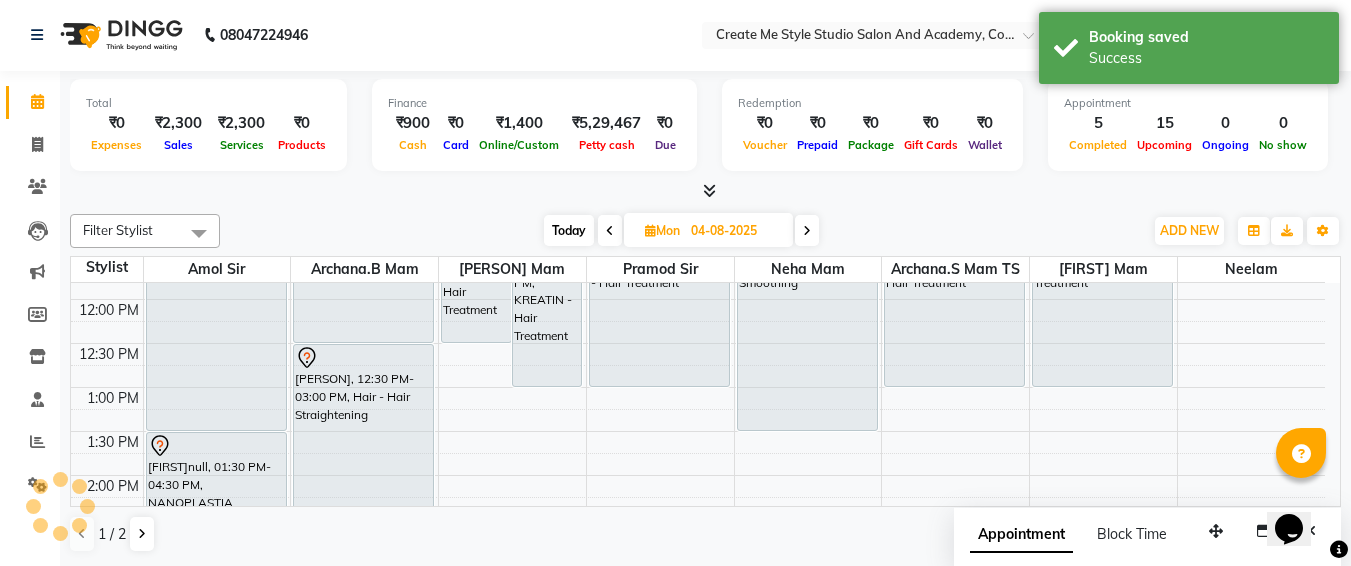 scroll, scrollTop: 0, scrollLeft: 0, axis: both 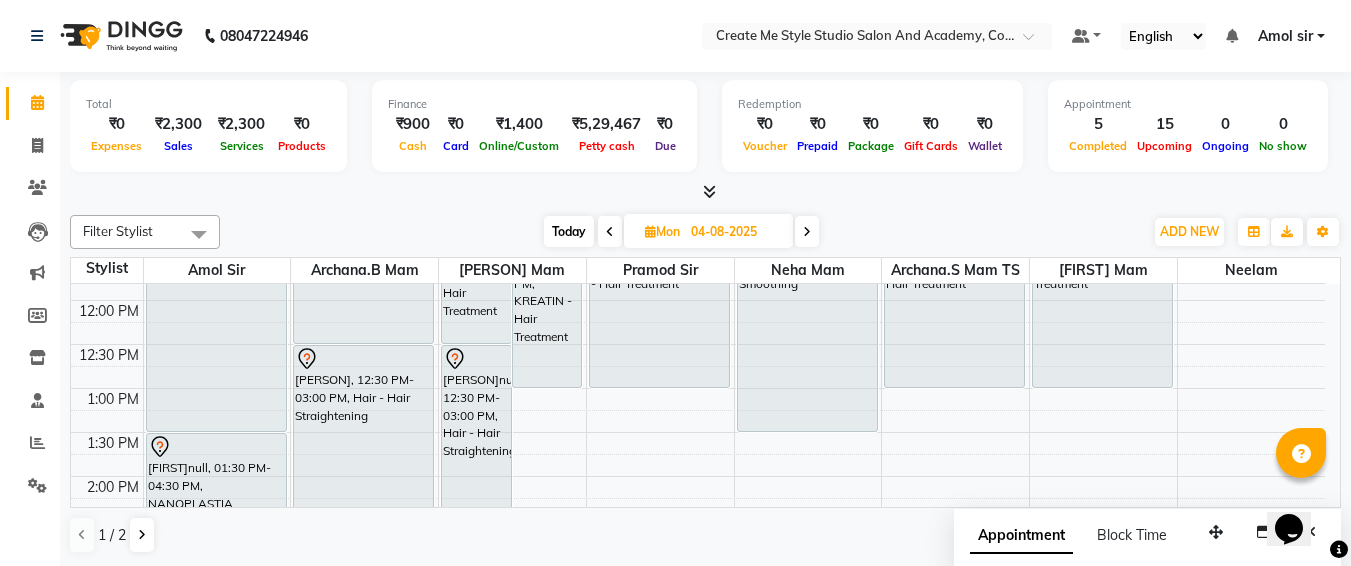 click on "04-08-2025" at bounding box center (735, 232) 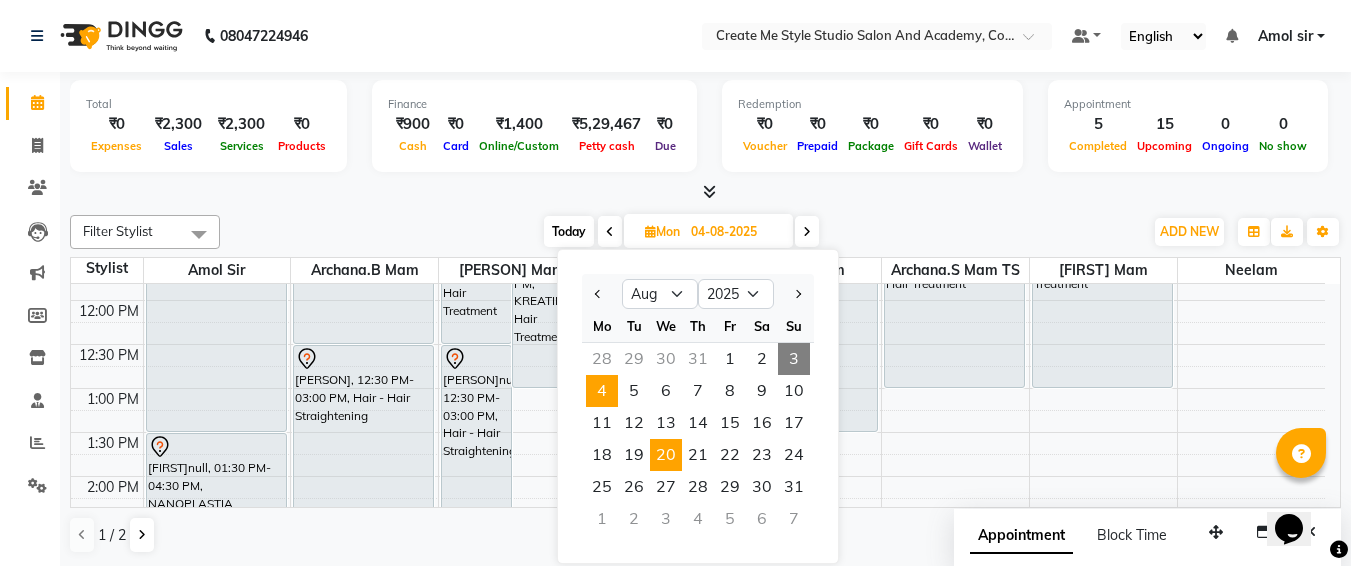 click on "20" at bounding box center [666, 455] 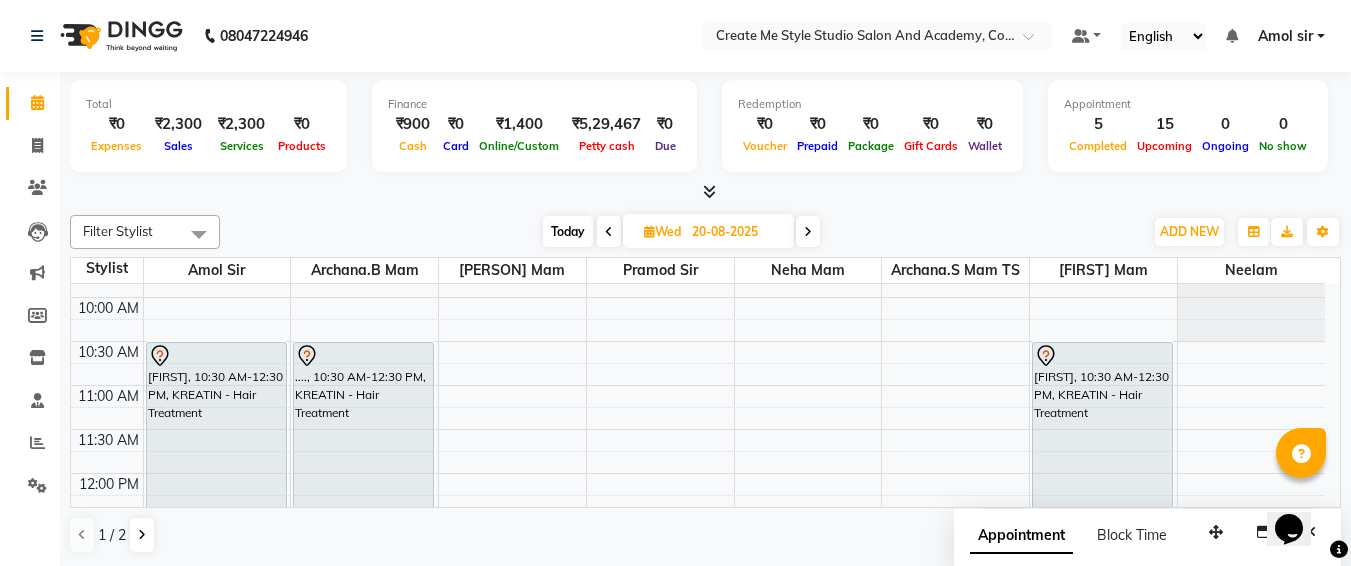 scroll, scrollTop: 72, scrollLeft: 0, axis: vertical 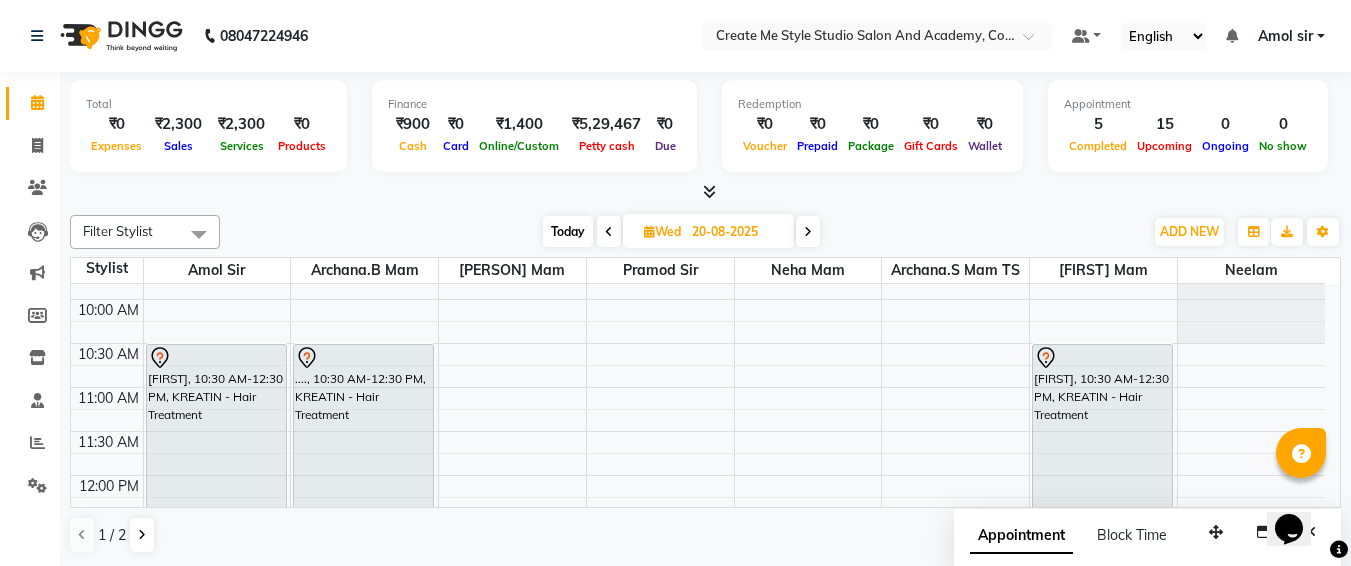 click on "9:00 AM 9:30 AM 10:00 AM 10:30 AM 11:00 AM 11:30 AM 12:00 PM 12:30 PM 1:00 PM 1:30 PM 2:00 PM 2:30 PM 3:00 PM 3:30 PM 4:00 PM 4:30 PM 5:00 PM 5:30 PM 6:00 PM 6:30 PM 7:00 PM 7:30 PM 8:00 PM 8:30 PM 9:00 PM 9:30 PM [PERSON], 10:30 AM-12:30 PM, KREATIN - Hair Treatment .., 10:30 AM-12:30 PM, KREATIN - Hair Treatment [PERSON], 10:30 AM-12:30 PM, KREATIN - Hair Treatment" at bounding box center [698, 783] 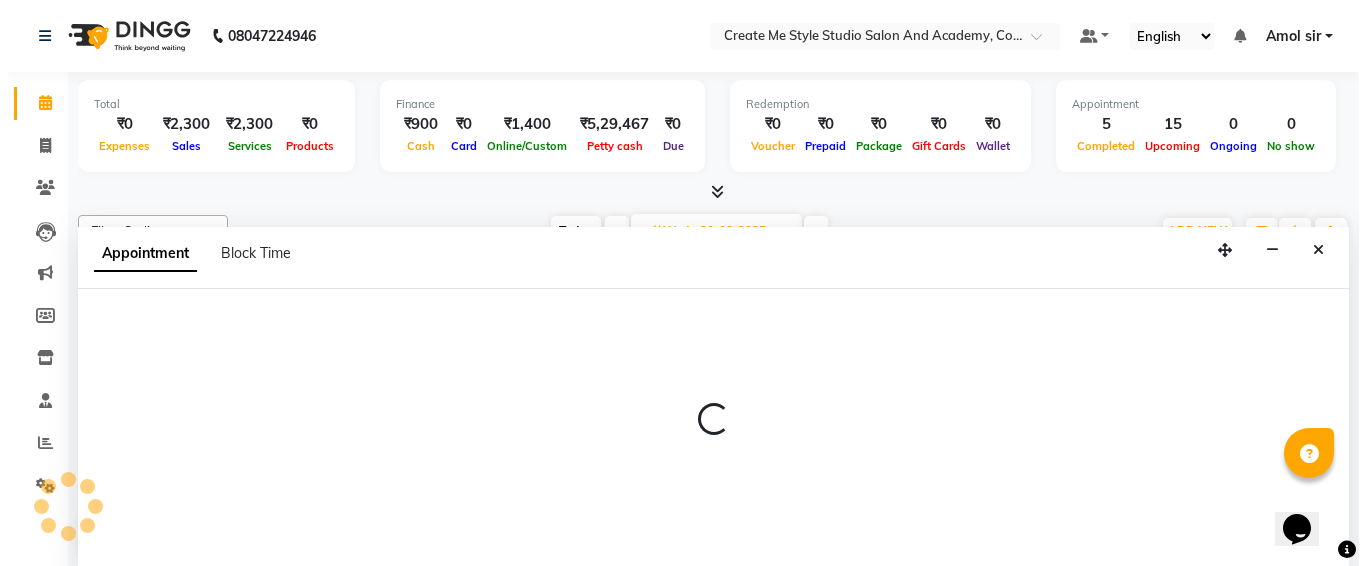 scroll, scrollTop: 1, scrollLeft: 0, axis: vertical 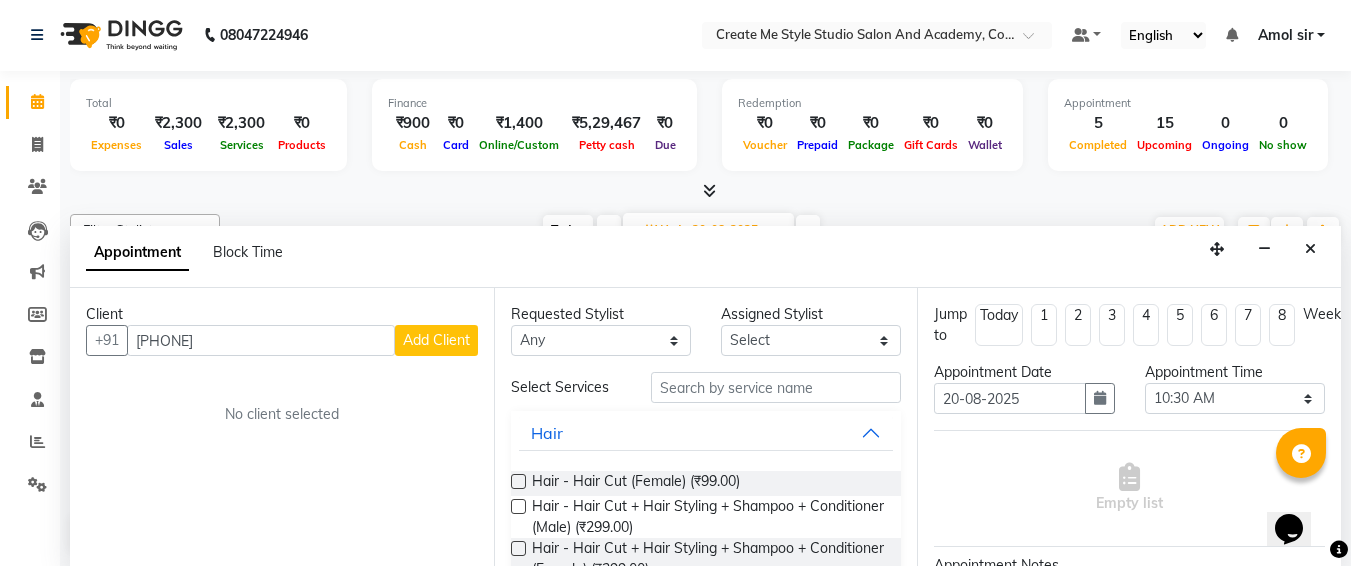 click on "Add Client" at bounding box center [436, 340] 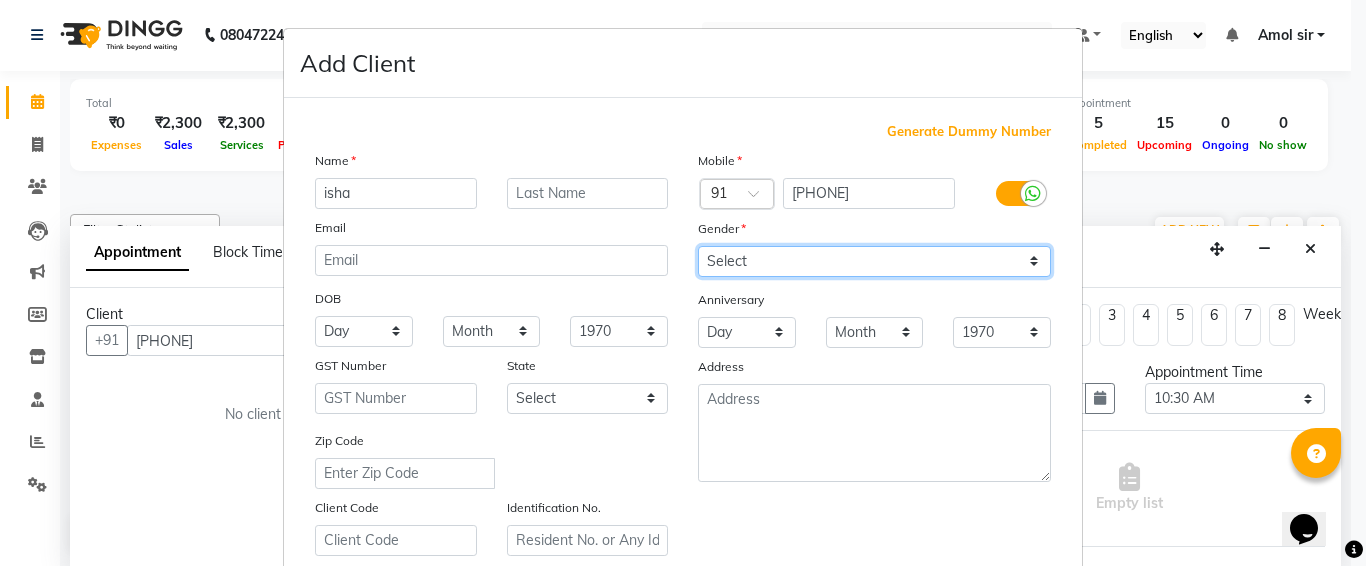 click on "Select Male Female Other Prefer Not To Say" at bounding box center (874, 261) 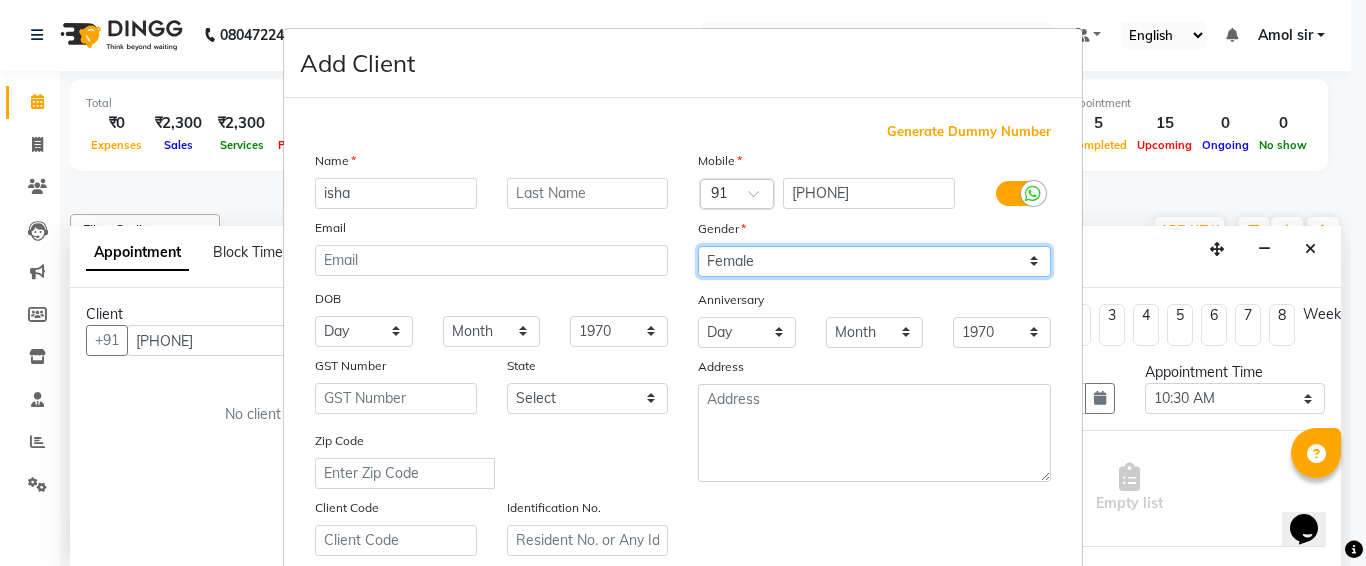 click on "Select Male Female Other Prefer Not To Say" at bounding box center (874, 261) 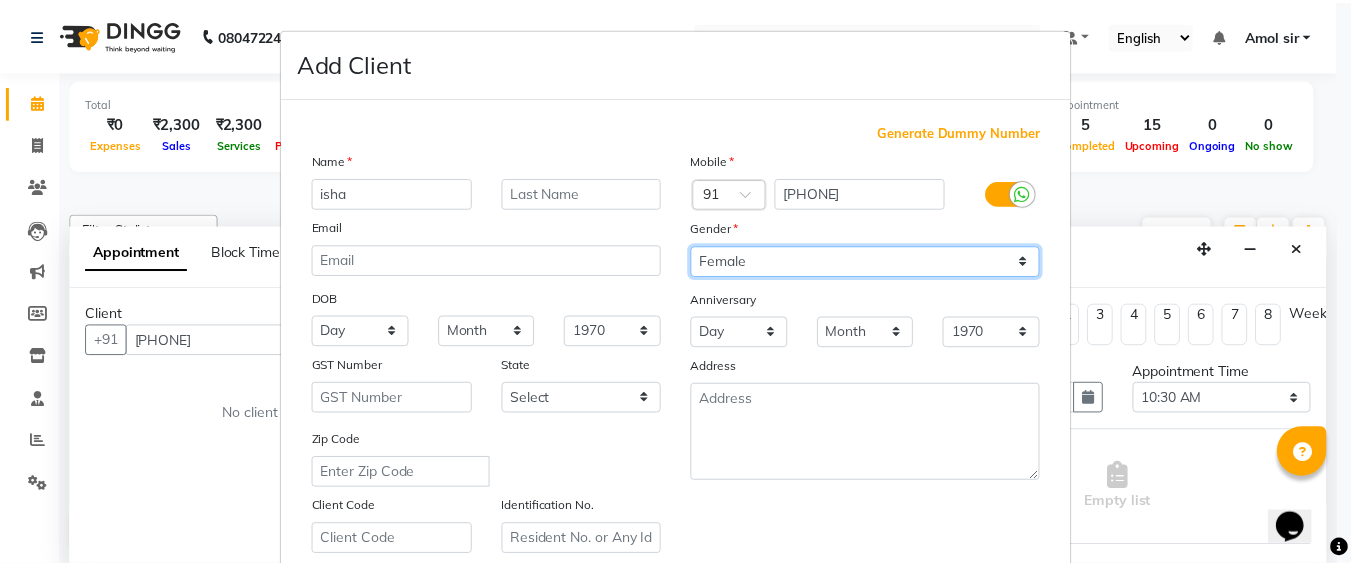 scroll, scrollTop: 357, scrollLeft: 0, axis: vertical 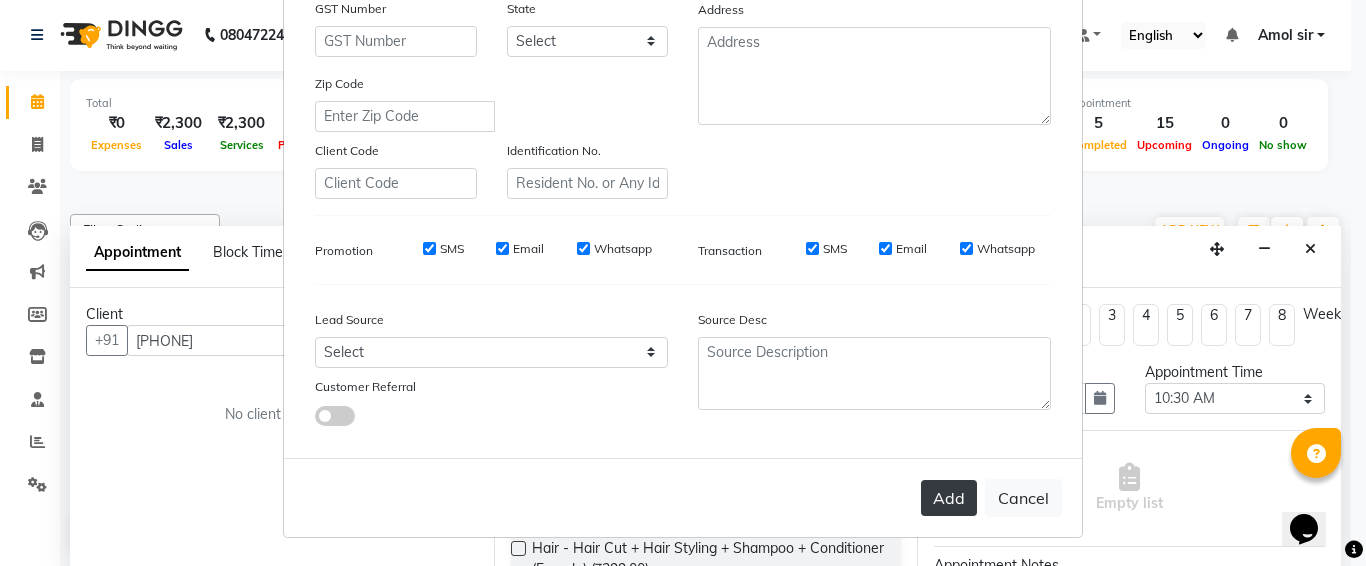 click on "Add" at bounding box center (949, 498) 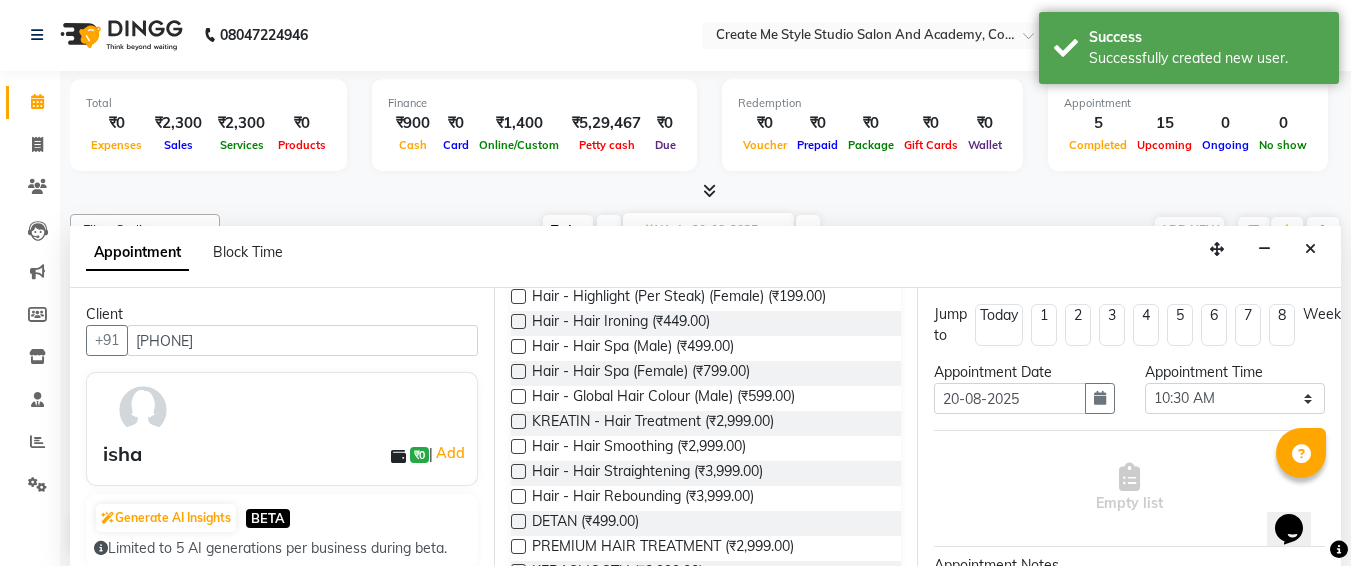 scroll, scrollTop: 295, scrollLeft: 0, axis: vertical 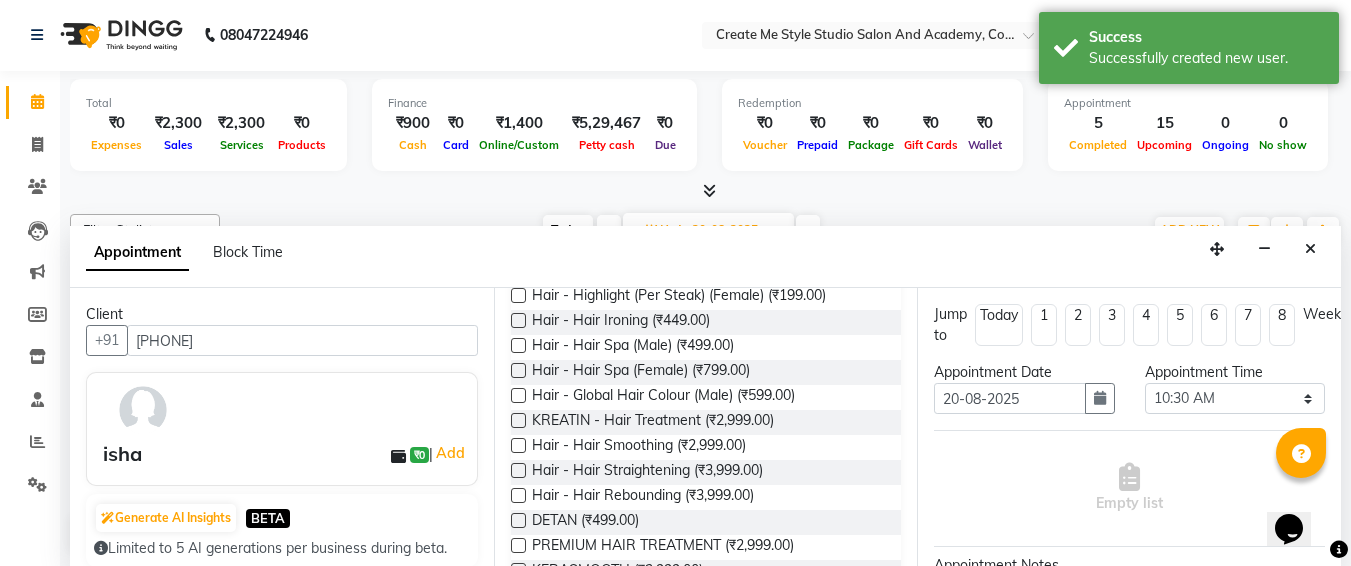 click at bounding box center [518, 445] 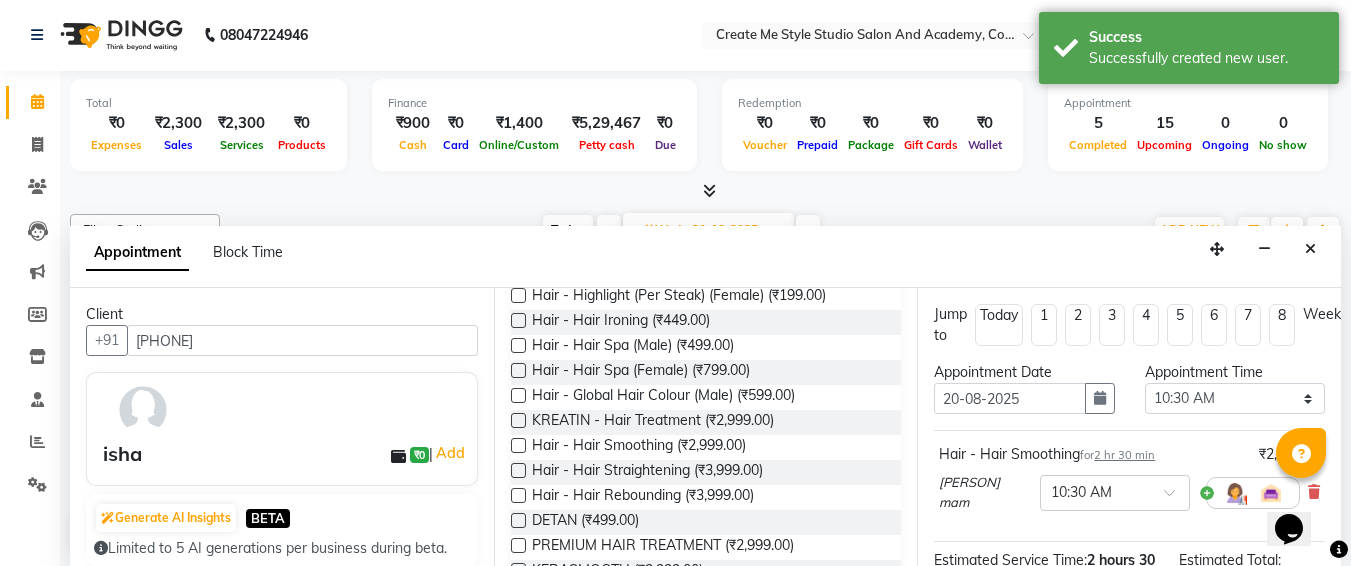 scroll, scrollTop: 287, scrollLeft: 0, axis: vertical 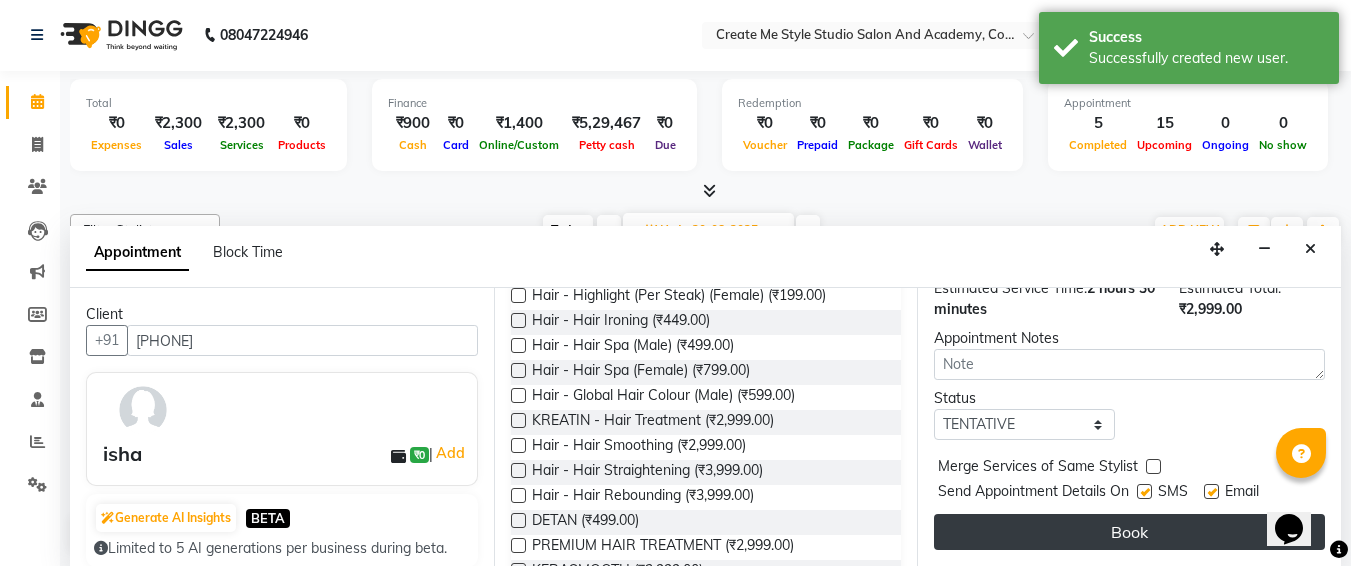 click on "Book" at bounding box center [1129, 532] 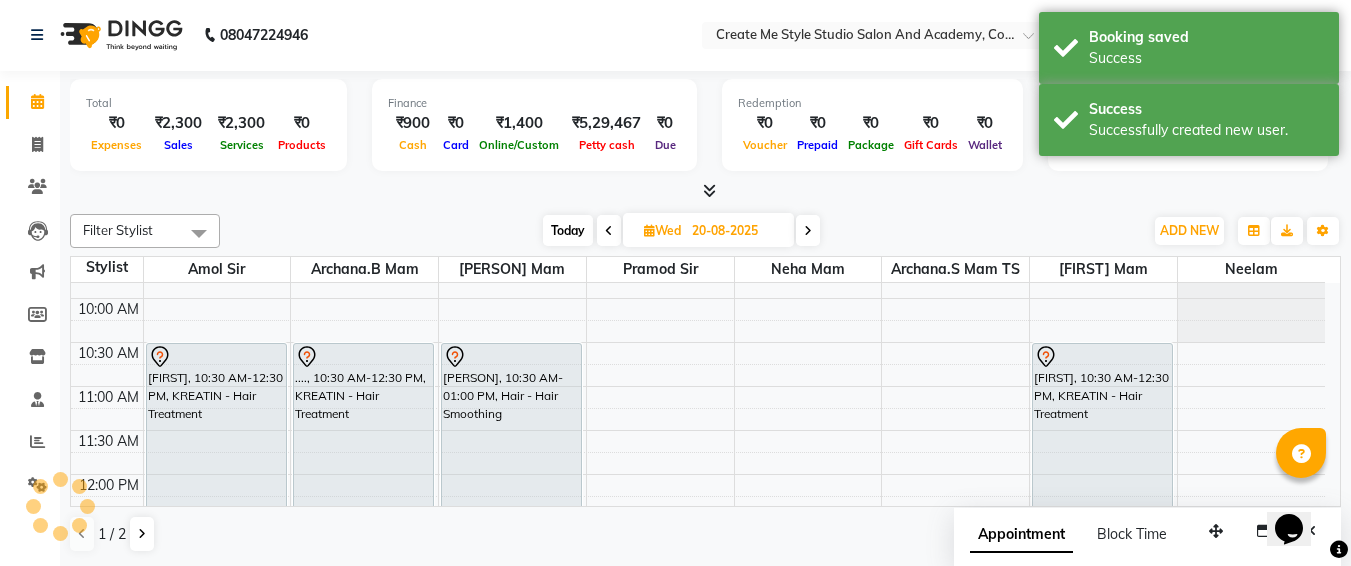 scroll, scrollTop: 0, scrollLeft: 0, axis: both 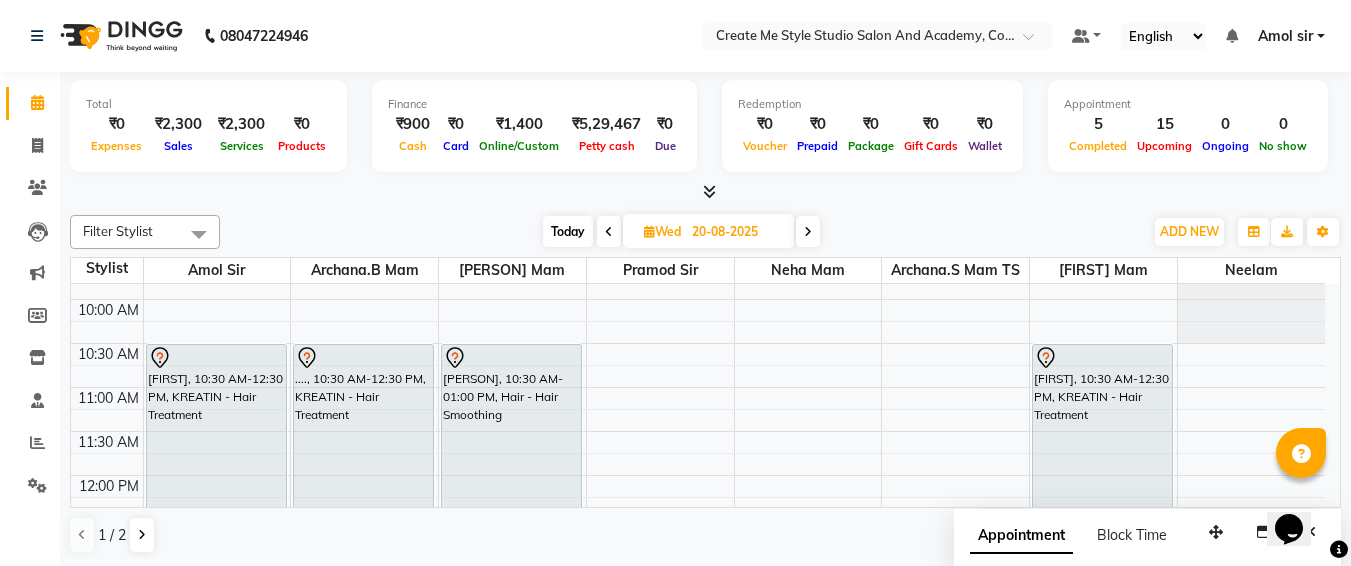 click on "Filter Stylist Select All [PERSON] sir [PERSON] mam [PERSON] mam TS [PERSON] mam [PERSON] mam [PERSON] [PERSON] mam [PERSON] sir [PERSON] sir Today Wed 20-08-2025 Toggle Dropdown Add Appointment Add Invoice Add Expense Add Attendance Add Client Add Transaction Toggle Dropdown Add Appointment Add Invoice Add Expense Add Attendance Add Client ADD NEW Toggle Dropdown Add Appointment Add Invoice Add Expense Add Attendance Add Client Add Transaction Filter Stylist Select All [PERSON] sir [PERSON] mam [PERSON] mam TS [PERSON] mam [PERSON] mam [PERSON] [PERSON] mam [PERSON] sir [PERSON] sir Group By Staff View Room View View as Vertical Vertical - Week View Horizontal Horizontal - Week View List Toggle Dropdown Calendar Settings Manage Tags Arrange Stylists Reset Stylists Full Screen Show Available Stylist Appointment Form Zoom 100% Staff/Room Display Count 8 Stylist [PERSON] sir [PERSON] mam [PERSON] mam [PERSON] mam [PERSON] mam [PERSON] mam TS [PERSON] mam [PERSON] 9:00 AM 9:30 AM 10:00 AM 10:30 AM 11:00 AM 11:30 AM 12:00 PM 12:30 PM" 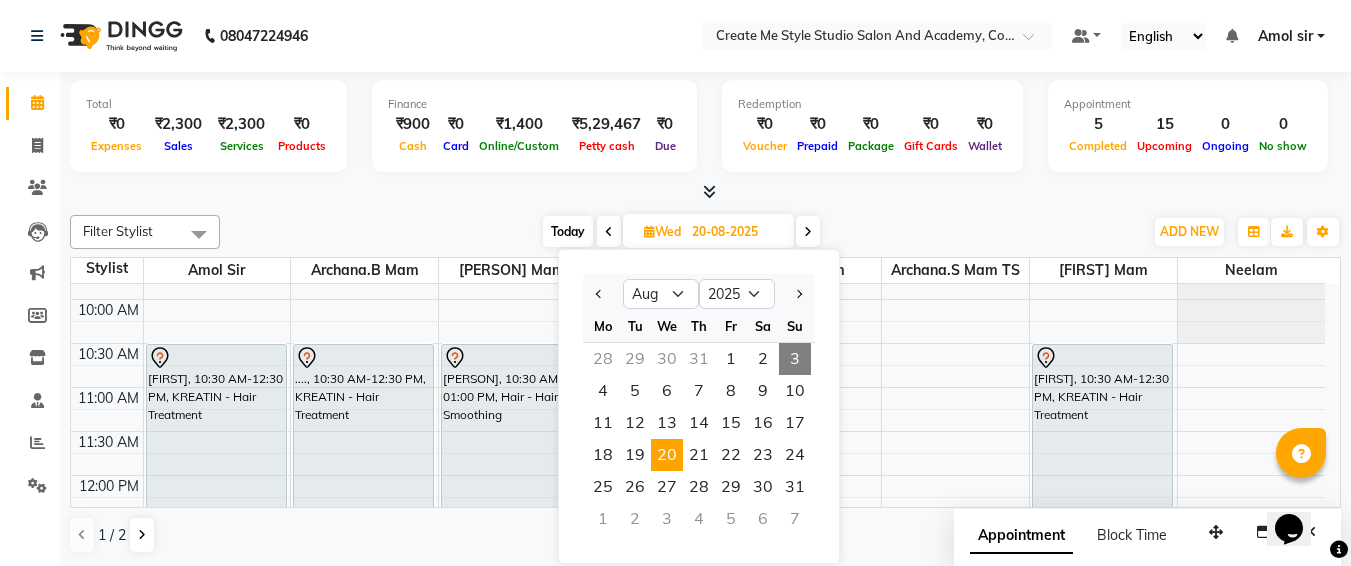 click on "1" at bounding box center (603, 519) 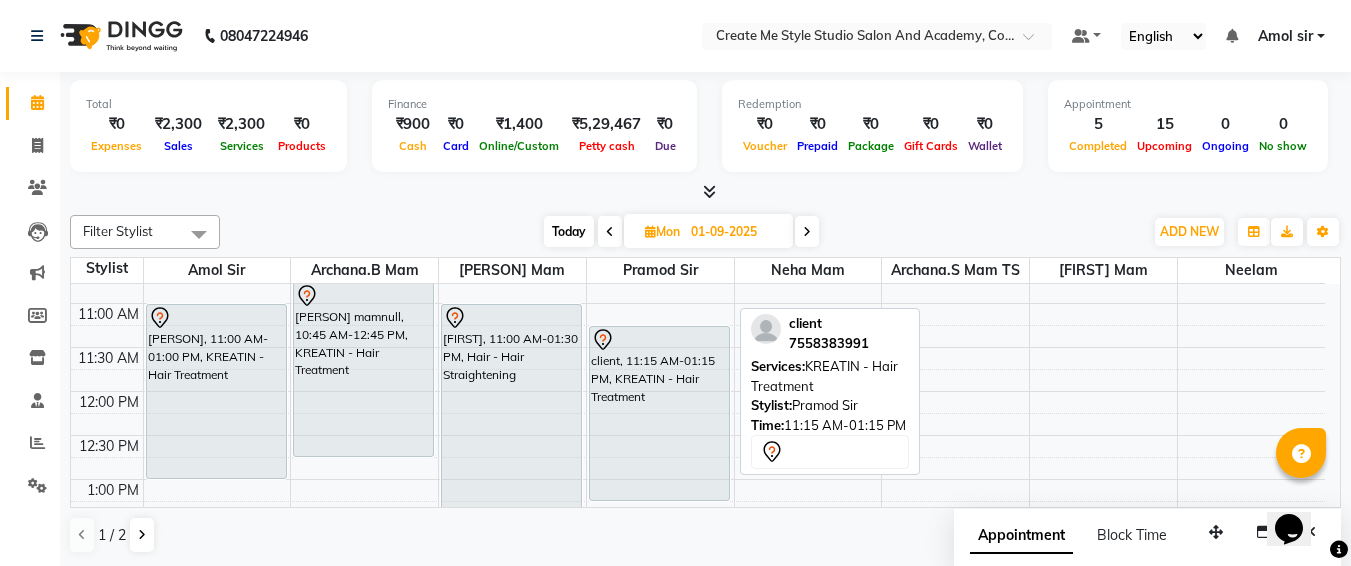 scroll, scrollTop: 155, scrollLeft: 0, axis: vertical 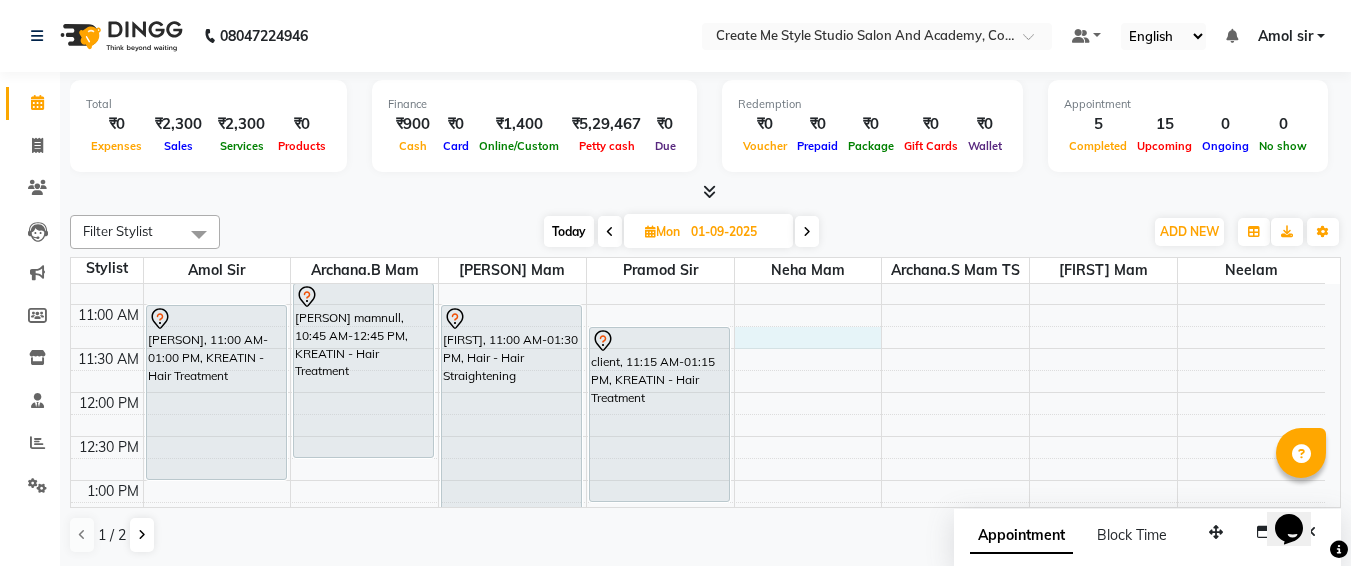 click on "[TIME] [TIME] [TIME] [TIME] [TIME] [TIME] [TIME] [TIME] [TIME] [TIME] [TIME] [TIME] [TIME] [TIME] [TIME] [TIME] [TIME] [TIME] [TIME] [TIME] [TIME] [TIME] [TIME] [TIME] [TIME] [TIME]             [NAME], [TIME] - [TIME], [BRAND] - [SERVICE]             [NAME] mamnull, [TIME] - [TIME], [BRAND] - [SERVICE]             [NAME], [TIME] - [TIME], [SERVICE] - [SERVICE]             [NAME], [TIME] - [TIME], [BRAND] - [SERVICE]" at bounding box center (698, 700) 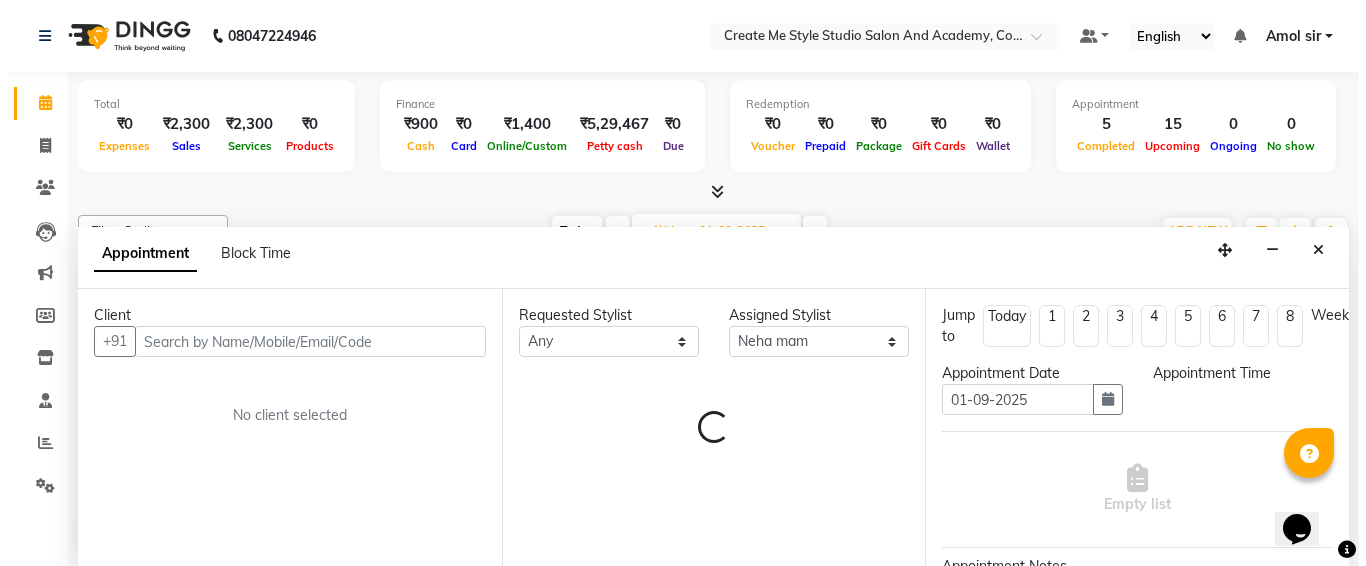 scroll, scrollTop: 1, scrollLeft: 0, axis: vertical 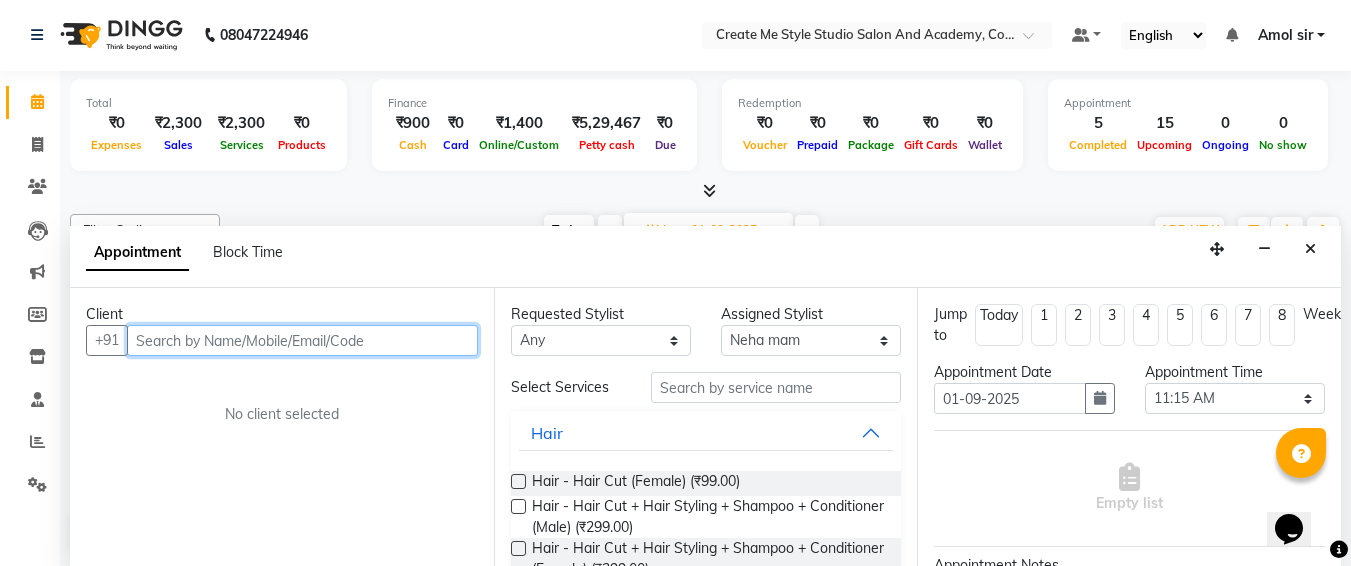 click at bounding box center (302, 340) 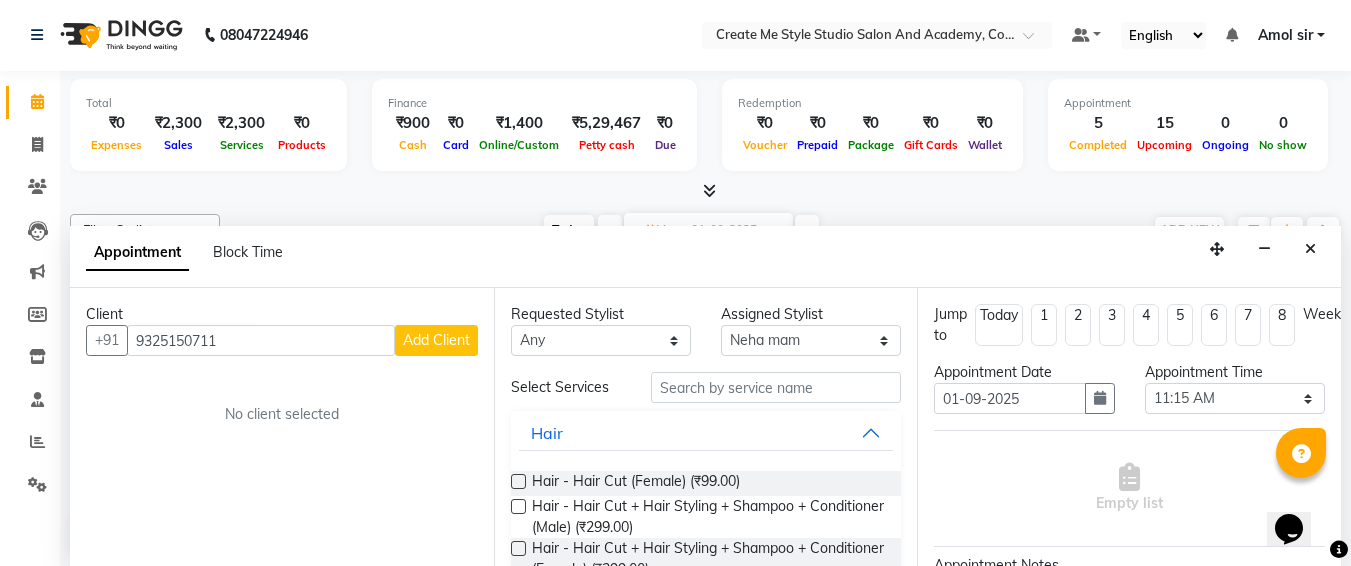 click on "Add Client" at bounding box center (436, 340) 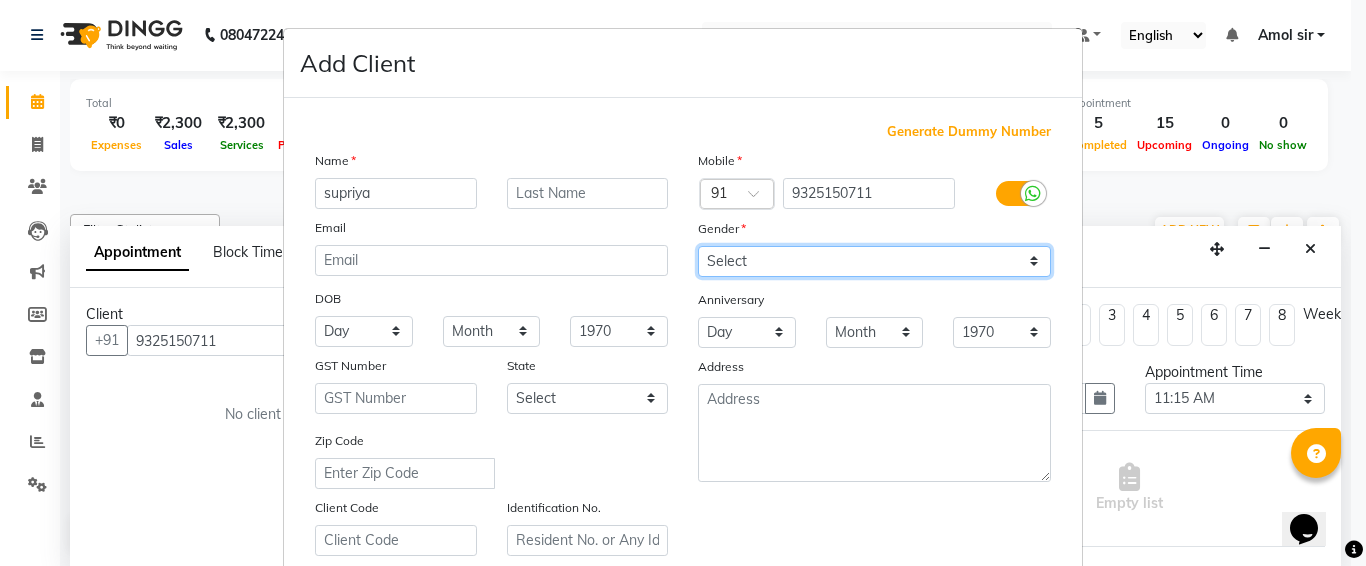 click on "Select Male Female Other Prefer Not To Say" at bounding box center [874, 261] 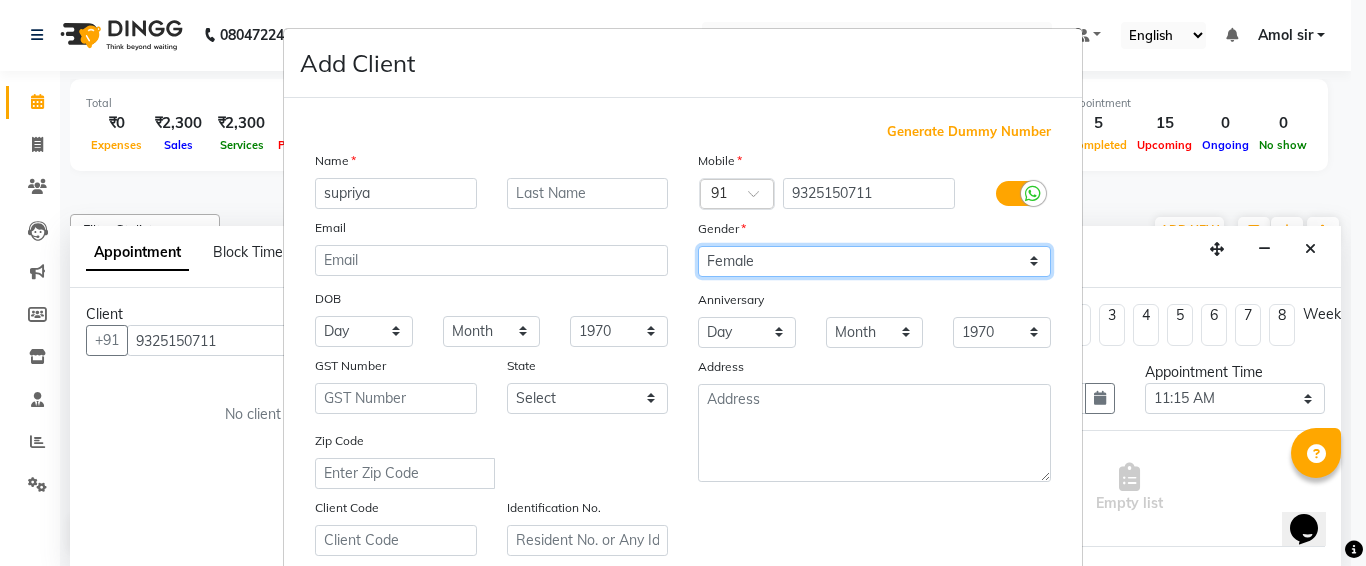 click on "Select Male Female Other Prefer Not To Say" at bounding box center [874, 261] 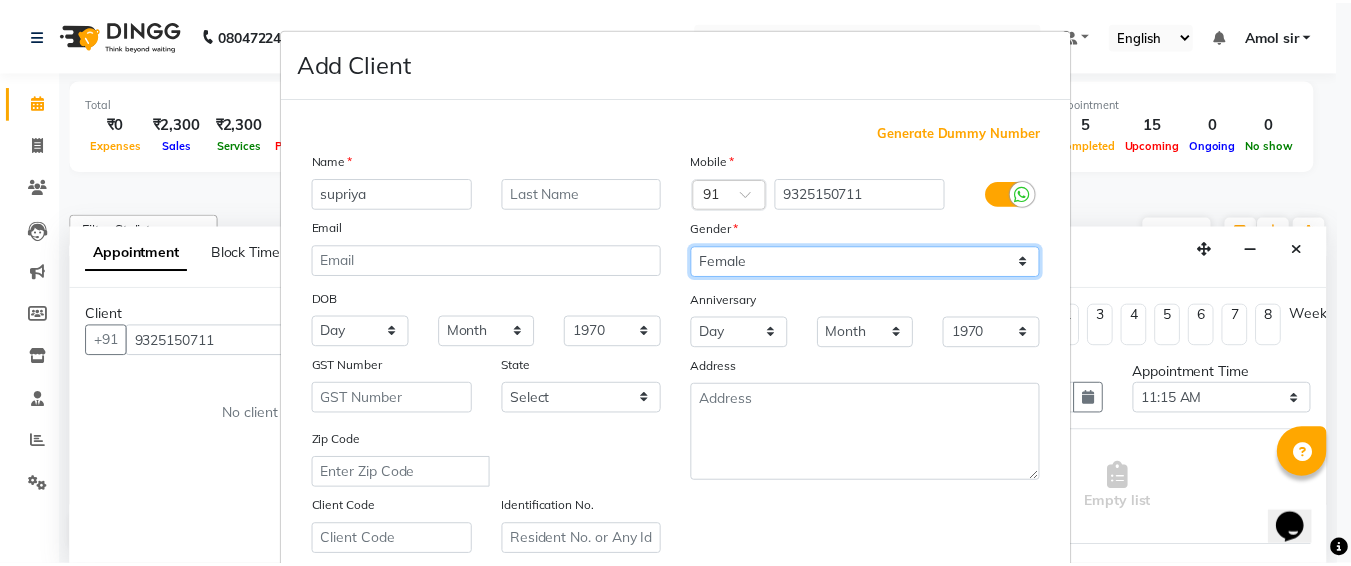 scroll, scrollTop: 357, scrollLeft: 0, axis: vertical 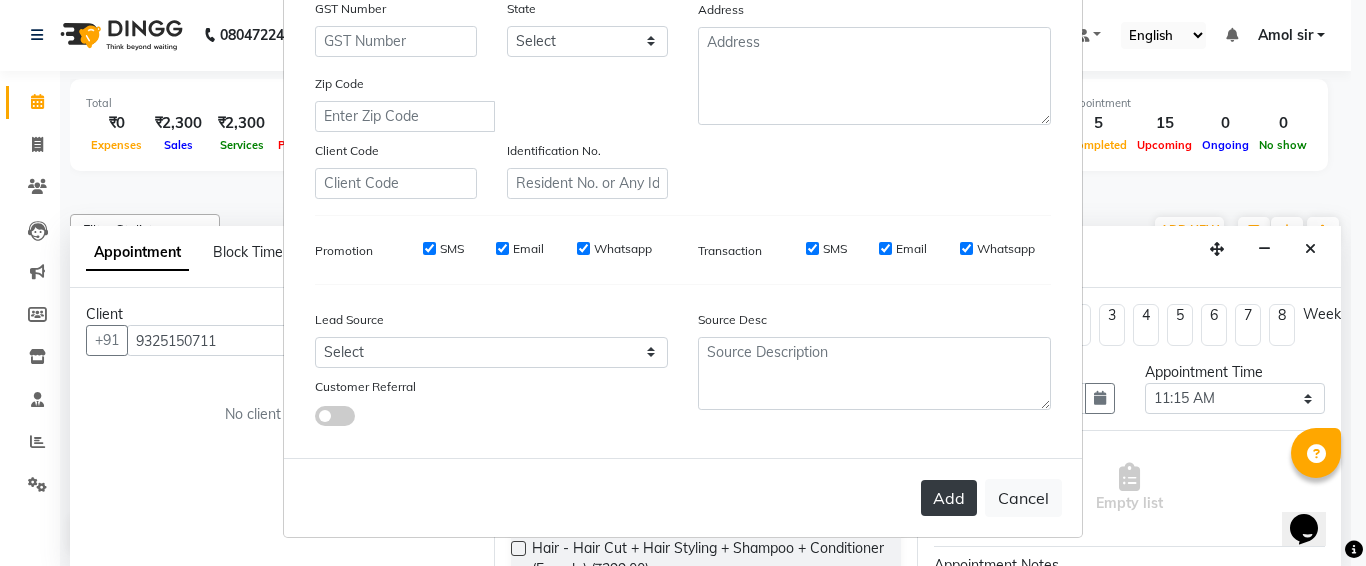 click on "Add" at bounding box center [949, 498] 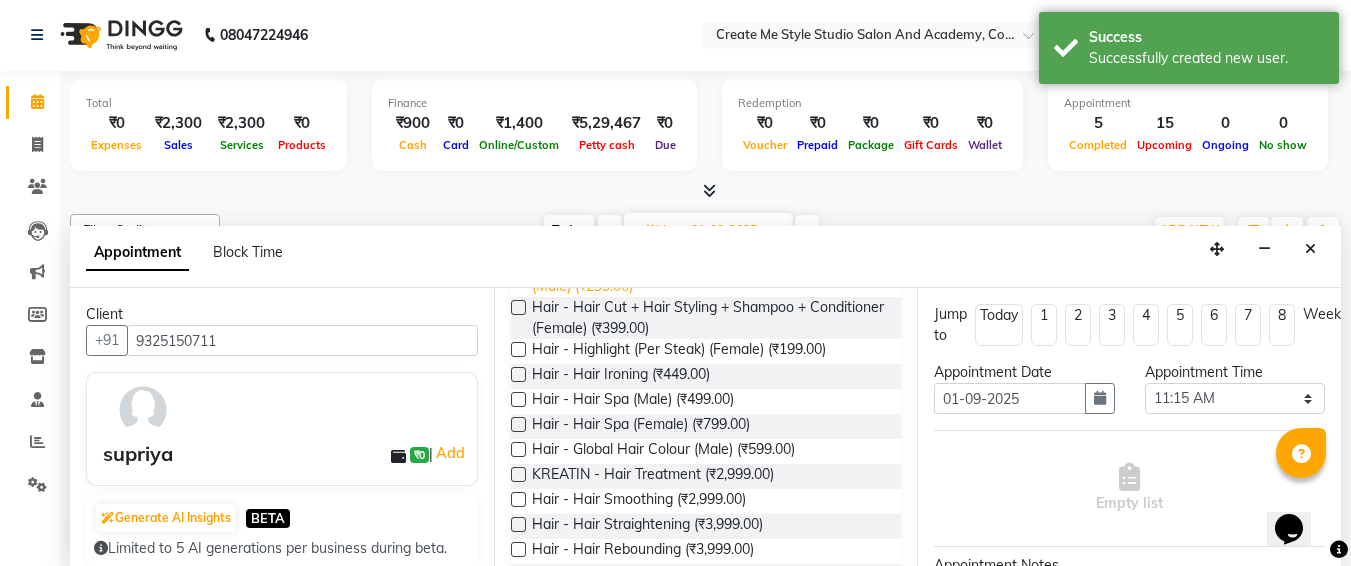 scroll, scrollTop: 243, scrollLeft: 0, axis: vertical 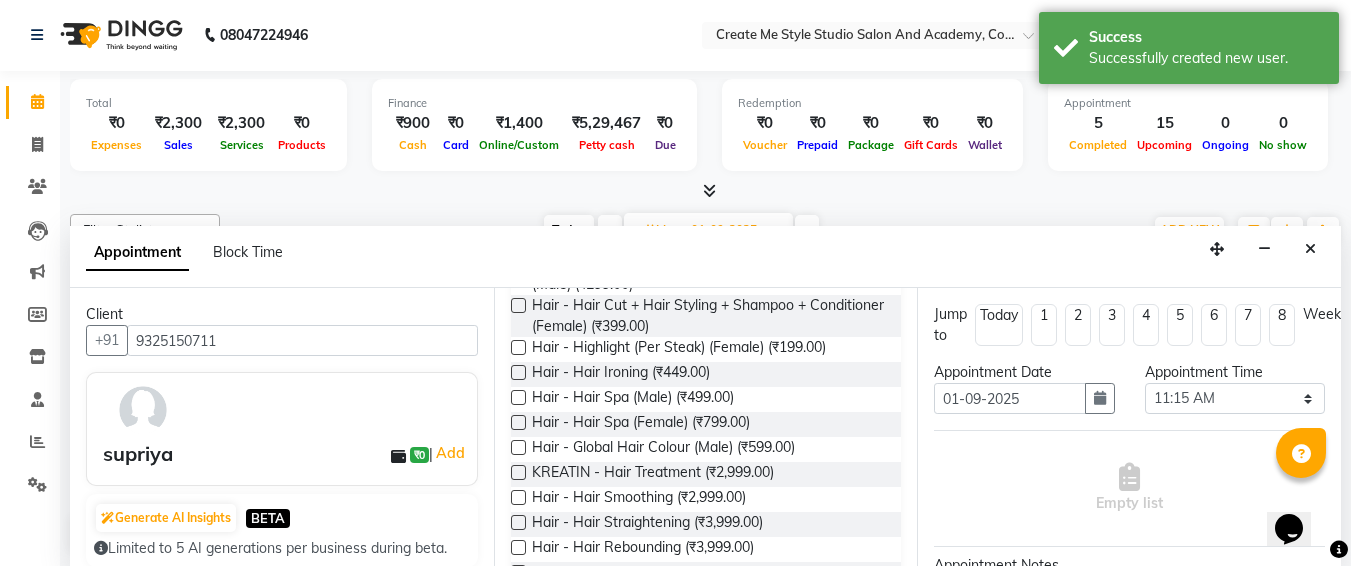 click at bounding box center [518, 472] 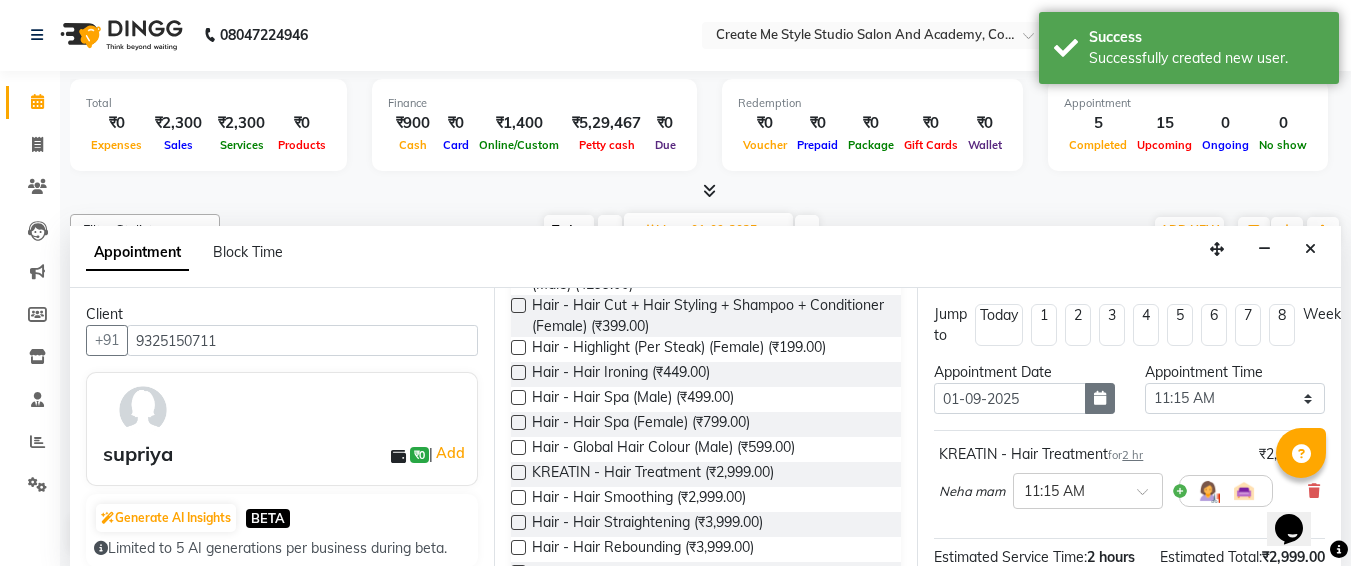 scroll, scrollTop: 284, scrollLeft: 0, axis: vertical 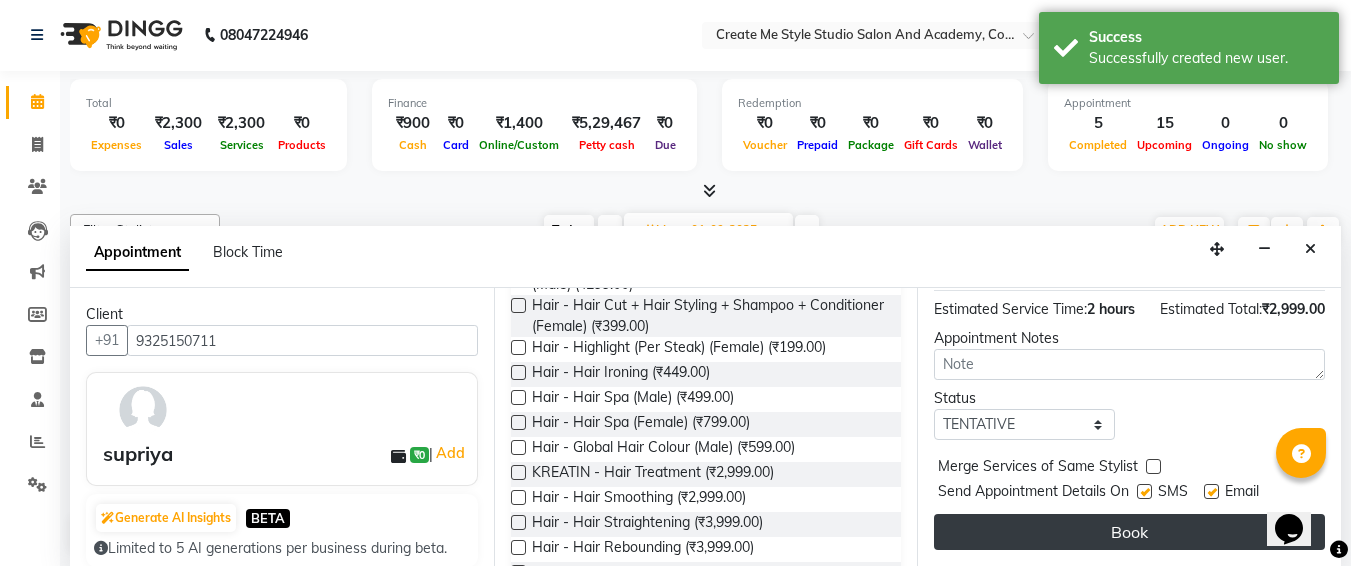 click on "Book" at bounding box center [1129, 532] 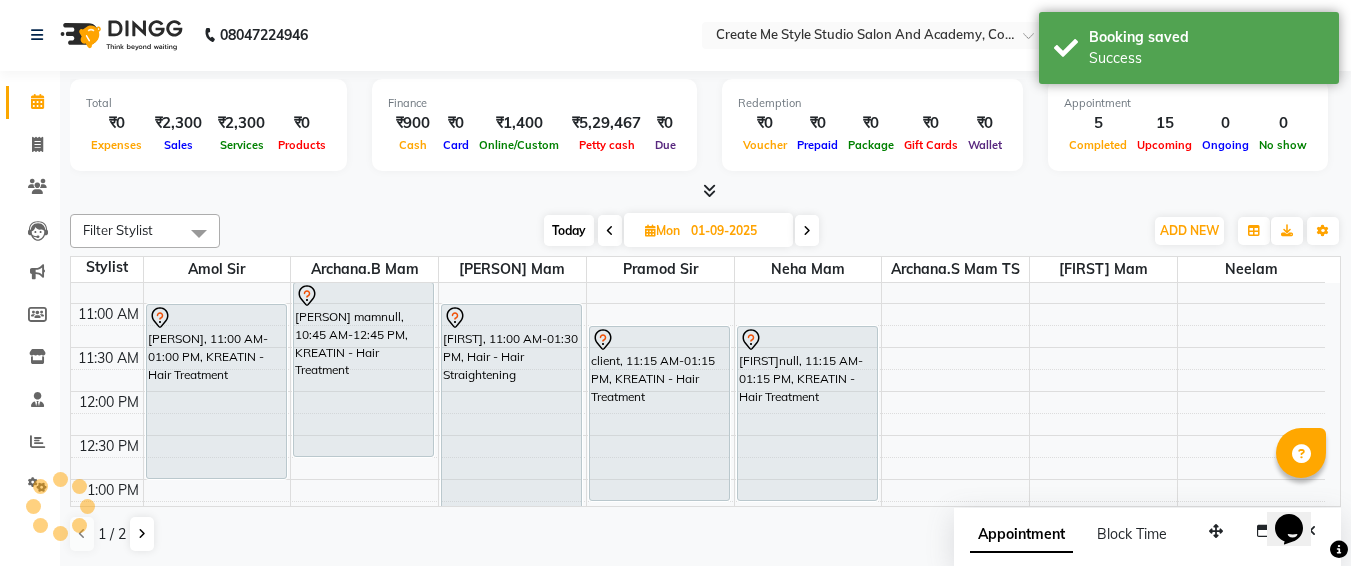scroll, scrollTop: 0, scrollLeft: 0, axis: both 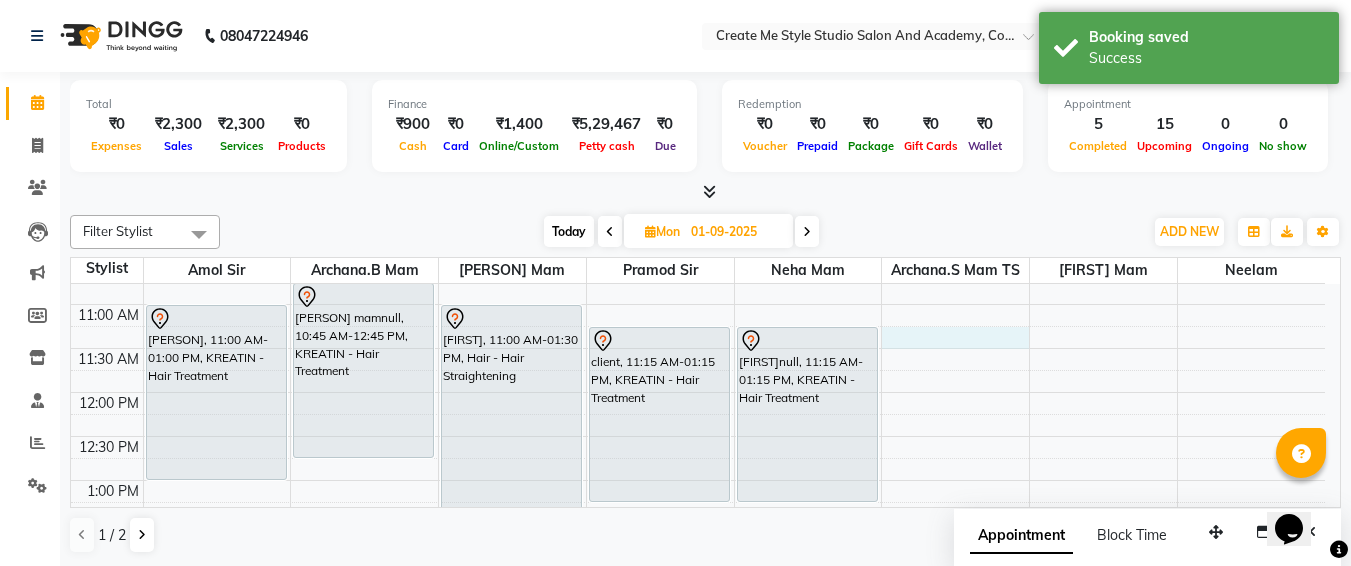 click on "9:00 AM 9:30 AM 10:00 AM 10:30 AM 11:00 AM 11:30 AM 12:00 PM 12:30 PM 1:00 PM 1:30 PM 2:00 PM 2:30 PM 3:00 PM 3:30 PM 4:00 PM 4:30 PM 5:00 PM 5:30 PM 6:00 PM 6:30 PM 7:00 PM 7:30 PM 8:00 PM 8:30 PM 9:00 PM 9:30 PM [PERSON], 11:00 AM-01:00 PM, KREATIN - Hair Treatment [PERSON] mamnull, 10:45 AM-12:45 PM, KREATIN - Hair Treatment [PERSON], 11:00 AM-01:30 PM, Hair - Hair Straightening [PERSON], 11:15 AM-01:15 PM, KREATIN - Hair Treatment [PERSON]null, 11:15 AM-01:15 PM, KREATIN - Hair Treatment" at bounding box center (698, 700) 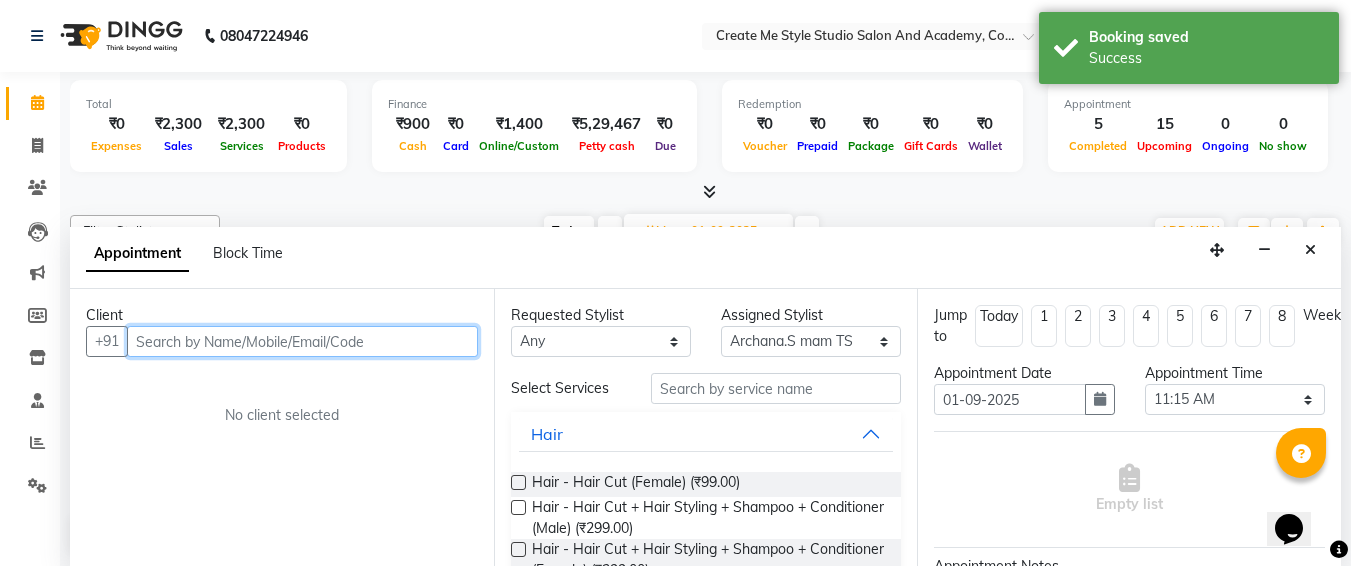 scroll, scrollTop: 1, scrollLeft: 0, axis: vertical 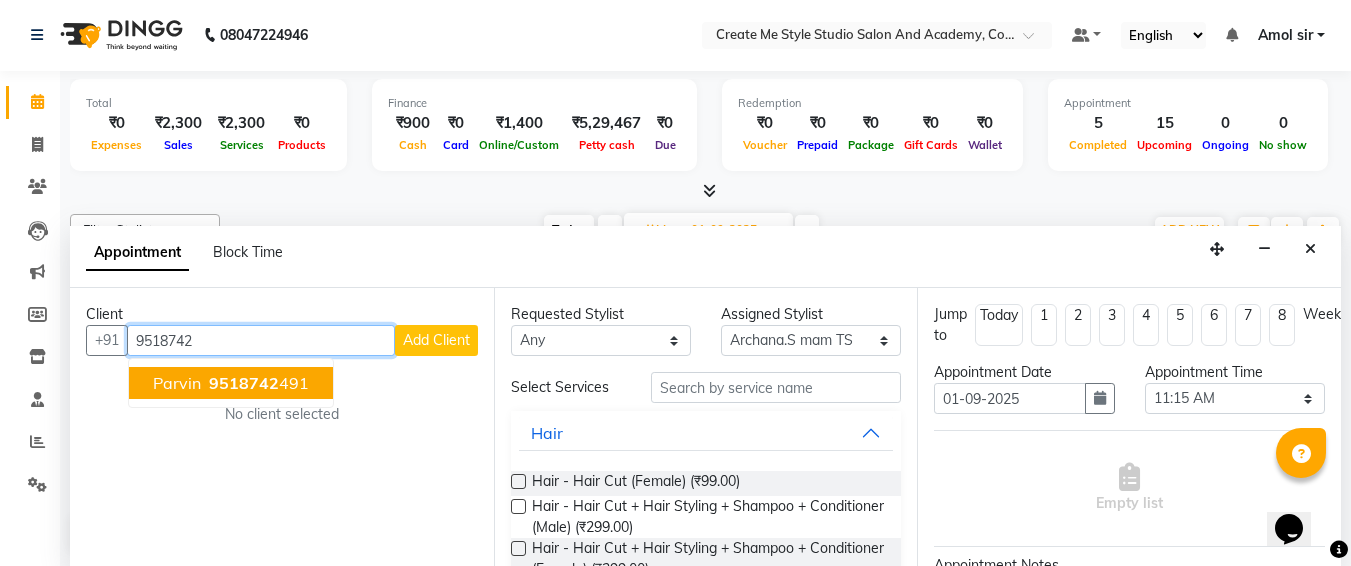 click on "[PHONE]" at bounding box center [257, 383] 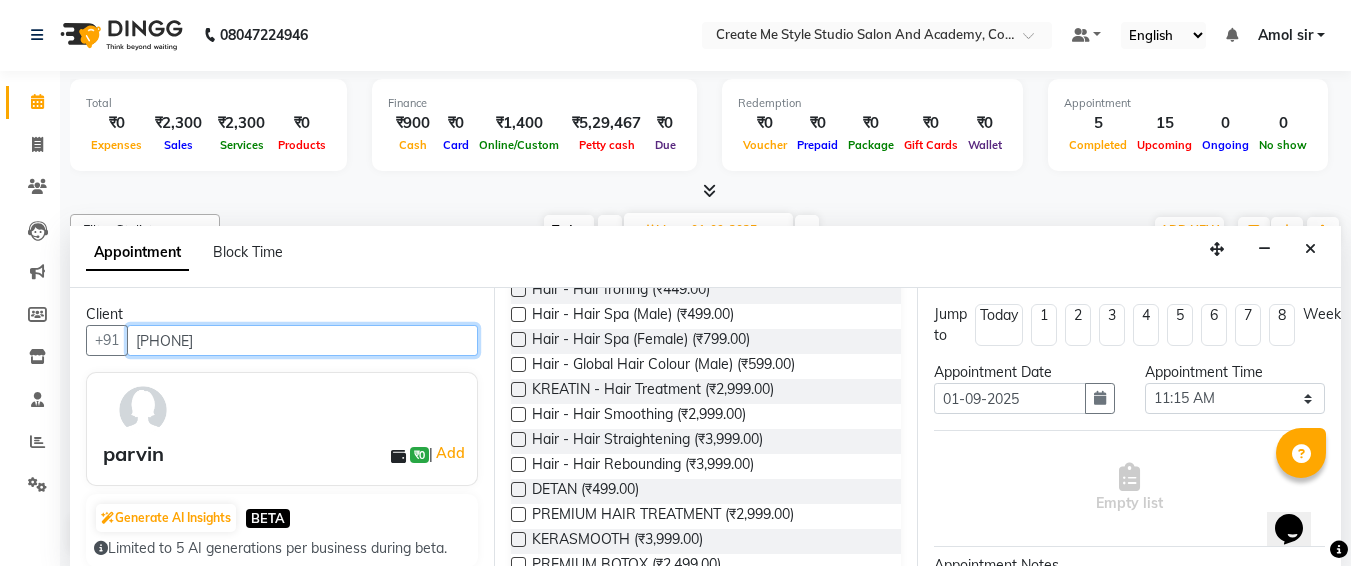 scroll, scrollTop: 327, scrollLeft: 0, axis: vertical 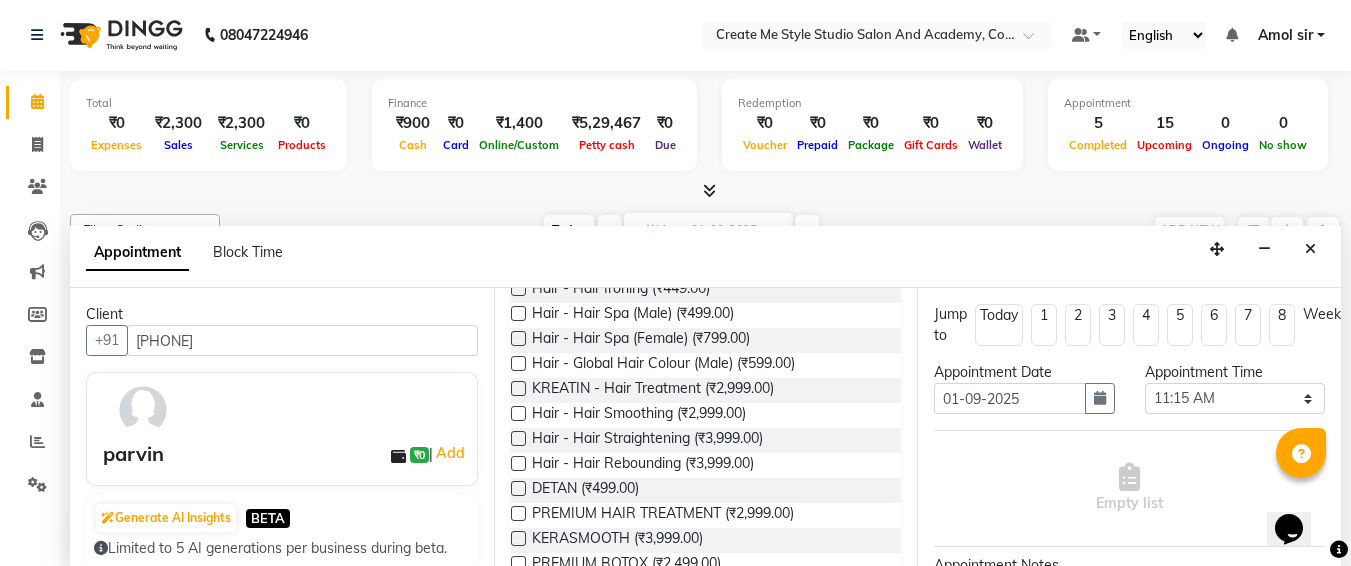 click at bounding box center (518, 388) 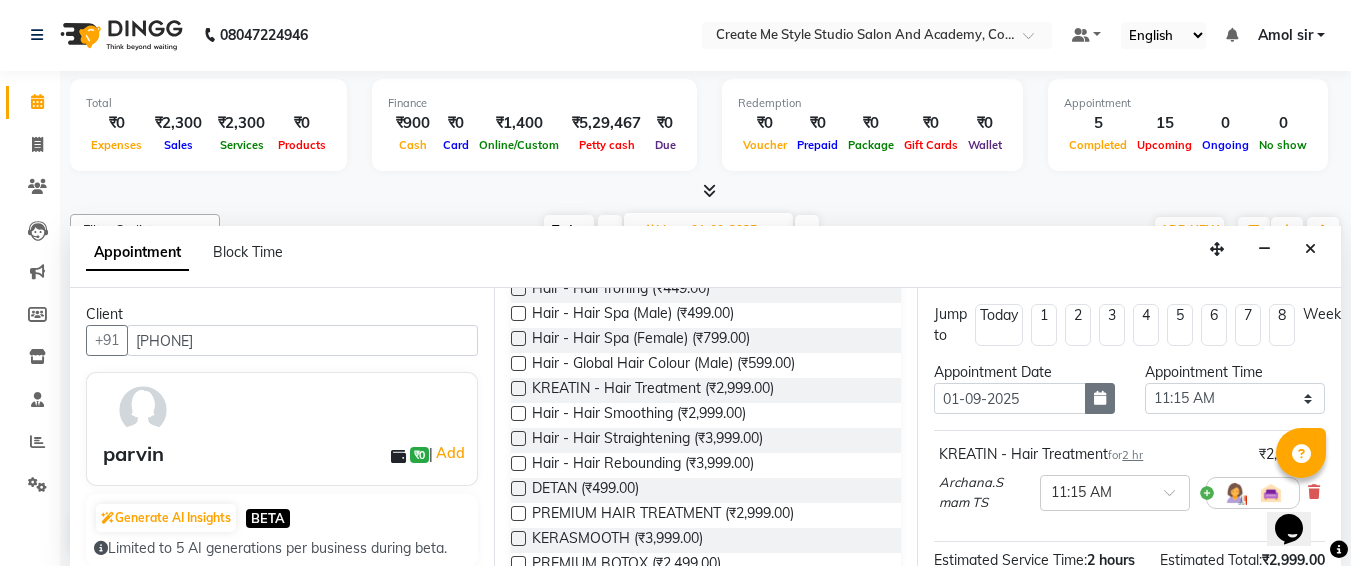 scroll, scrollTop: 287, scrollLeft: 0, axis: vertical 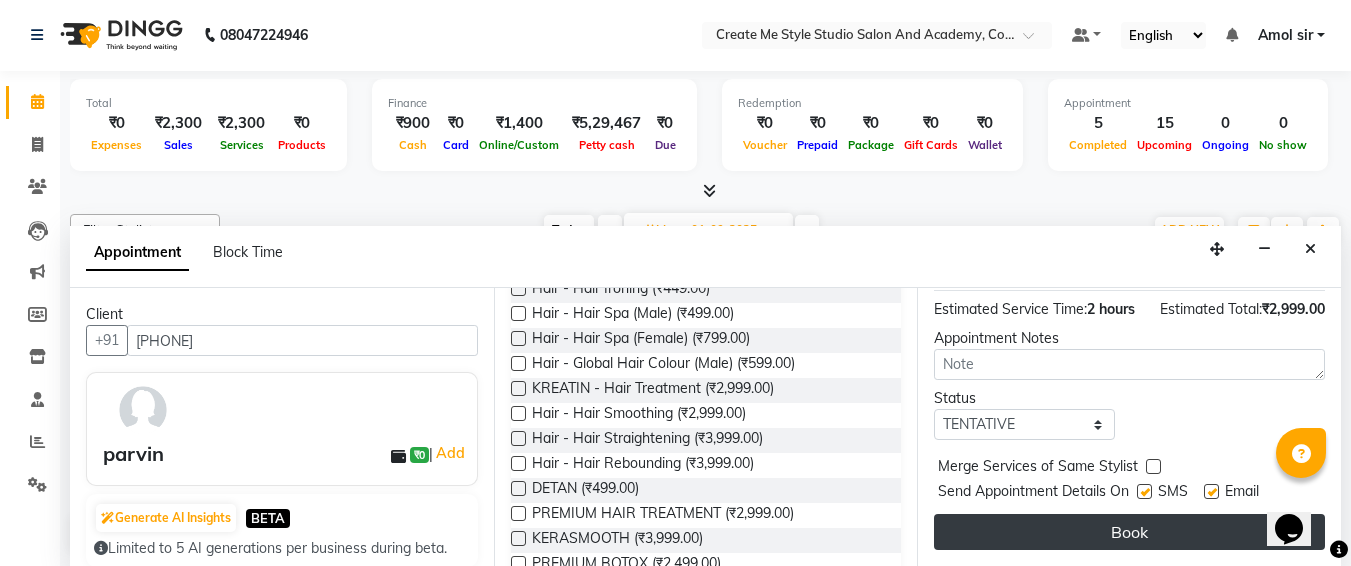 click on "Book" at bounding box center (1129, 532) 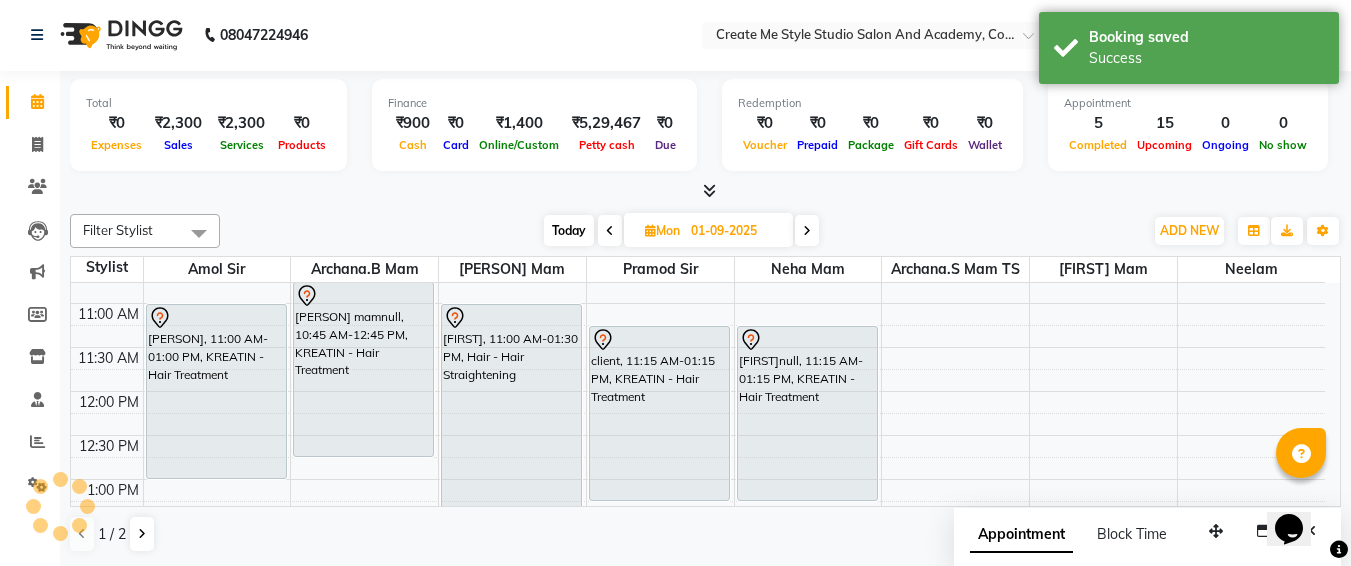 scroll, scrollTop: 0, scrollLeft: 0, axis: both 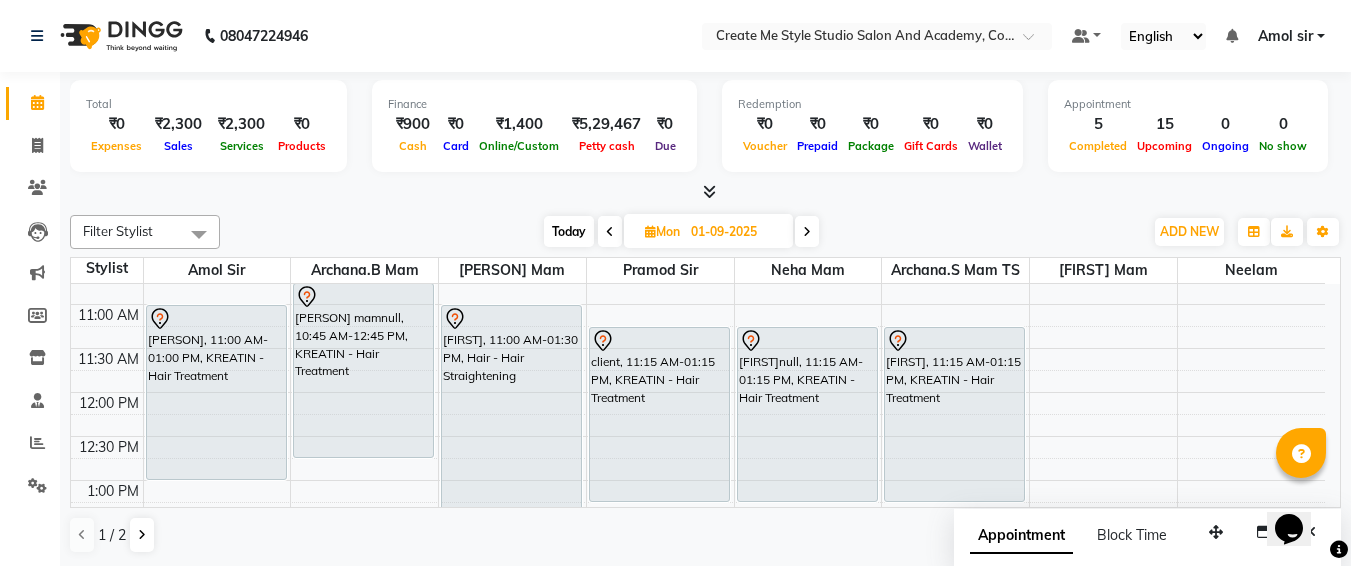 click on "01-09-2025" at bounding box center [735, 232] 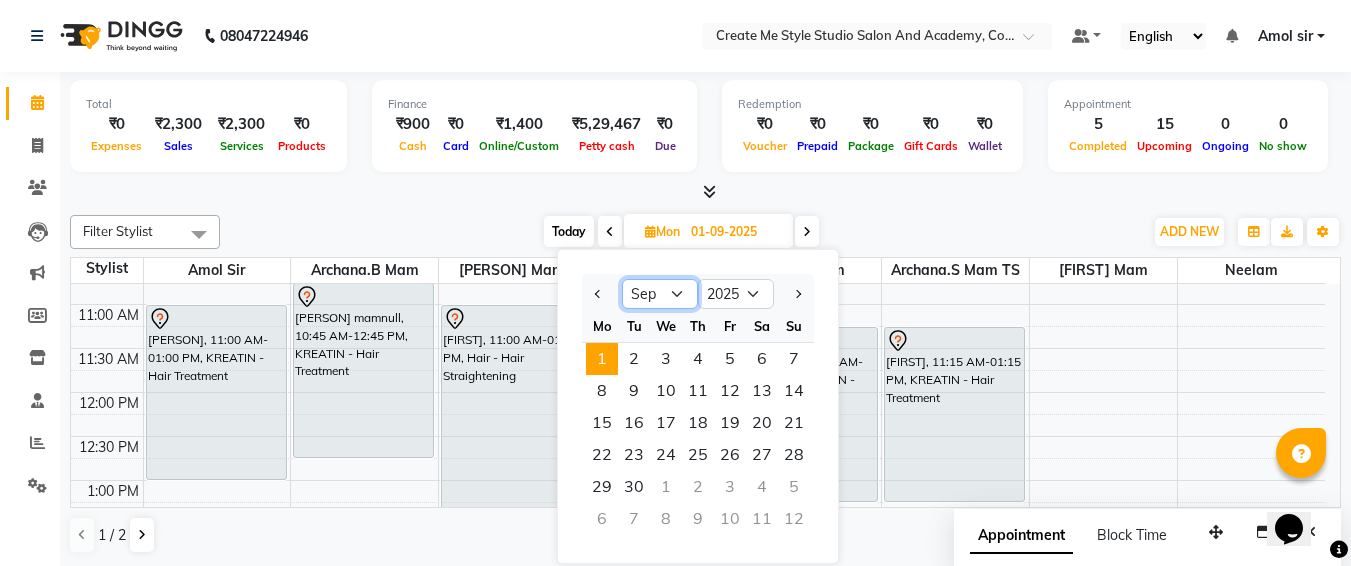click on "Jan Feb Mar Apr May Jun Jul Aug Sep Oct Nov Dec" at bounding box center (660, 294) 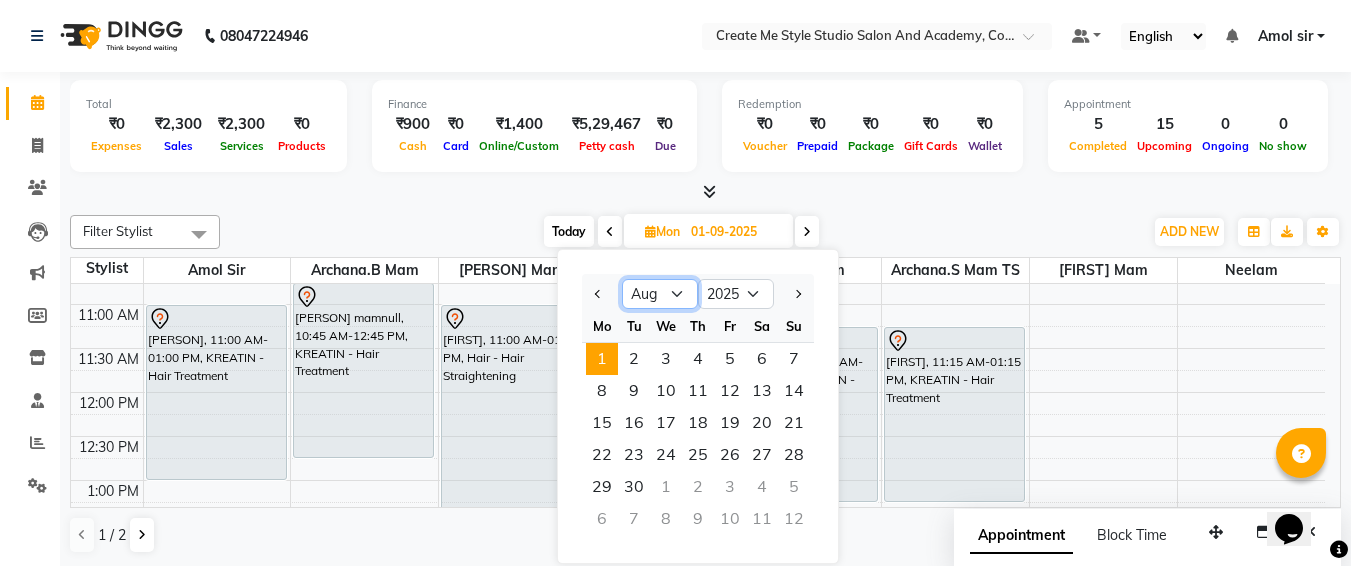 click on "Jan Feb Mar Apr May Jun Jul Aug Sep Oct Nov Dec" at bounding box center (660, 294) 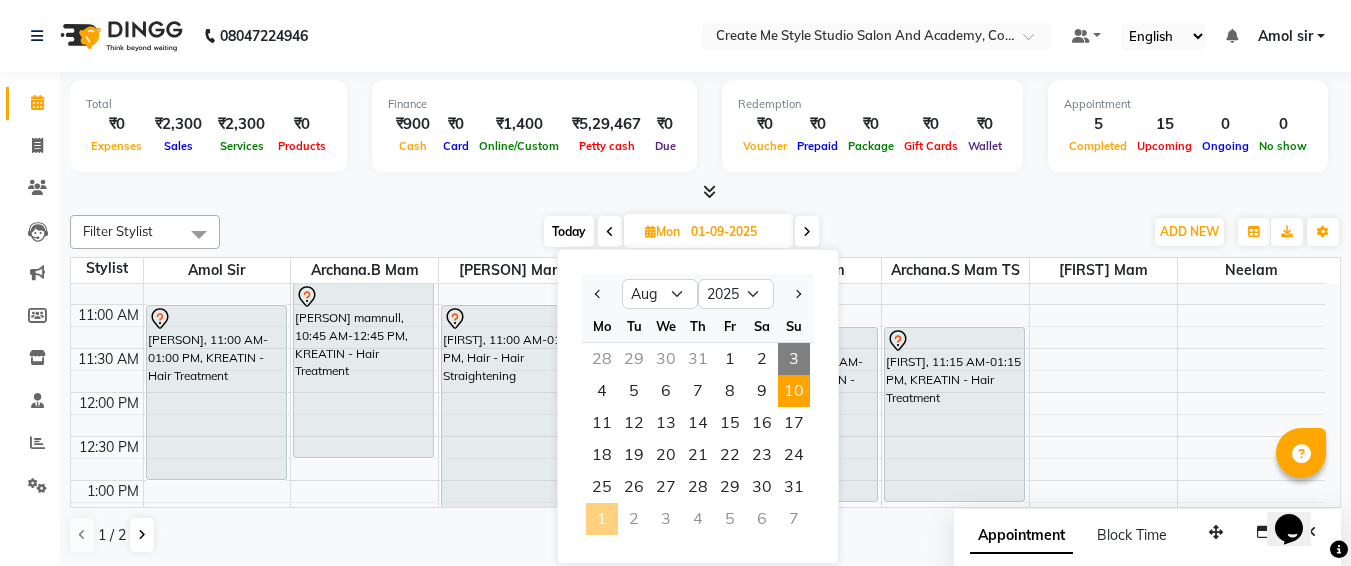 click on "10" at bounding box center (794, 391) 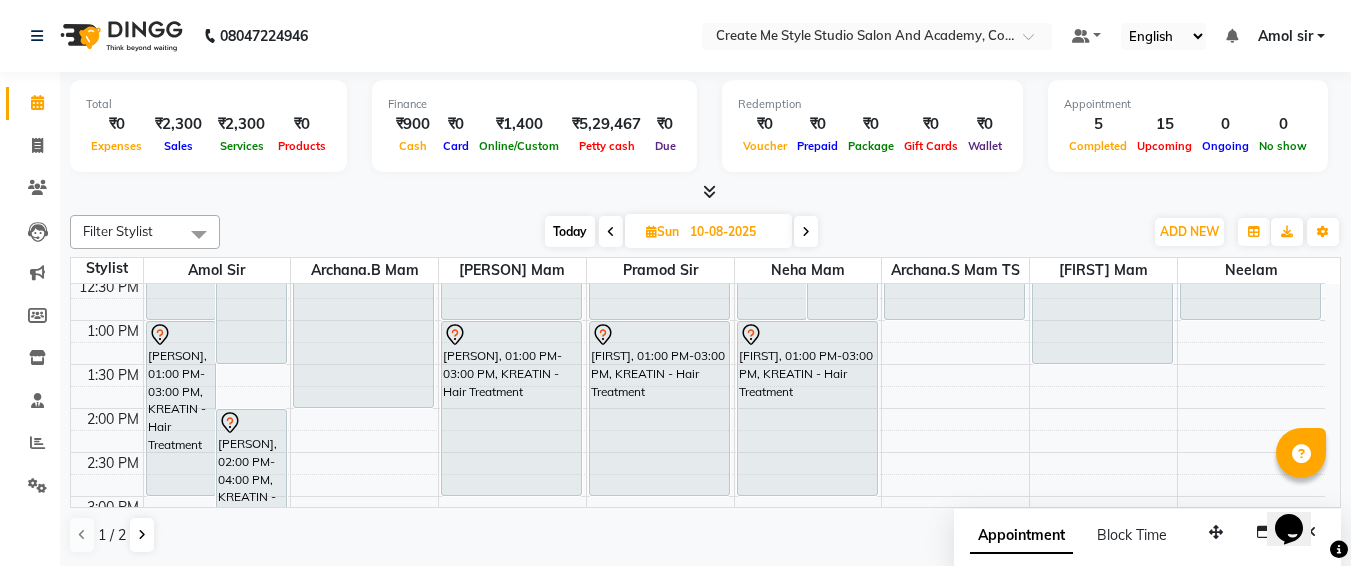 scroll, scrollTop: 313, scrollLeft: 0, axis: vertical 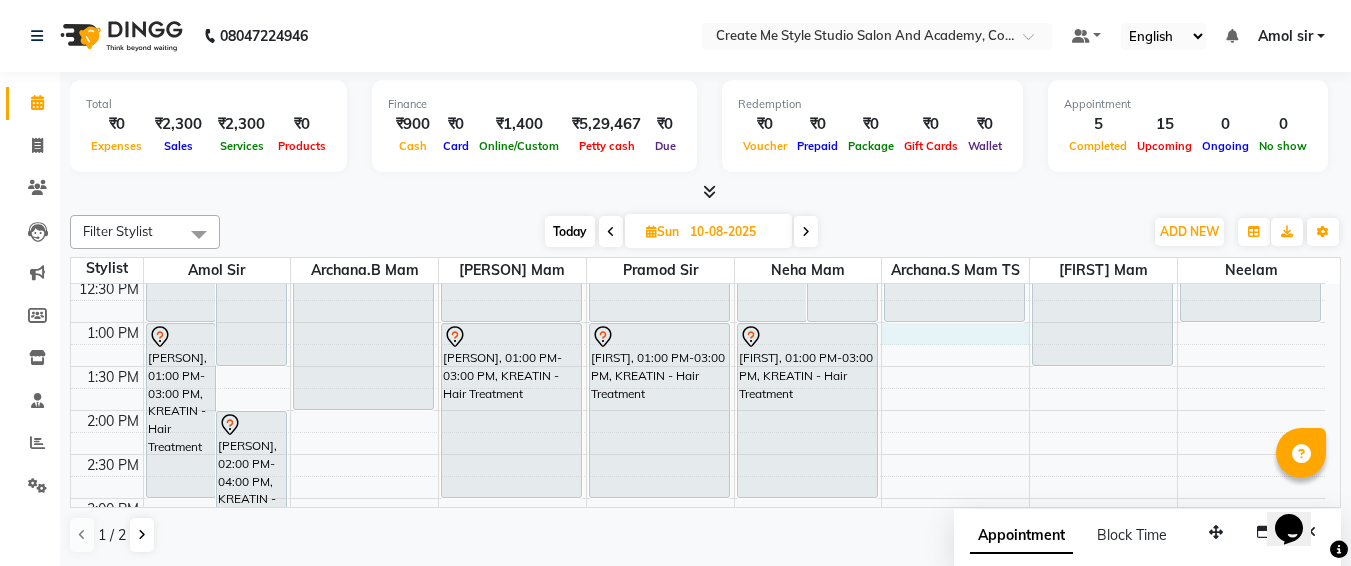 click on "9:00 AM 9:30 AM 10:00 AM 10:30 AM 11:00 AM 11:30 AM 12:00 PM 12:30 PM 1:00 PM 1:30 PM 2:00 PM 2:30 PM 3:00 PM 3:30 PM 4:00 PM 4:30 PM 5:00 PM 5:30 PM 6:00 PM 6:30 PM 7:00 PM 7:30 PM 8:00 PM 8:30 PM 9:00 PM 9:30 PM             .., 10:30 AM-01:00 PM, Hair - Hair Smoothing             riya, 11:00 AM-01:30 PM, PREMIUM HAIR TREATMENT             preeti, 01:00 PM-03:00 PM, KREATIN - Hair Treatment             mrunali, 02:00 PM-04:00 PM, KREATIN - Hair Treatment             simmi, 11:00 AM-02:00 PM, KERASMOOTH             neha, 11:00 AM-01:00 PM, KREATIN - Hair Treatment             shital, 01:00 PM-03:00 PM, KREATIN - Hair Treatment             shivanya, 11:00 AM-01:00 PM, KREATIN - Hair Treatment             mrunali, 01:00 PM-03:00 PM, KREATIN - Hair Treatment             diksha, 10:30 AM-01:00 PM, Hair - Hair Smoothing             sonrisa, 10:30 AM-01:00 PM, Hair - Hair Smoothing             sharaya, 01:00 PM-03:00 PM, KREATIN - Hair Treatment             amruta, 11:00 AM-01:00 PM, KREATIN - Hair Treatment" at bounding box center [698, 542] 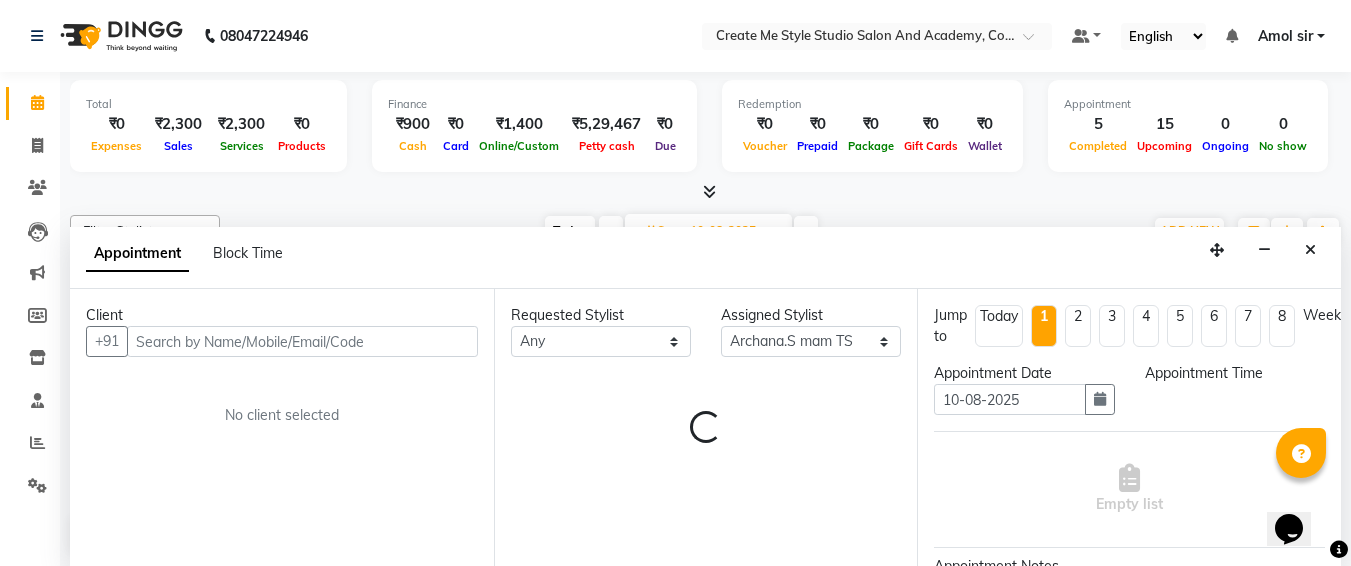scroll, scrollTop: 1, scrollLeft: 0, axis: vertical 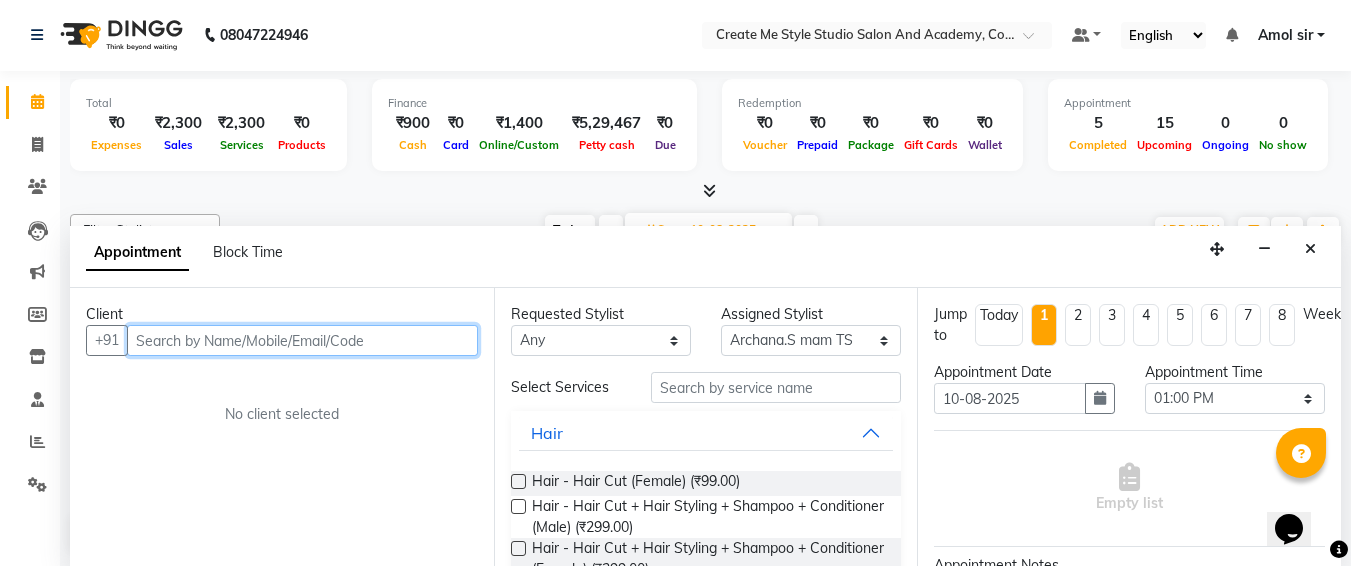 click at bounding box center [302, 340] 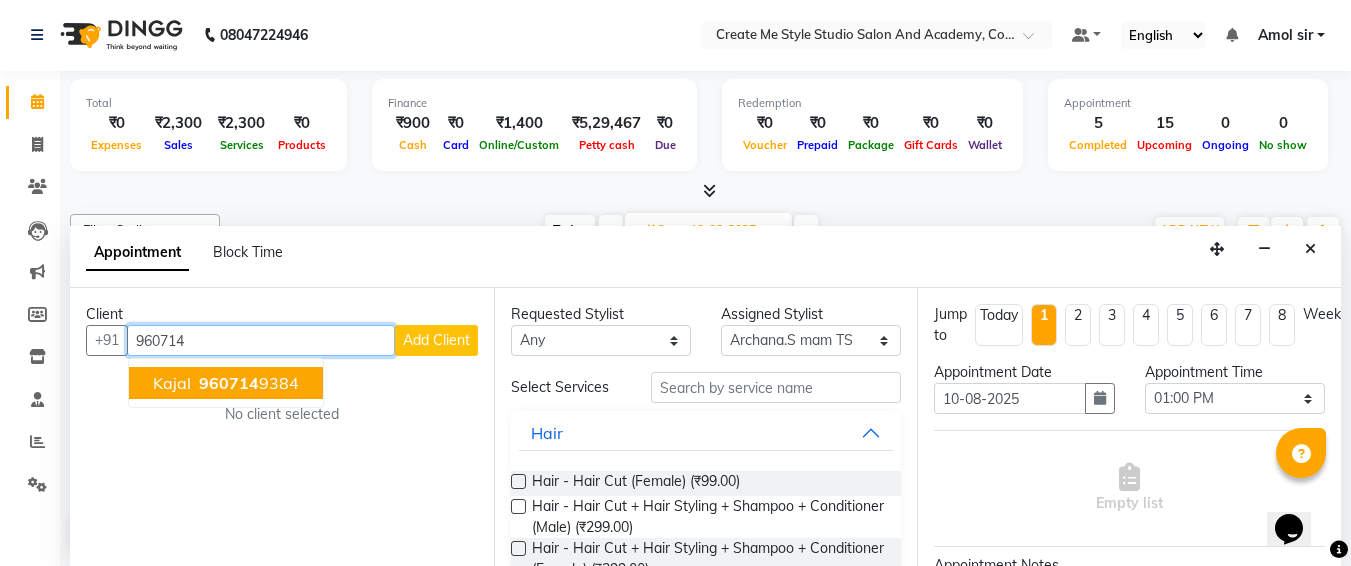 click on "[PHONE]" at bounding box center [247, 383] 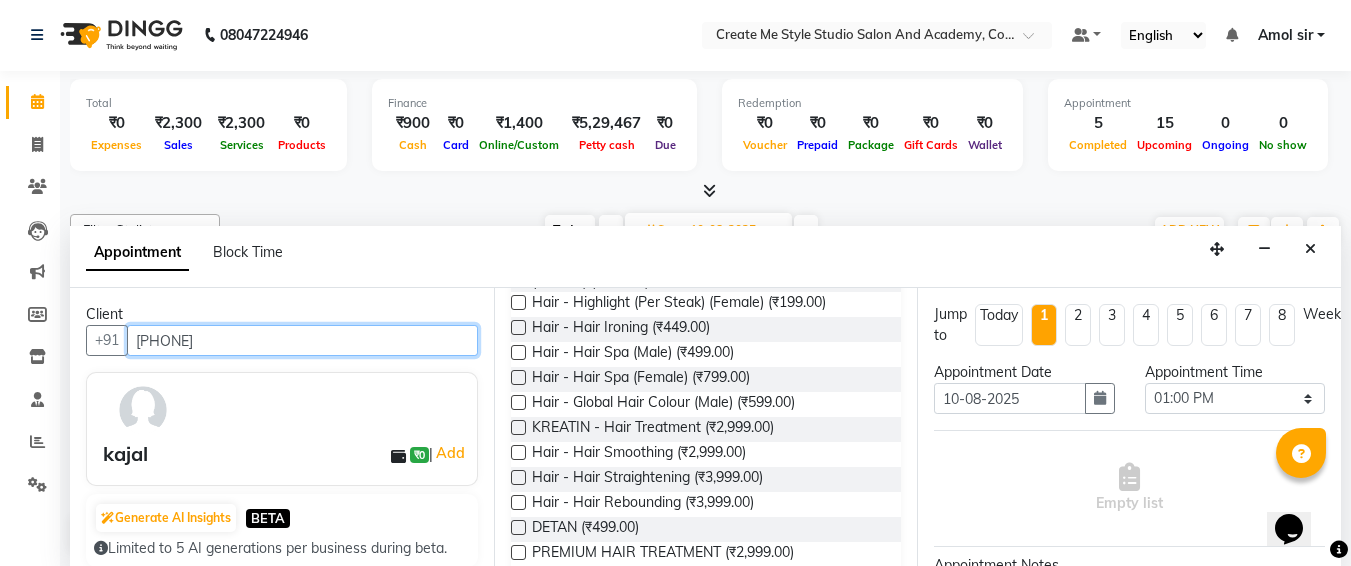scroll, scrollTop: 289, scrollLeft: 0, axis: vertical 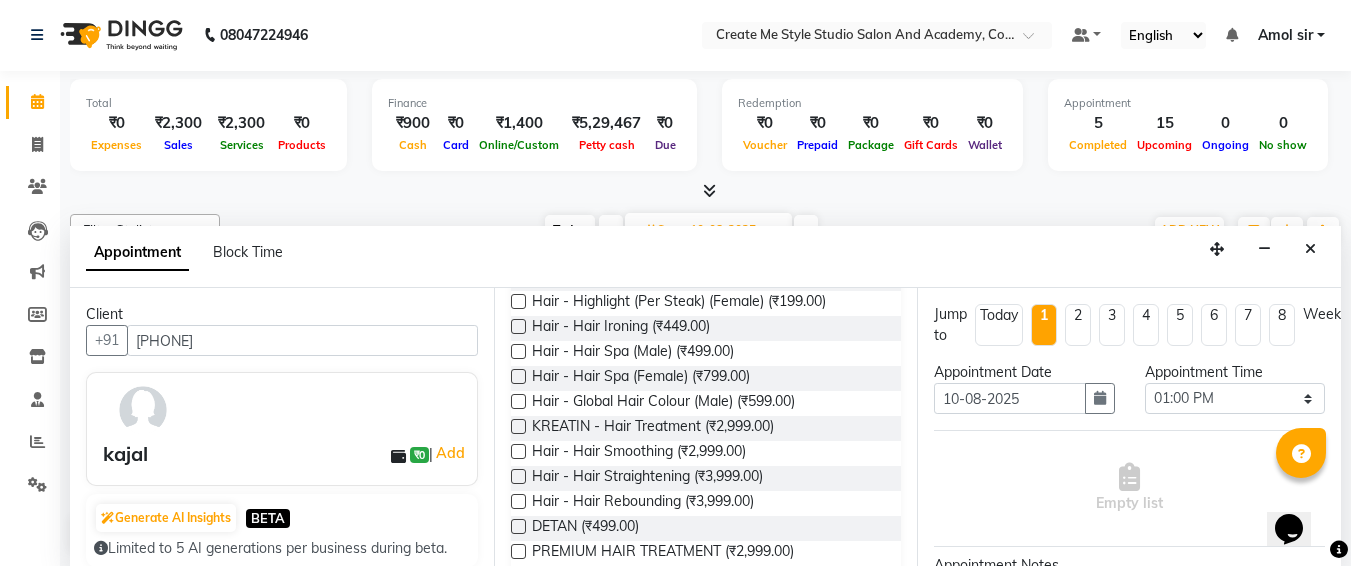 click at bounding box center (518, 426) 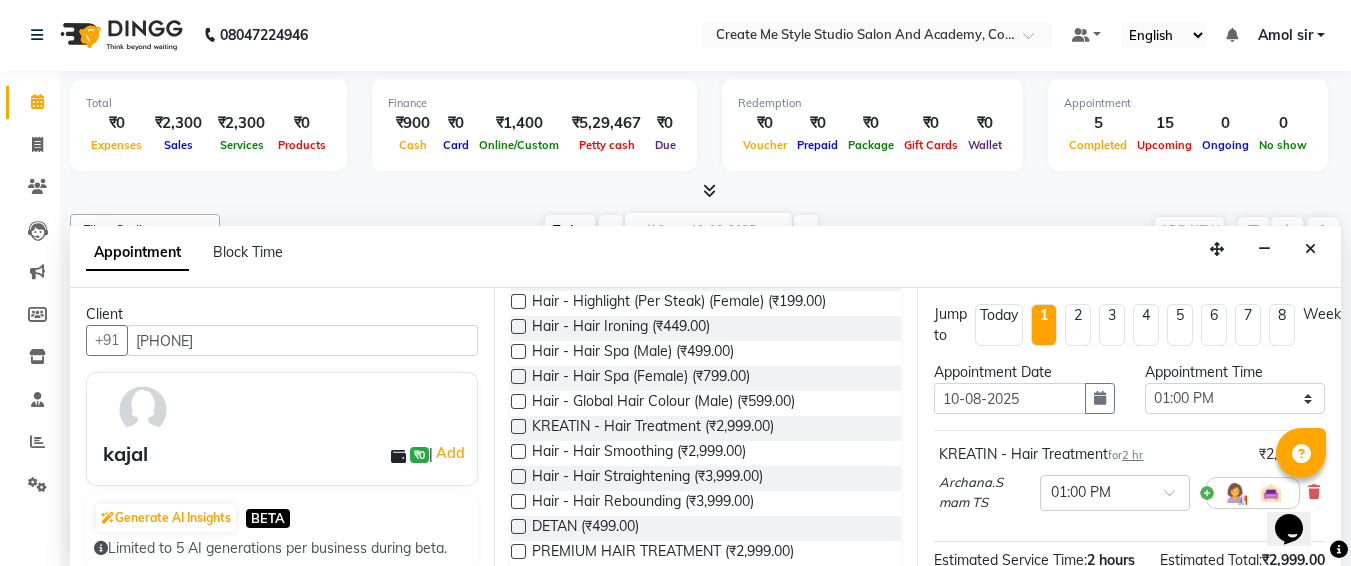 scroll, scrollTop: 287, scrollLeft: 0, axis: vertical 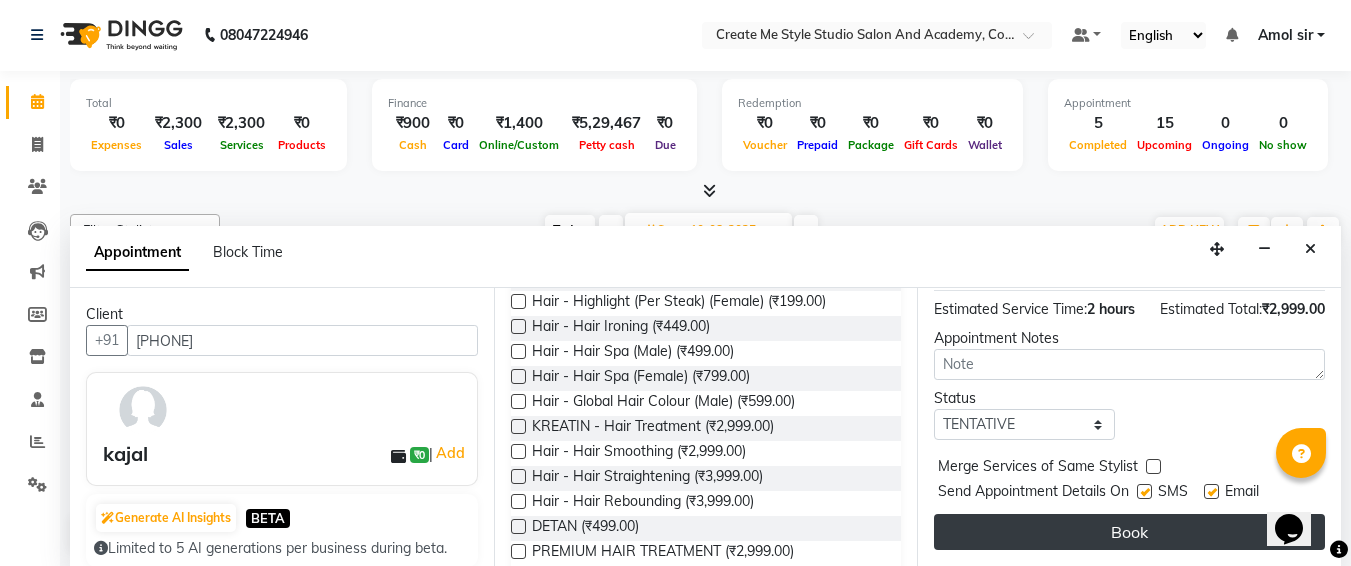click on "Book" at bounding box center (1129, 532) 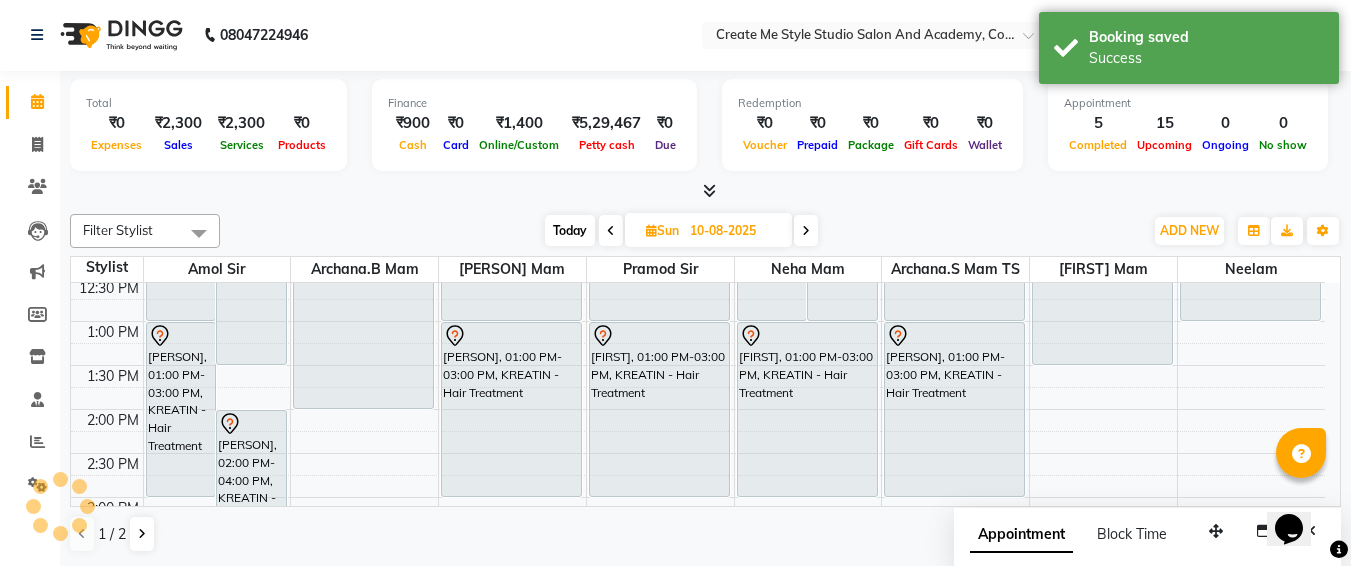 scroll, scrollTop: 0, scrollLeft: 0, axis: both 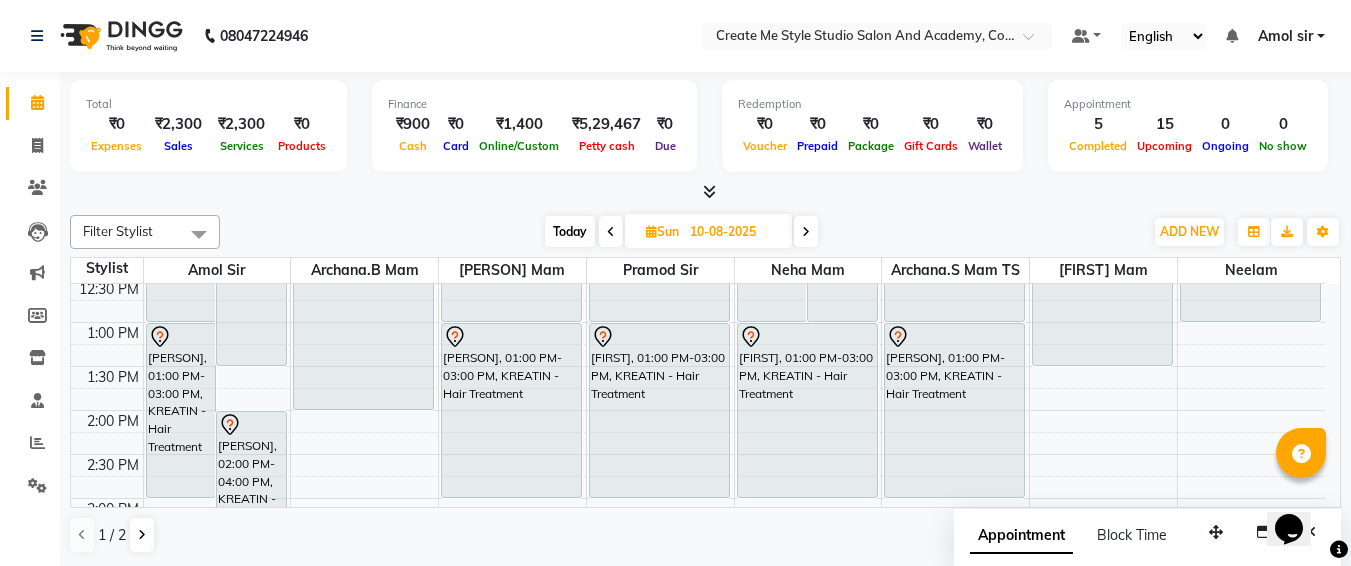 click on "10-08-2025" at bounding box center [734, 232] 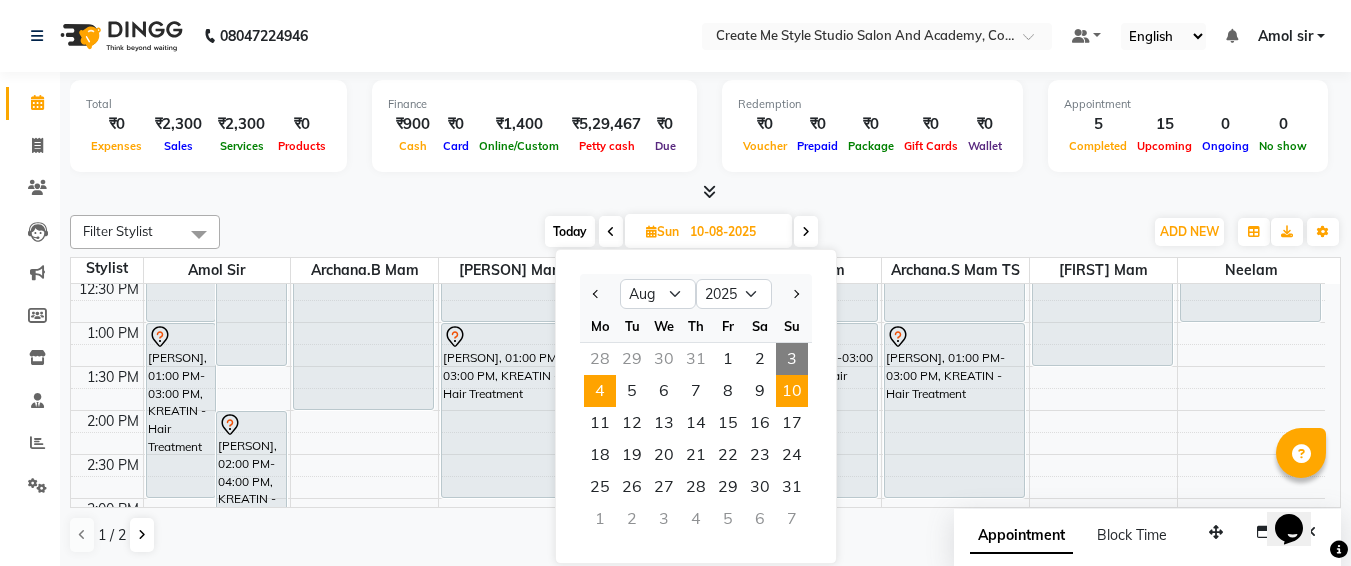 click on "4" at bounding box center (600, 391) 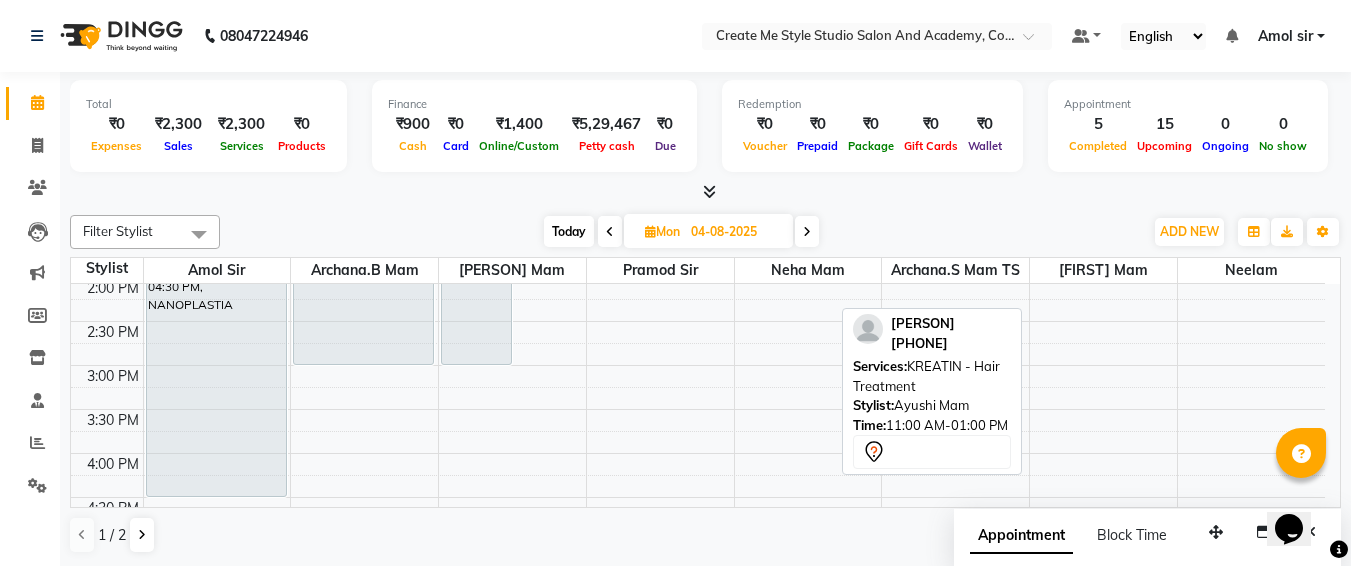 scroll, scrollTop: 447, scrollLeft: 0, axis: vertical 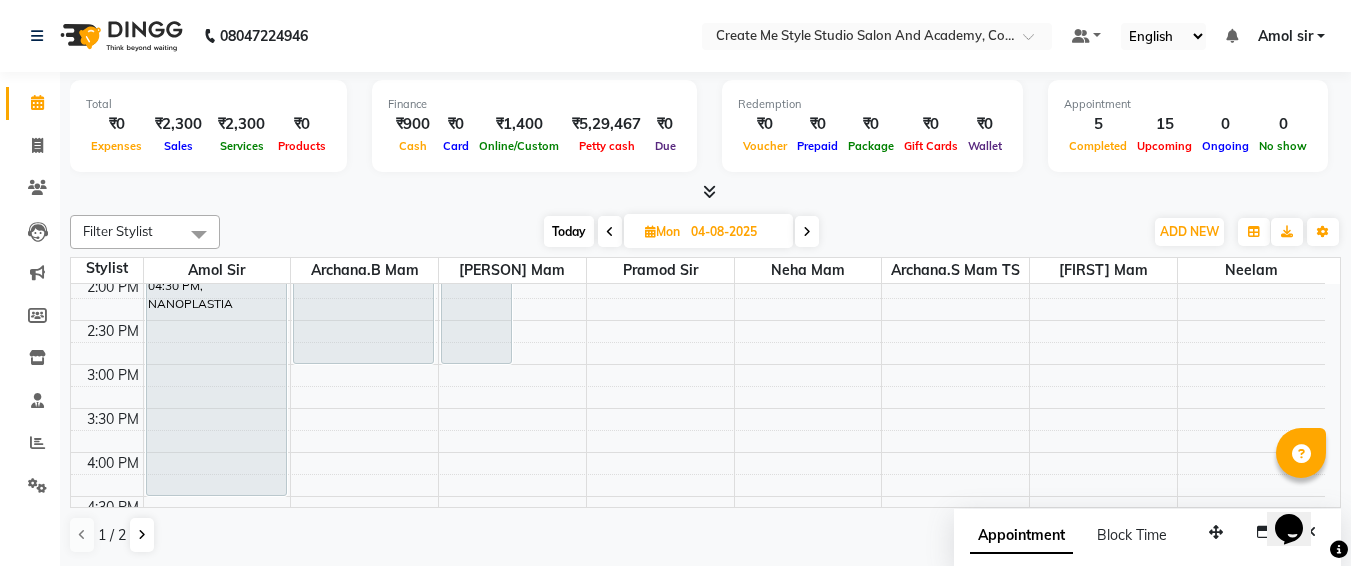 click on "04-08-2025" at bounding box center [735, 232] 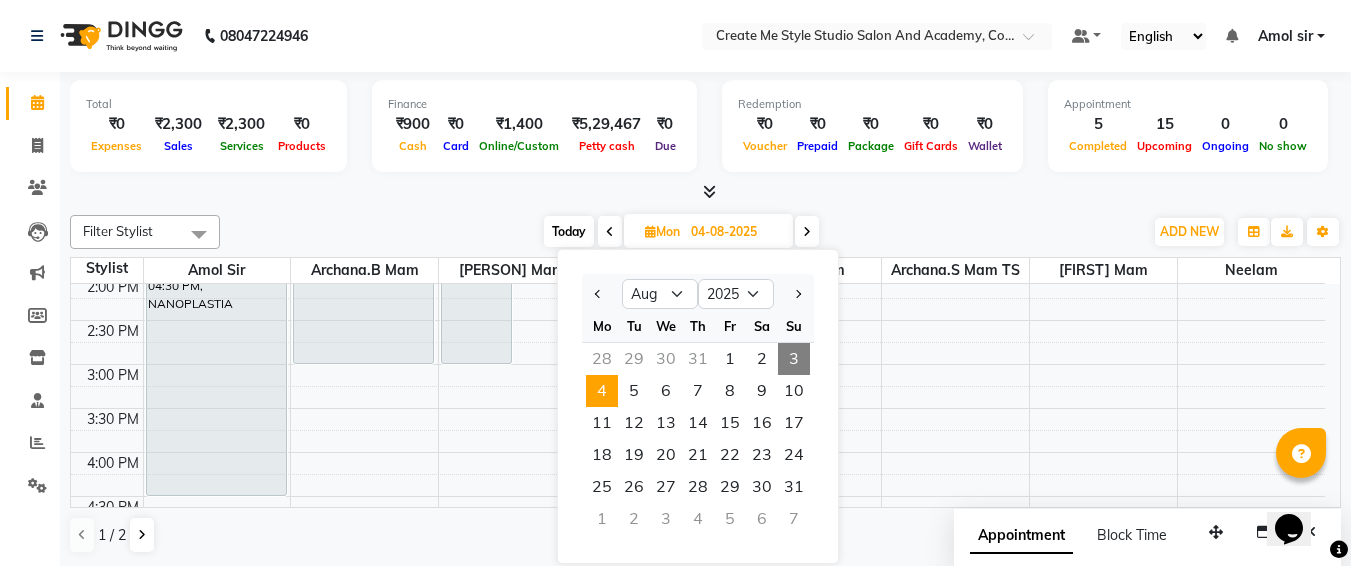 click on "3" at bounding box center (794, 359) 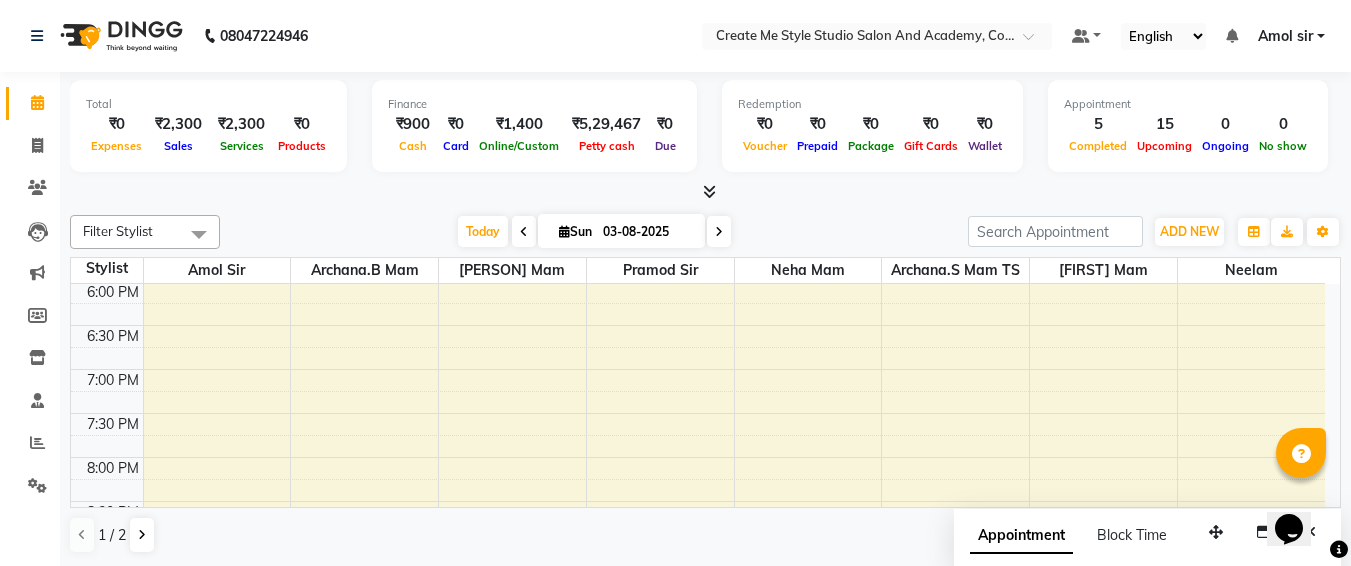 scroll, scrollTop: 920, scrollLeft: 0, axis: vertical 